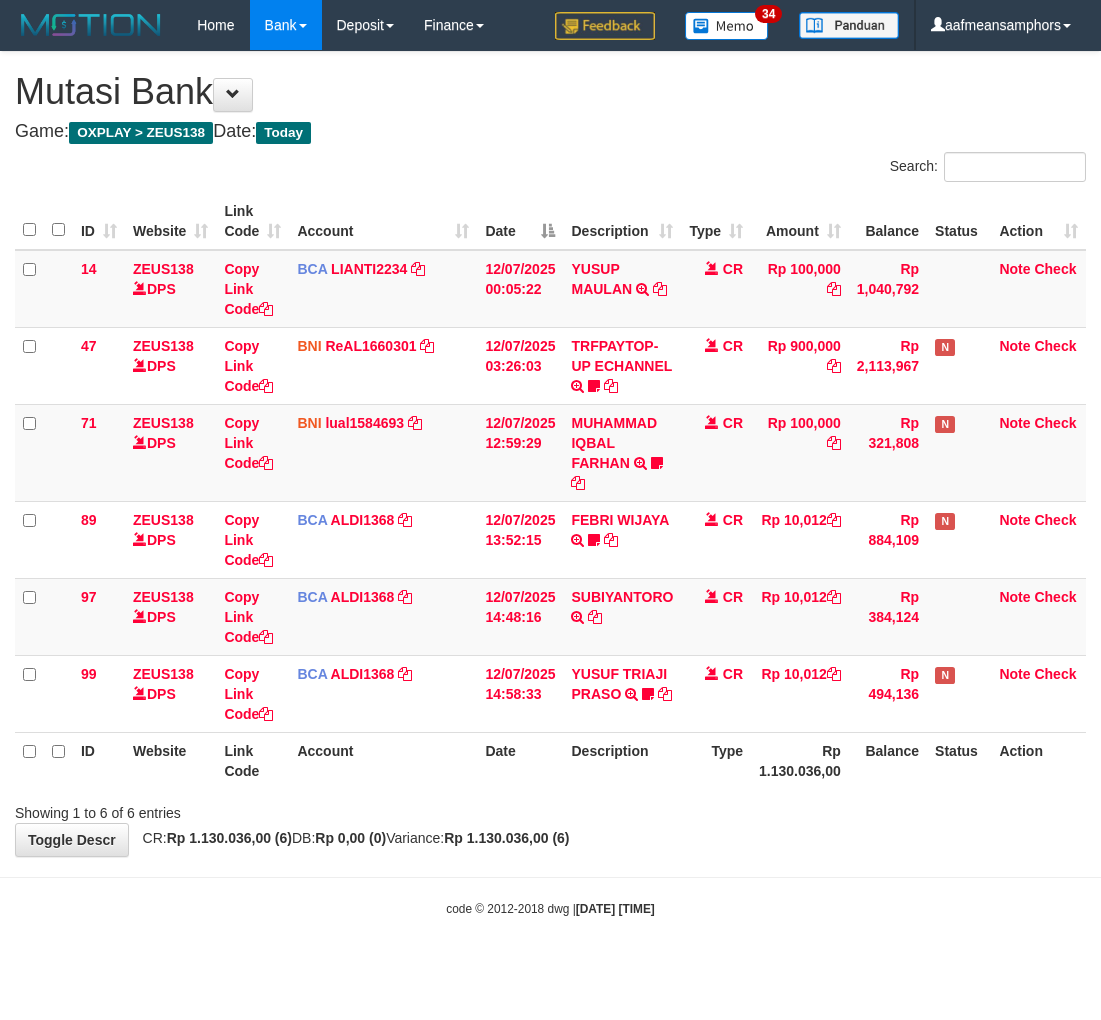 scroll, scrollTop: 0, scrollLeft: 0, axis: both 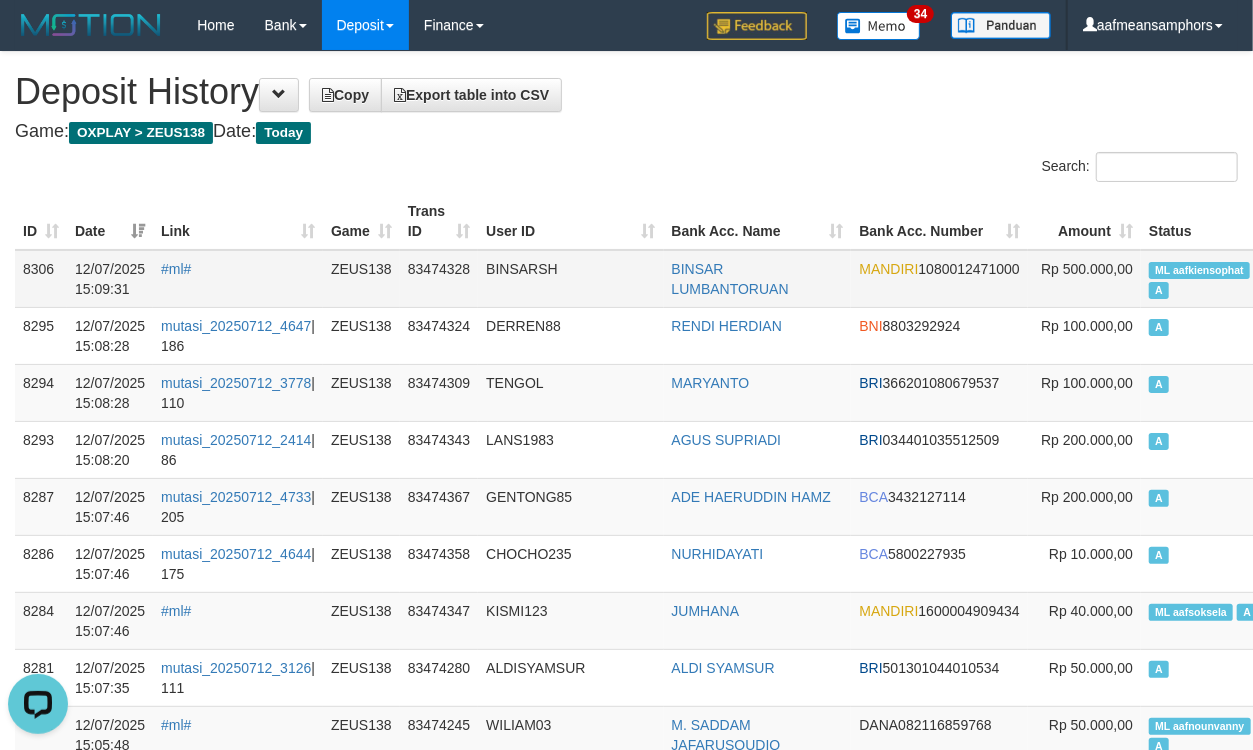 drag, startPoint x: 601, startPoint y: 253, endPoint x: 587, endPoint y: 245, distance: 16.124516 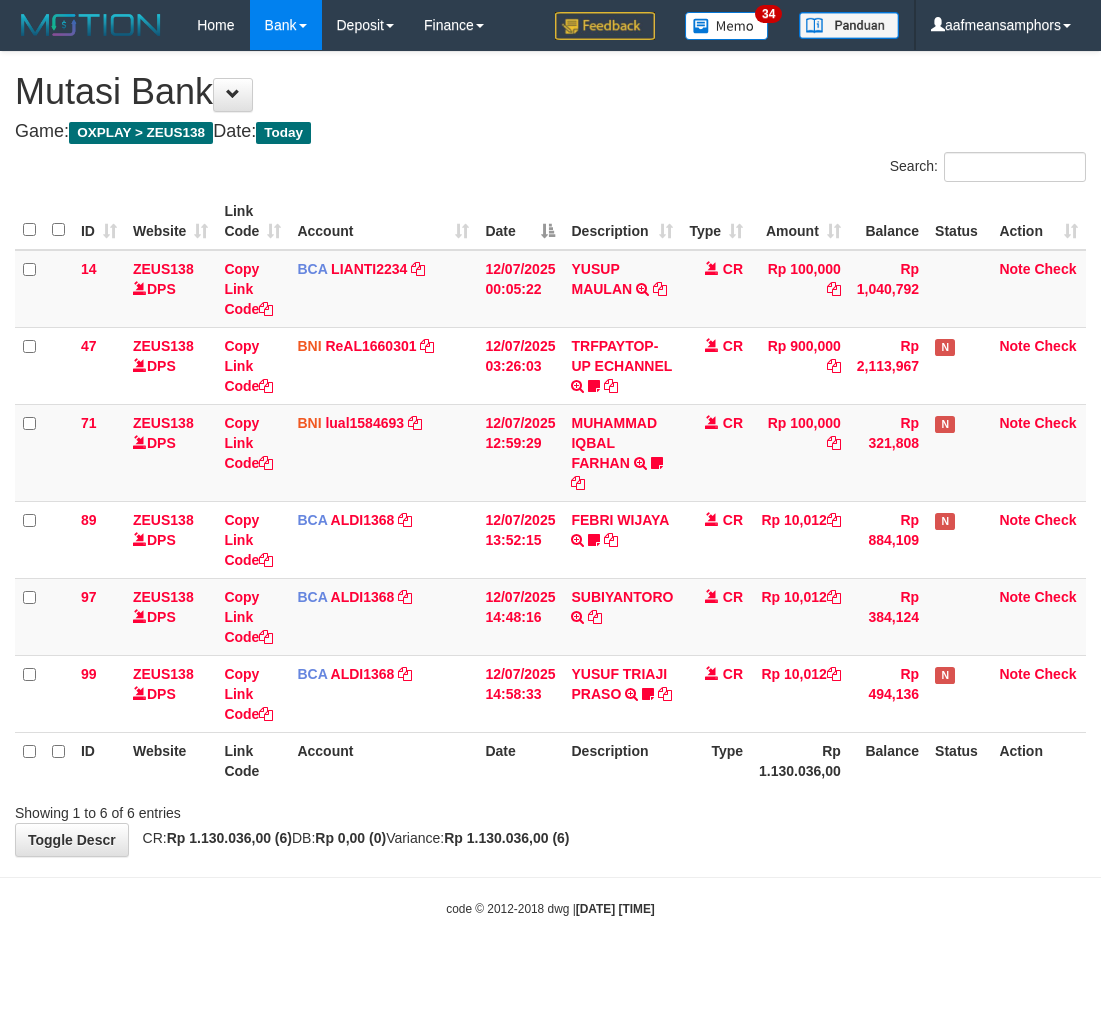 scroll, scrollTop: 0, scrollLeft: 0, axis: both 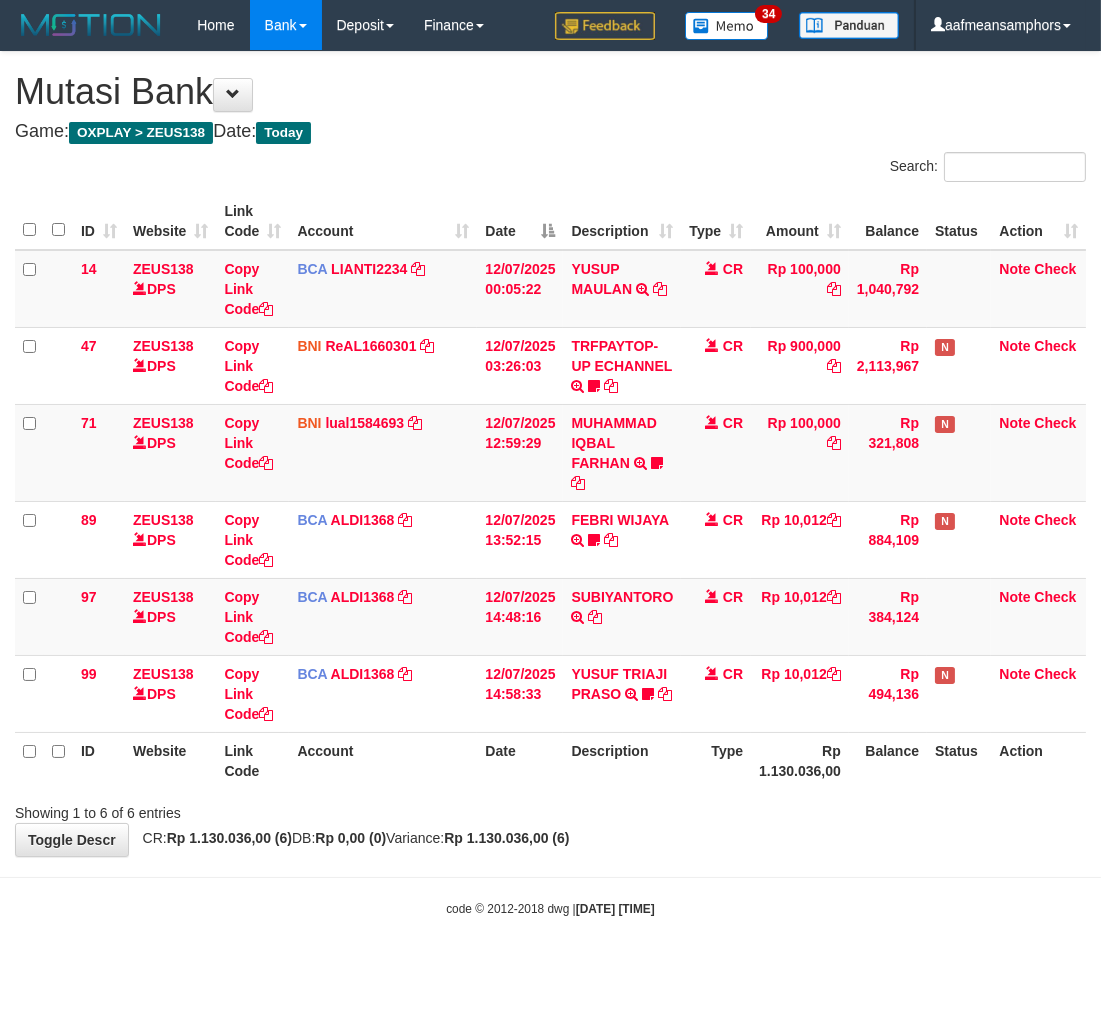 click on "**********" at bounding box center (550, 454) 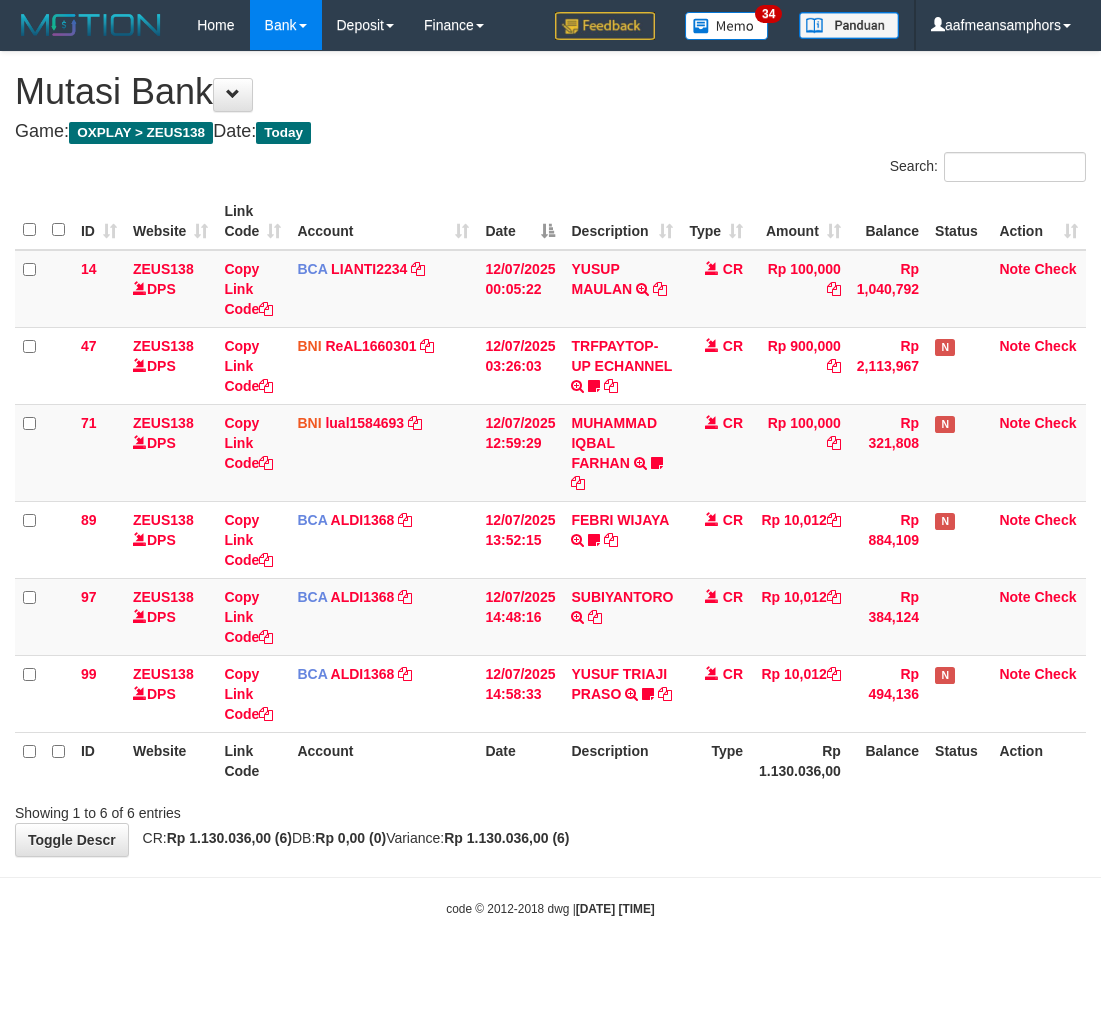 scroll, scrollTop: 0, scrollLeft: 0, axis: both 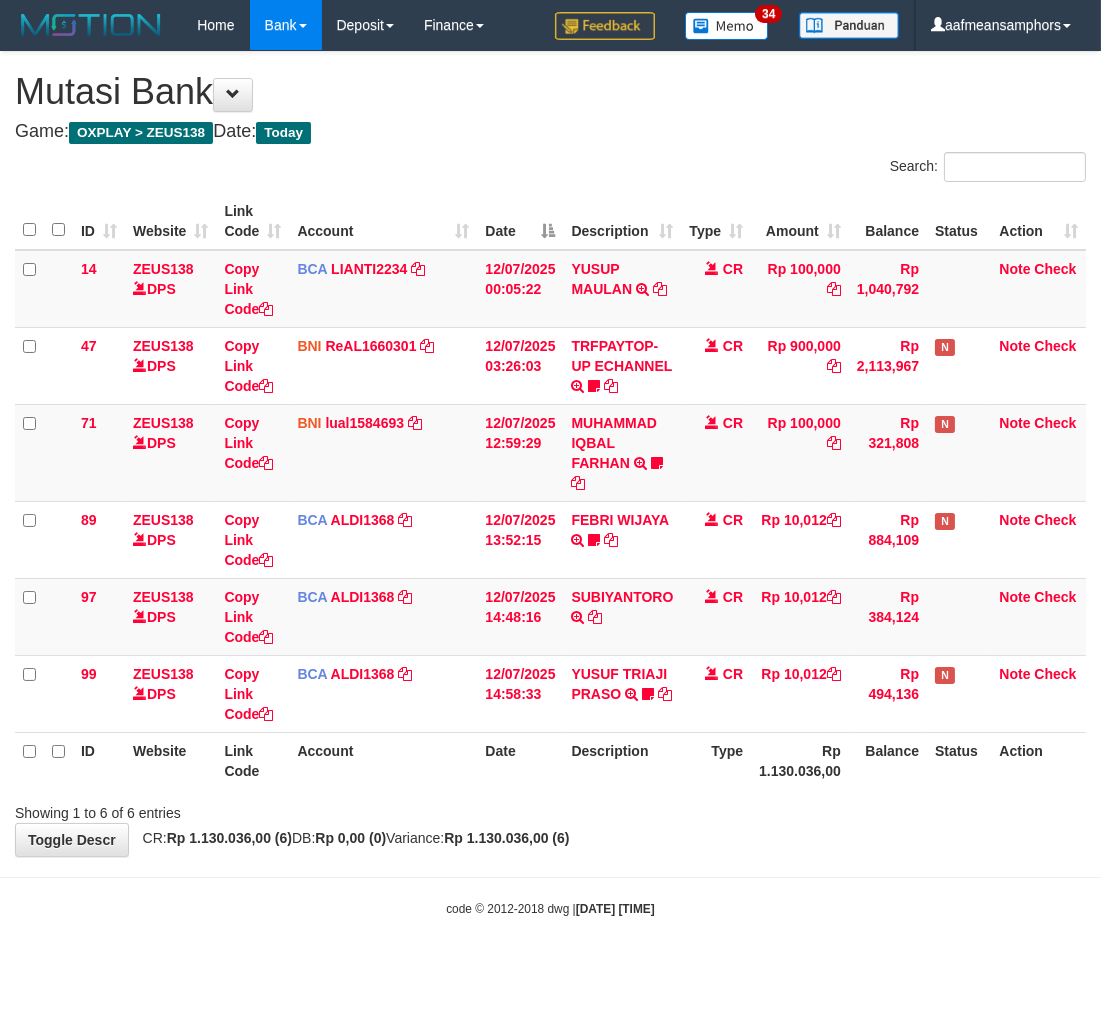drag, startPoint x: 752, startPoint y: 872, endPoint x: 756, endPoint y: 837, distance: 35.22783 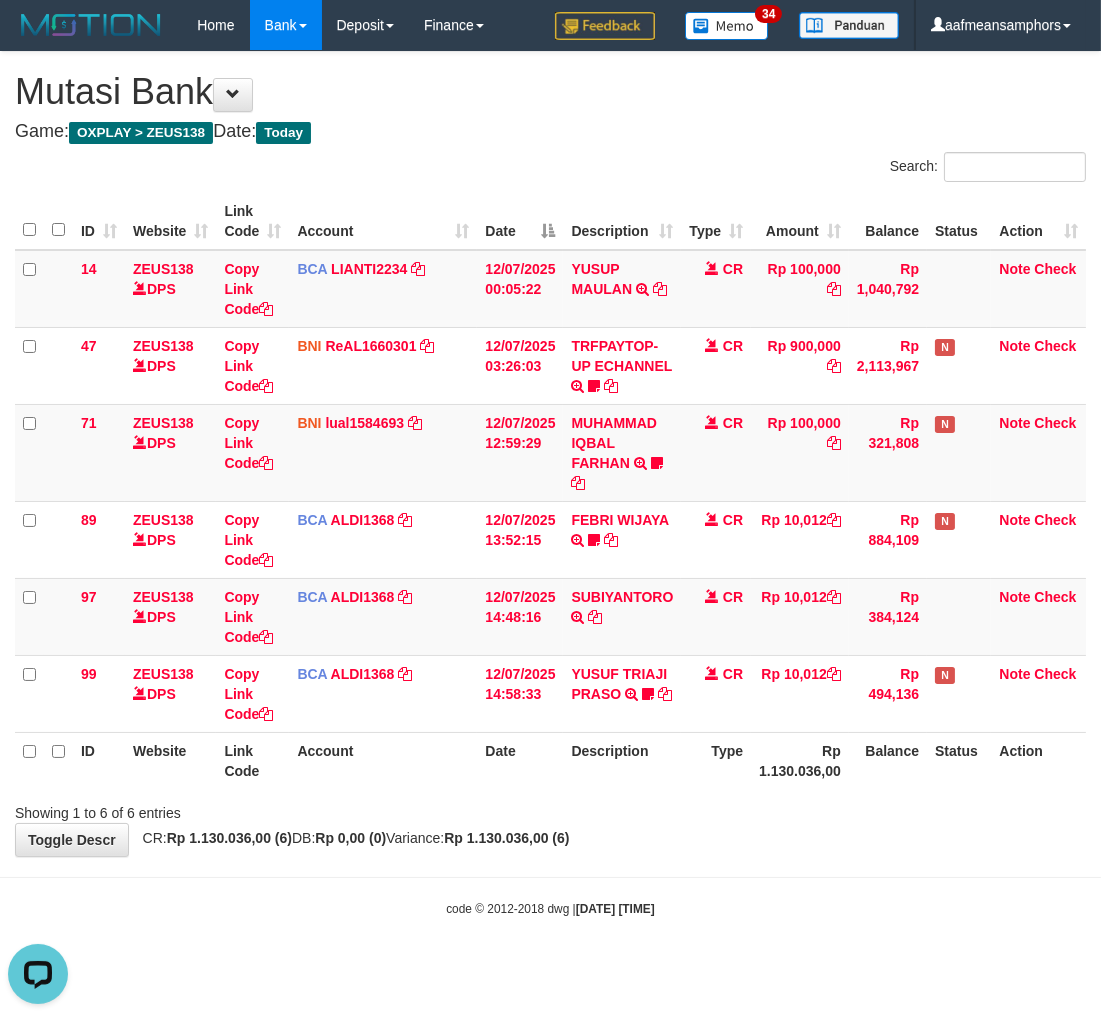 scroll, scrollTop: 0, scrollLeft: 0, axis: both 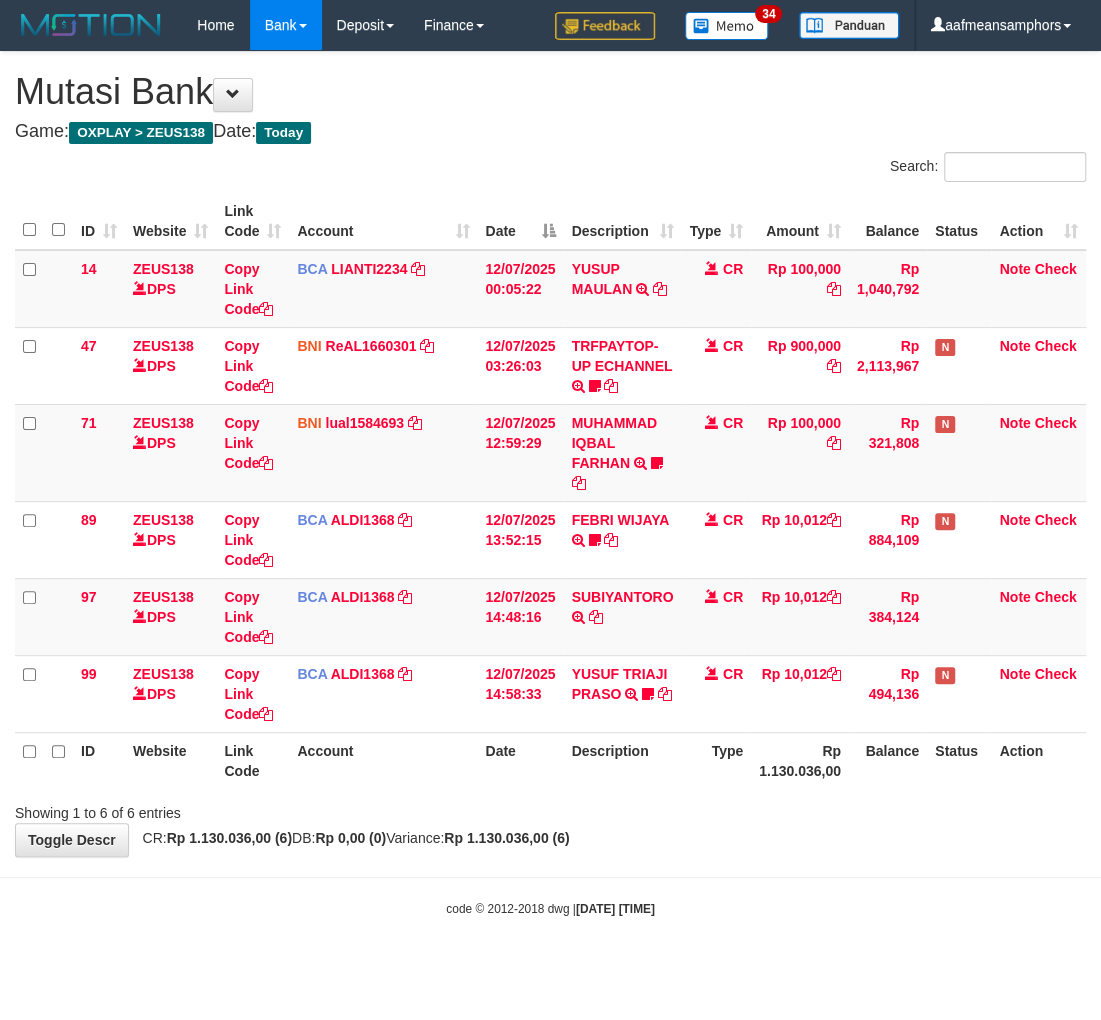click on "YUSUF TRIAJI PRASO" at bounding box center (619, 684) 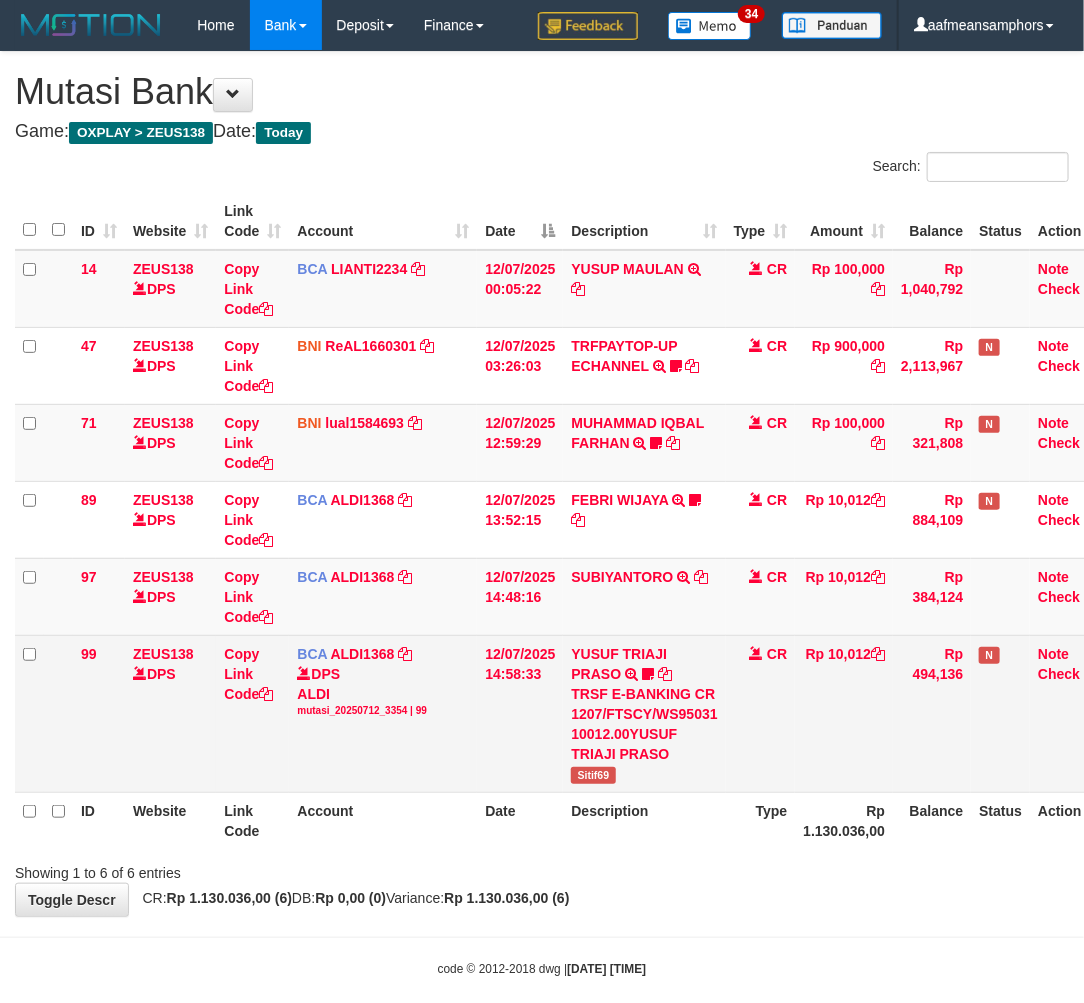 click on "Sitif69" at bounding box center [593, 775] 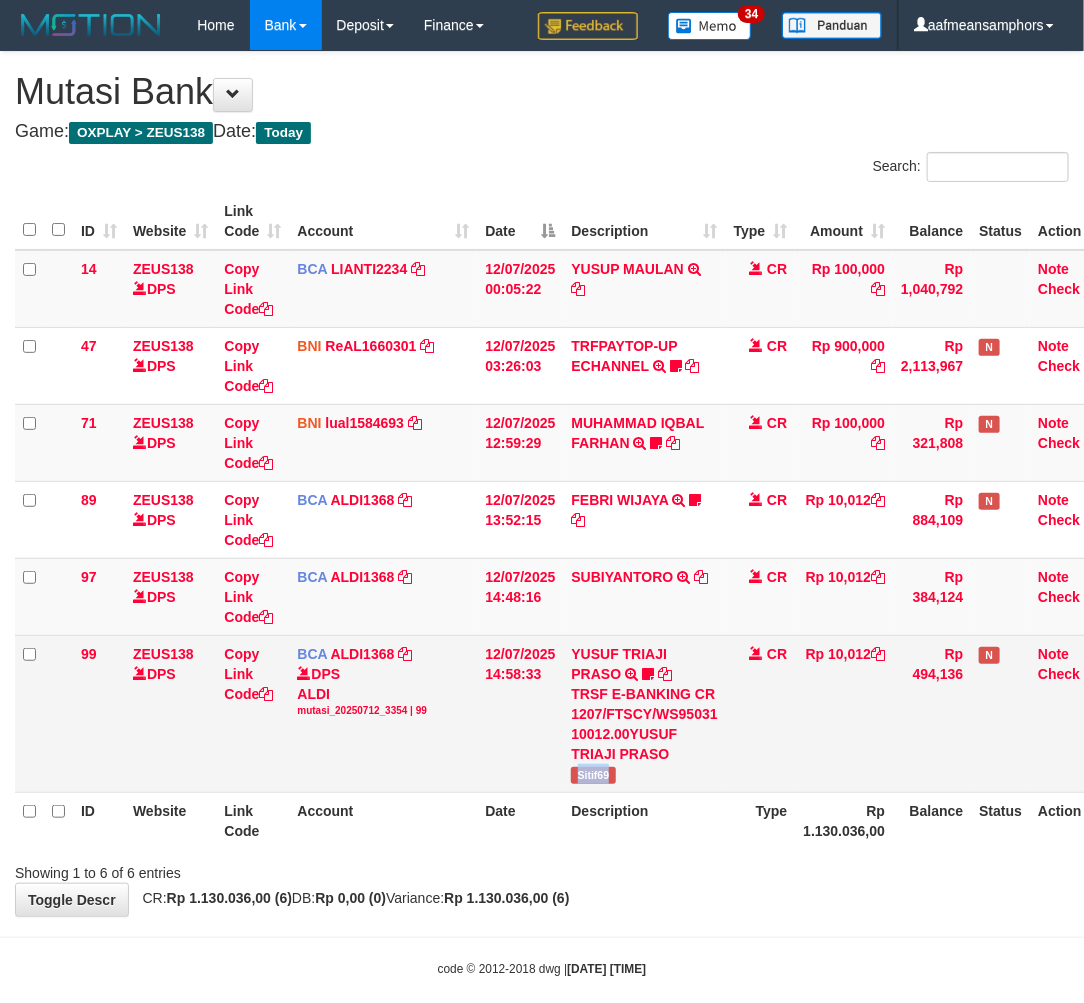 click on "Sitif69" at bounding box center [593, 775] 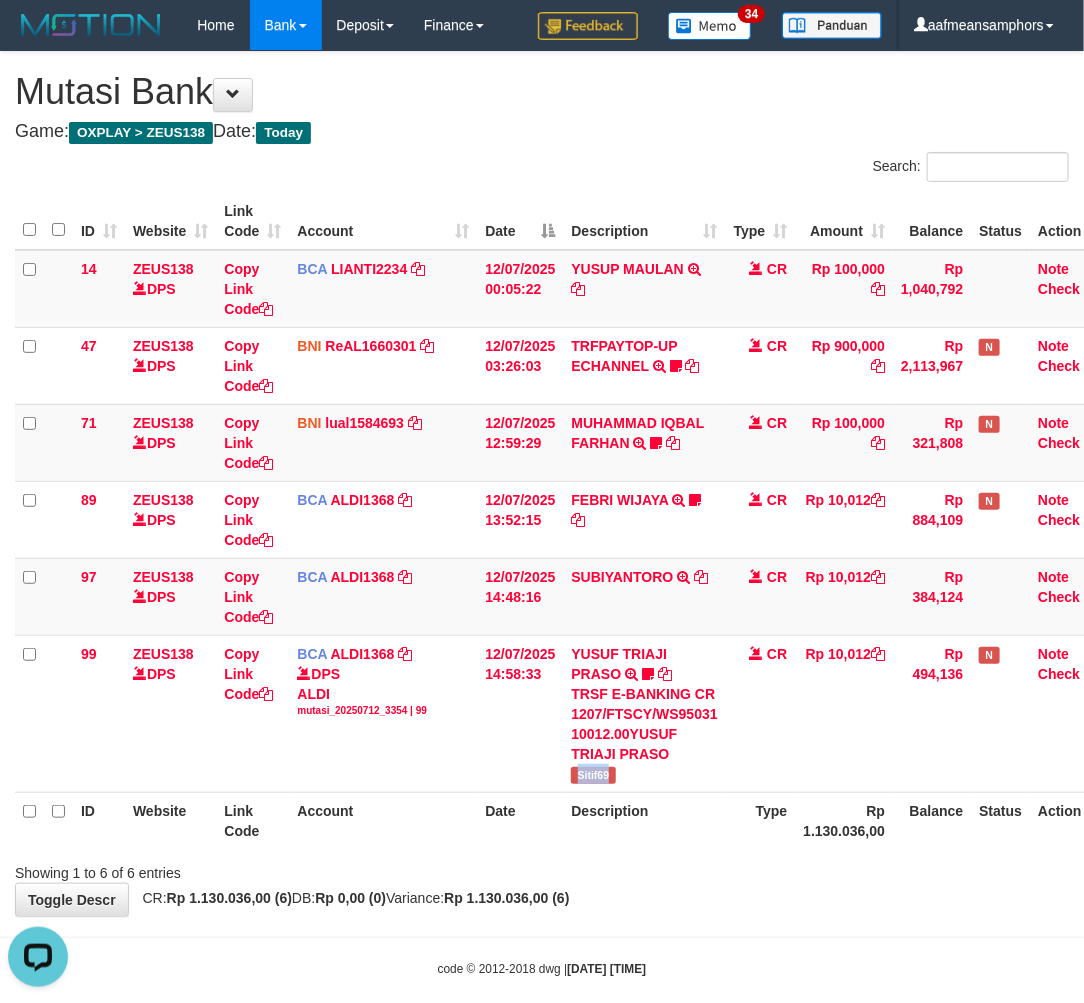 scroll, scrollTop: 0, scrollLeft: 0, axis: both 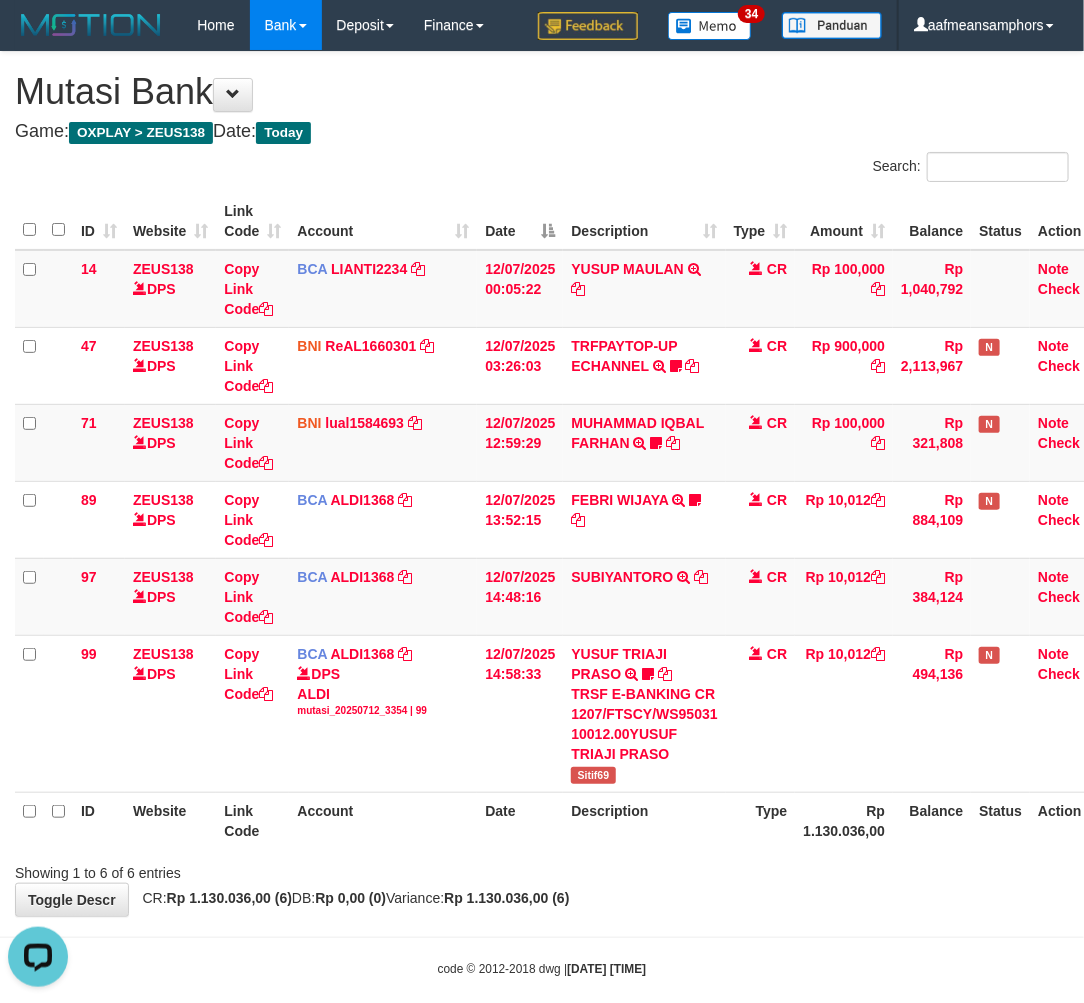 click on "ID Website Link Code Account Date Description Type Rp 1.130.036,00 Balance Status Action" at bounding box center (563, 820) 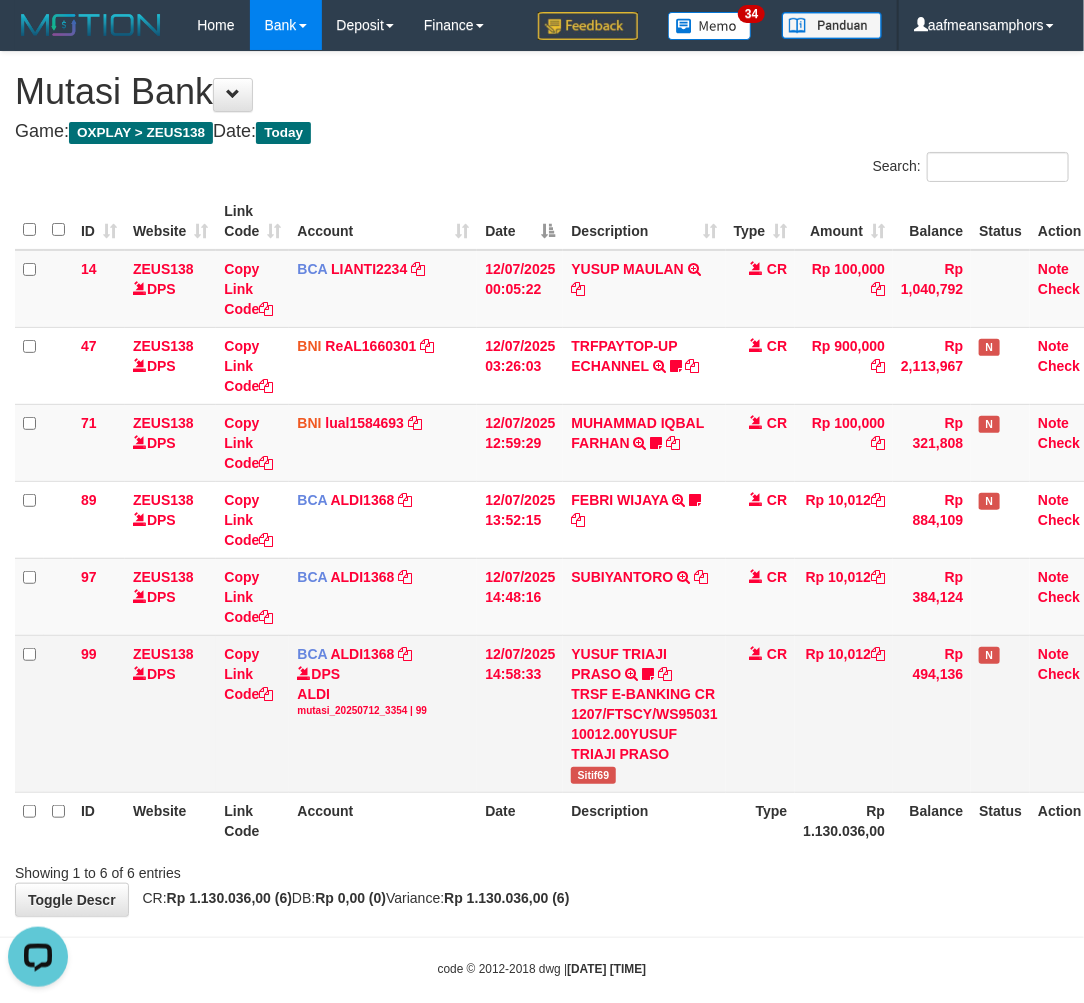 click on "YUSUF TRIAJI PRASO            TRSF E-BANKING CR 1207/FTSCY/WS95031
10012.00YUSUF TRIAJI PRASO    Sitif69" at bounding box center [644, 713] 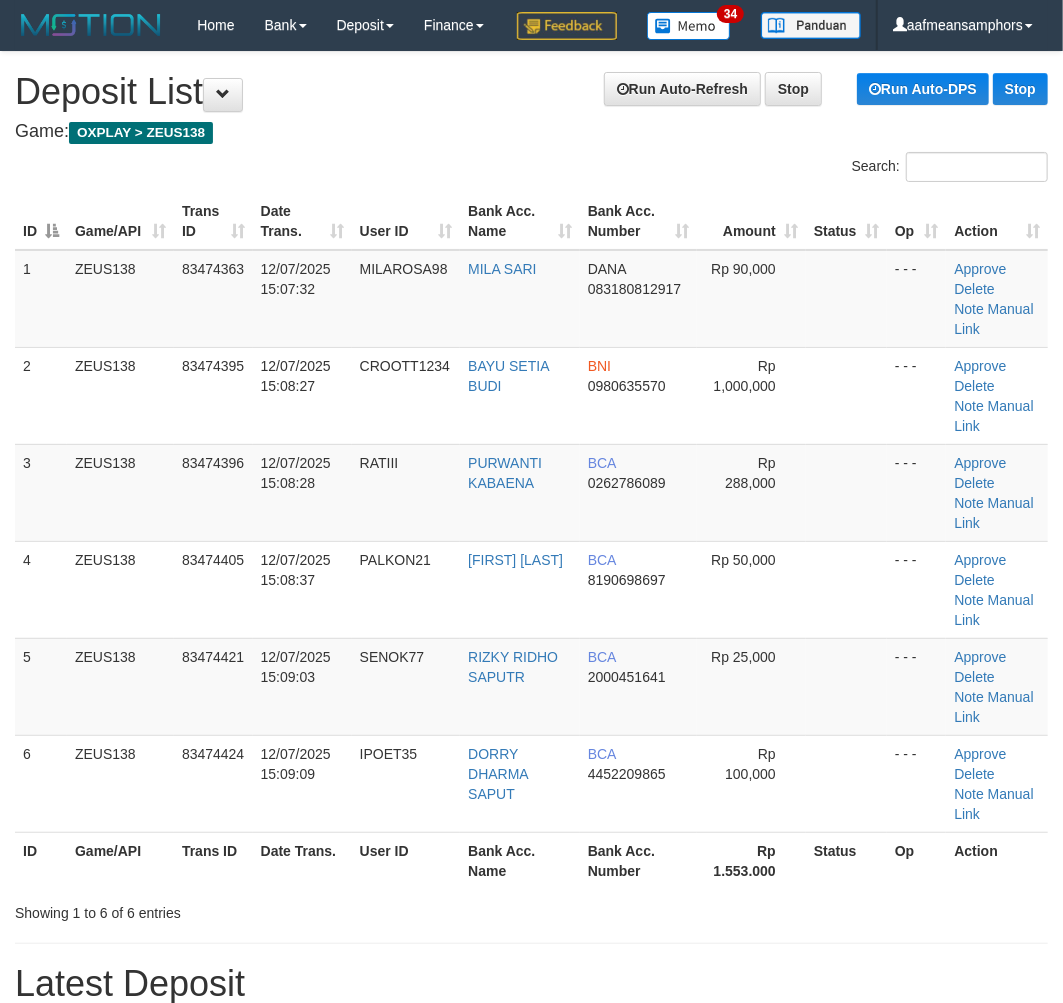 scroll, scrollTop: 0, scrollLeft: 10, axis: horizontal 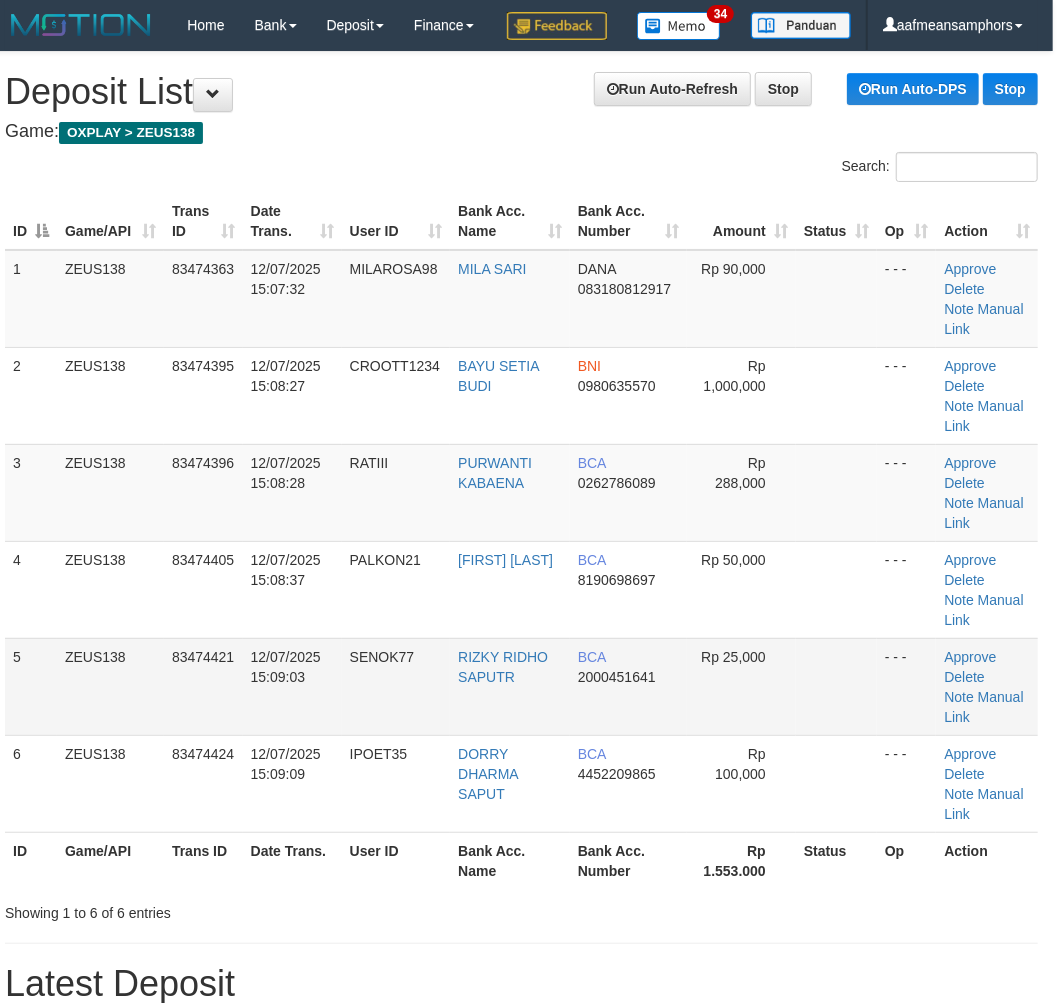 click on "5
ZEUS138
83474421
12/07/2025 15:09:03
SENOK77
RIZKY RIDHO SAPUTR
BCA
2000451641
Rp 25,000
- - -
Approve
Delete
Note
Manual Link" at bounding box center (521, 686) 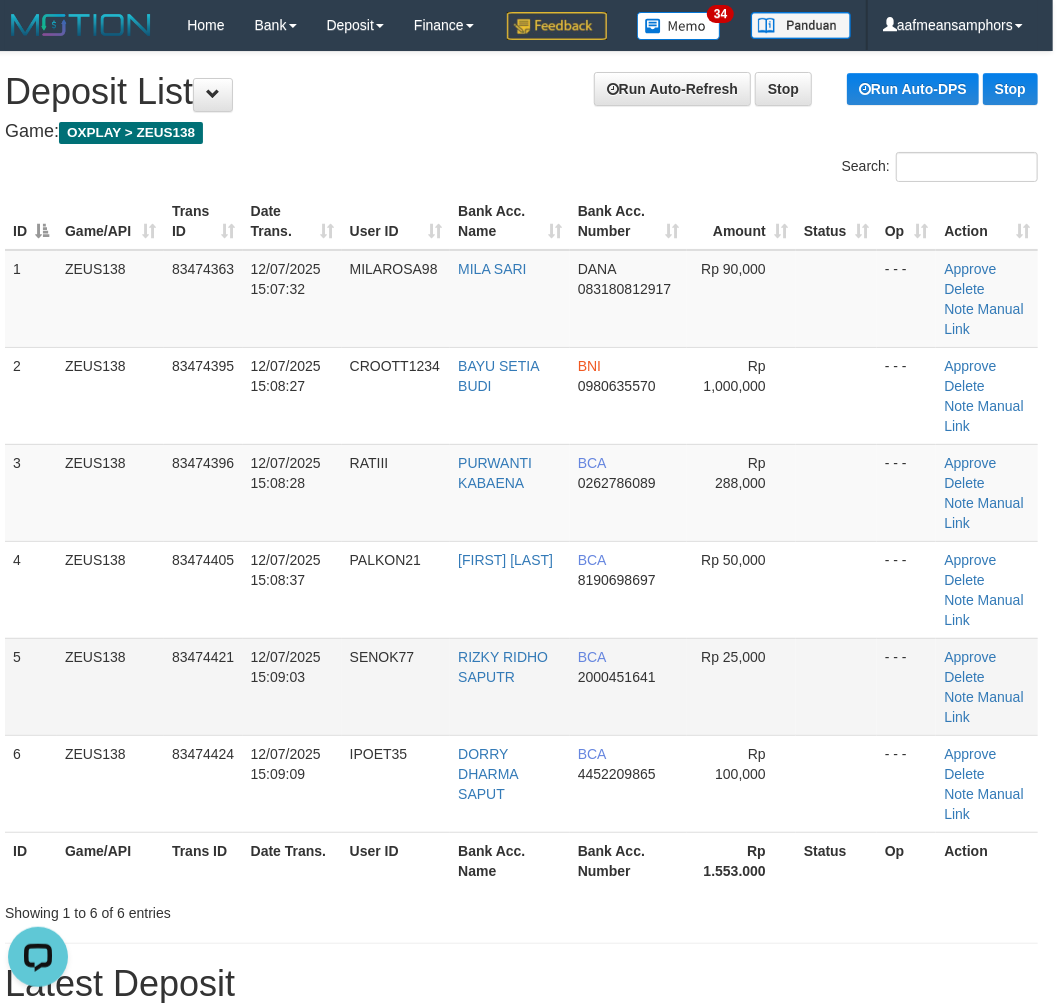 scroll, scrollTop: 0, scrollLeft: 0, axis: both 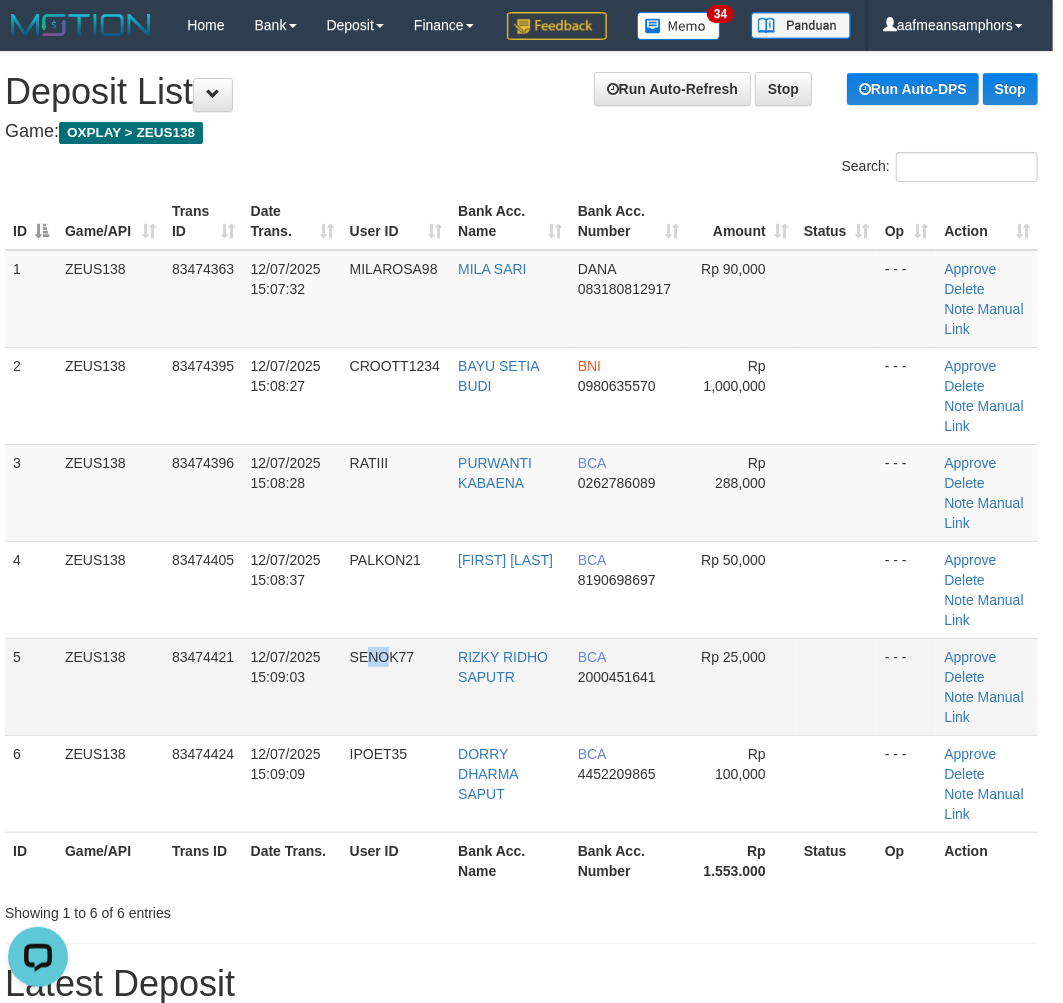 click on "SENOK77" at bounding box center (396, 686) 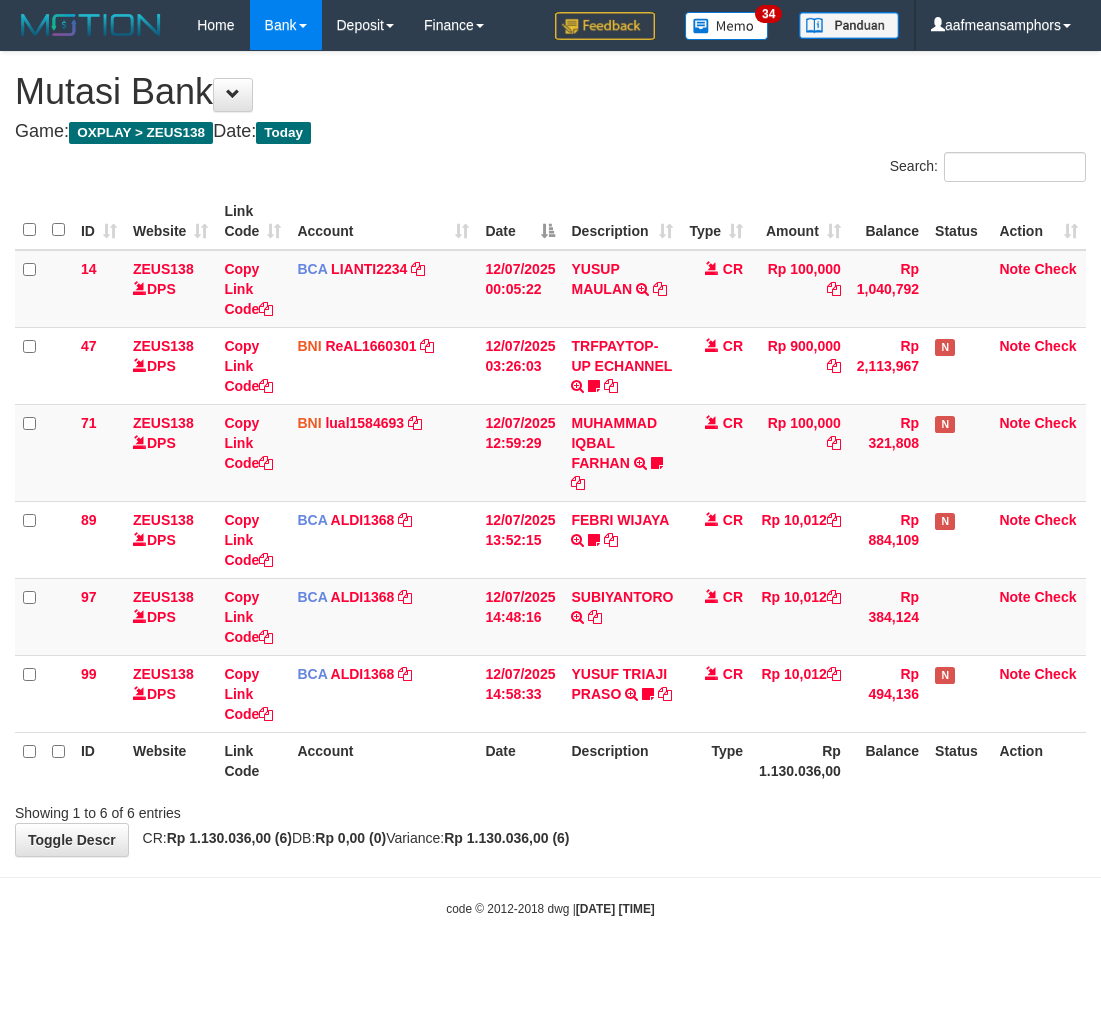 scroll, scrollTop: 0, scrollLeft: 0, axis: both 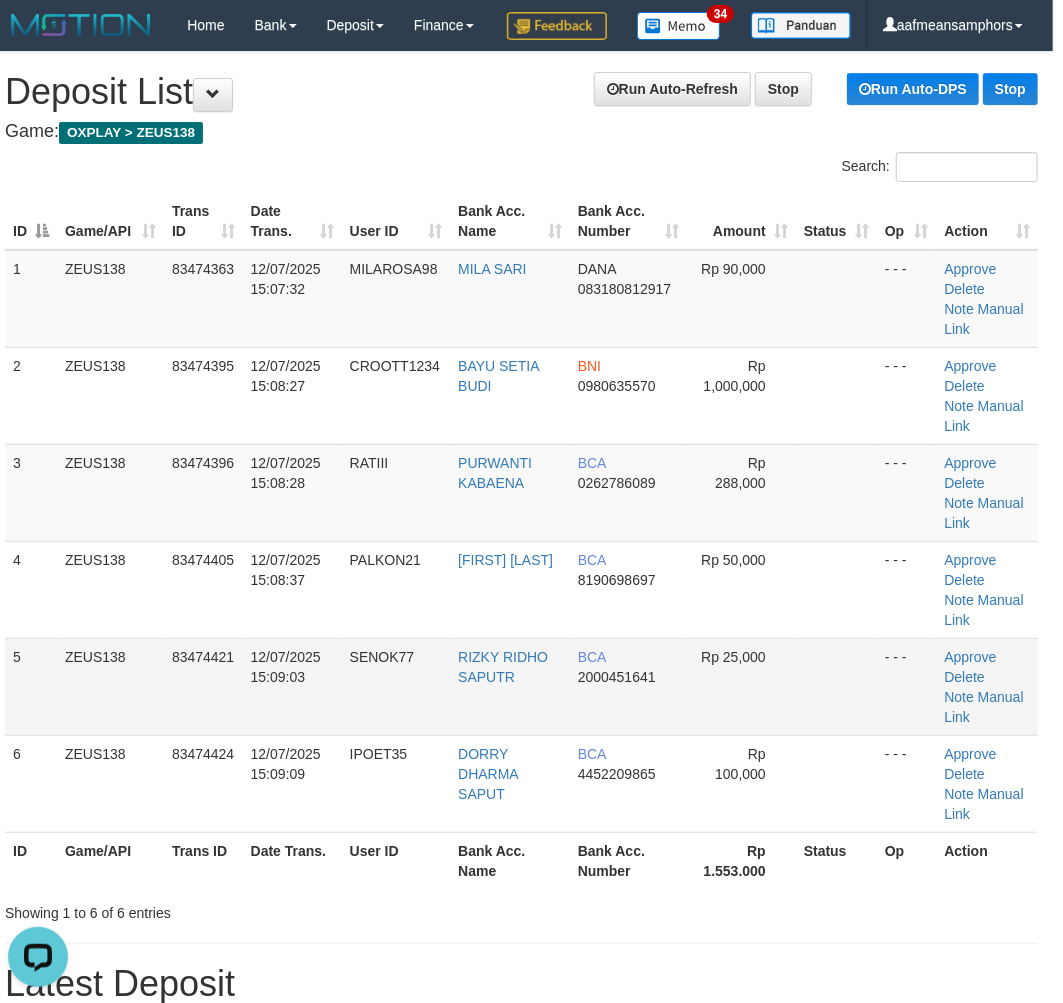 click on "5
ZEUS138
83474421
12/07/2025 15:09:03
SENOK77
RIZKY RIDHO SAPUTR
BCA
2000451641
Rp 25,000
- - -
Approve
Delete
Note
Manual Link" at bounding box center [521, 686] 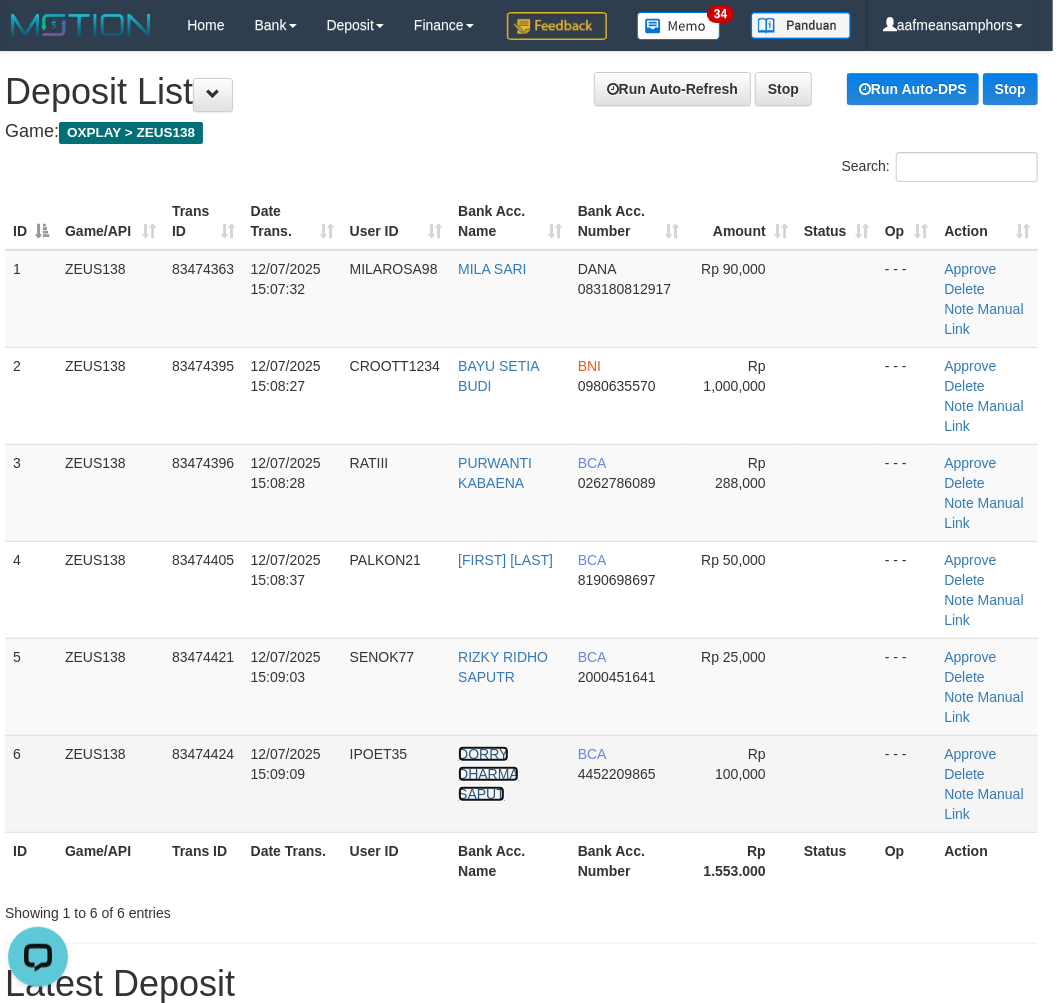 click on "DORRY DHARMA SAPUT" at bounding box center (488, 774) 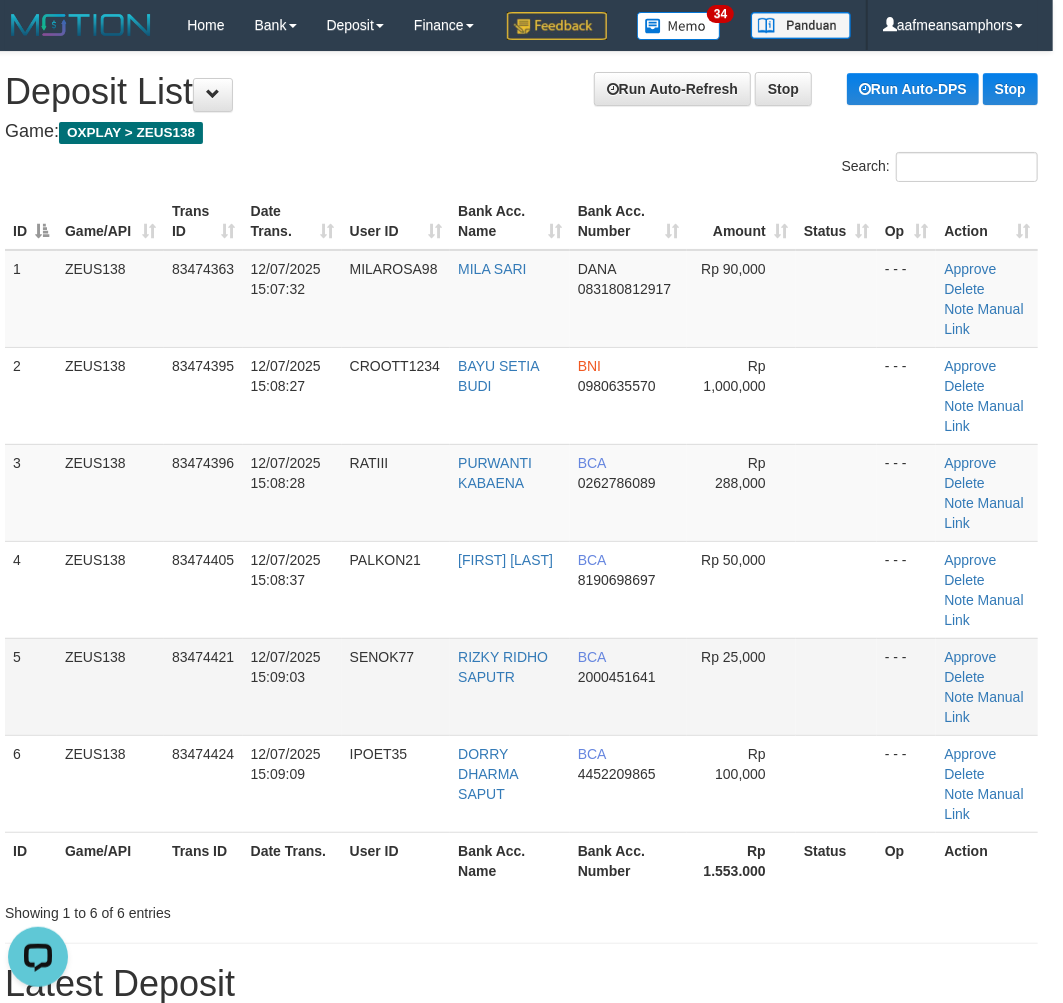 click on "5
ZEUS138
83474421
12/07/2025 15:09:03
SENOK77
RIZKY RIDHO SAPUTR
BCA
2000451641
Rp 25,000
- - -
Approve
Delete
Note
Manual Link" at bounding box center [521, 686] 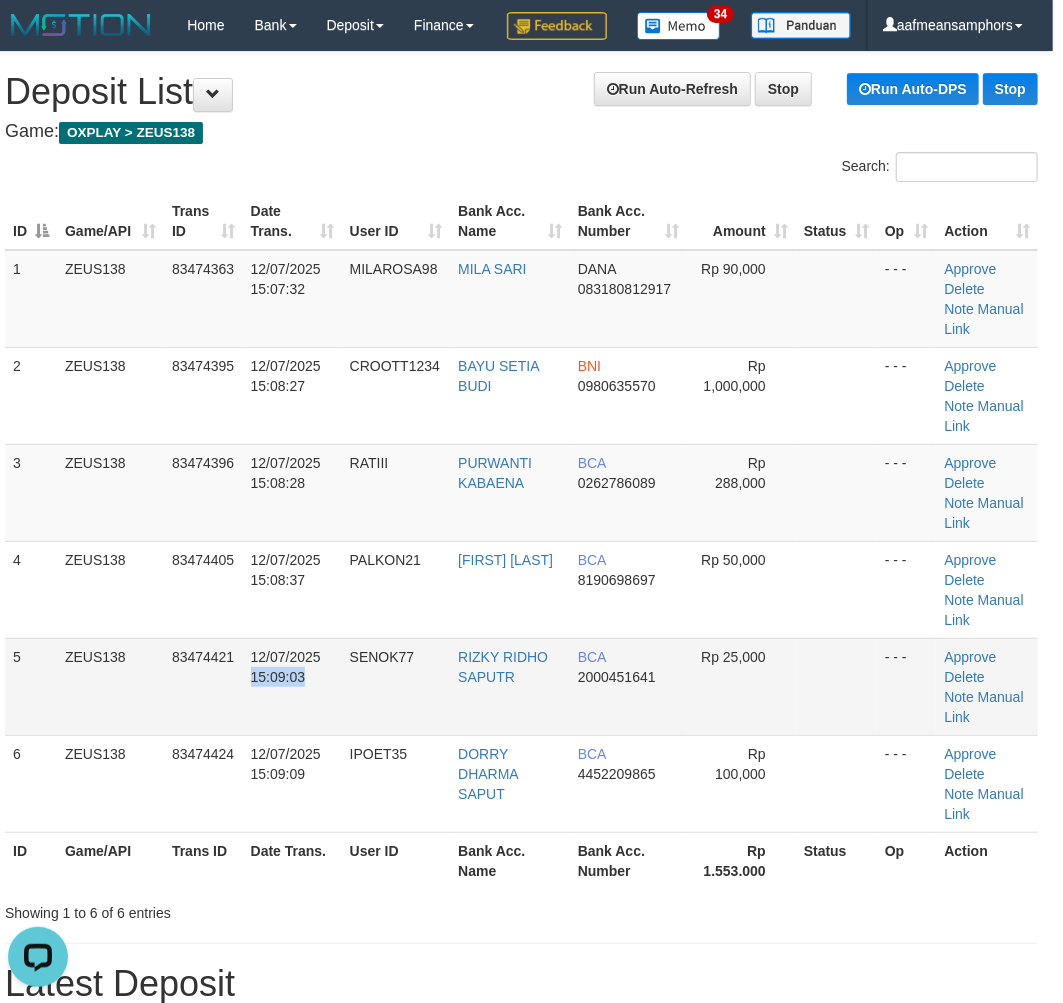 click on "12/07/2025 15:09:03" at bounding box center [292, 686] 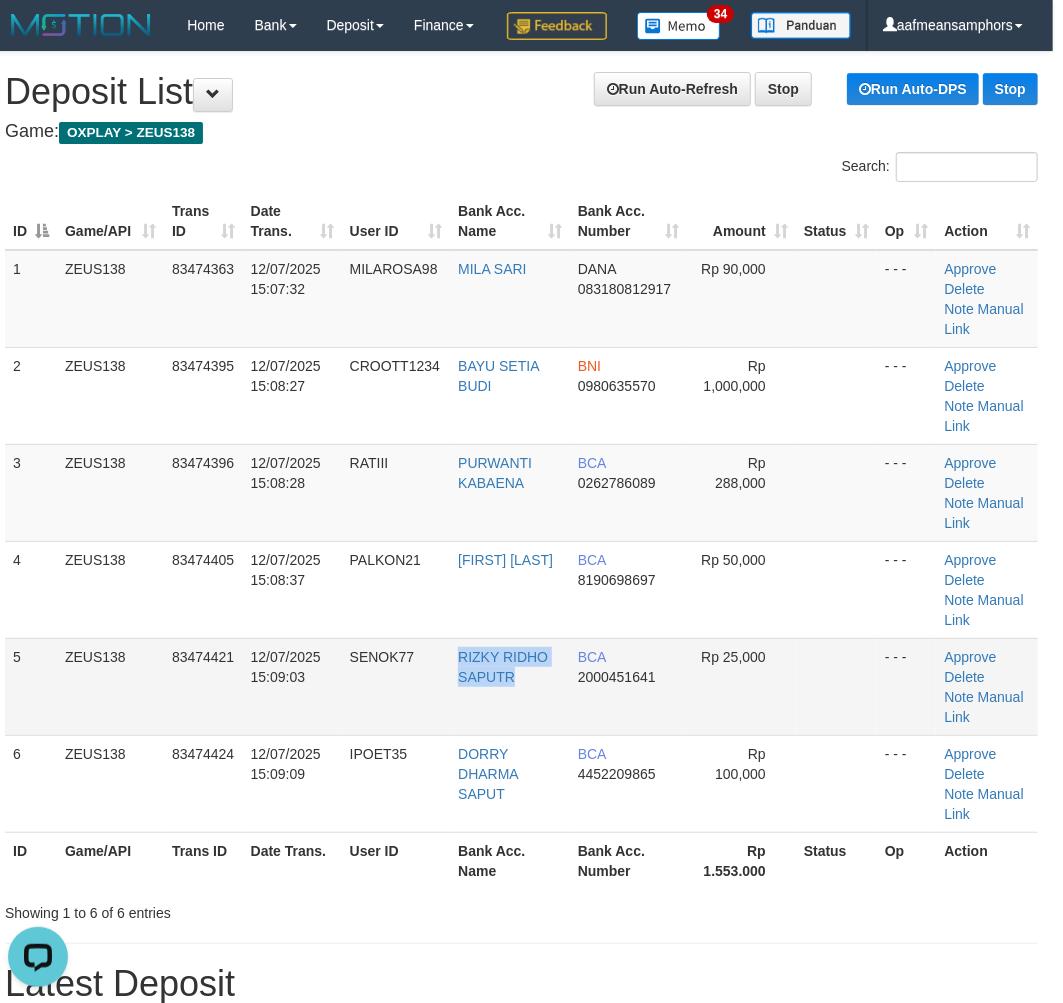 drag, startPoint x: 508, startPoint y: 754, endPoint x: 530, endPoint y: 754, distance: 22 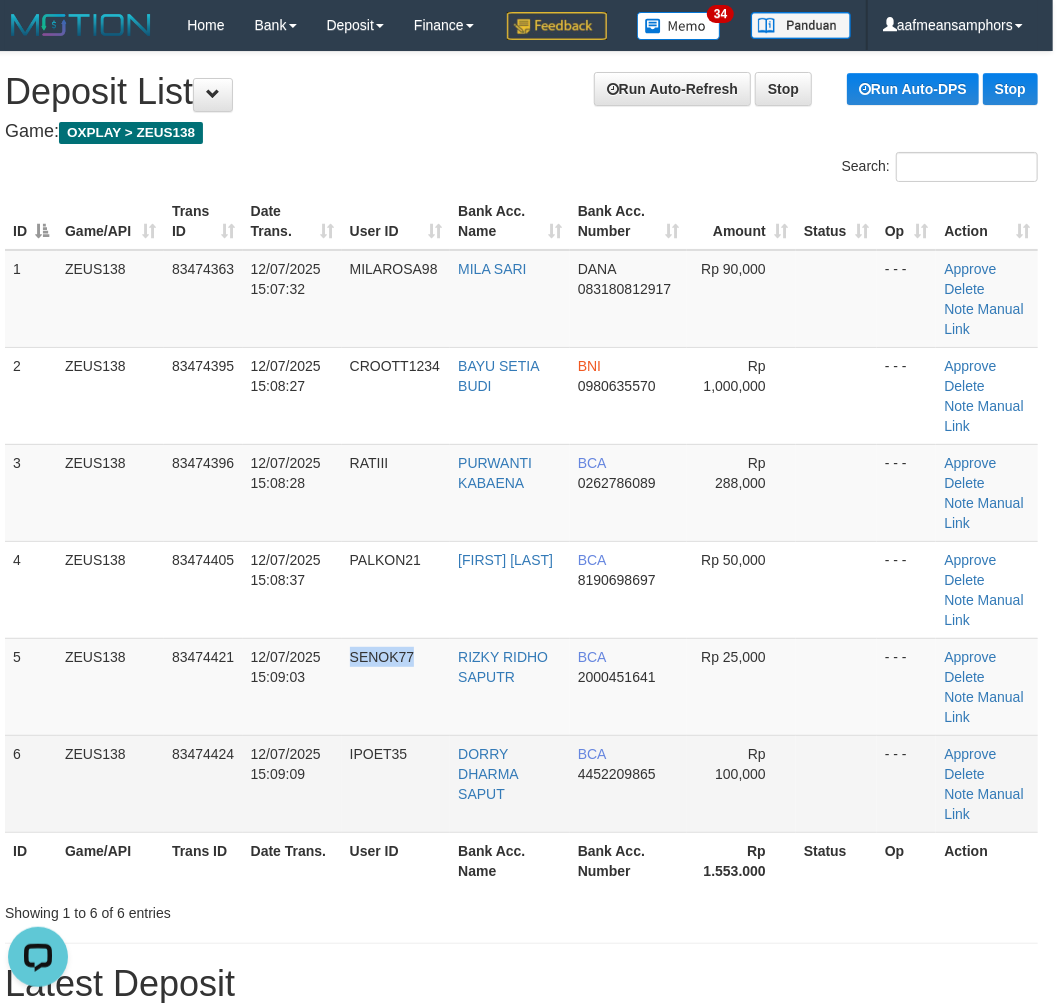 drag, startPoint x: 421, startPoint y: 778, endPoint x: 210, endPoint y: 804, distance: 212.59586 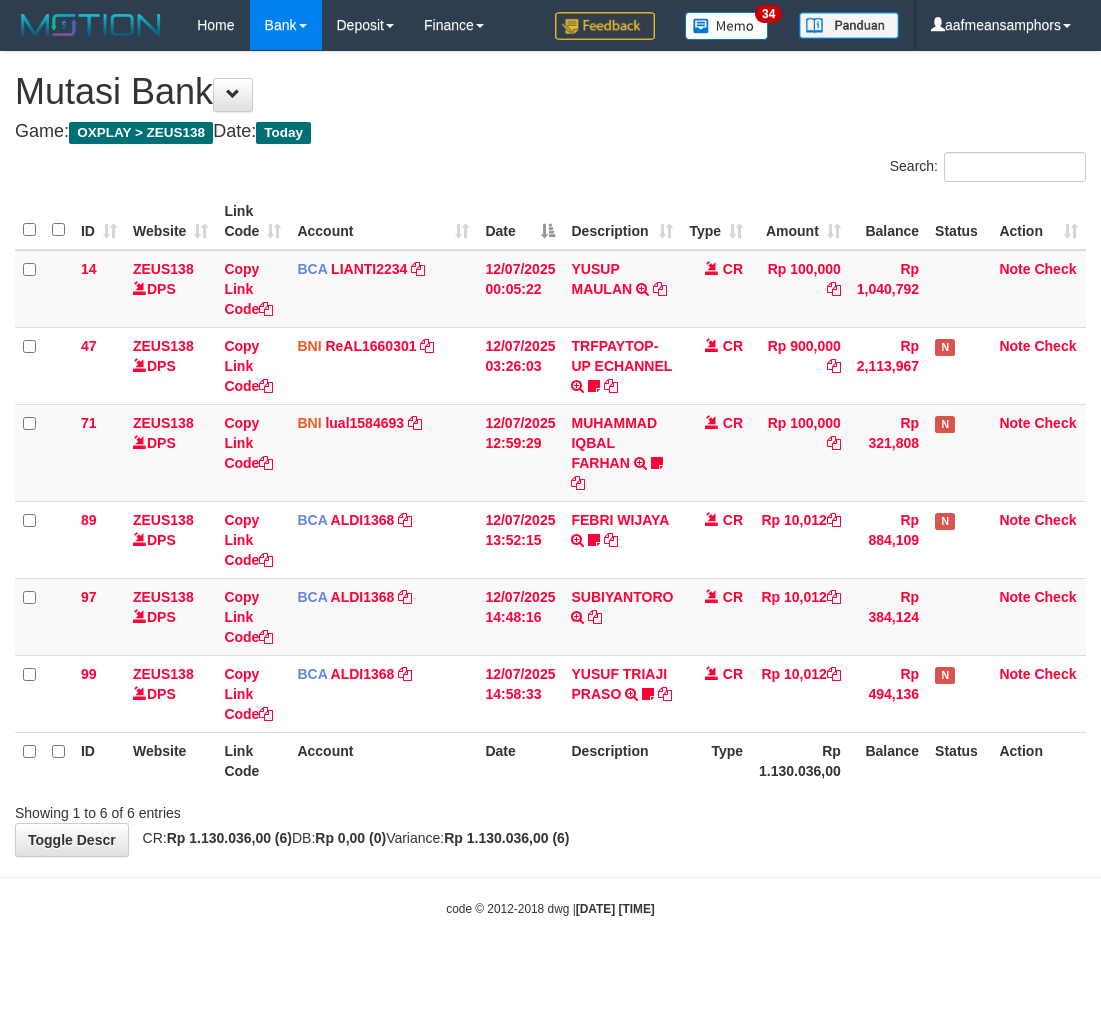 scroll, scrollTop: 0, scrollLeft: 0, axis: both 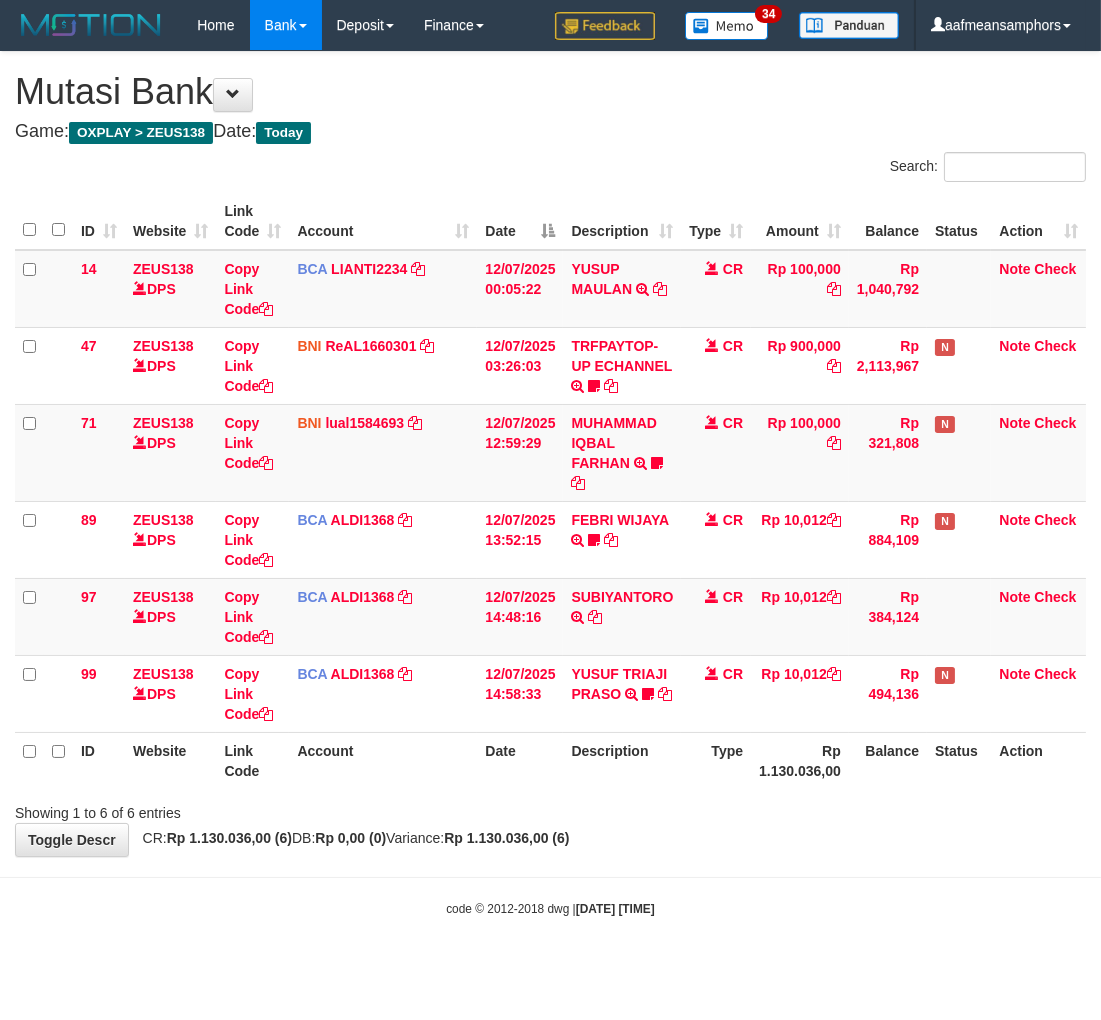 click on "**********" at bounding box center [550, 454] 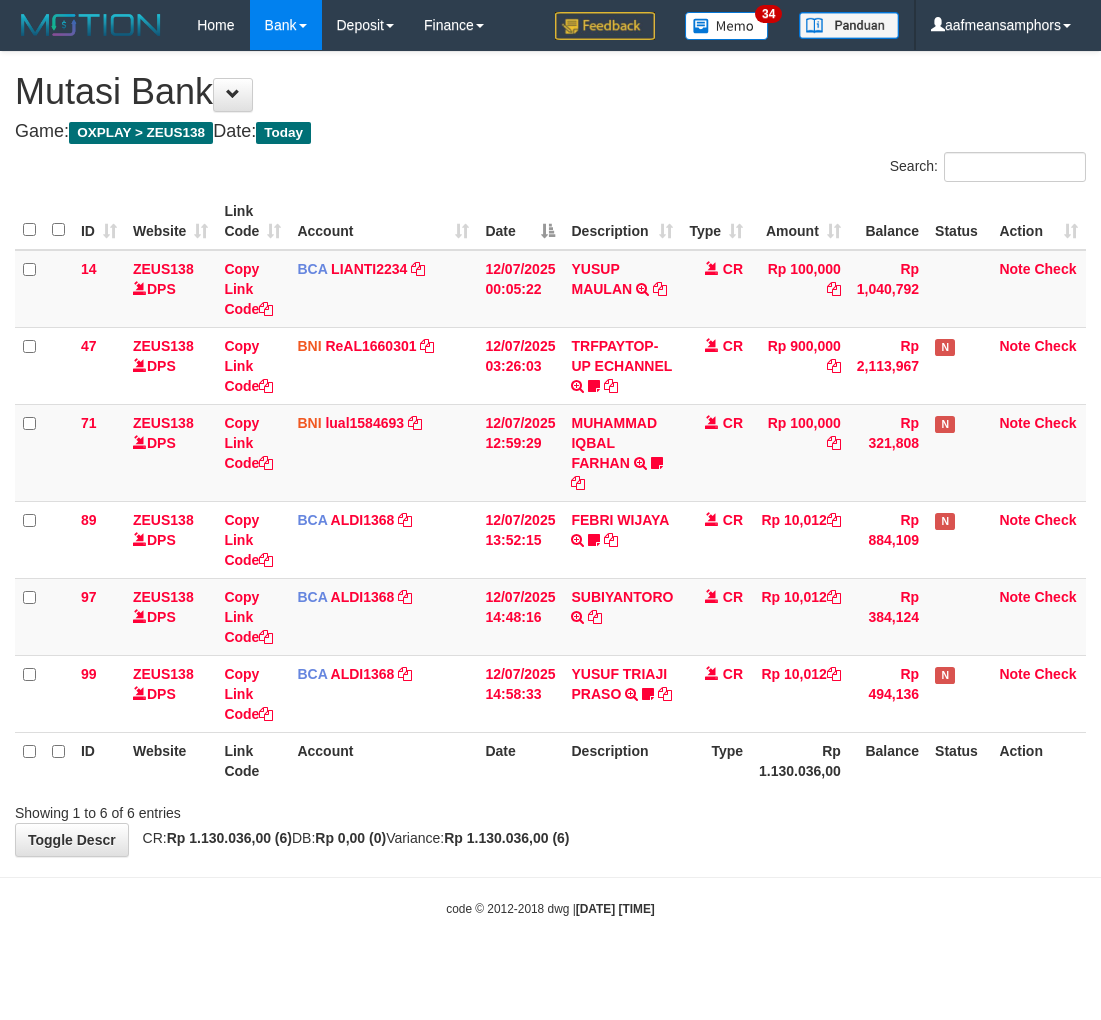 scroll, scrollTop: 0, scrollLeft: 0, axis: both 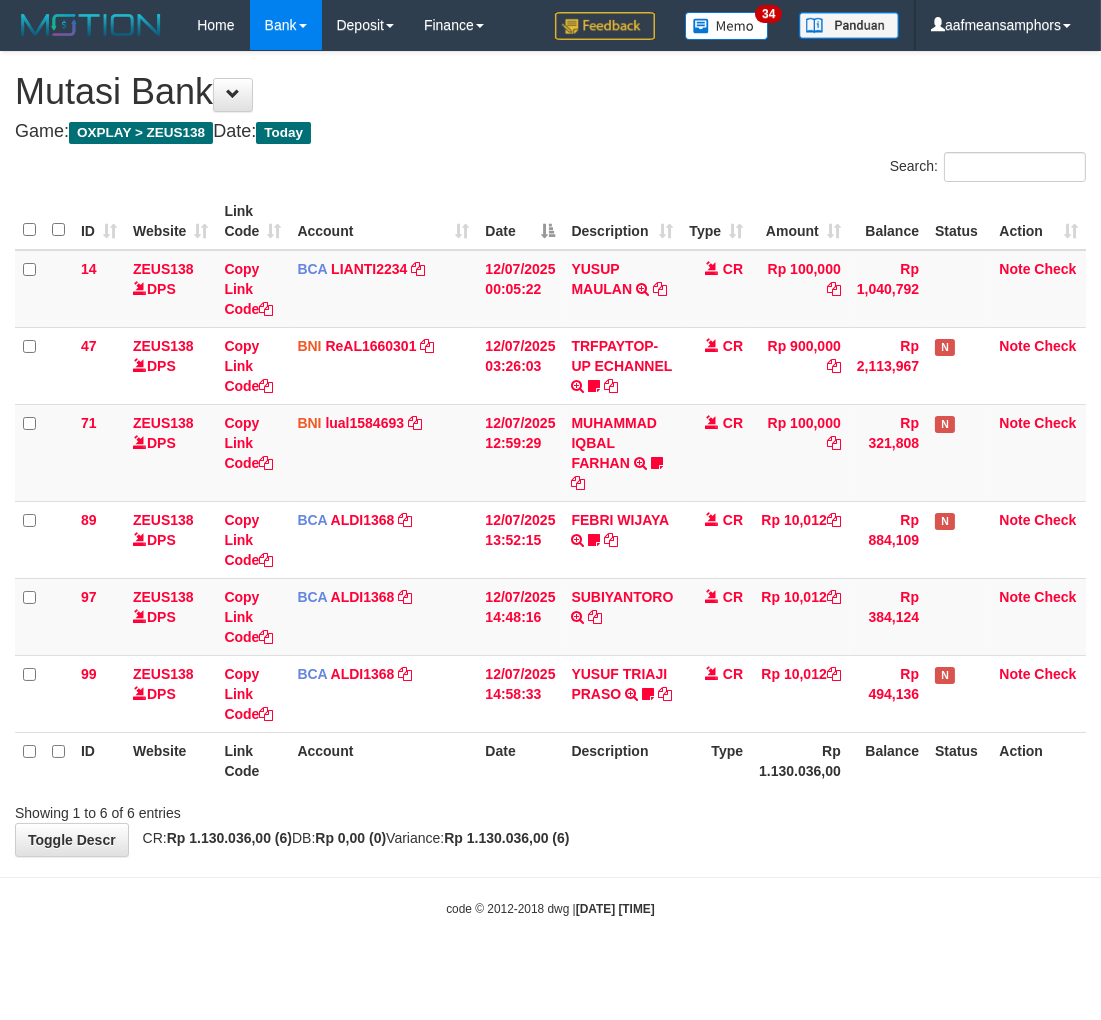 click on "code © 2012-2018 dwg |  [DATE] [TIME]" at bounding box center (550, 909) 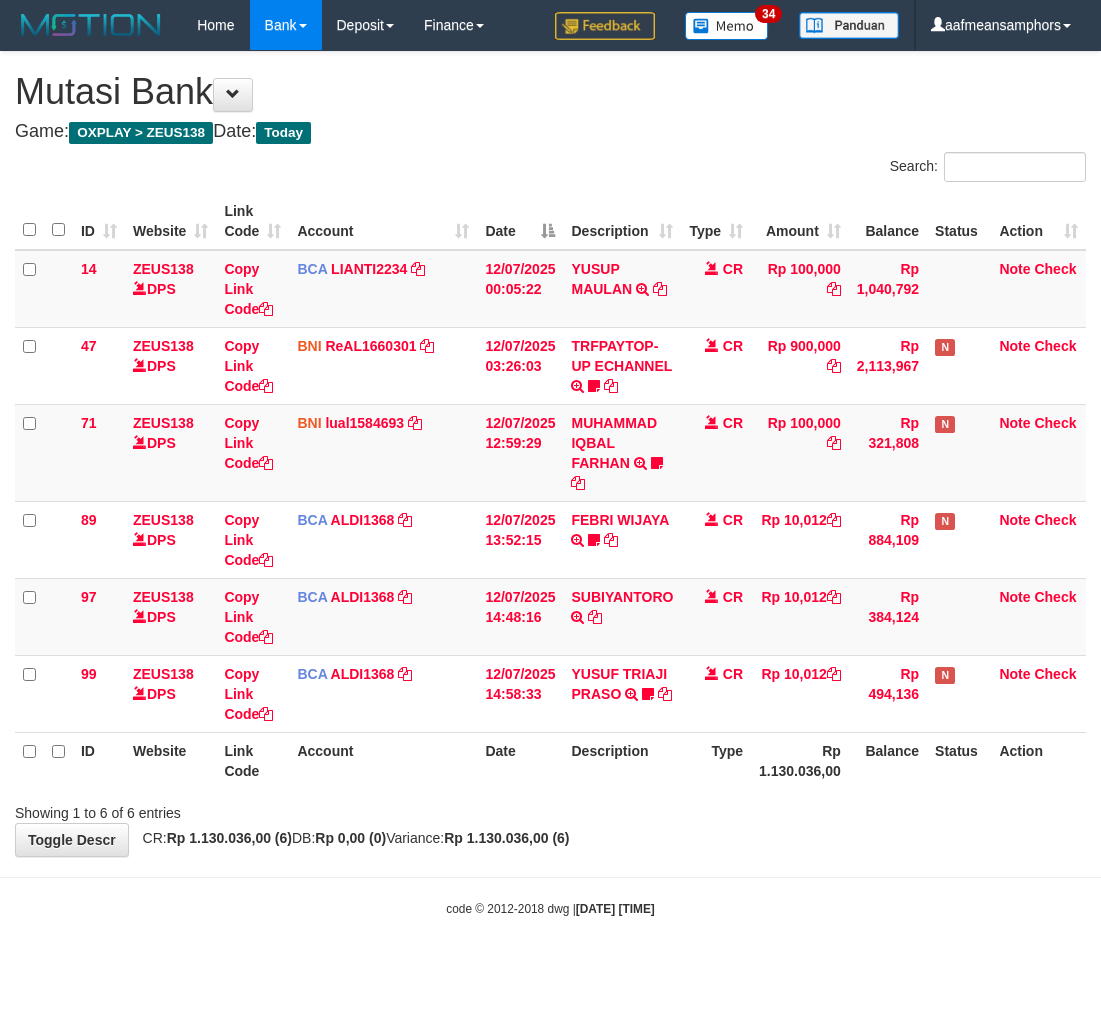 scroll, scrollTop: 0, scrollLeft: 0, axis: both 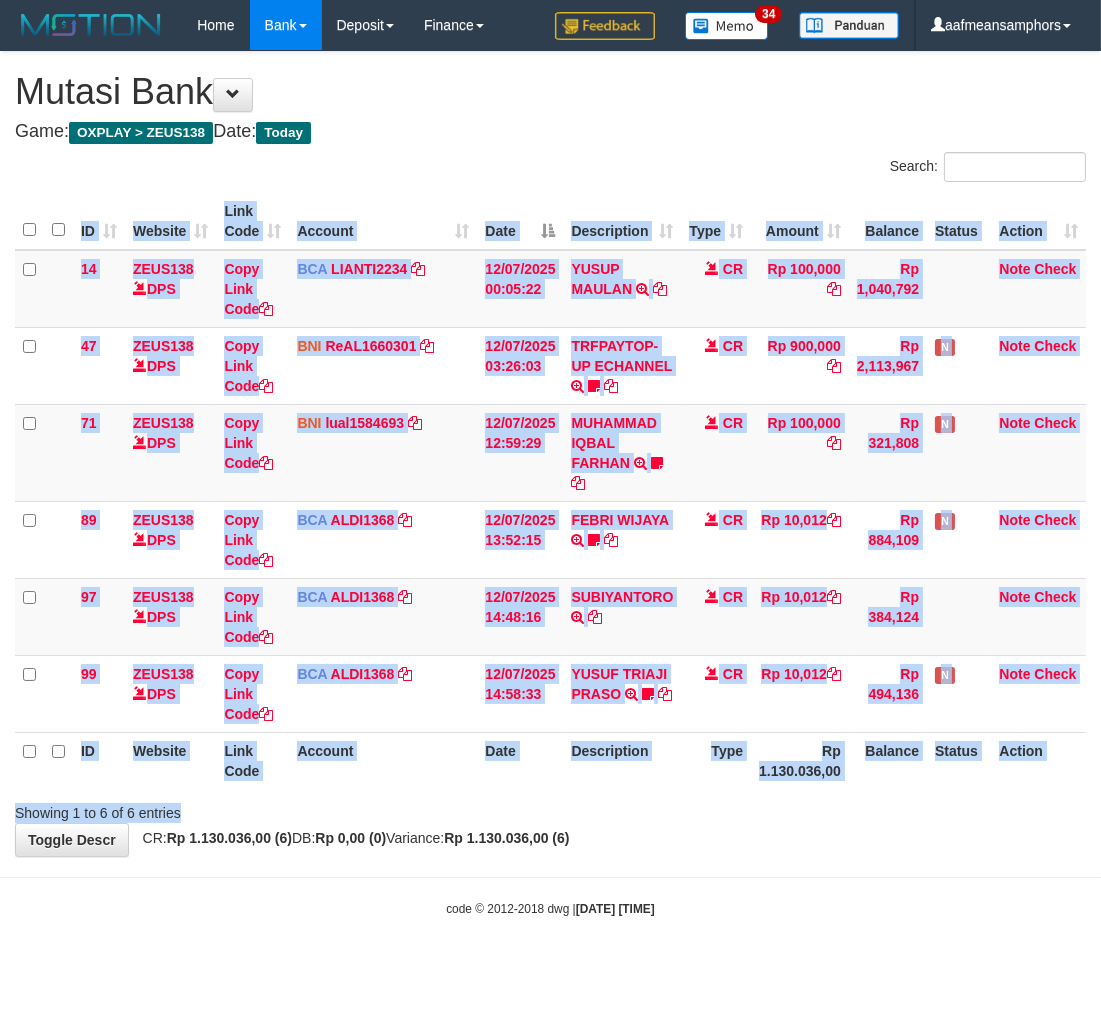 drag, startPoint x: 734, startPoint y: 797, endPoint x: 778, endPoint y: 778, distance: 47.92703 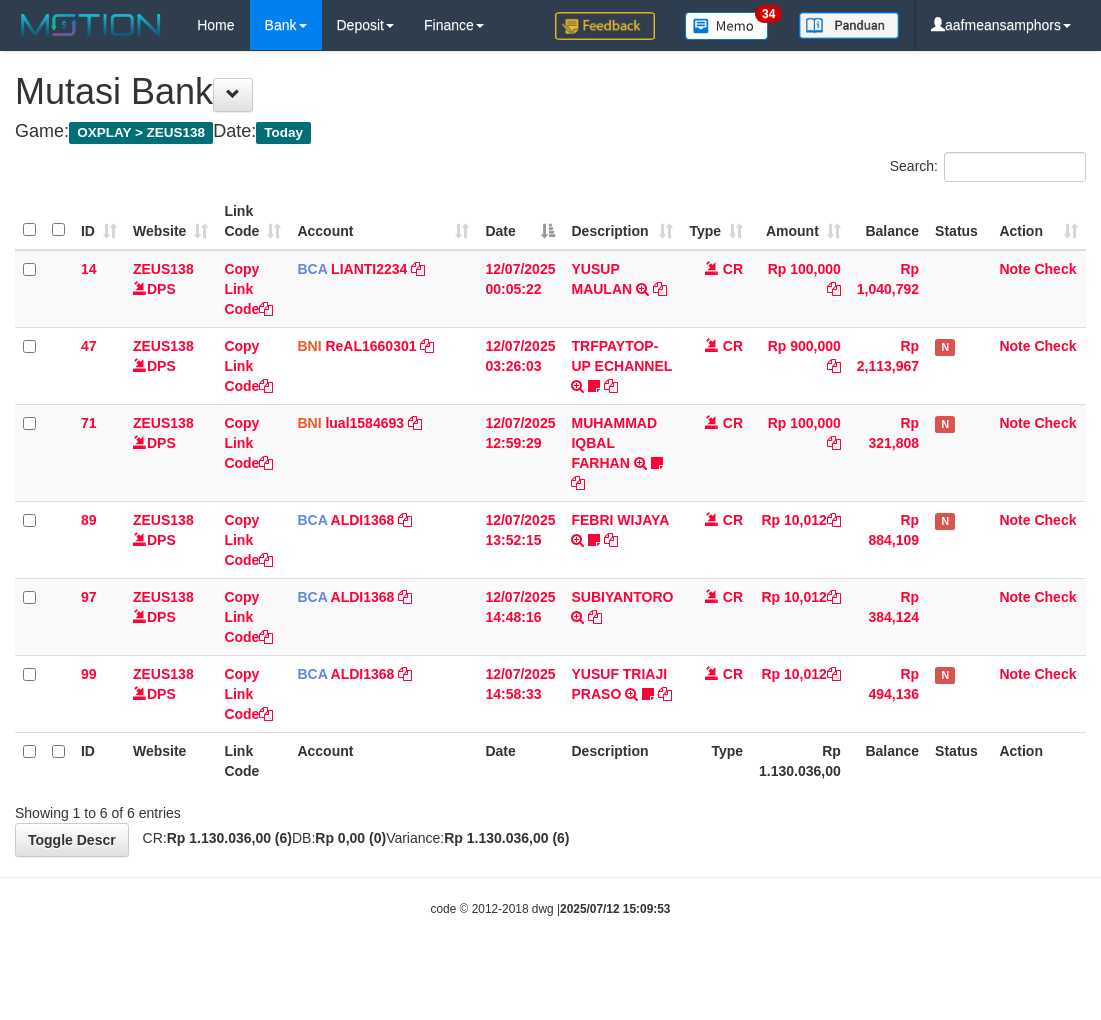 scroll, scrollTop: 0, scrollLeft: 0, axis: both 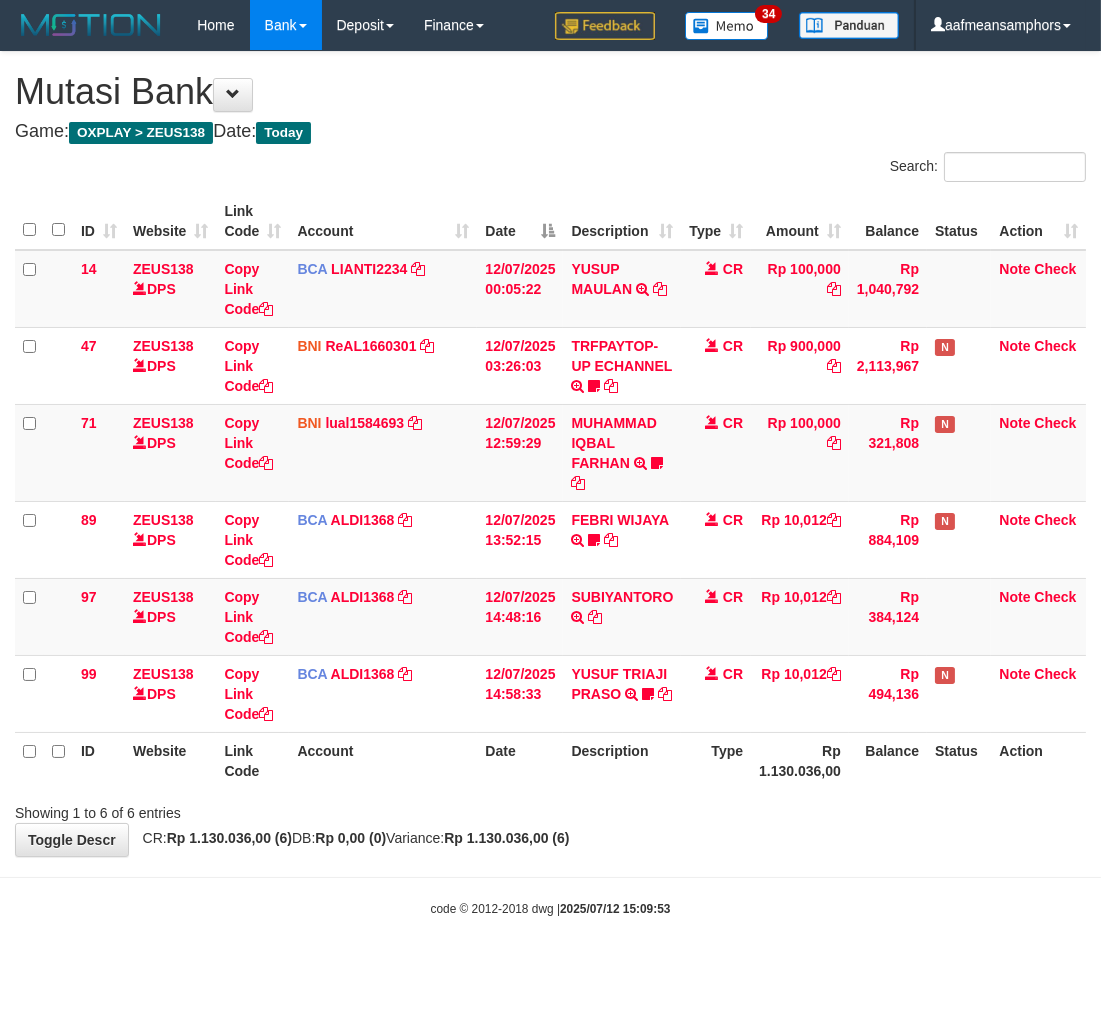 drag, startPoint x: 752, startPoint y: 860, endPoint x: 690, endPoint y: 863, distance: 62.072536 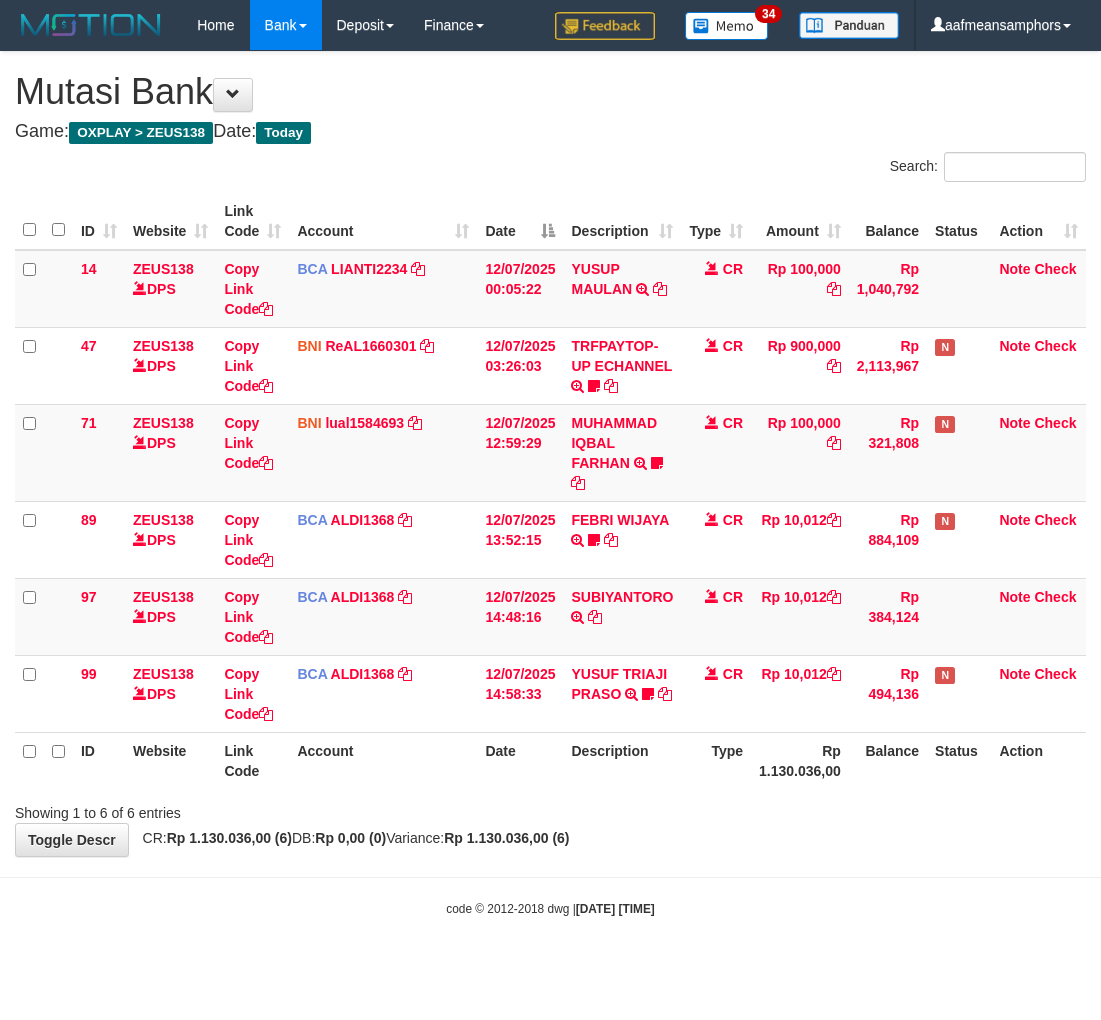 scroll, scrollTop: 0, scrollLeft: 0, axis: both 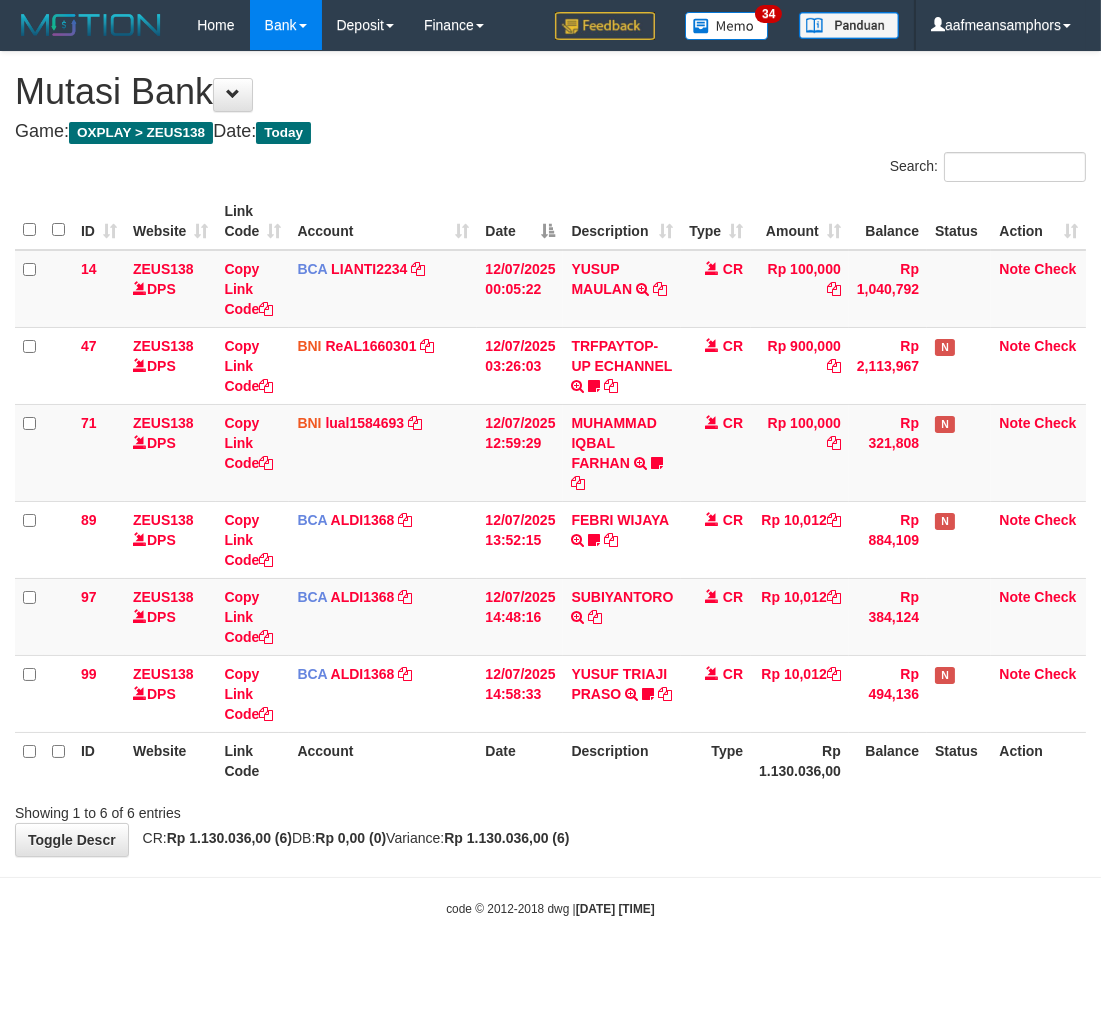 click on "Toggle navigation
Home
Bank
Account List
Load
By Website
Group
[OXPLAY]													ZEUS138
By Load Group (DPS)" at bounding box center (550, 484) 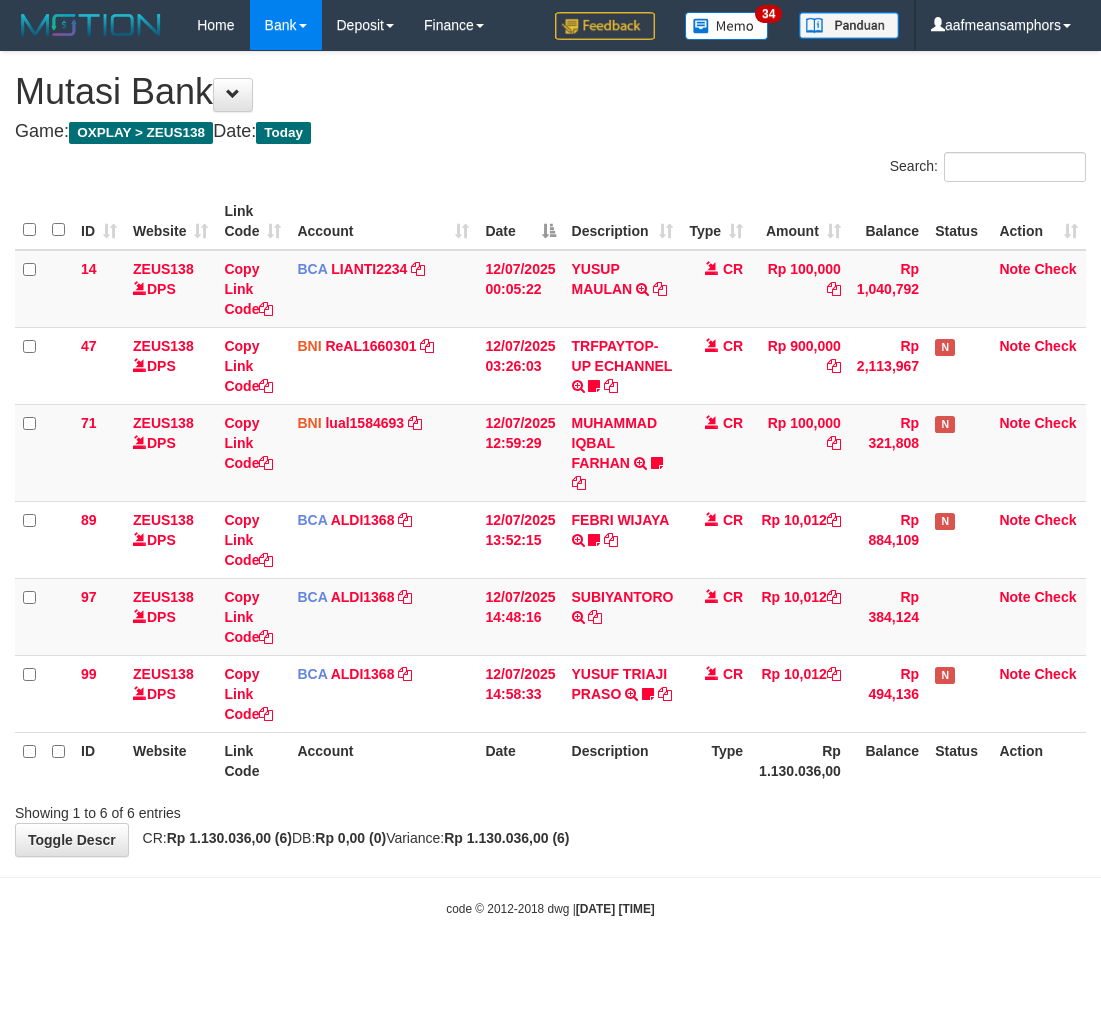 click on "Toggle navigation
Home
Bank
Account List
Load
By Website
Group
[OXPLAY]													ZEUS138
By Load Group (DPS)" at bounding box center [550, 484] 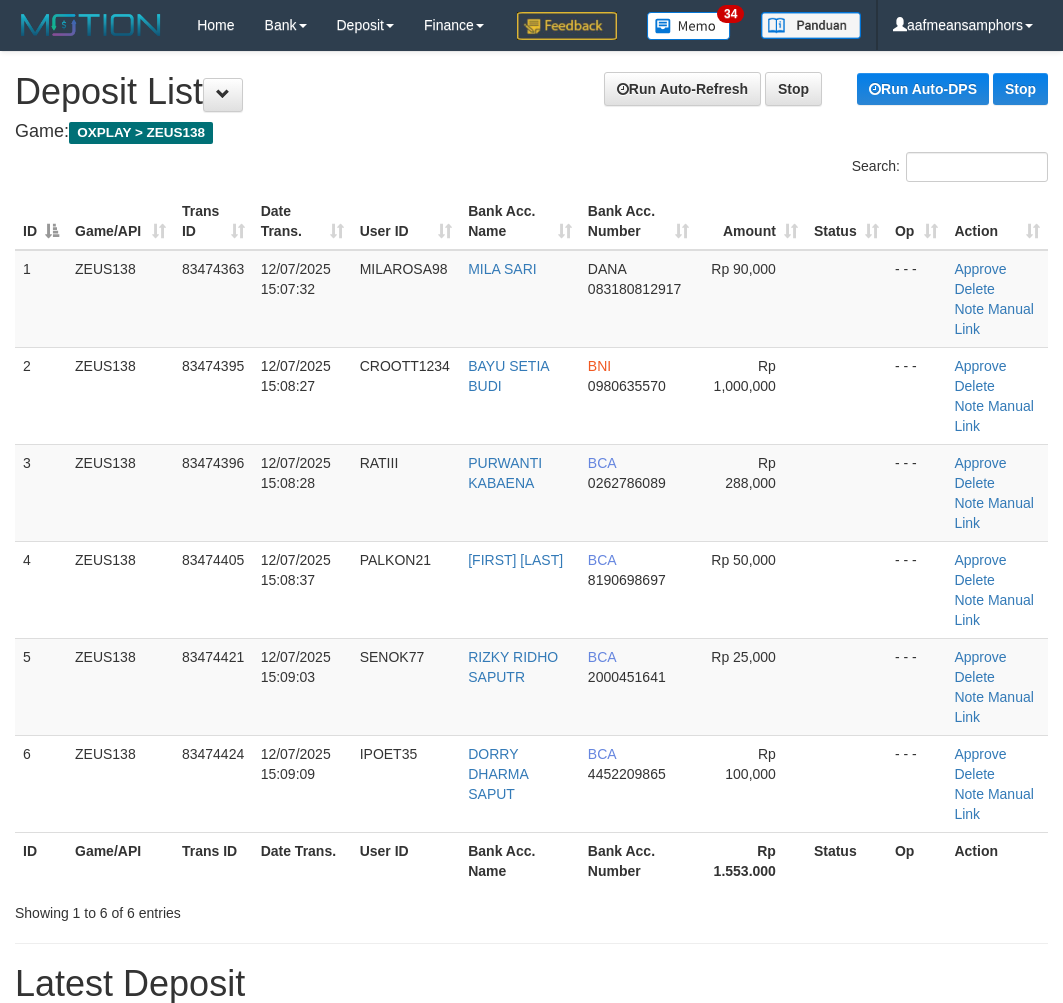 scroll, scrollTop: 0, scrollLeft: 10, axis: horizontal 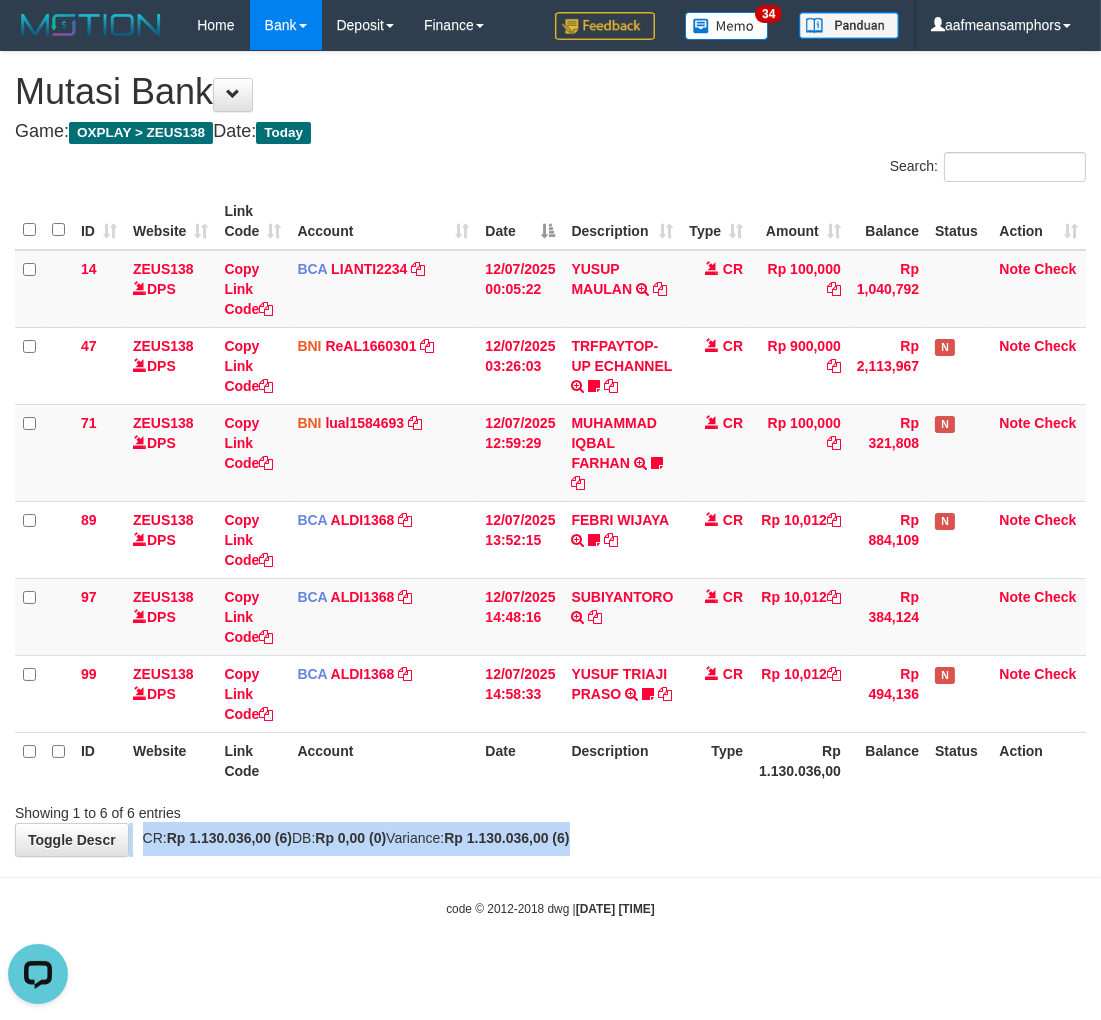 click on "**********" at bounding box center (550, 454) 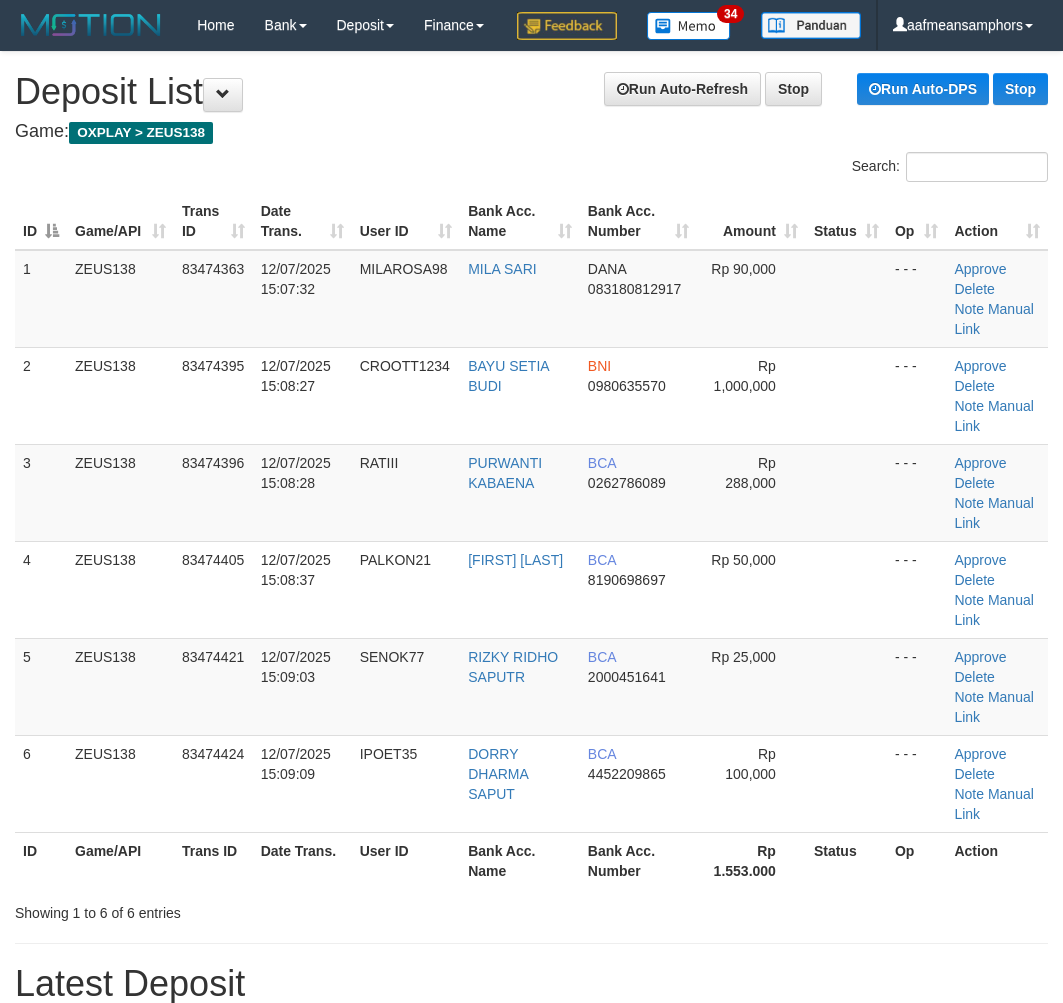 scroll, scrollTop: 0, scrollLeft: 10, axis: horizontal 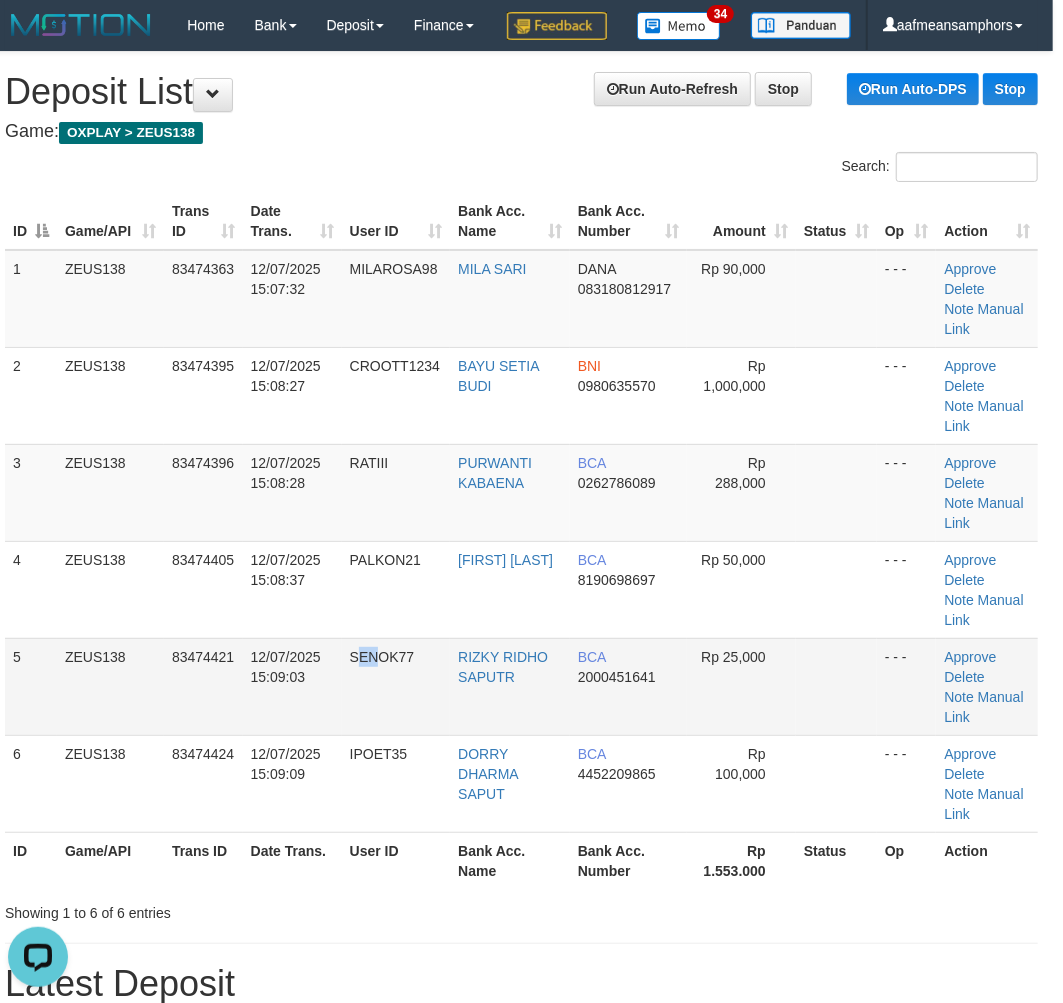 drag, startPoint x: 376, startPoint y: 756, endPoint x: 58, endPoint y: 773, distance: 318.45407 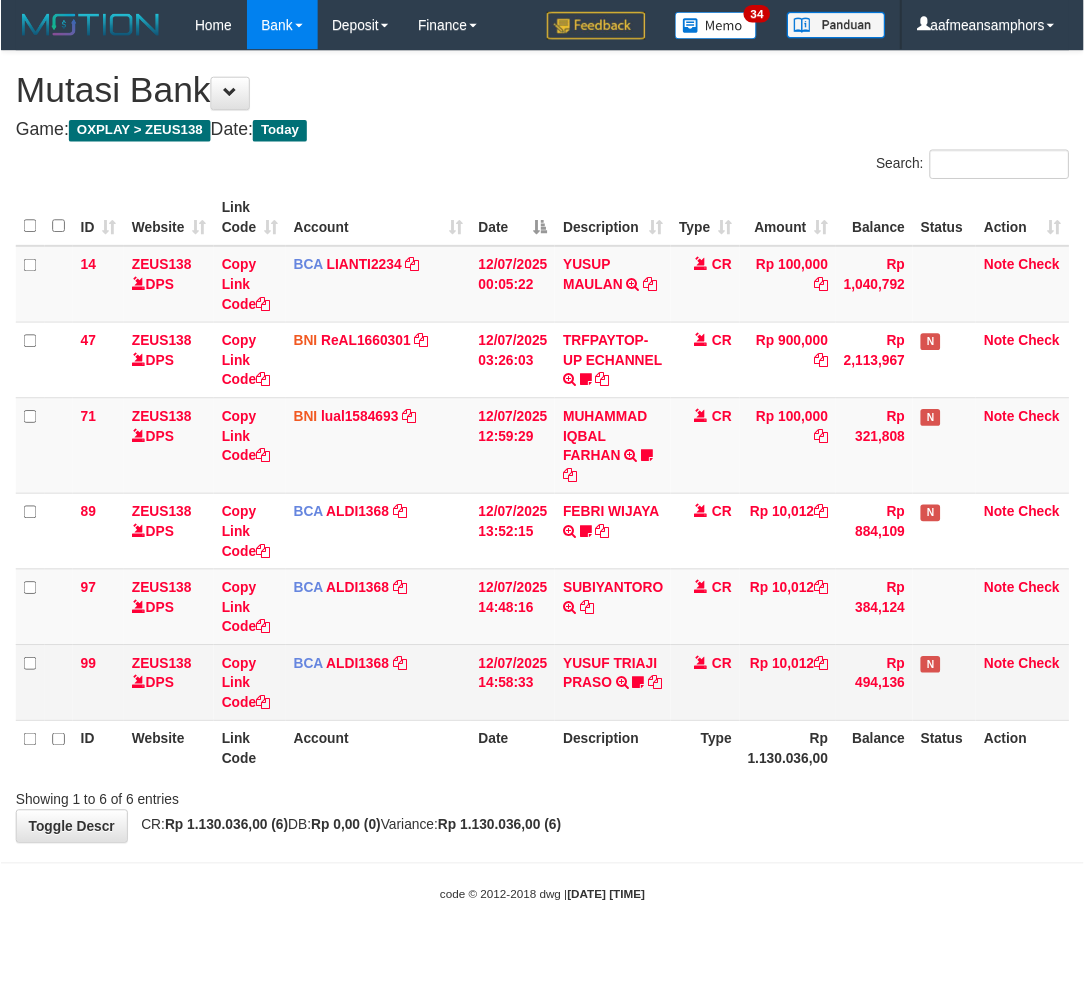 scroll, scrollTop: 0, scrollLeft: 0, axis: both 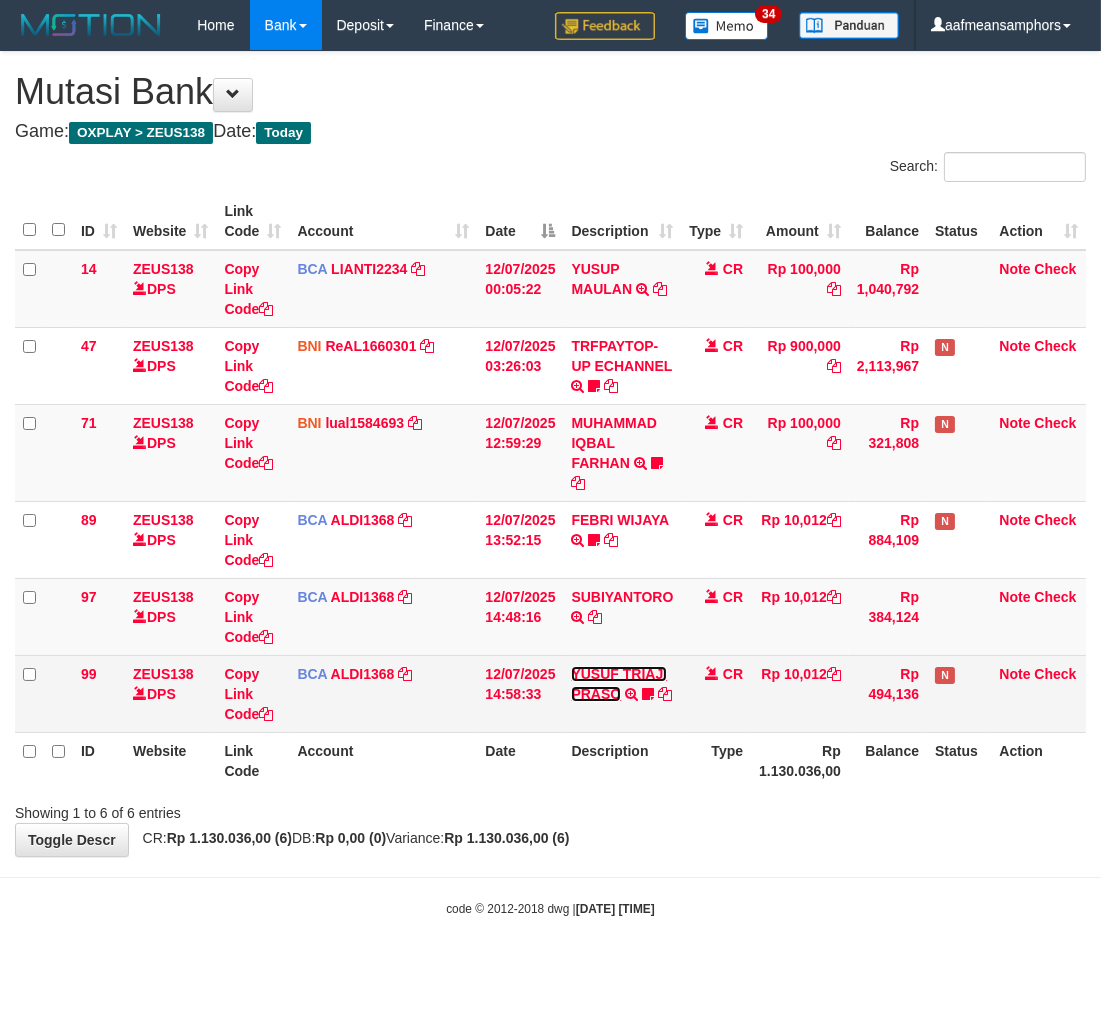 click on "YUSUF TRIAJI PRASO" at bounding box center (619, 684) 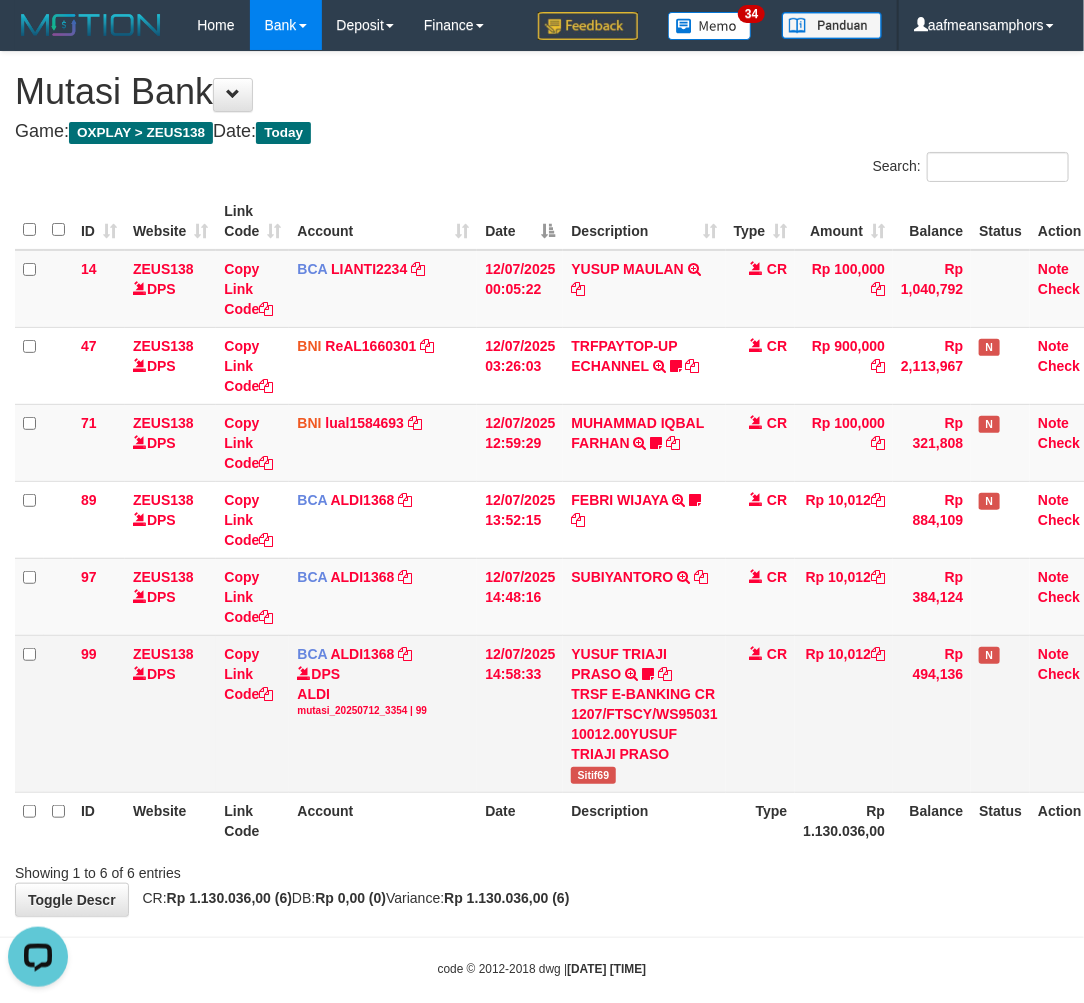 scroll, scrollTop: 0, scrollLeft: 0, axis: both 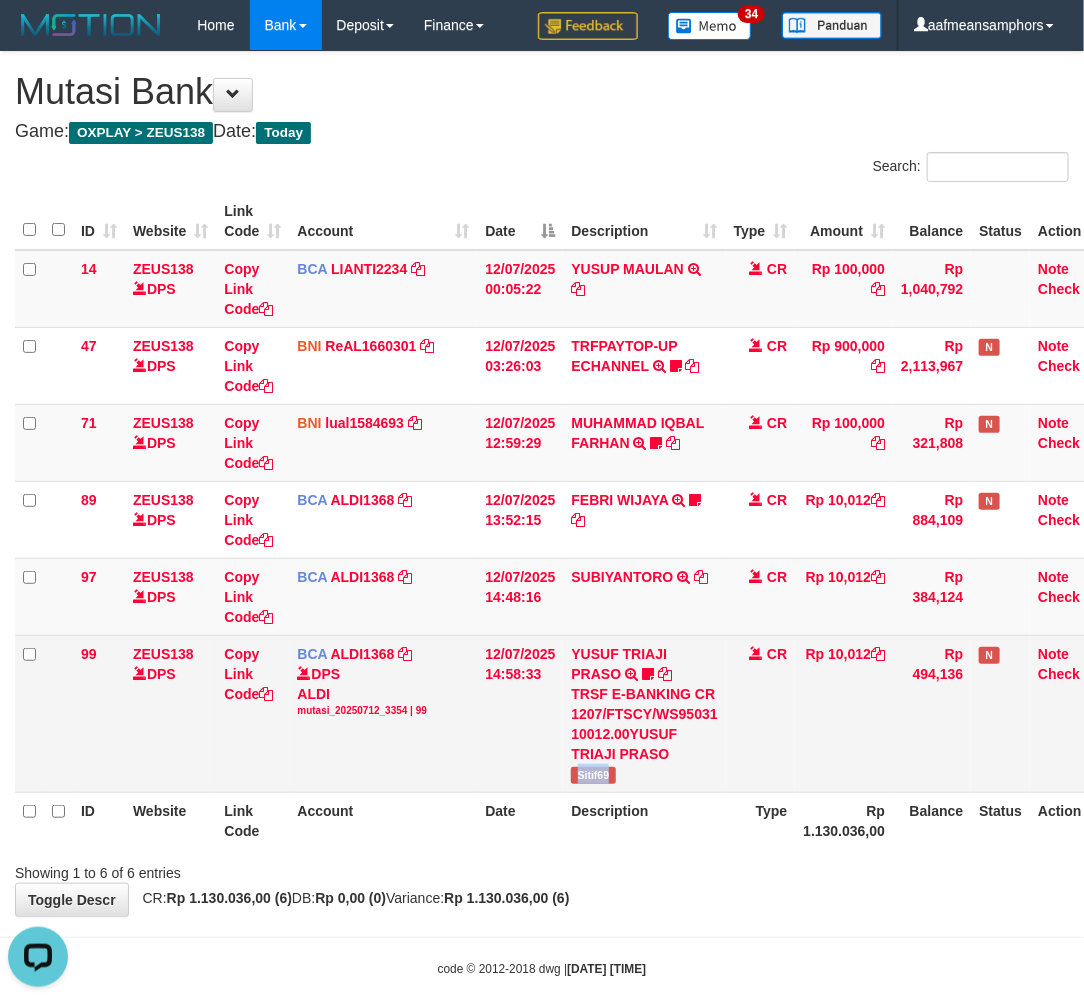 click on "Sitif69" at bounding box center [593, 775] 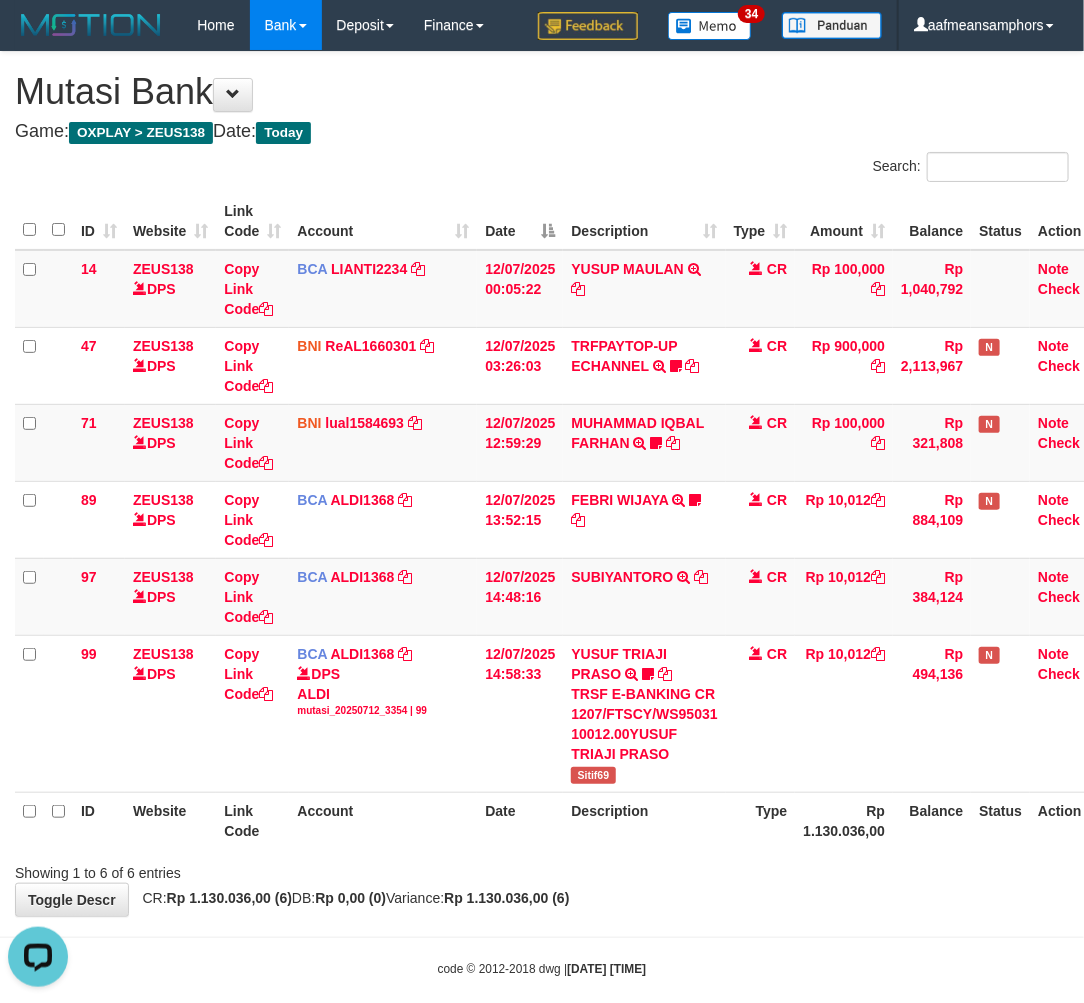 click on "Showing 1 to 6 of 6 entries" at bounding box center (542, 869) 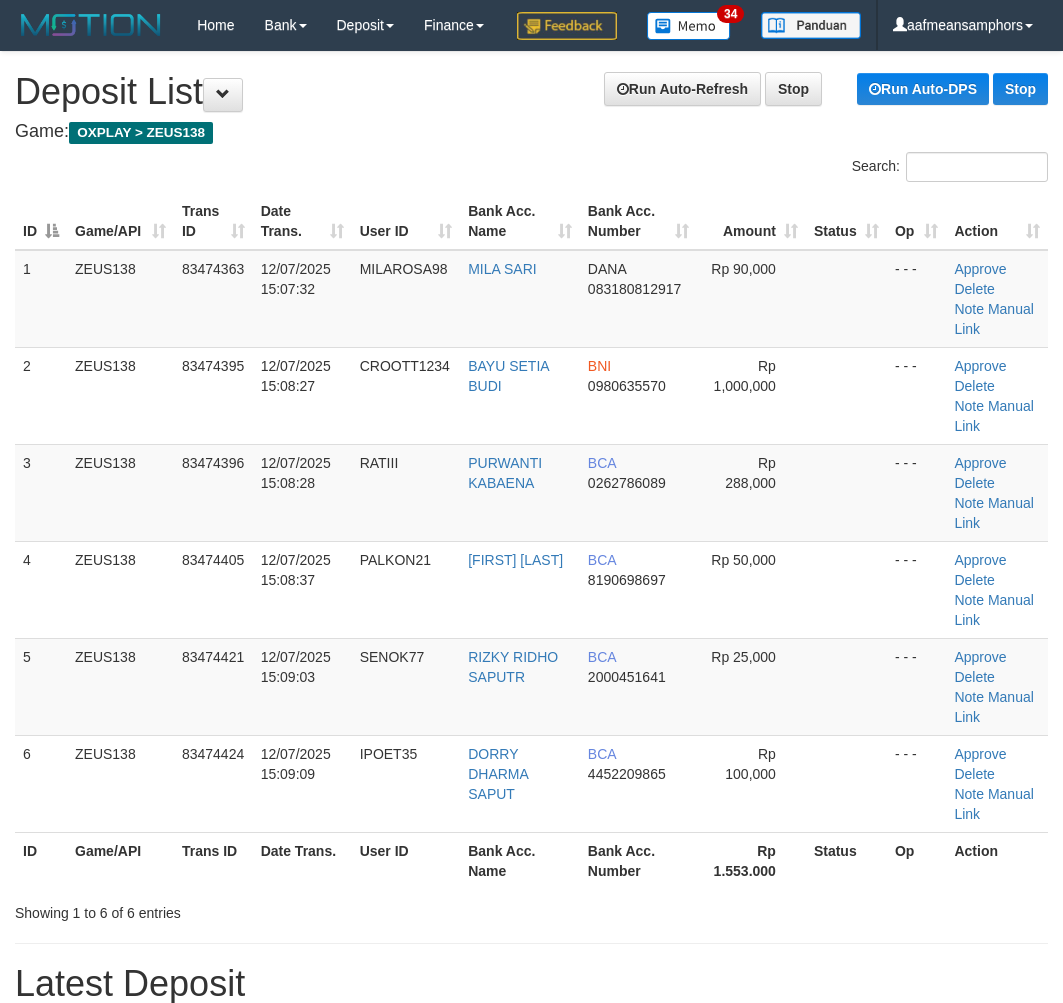 scroll, scrollTop: 0, scrollLeft: 10, axis: horizontal 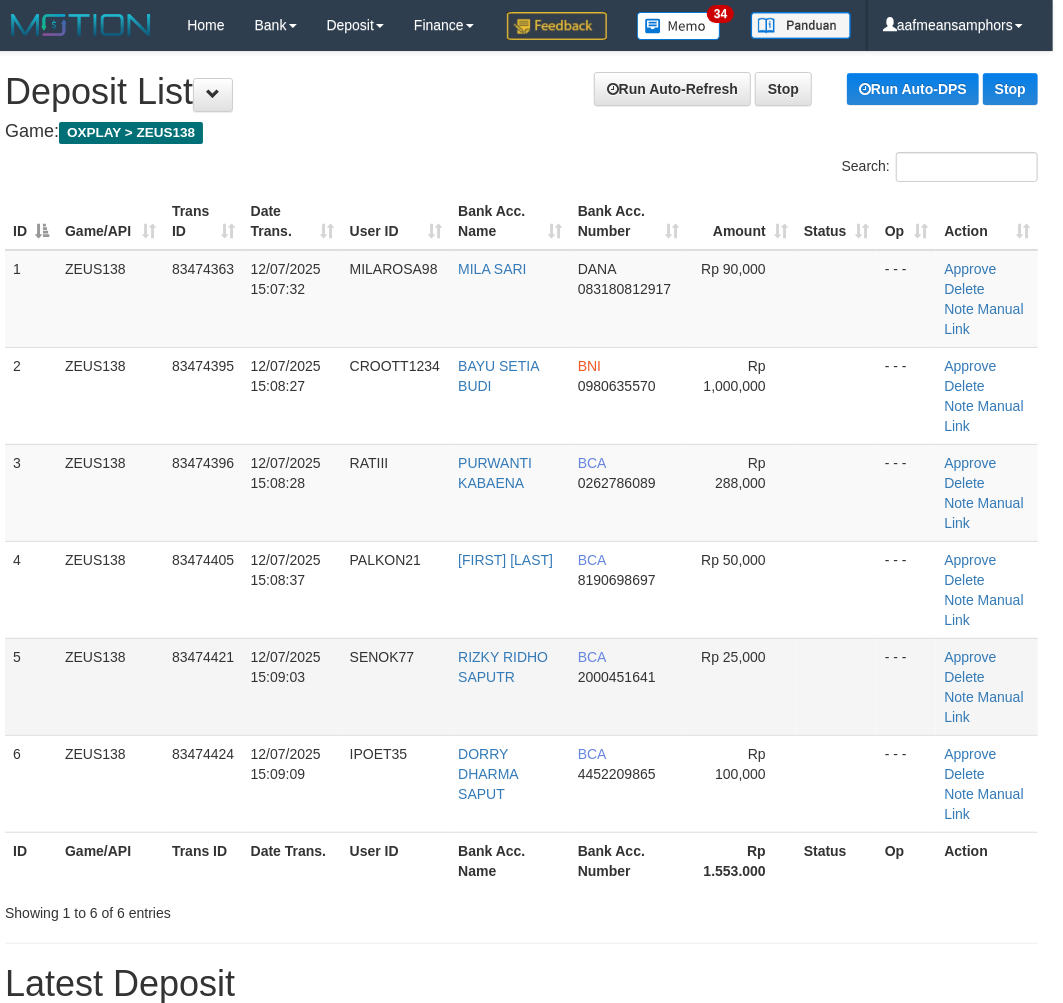 click on "5
ZEUS138
83474421
12/07/2025 15:09:03
SENOK77
RIZKY RIDHO SAPUTR
BCA
2000451641
Rp 25,000
- - -
Approve
Delete
Note
Manual Link" at bounding box center (521, 686) 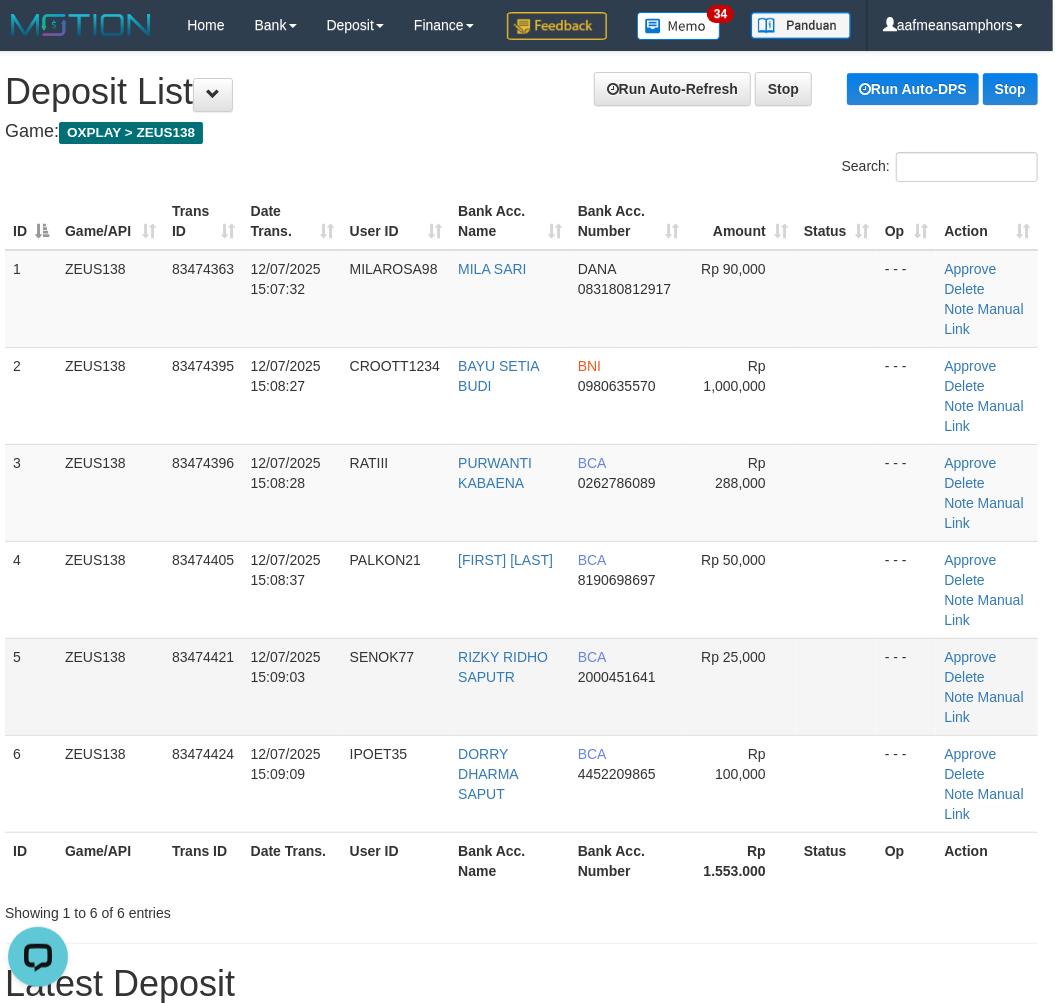 scroll, scrollTop: 0, scrollLeft: 0, axis: both 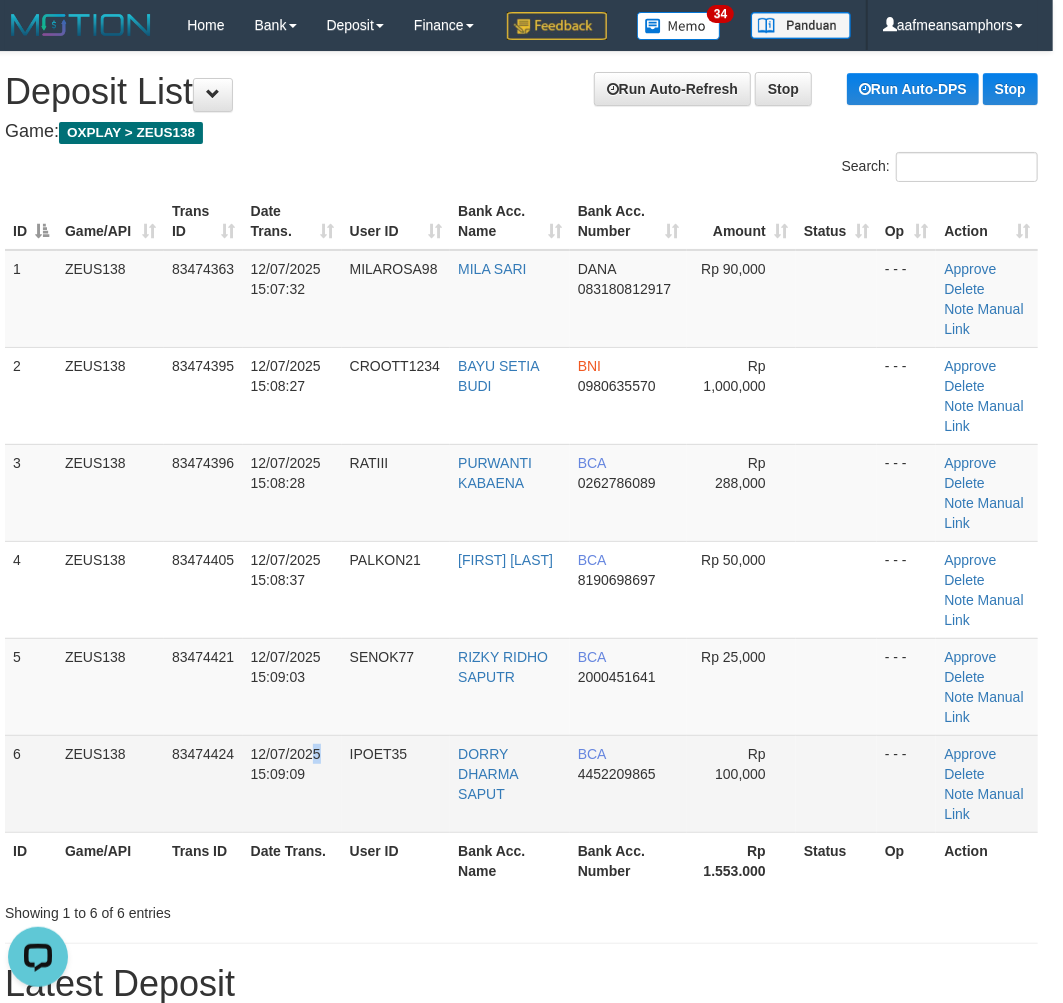 drag, startPoint x: 330, startPoint y: 791, endPoint x: 303, endPoint y: 797, distance: 27.658634 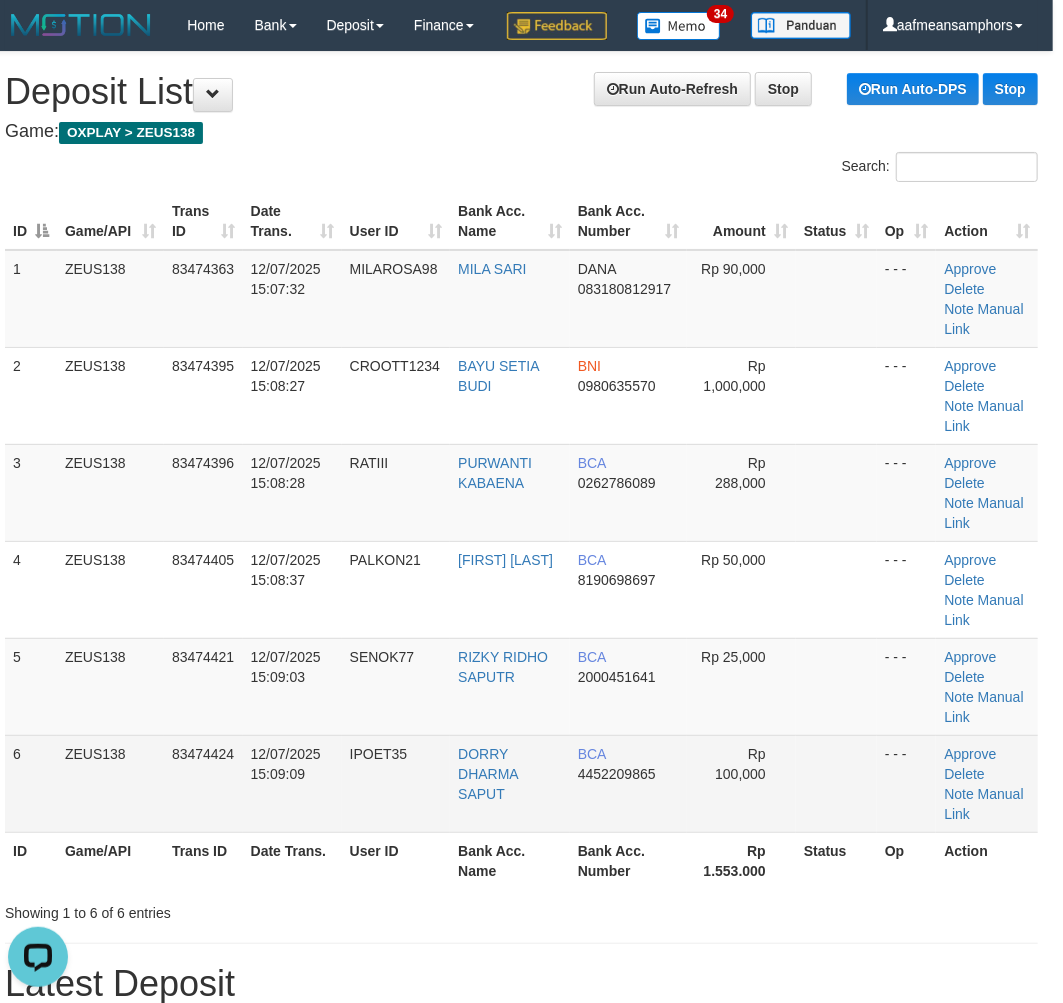 drag, startPoint x: 298, startPoint y: 797, endPoint x: 153, endPoint y: 825, distance: 147.67871 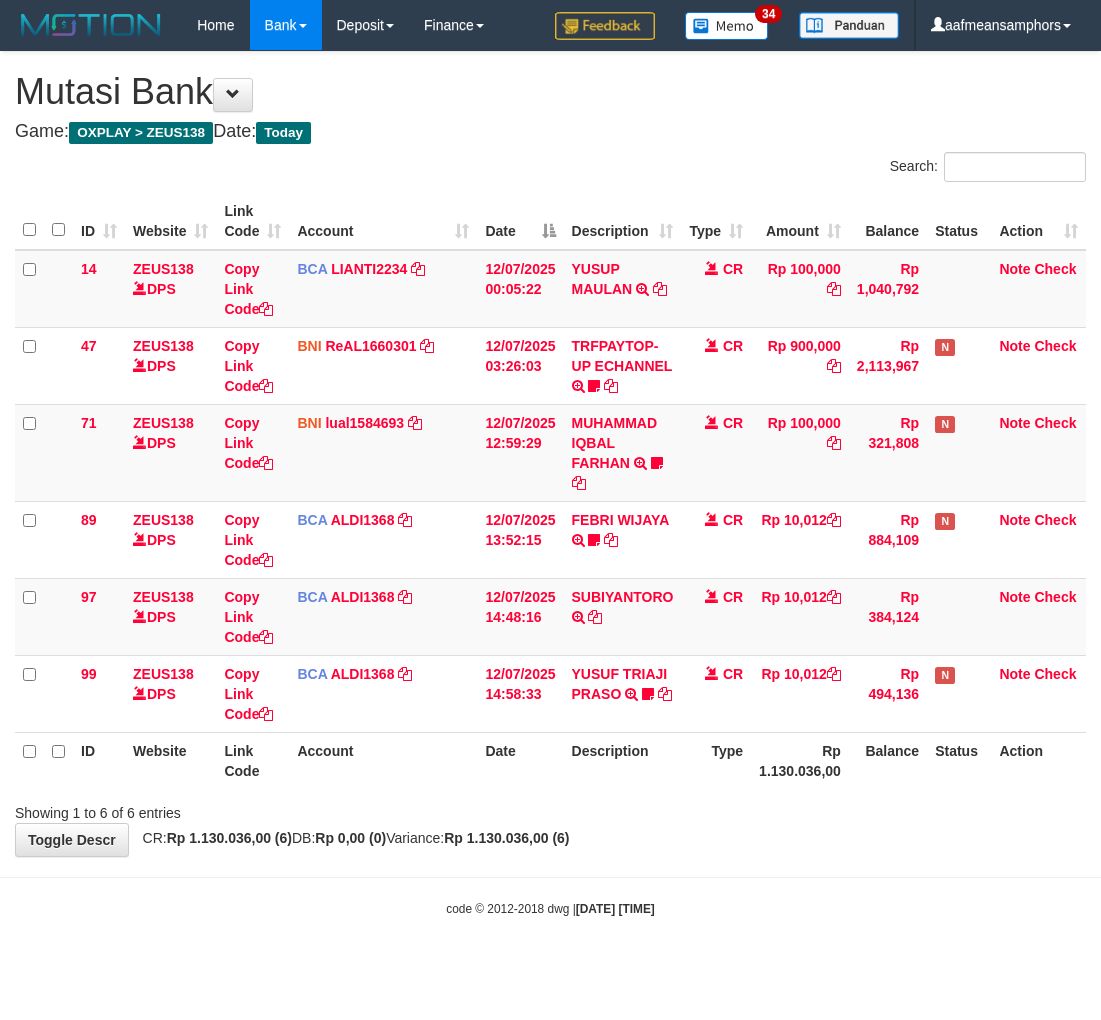 click on "Toggle navigation
Home
Bank
Account List
Load
By Website
Group
[OXPLAY]													ZEUS138
By Load Group (DPS)" at bounding box center (550, 484) 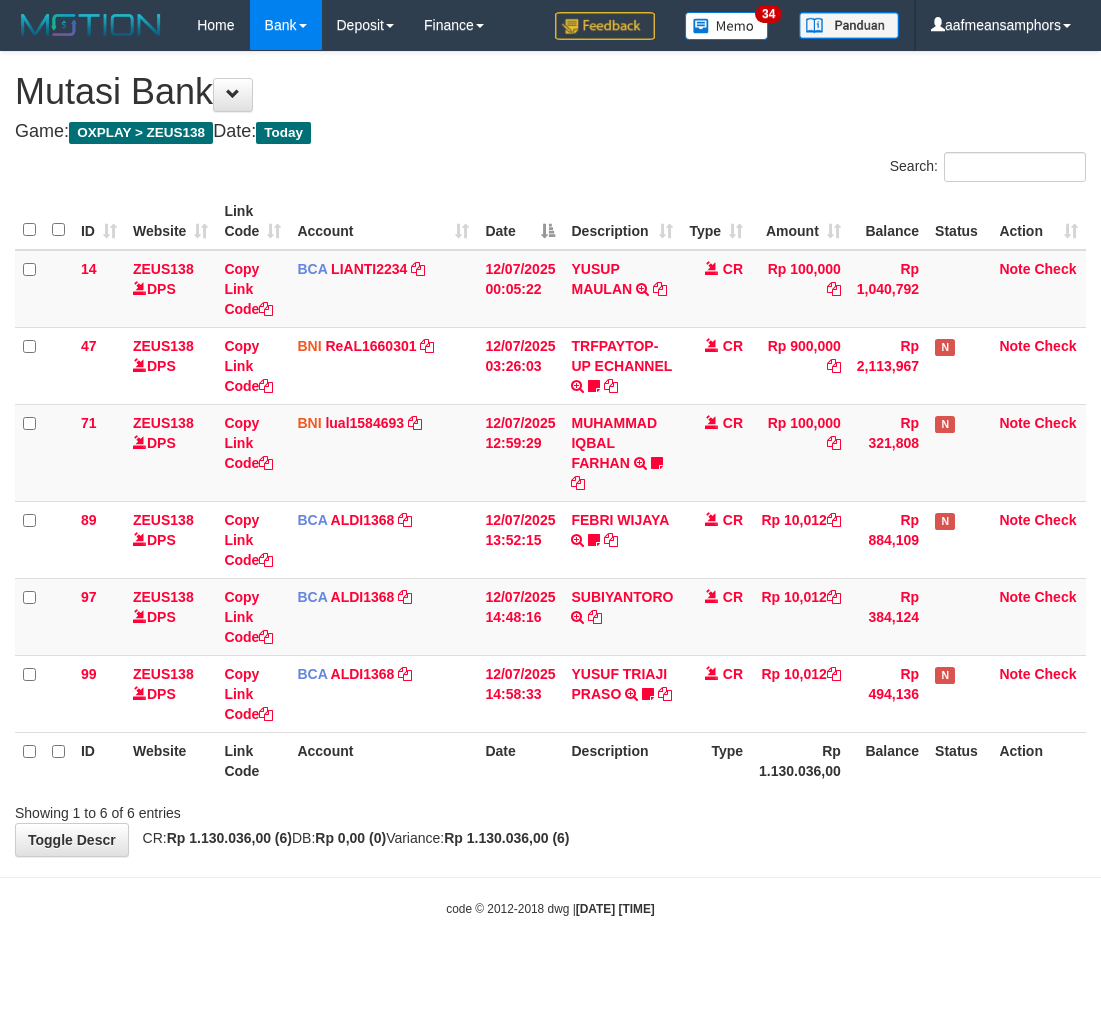 scroll, scrollTop: 0, scrollLeft: 0, axis: both 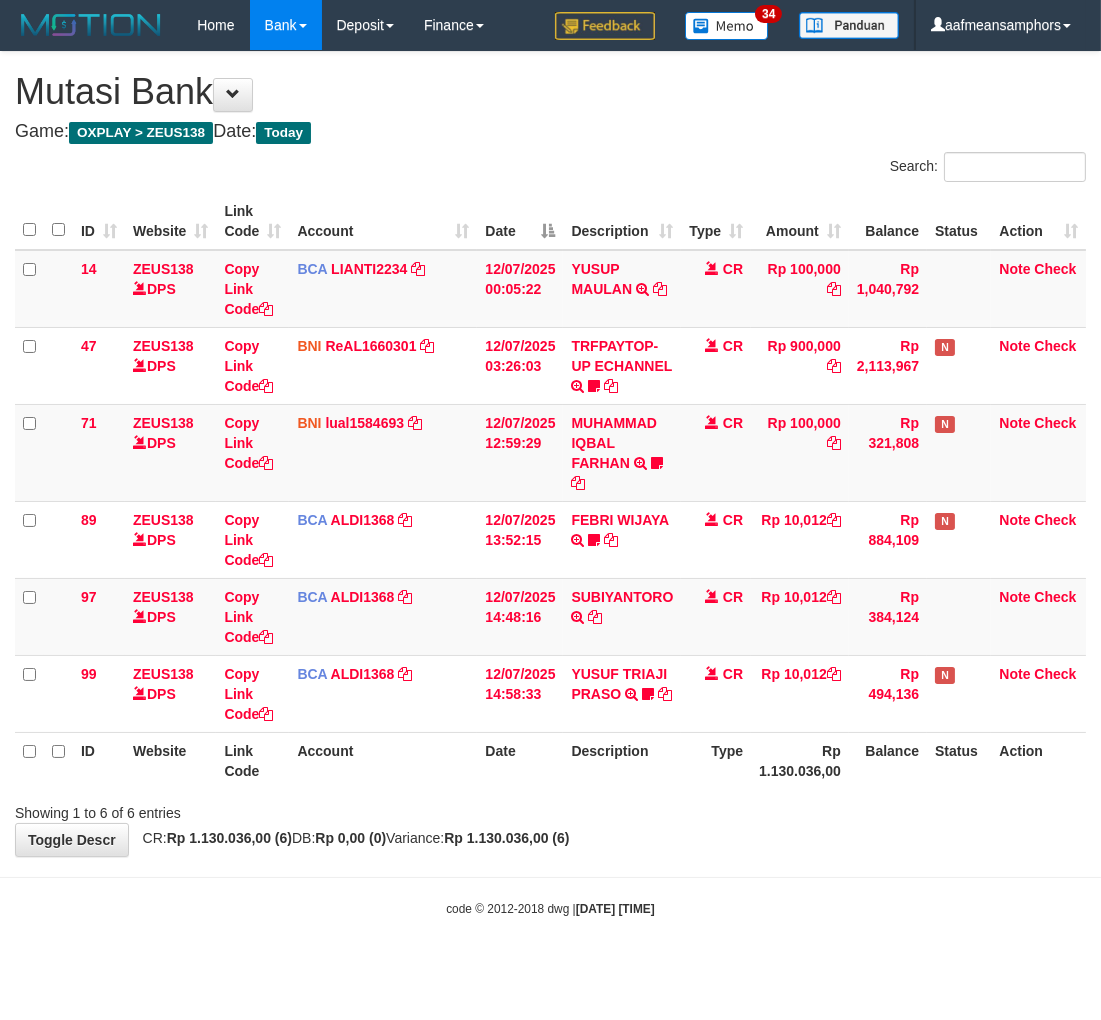 drag, startPoint x: 697, startPoint y: 888, endPoint x: 712, endPoint y: 865, distance: 27.45906 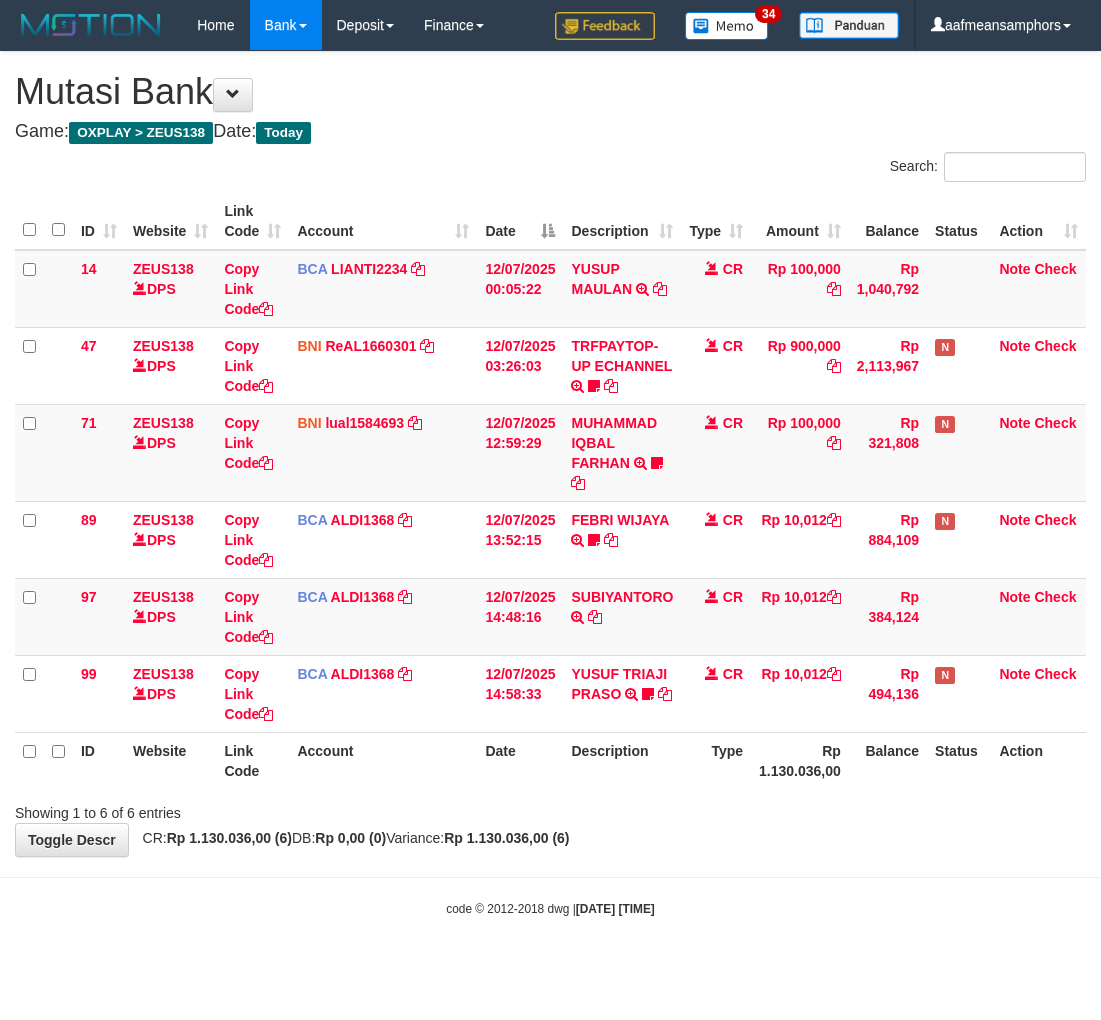 scroll, scrollTop: 0, scrollLeft: 0, axis: both 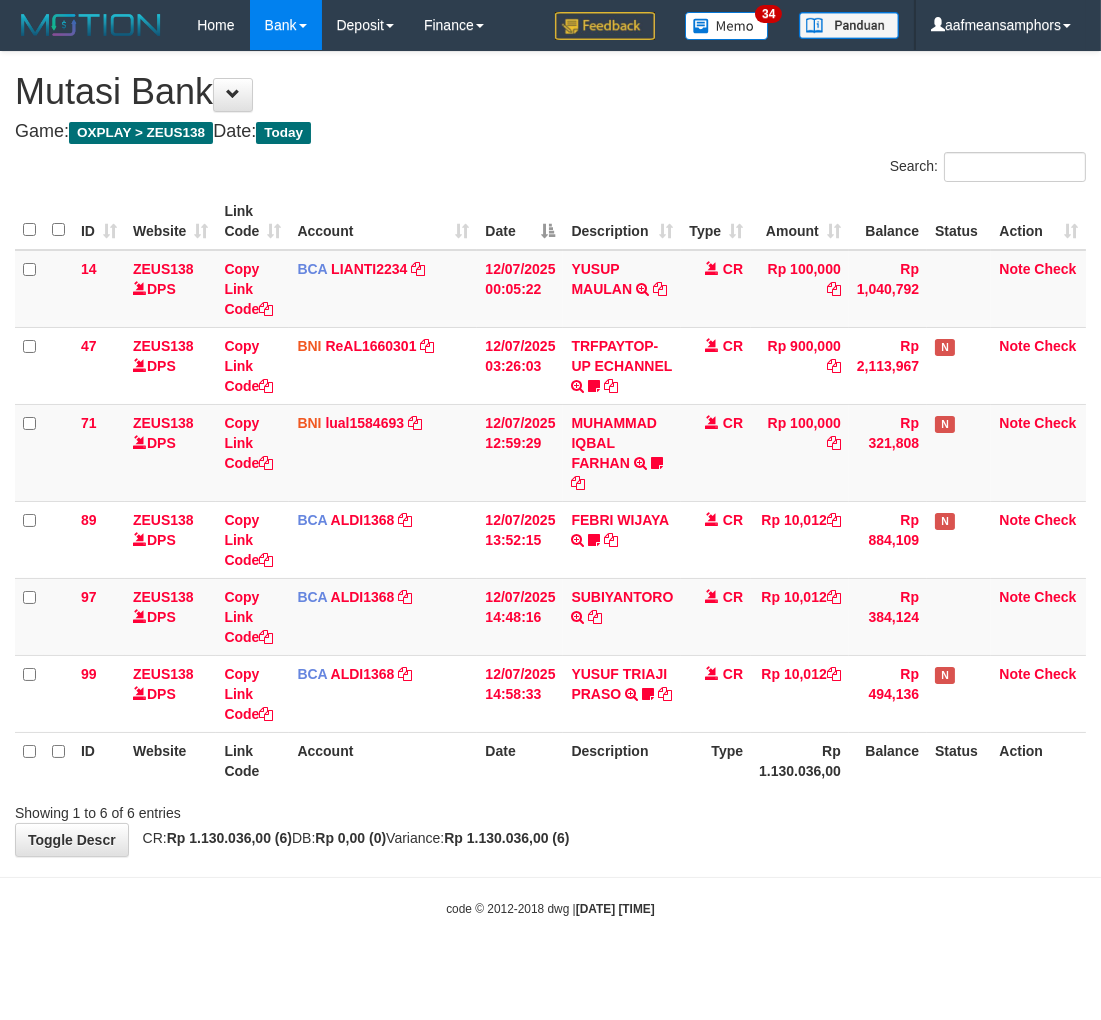 click on "**********" at bounding box center [550, 454] 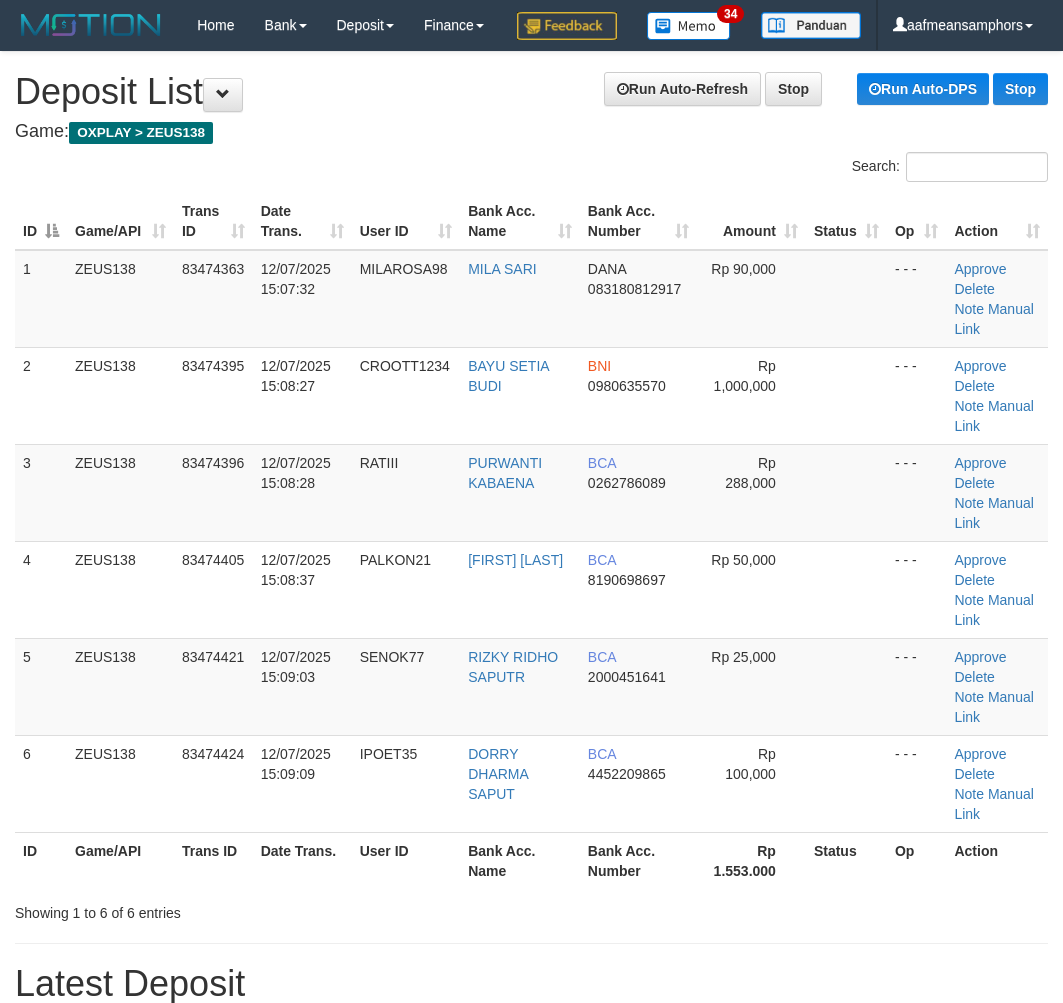 scroll, scrollTop: 0, scrollLeft: 10, axis: horizontal 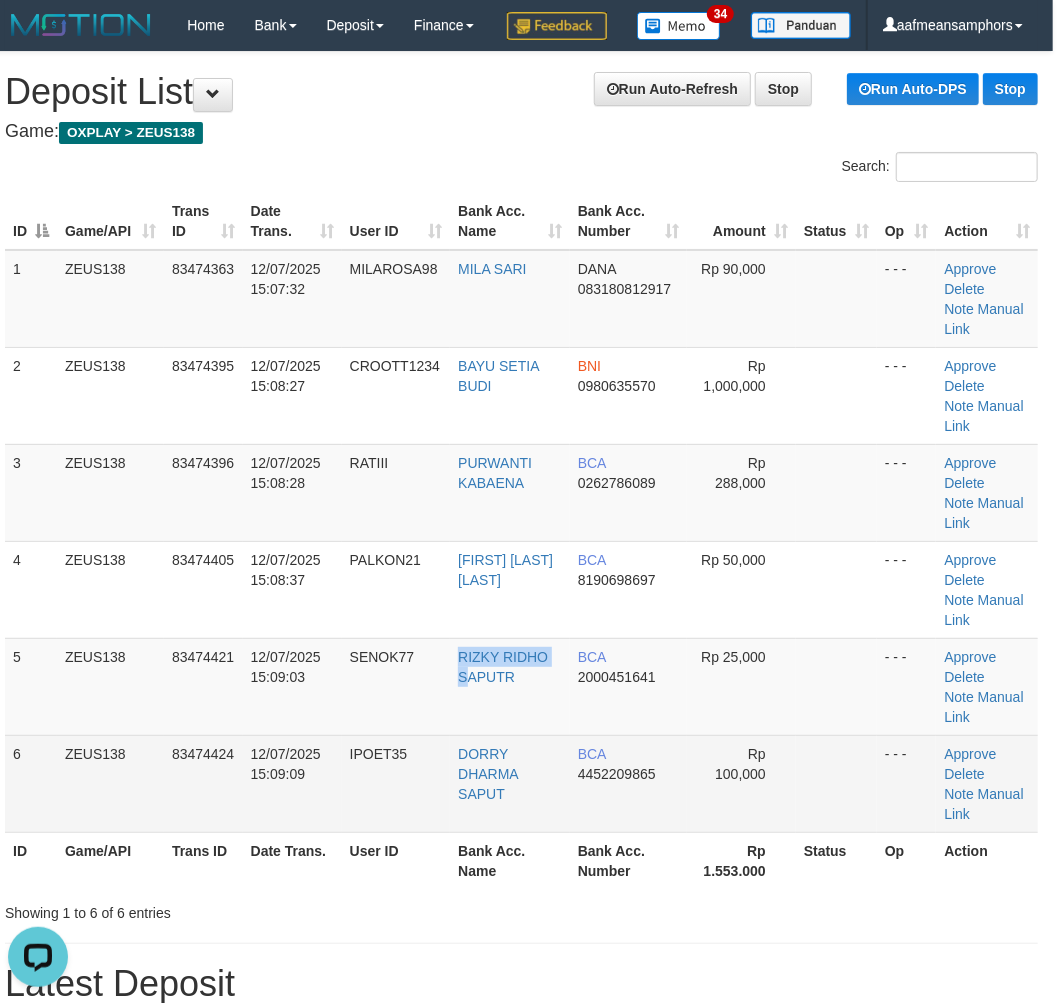 drag, startPoint x: 466, startPoint y: 754, endPoint x: 200, endPoint y: 803, distance: 270.4755 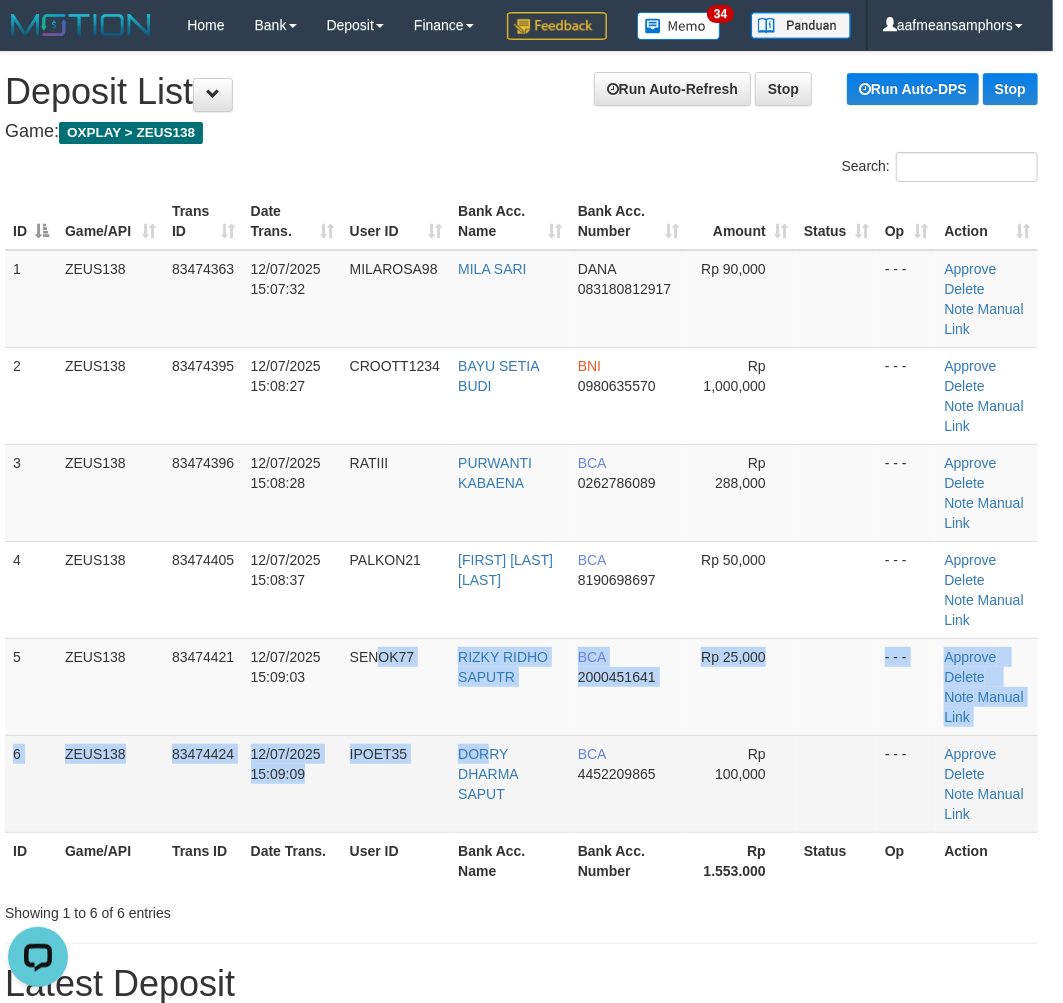 click on "1
ZEUS138
83474363
12/07/2025 15:07:32
MILAROSA98
MILA SARI
DANA
083180812917
Rp 90,000
- - -
Approve
Delete
Note
Manual Link
2
ZEUS138
83474395
12/07/2025 15:08:27
CROOTT1234
BAYU SETIA BUDI
BNI
0980635570
Rp 1,000,000
- - -
Approve" at bounding box center (521, 541) 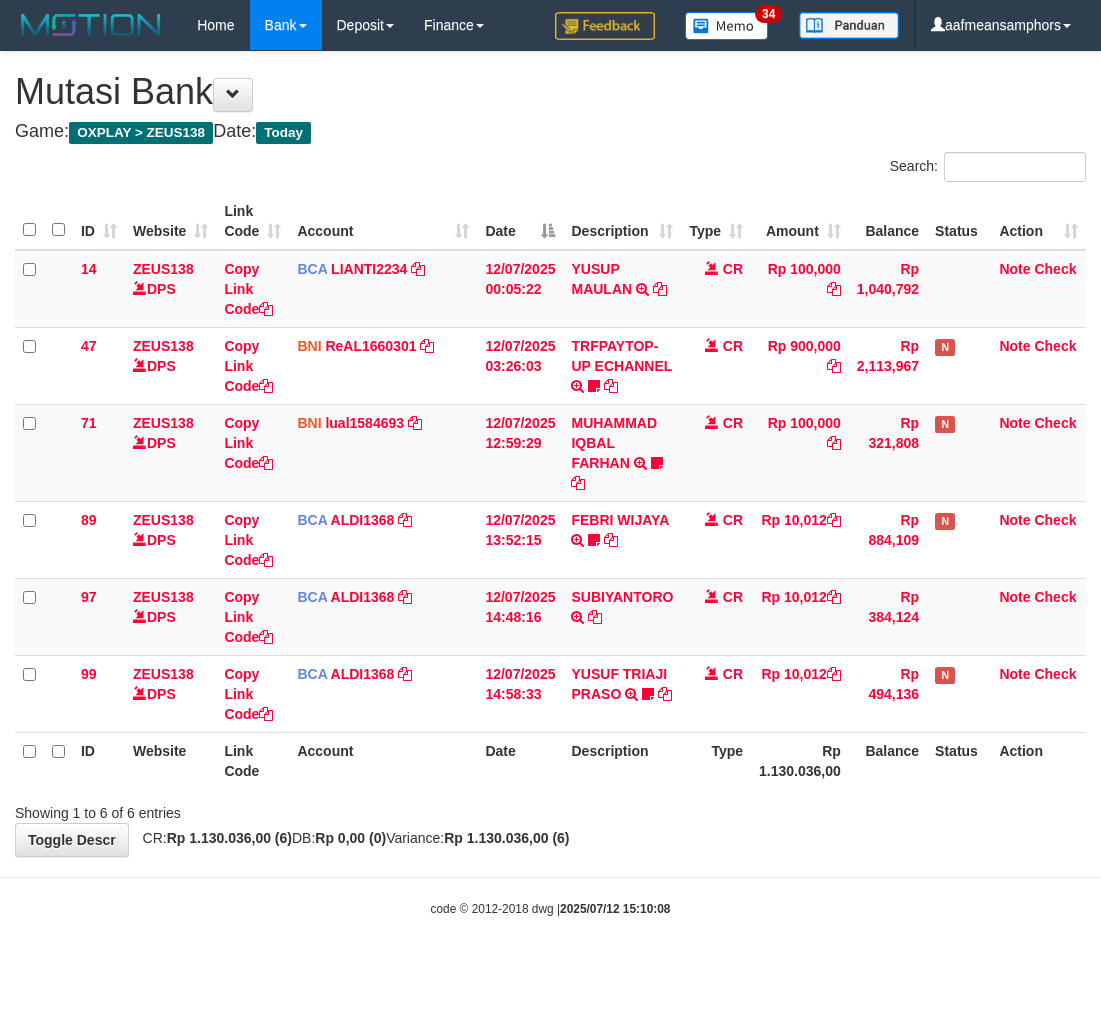 scroll, scrollTop: 0, scrollLeft: 0, axis: both 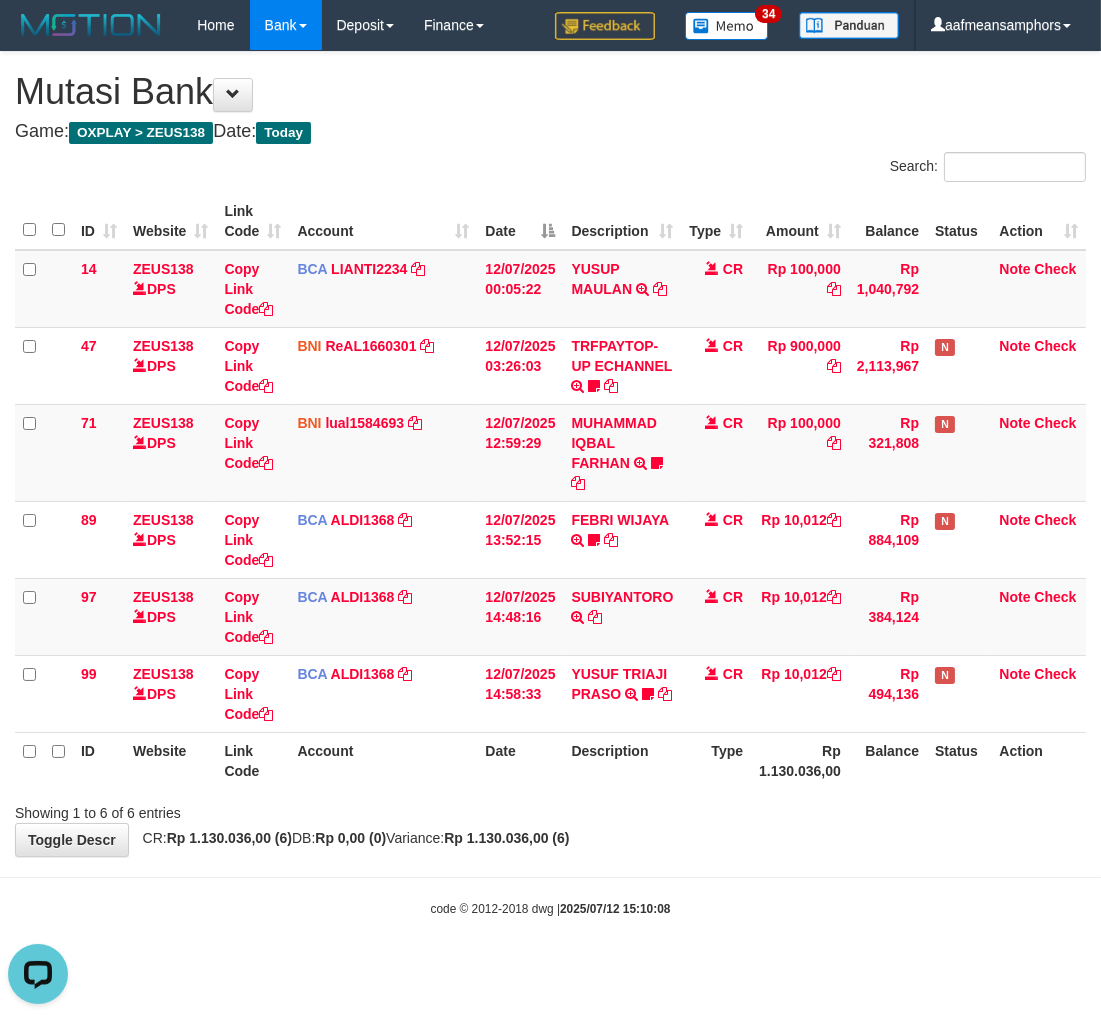 click on "Toggle navigation
Home
Bank
Account List
Load
By Website
Group
[OXPLAY]													ZEUS138
By Load Group (DPS)" at bounding box center (550, 484) 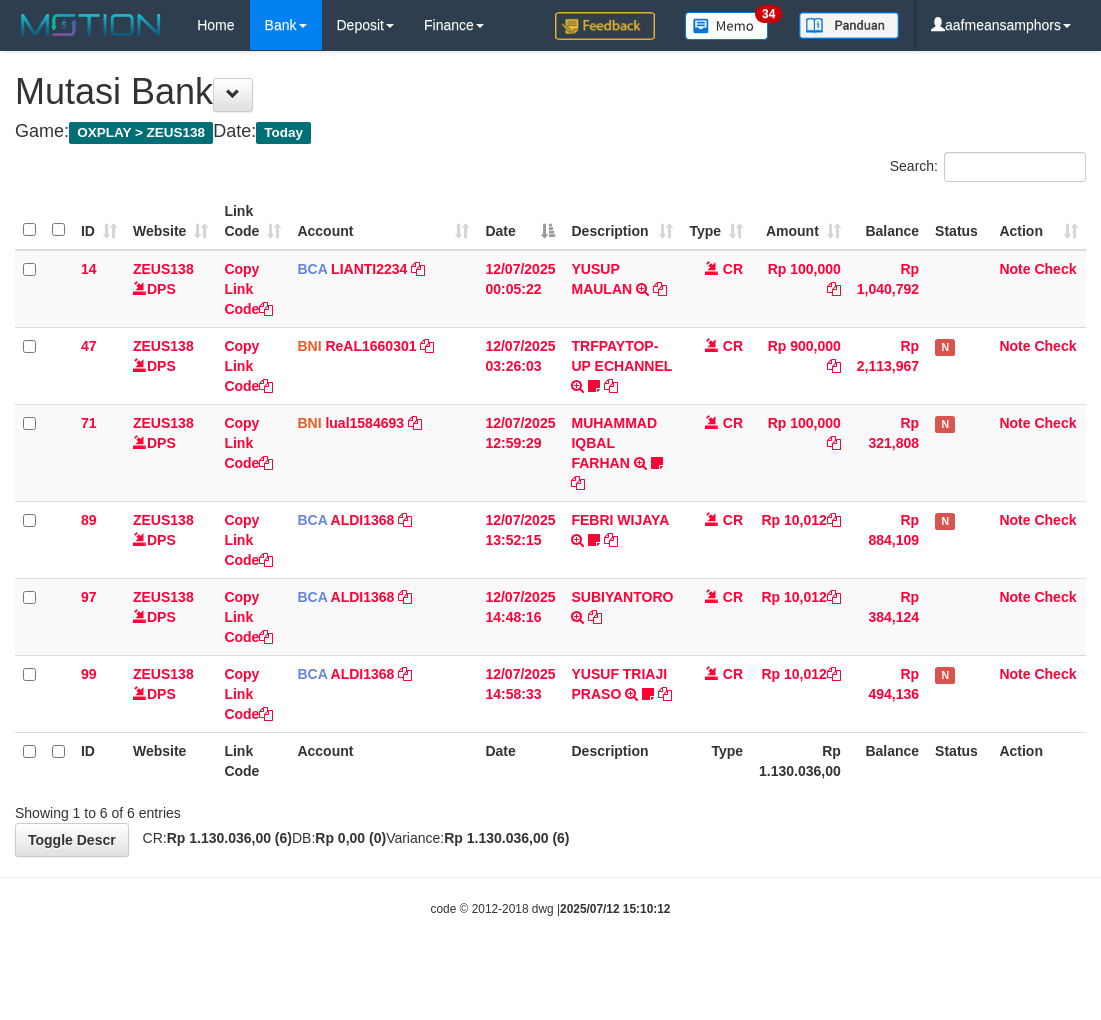scroll, scrollTop: 0, scrollLeft: 0, axis: both 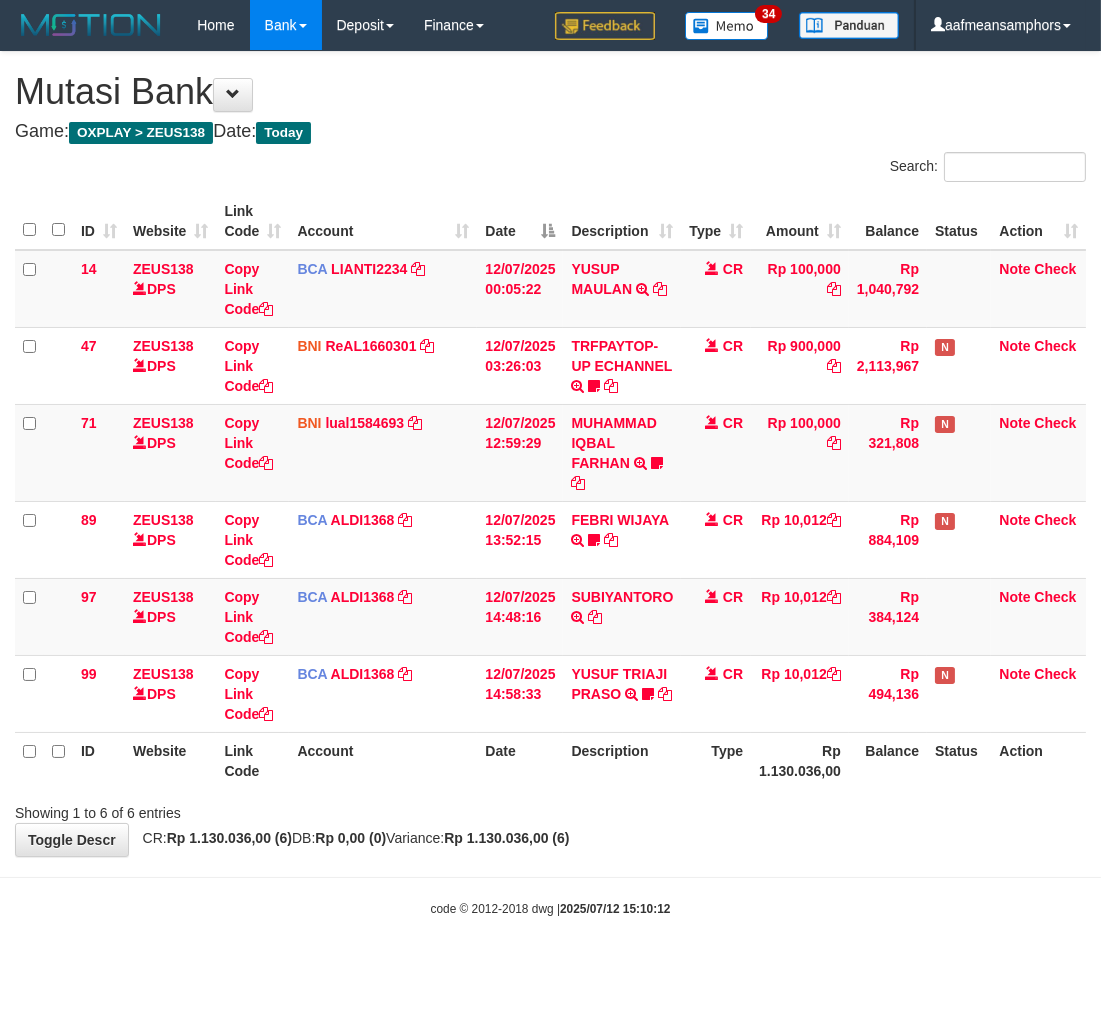 click on "Toggle navigation
Home
Bank
Account List
Load
By Website
Group
[OXPLAY]													ZEUS138
By Load Group (DPS)" at bounding box center (550, 484) 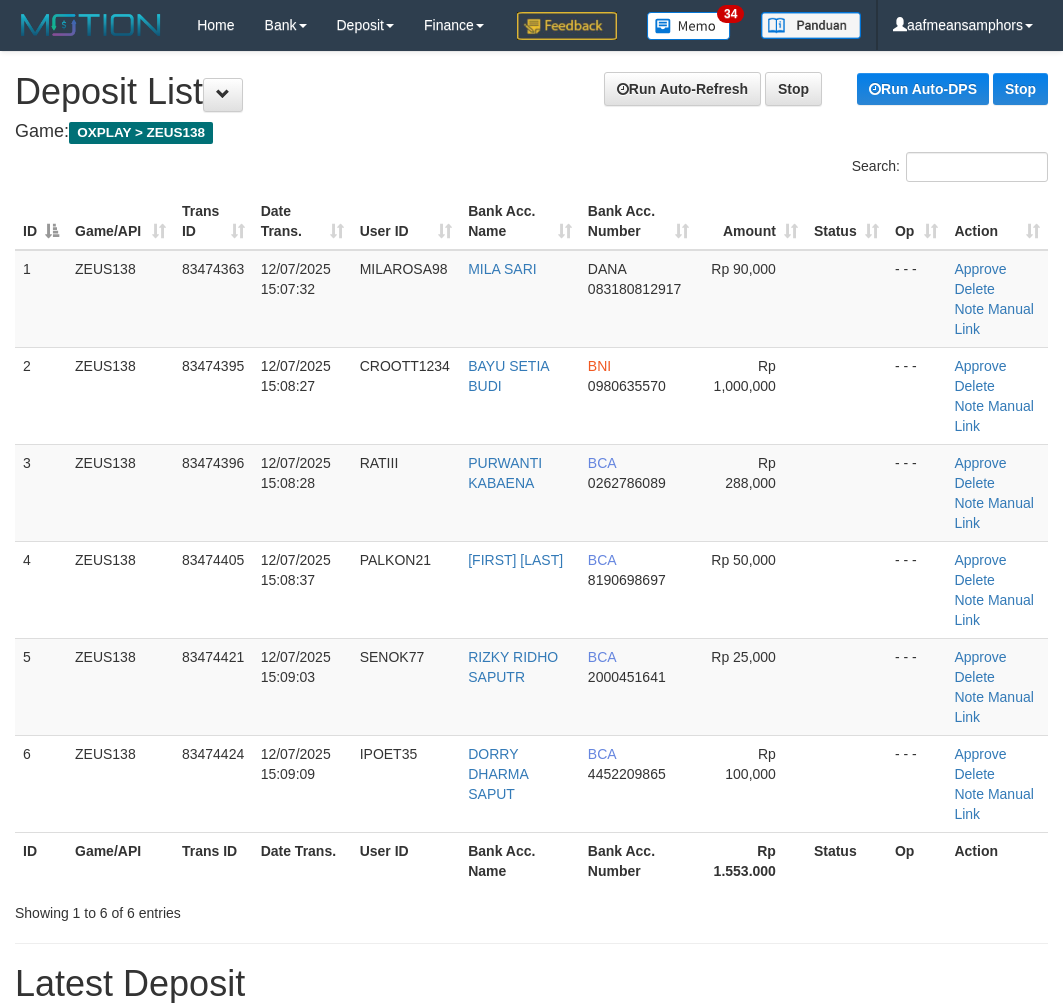 scroll, scrollTop: 0, scrollLeft: 10, axis: horizontal 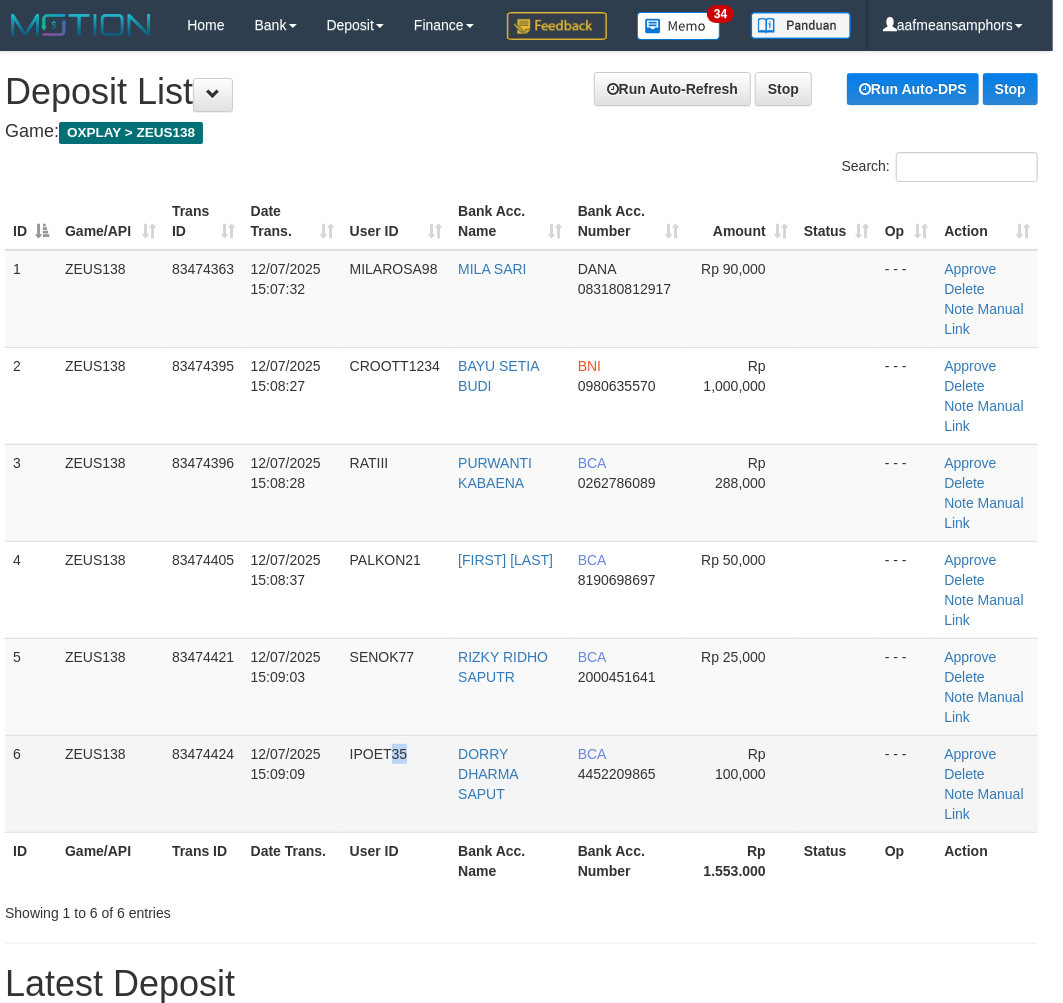 click on "IPOET35" at bounding box center [379, 754] 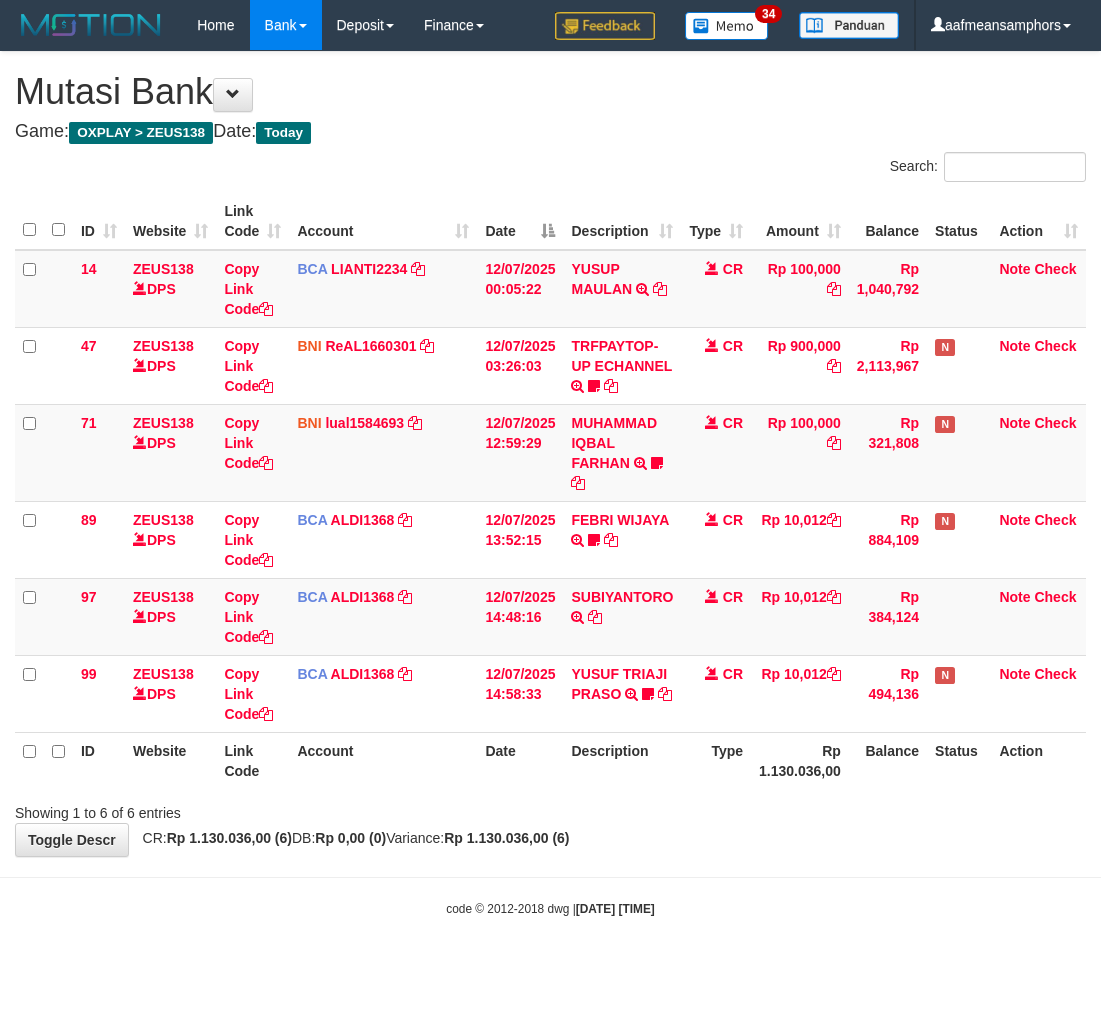 scroll, scrollTop: 0, scrollLeft: 0, axis: both 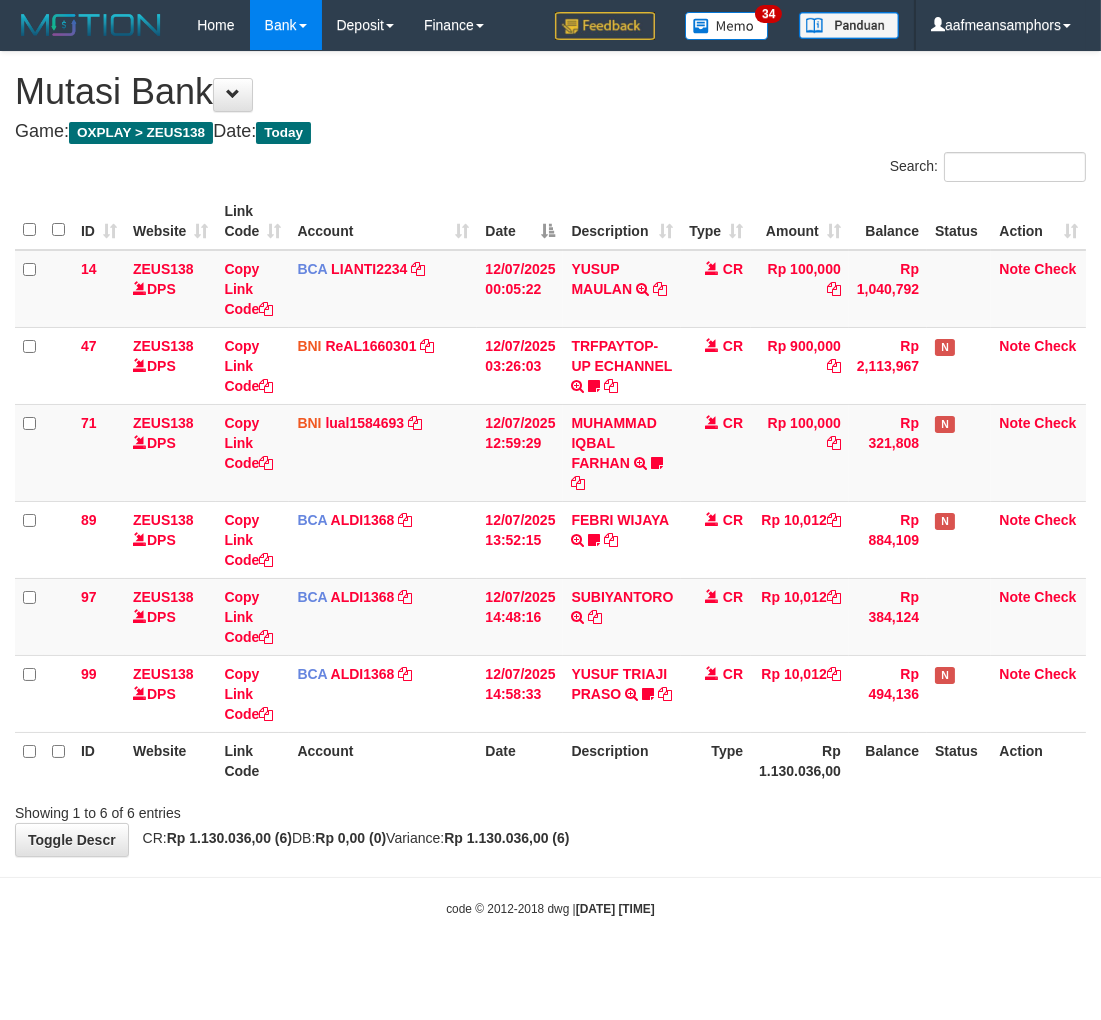 click on "Toggle navigation
Home
Bank
Account List
Load
By Website
Group
[OXPLAY]													ZEUS138
By Load Group (DPS)" at bounding box center [550, 484] 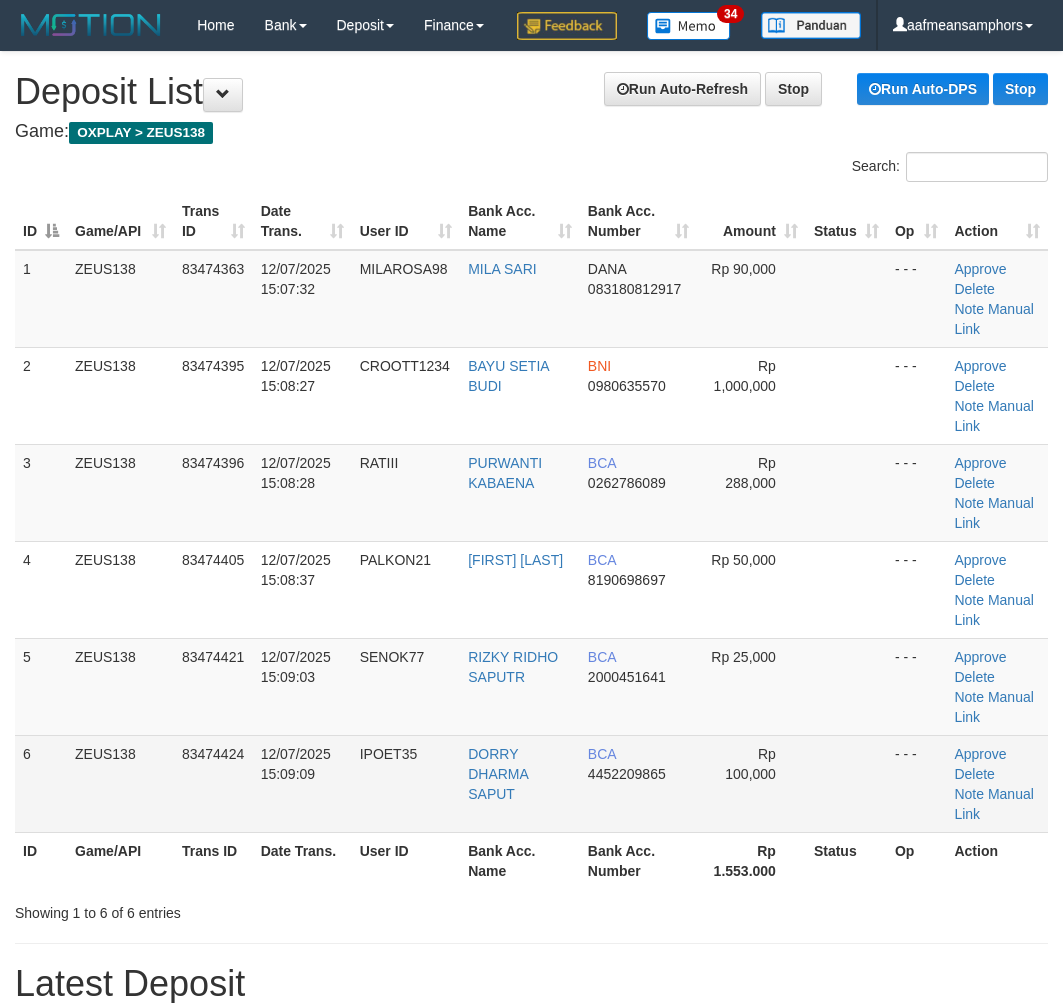 scroll, scrollTop: 0, scrollLeft: 10, axis: horizontal 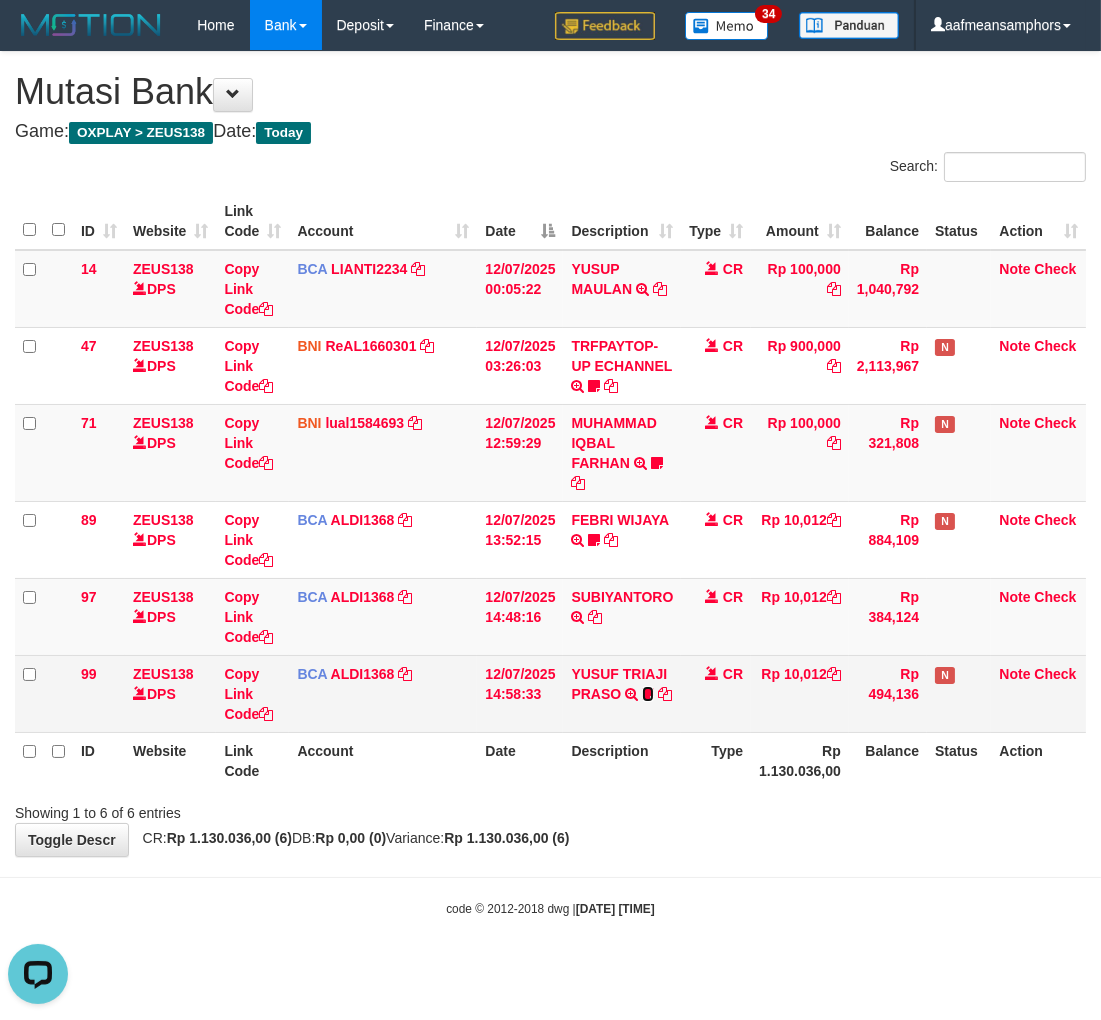 click at bounding box center [648, 694] 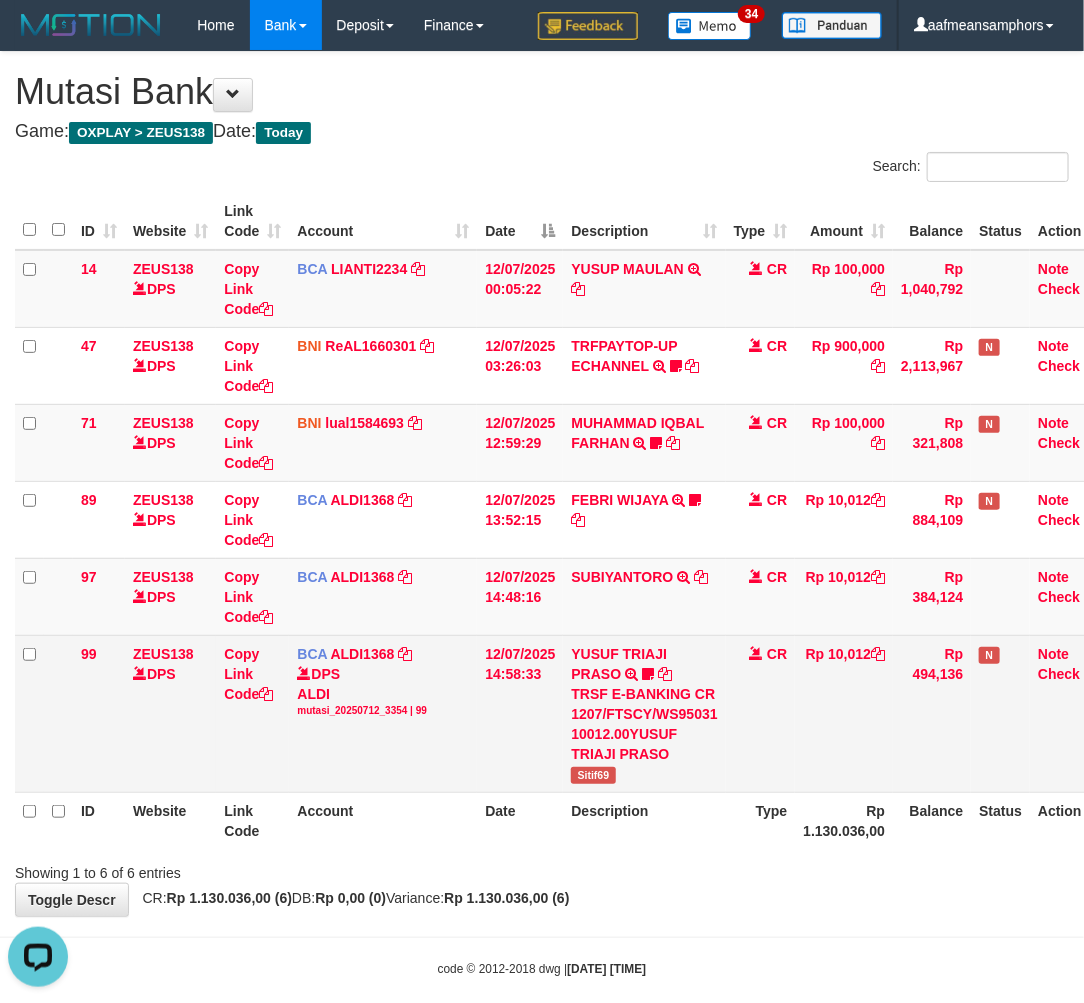 click on "Sitif69" at bounding box center [593, 775] 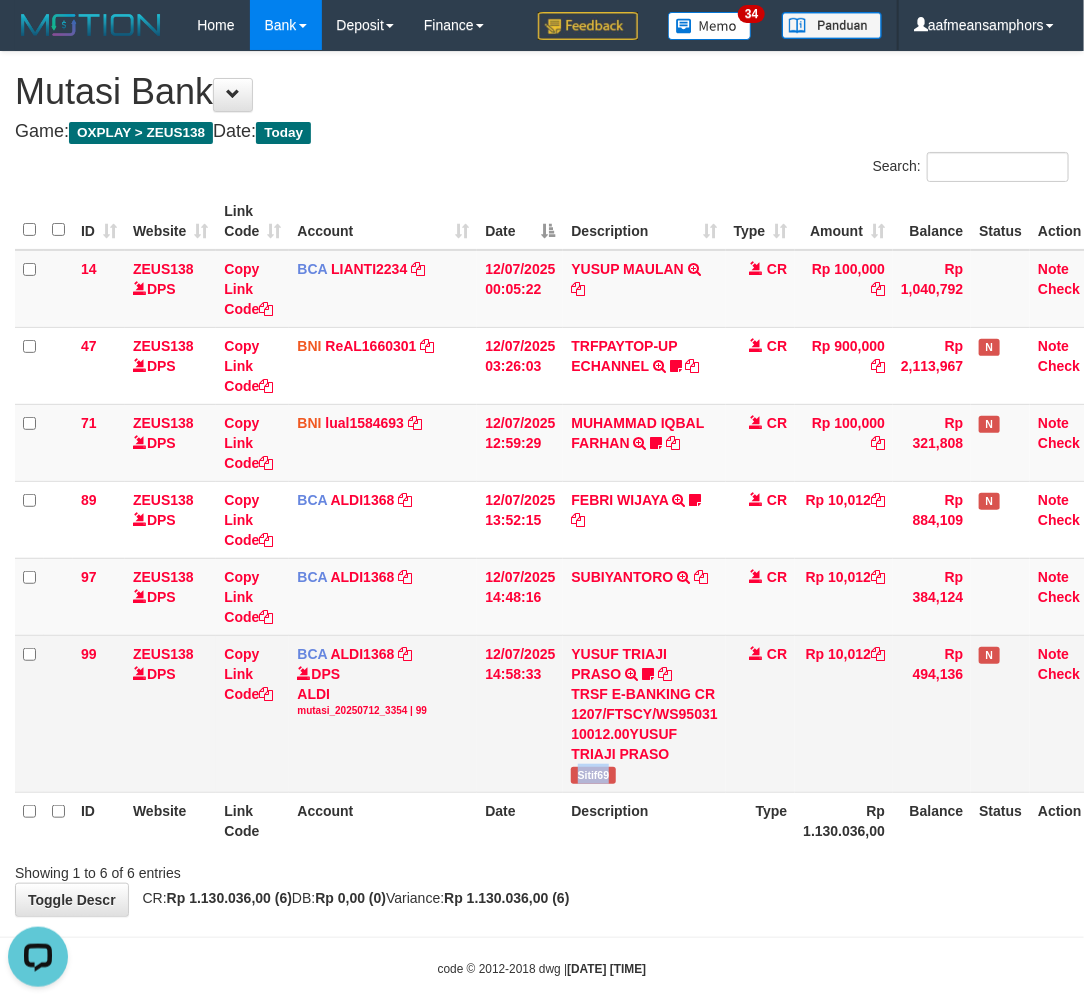 click on "Sitif69" at bounding box center [593, 775] 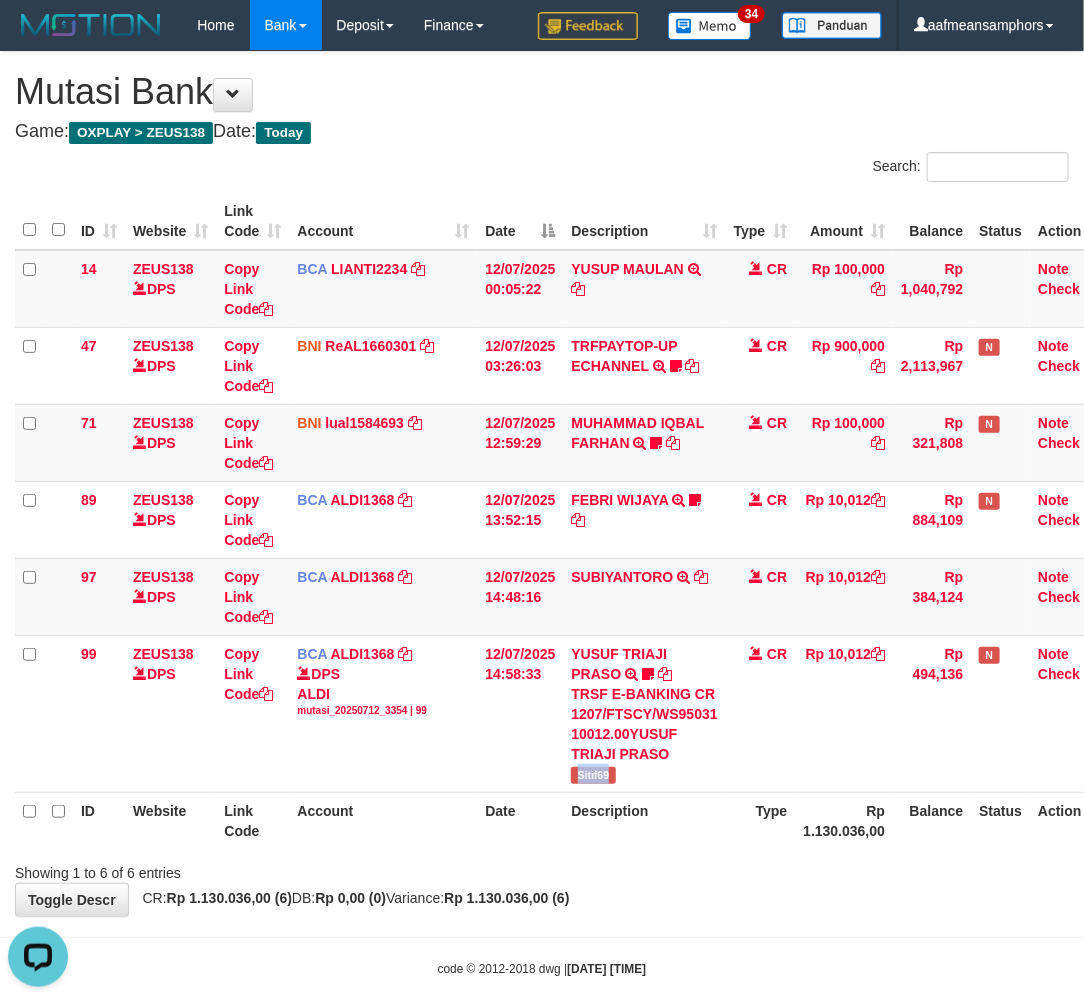 copy on "Sitif69" 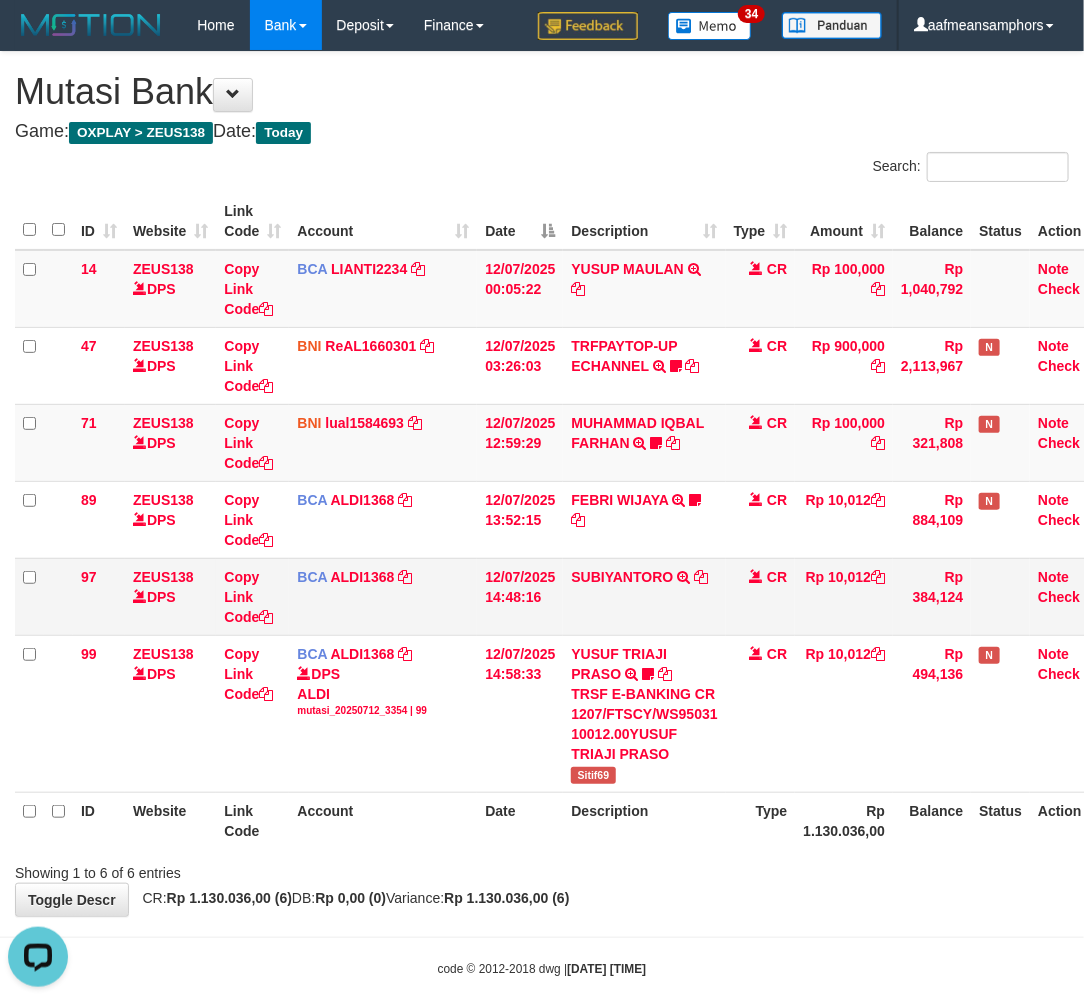 click on "SUBIYANTORO         TRSF E-BANKING CR 1207/FTSCY/WS95051
10012.002025071251321185 TRFDN-SUBIYANTORO ESPAY DEBIT INDONE" at bounding box center [644, 596] 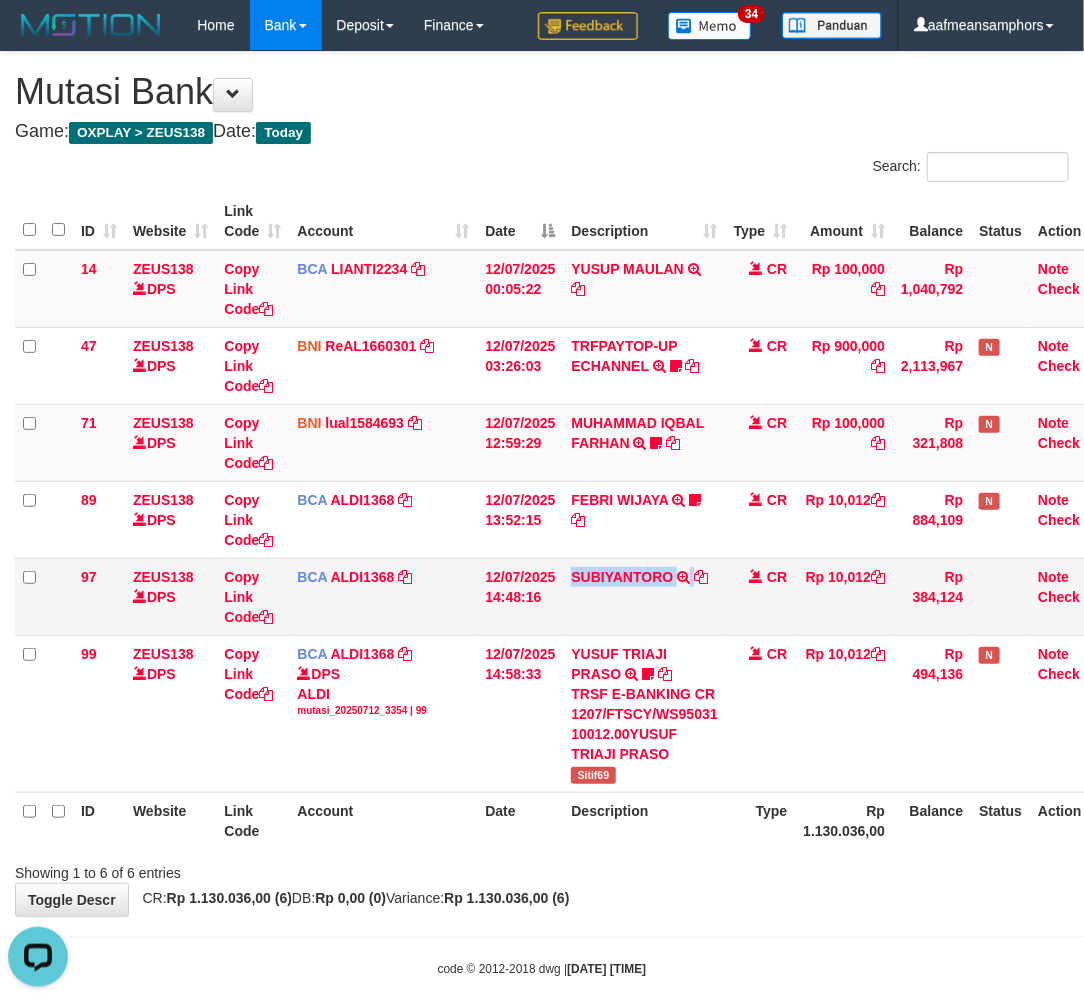click on "SUBIYANTORO         TRSF E-BANKING CR 1207/FTSCY/WS95051
10012.002025071251321185 TRFDN-SUBIYANTORO ESPAY DEBIT INDONE" at bounding box center [644, 596] 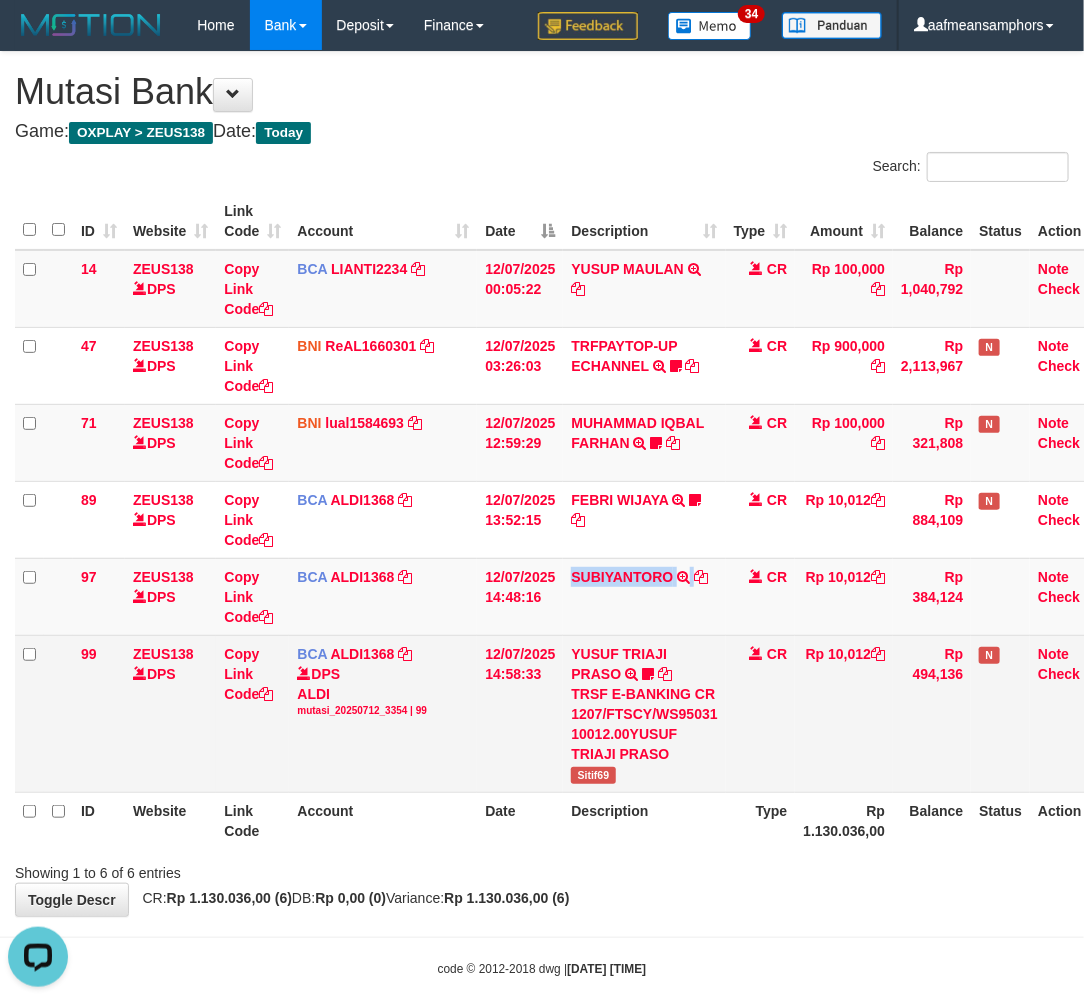 copy on "SUBIYANTORO" 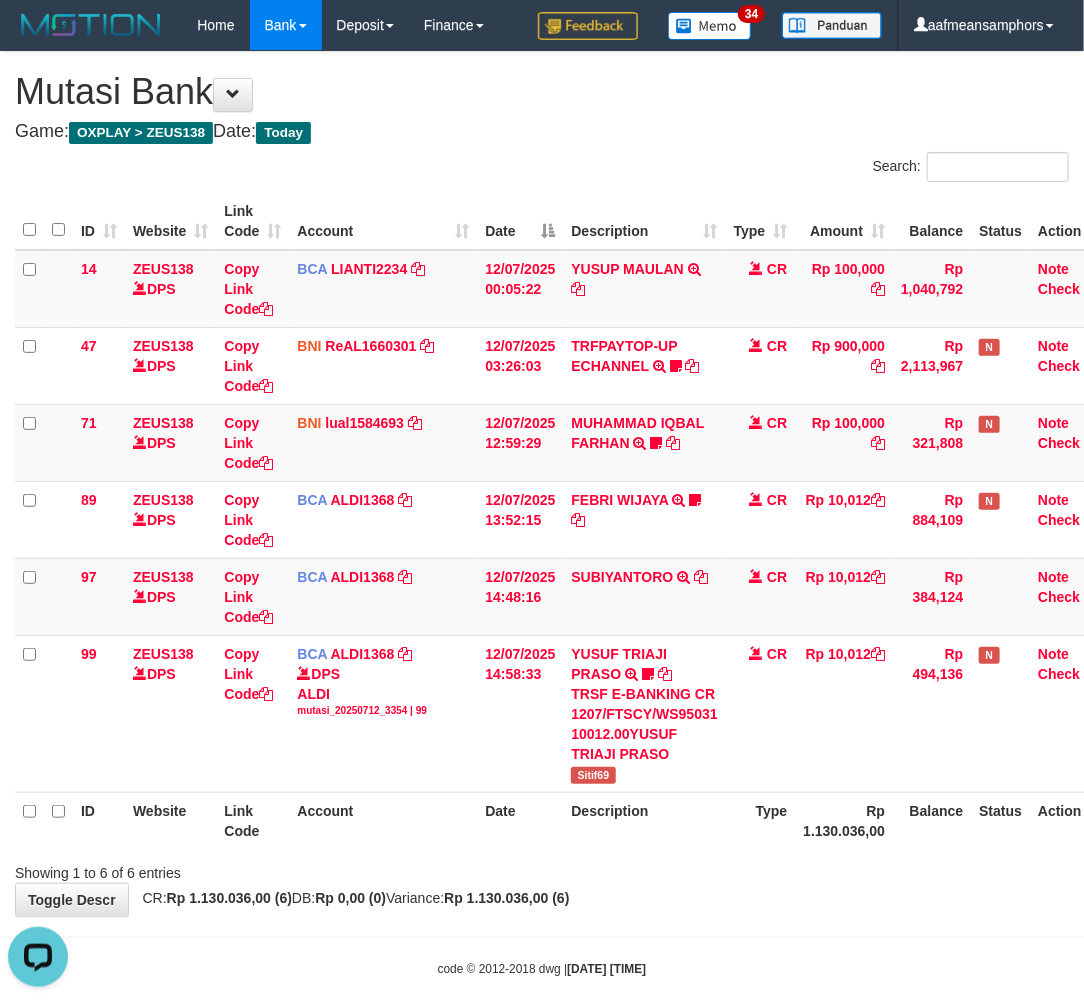 drag, startPoint x: 753, startPoint y: 875, endPoint x: 800, endPoint y: 852, distance: 52.3259 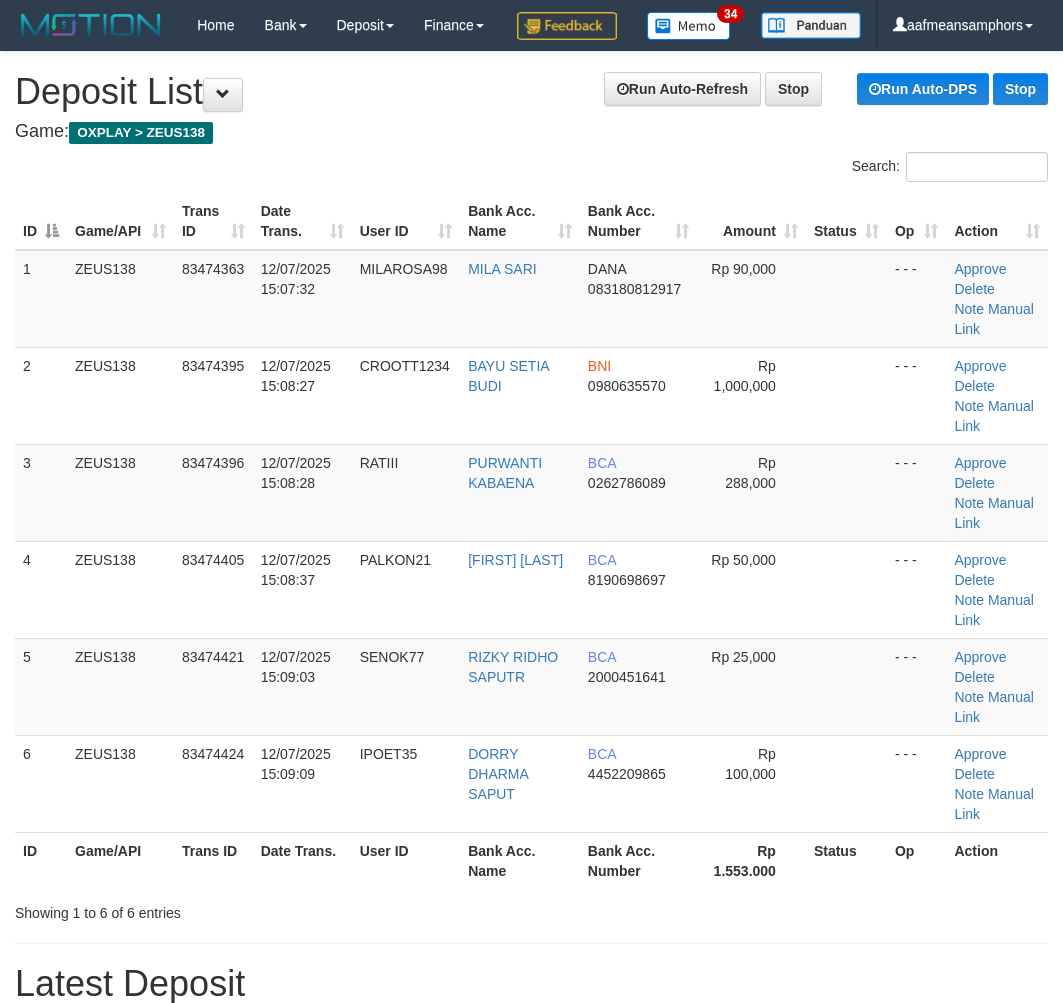 scroll, scrollTop: 0, scrollLeft: 10, axis: horizontal 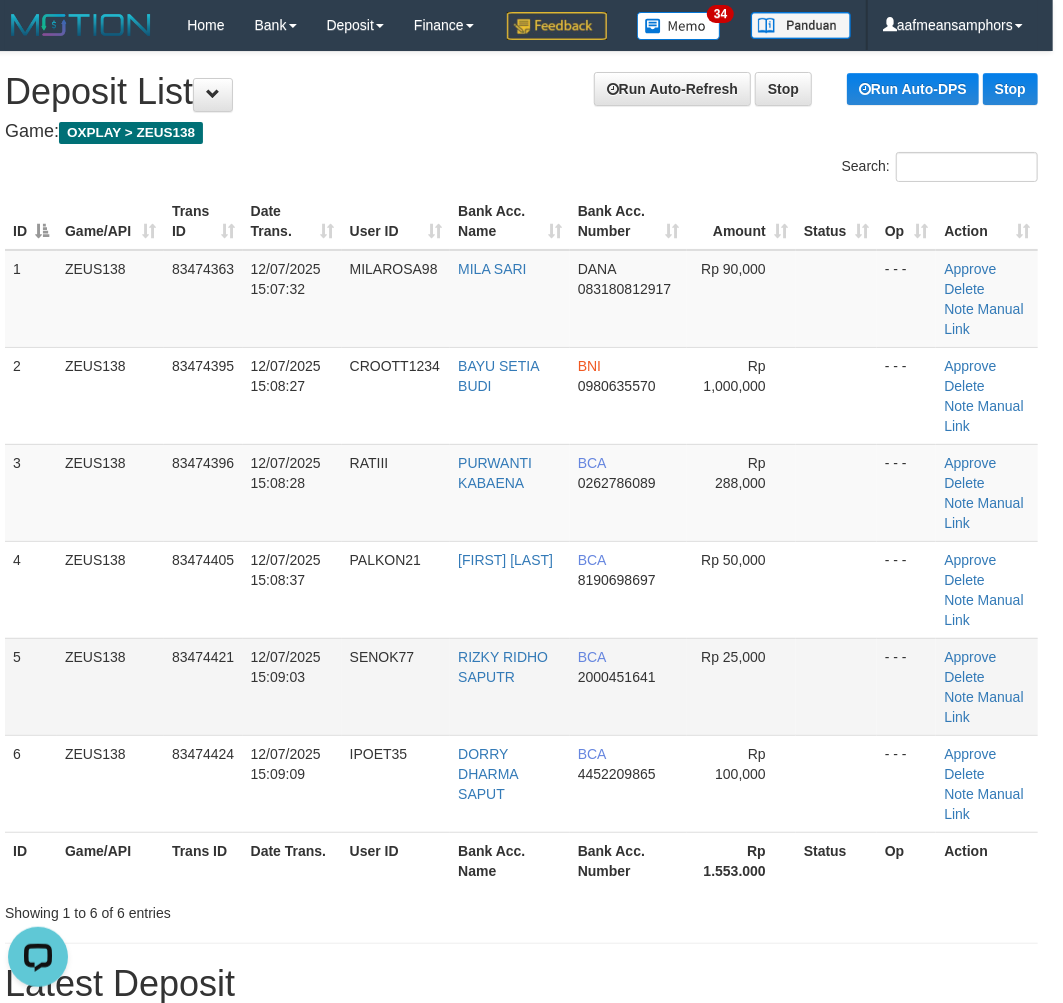 click on "5
ZEUS138
83474421
12/07/2025 15:09:03
SENOK77
RIZKY RIDHO SAPUTR
BCA
2000451641
Rp 25,000
- - -
Approve
Delete
Note
Manual Link" at bounding box center [521, 686] 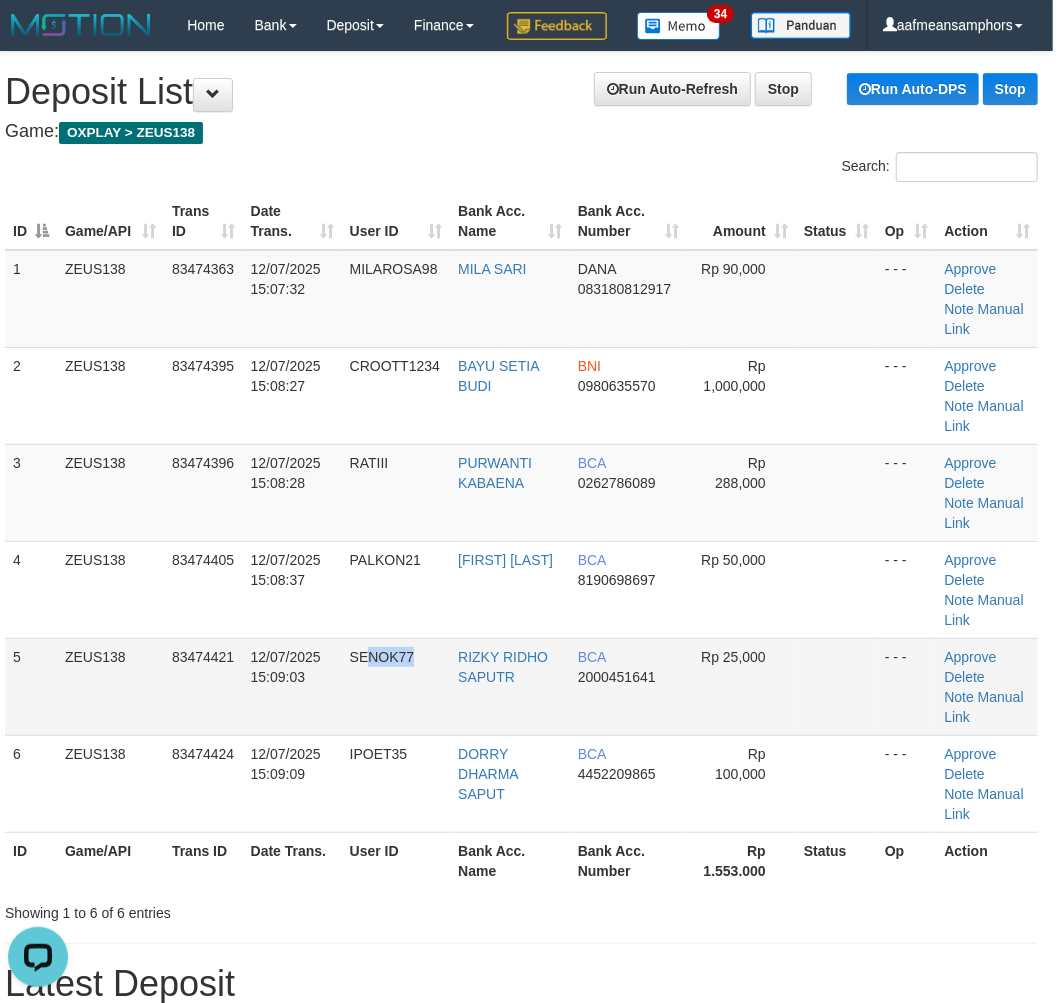 click on "SENOK77" at bounding box center [396, 686] 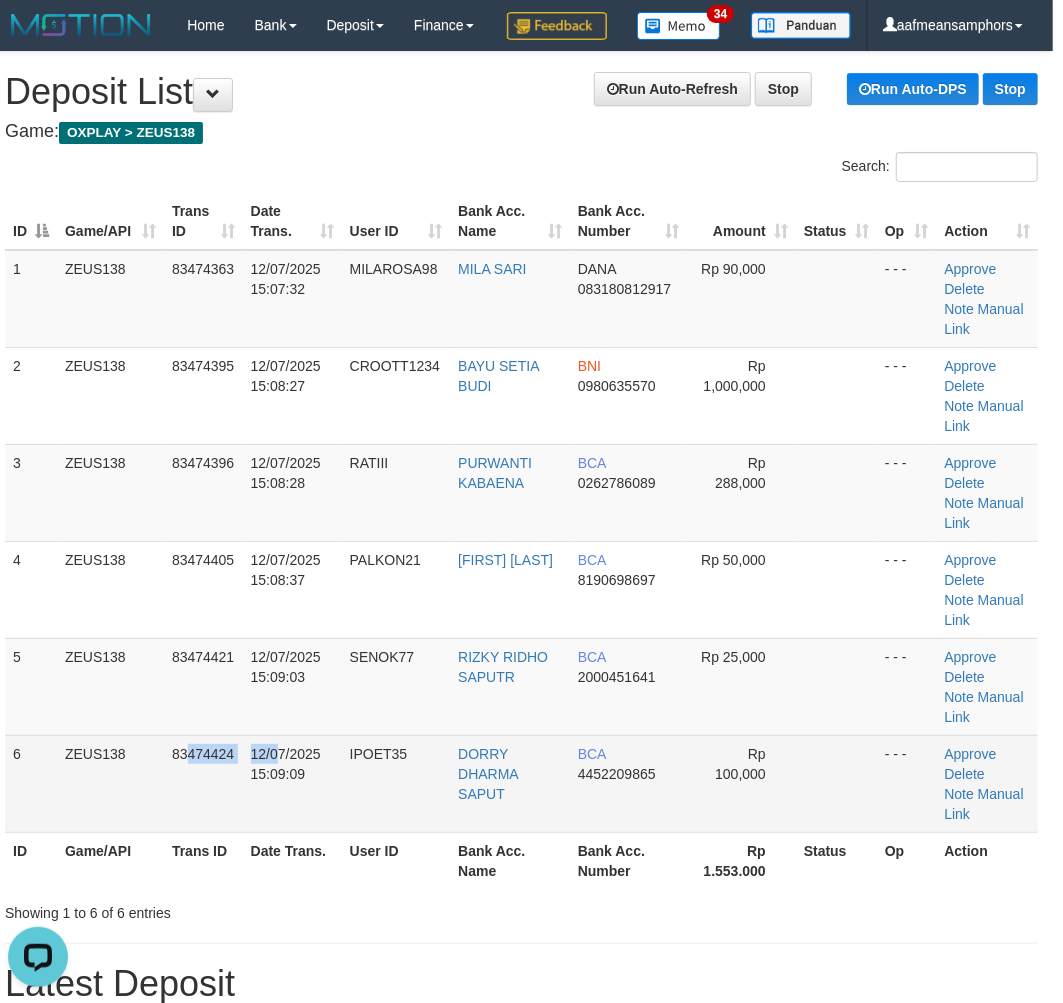 drag, startPoint x: 322, startPoint y: 783, endPoint x: 204, endPoint y: 814, distance: 122.0041 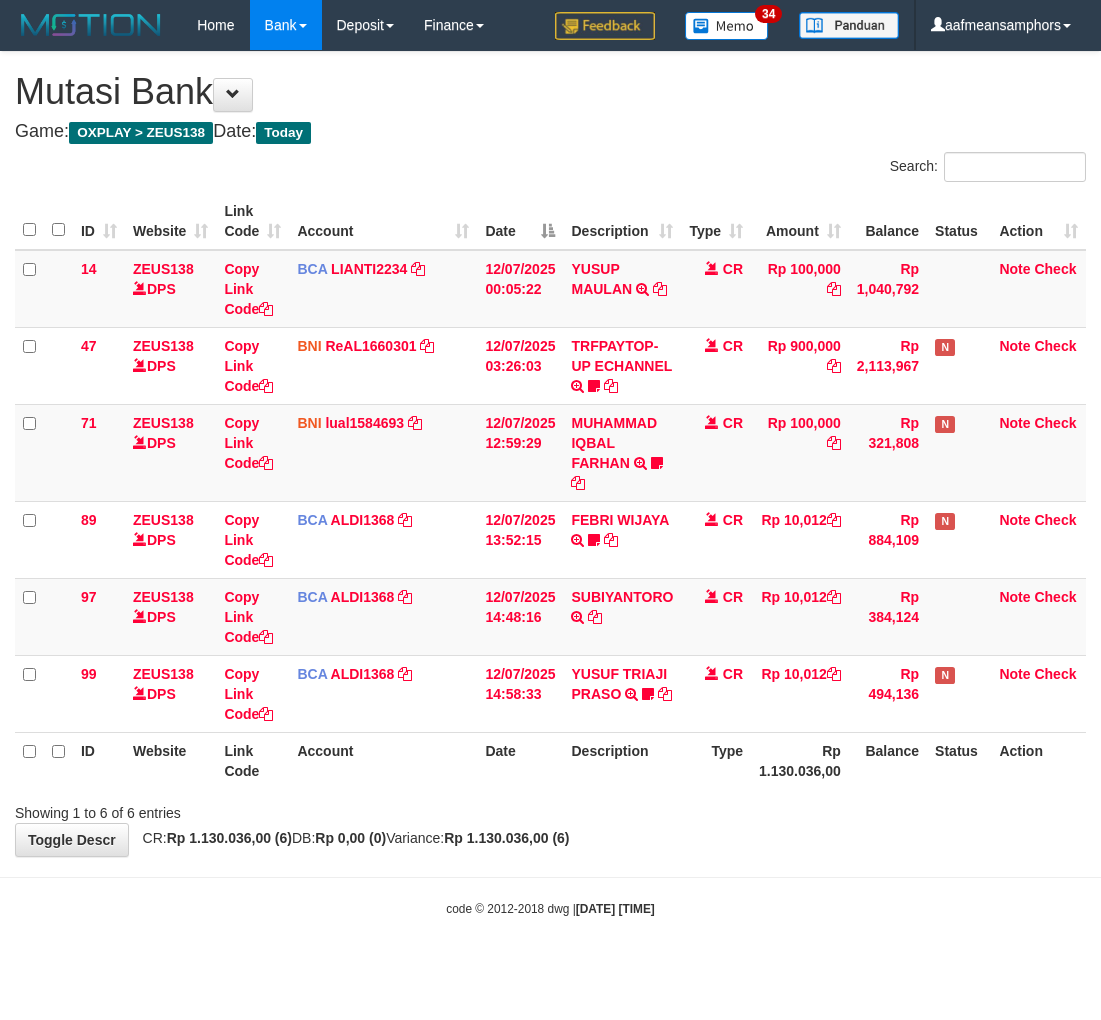 scroll, scrollTop: 0, scrollLeft: 0, axis: both 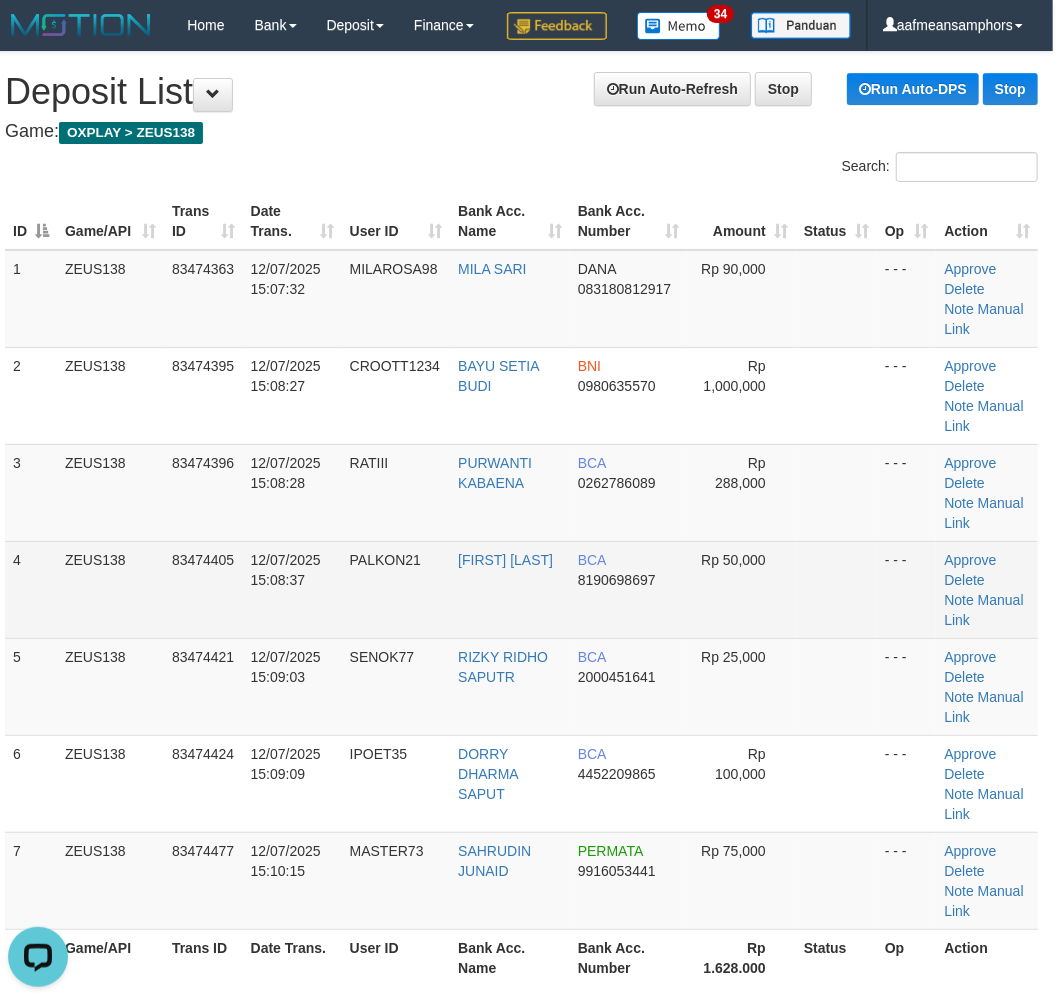 click on "12/07/2025 15:08:37" at bounding box center (292, 589) 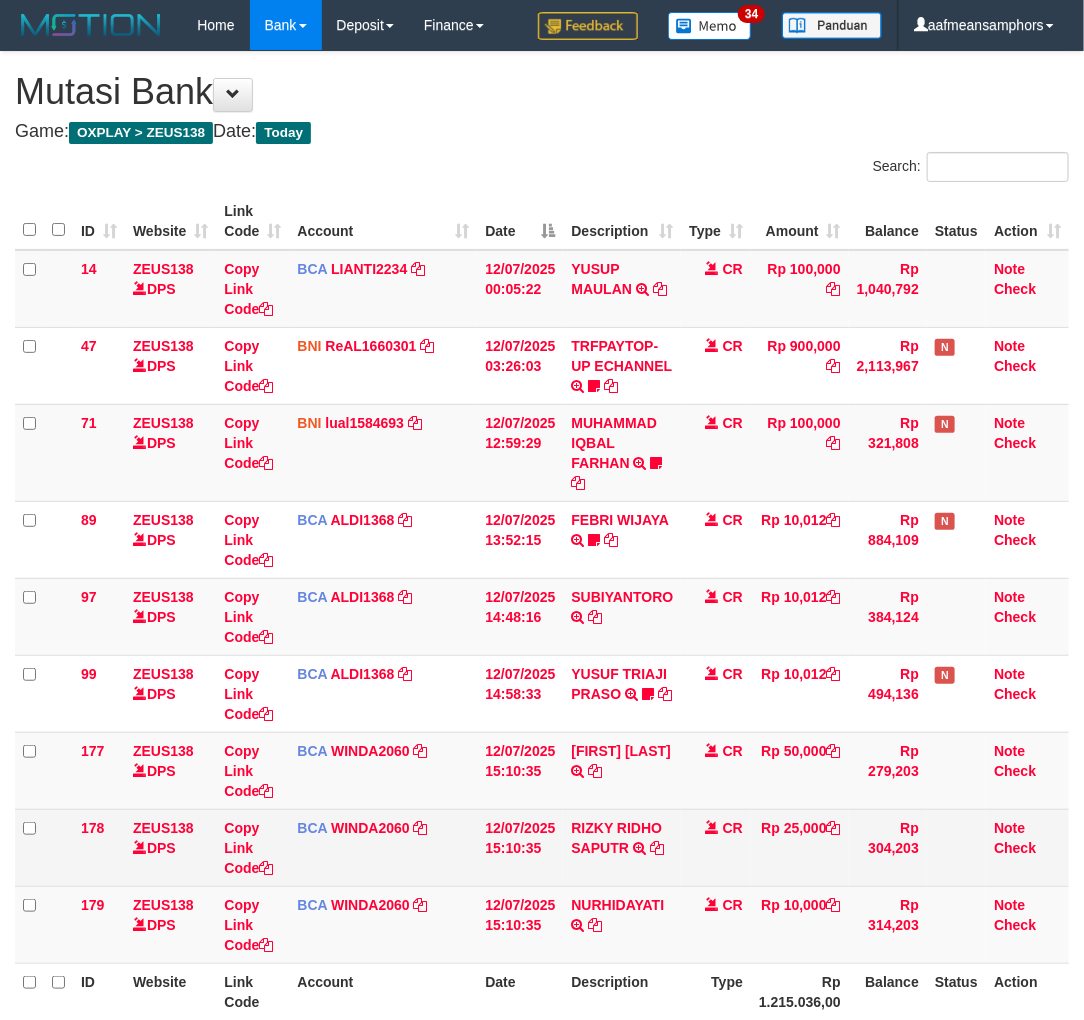 scroll, scrollTop: 177, scrollLeft: 0, axis: vertical 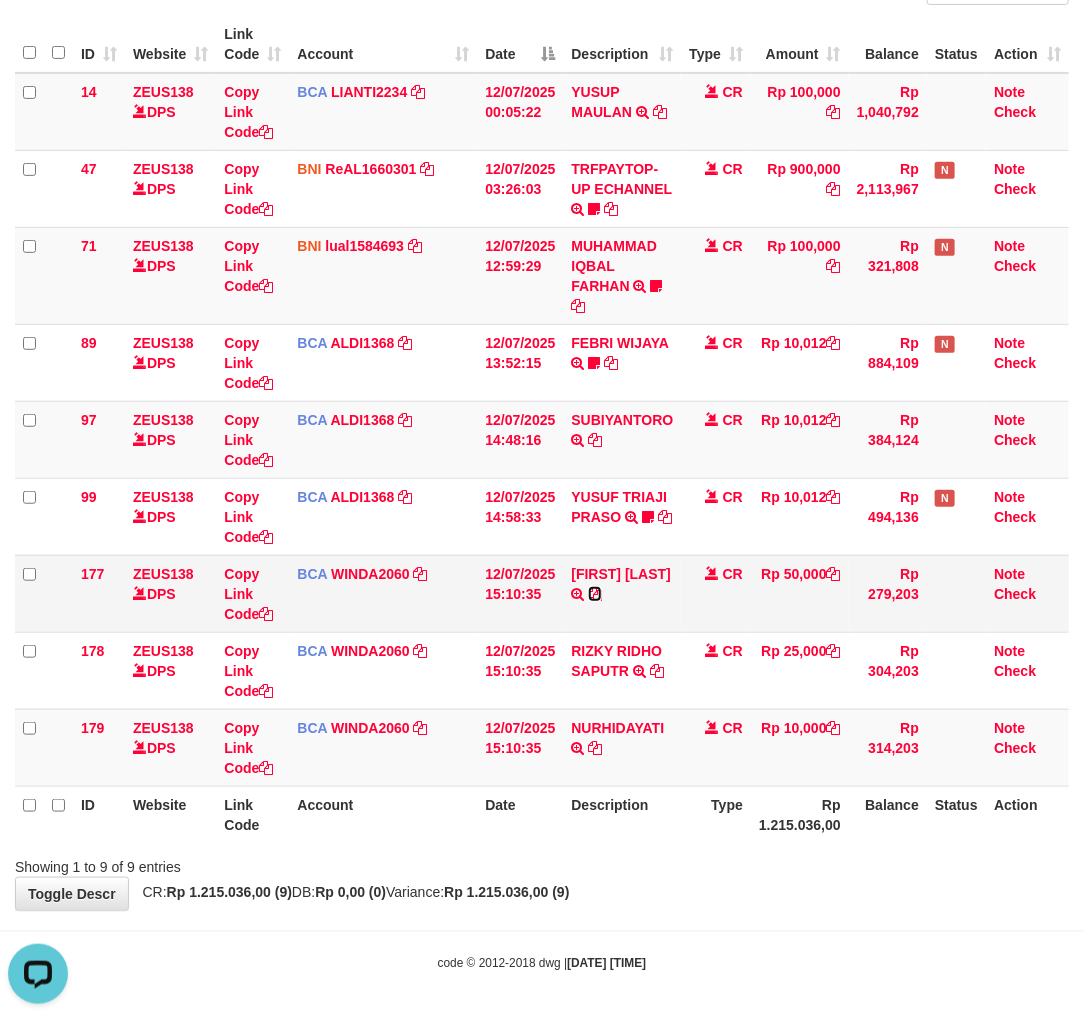 click at bounding box center [595, 594] 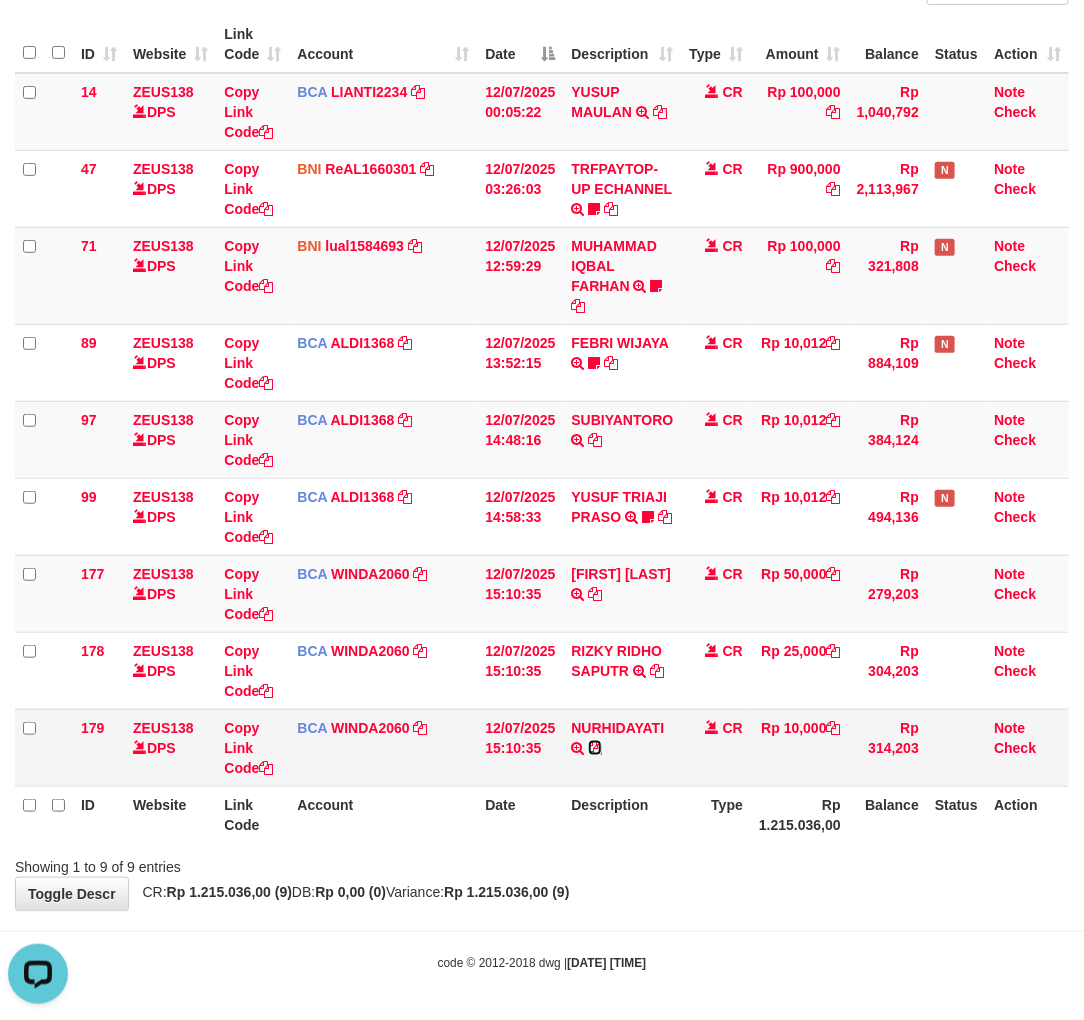drag, startPoint x: 594, startPoint y: 746, endPoint x: 667, endPoint y: 746, distance: 73 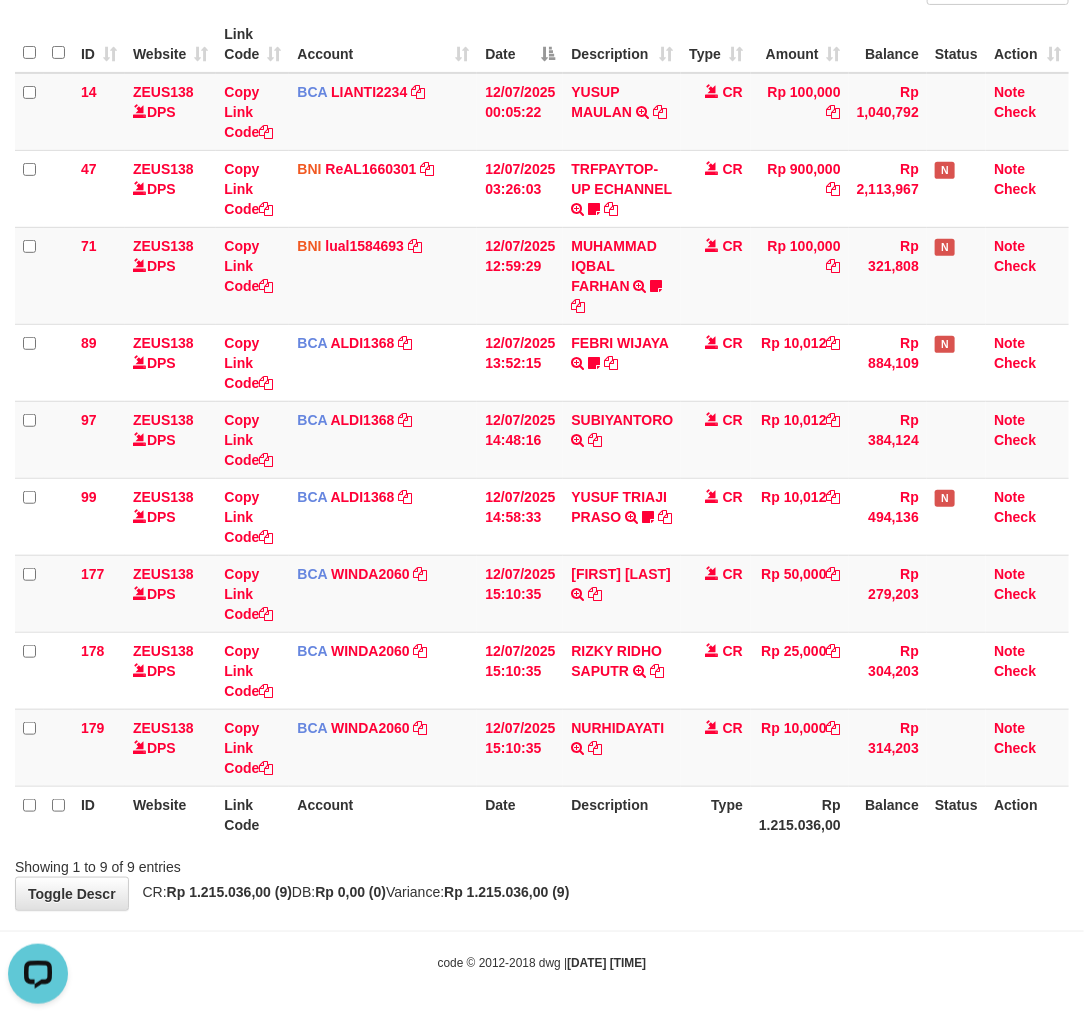 click on "Description" at bounding box center [622, 814] 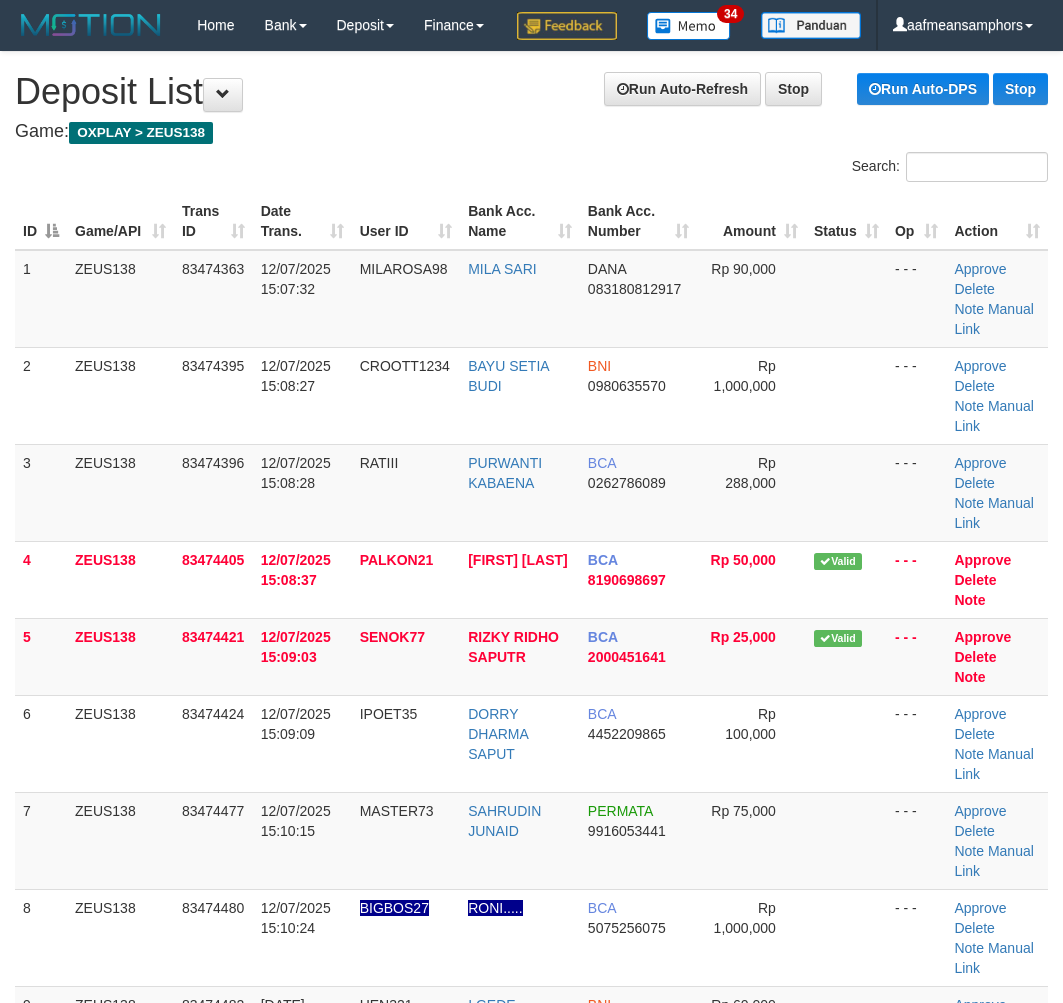 scroll, scrollTop: 0, scrollLeft: 10, axis: horizontal 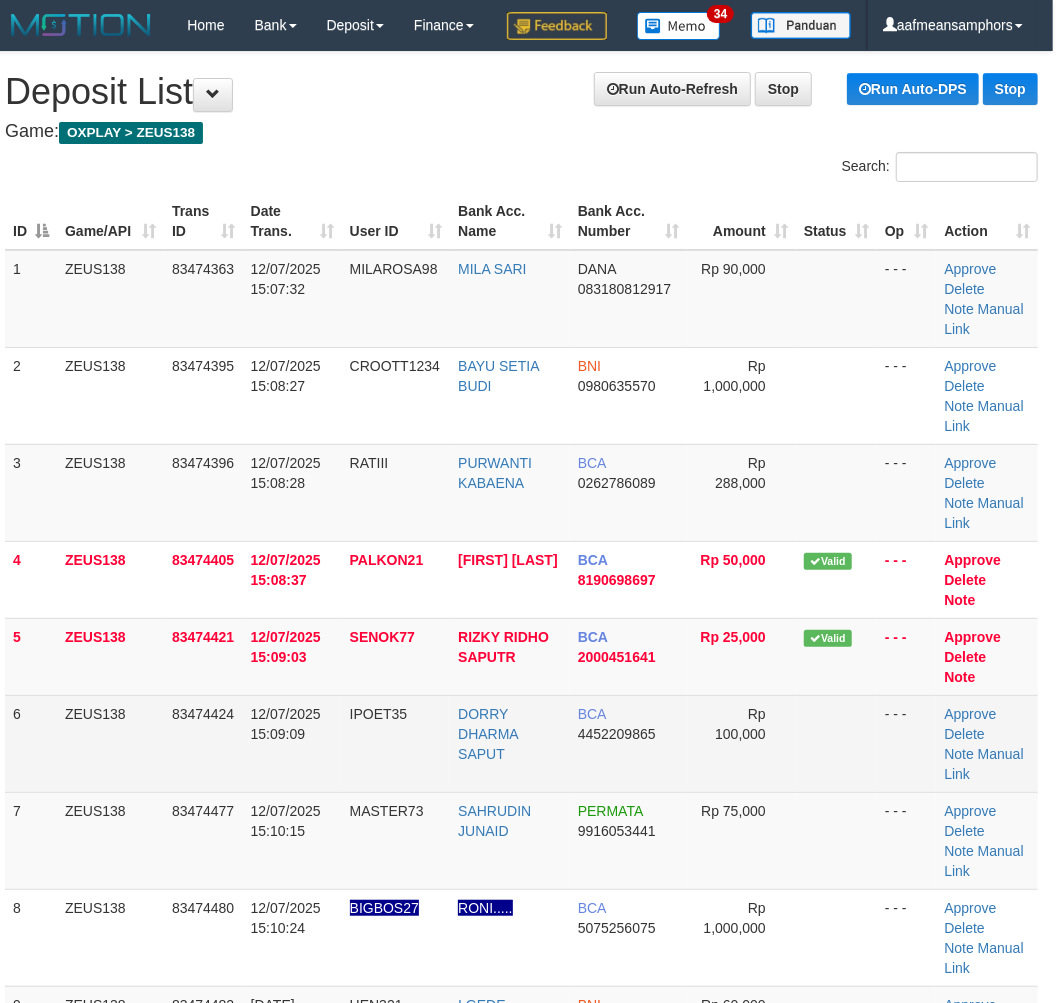 drag, startPoint x: 180, startPoint y: 730, endPoint x: 348, endPoint y: 760, distance: 170.65755 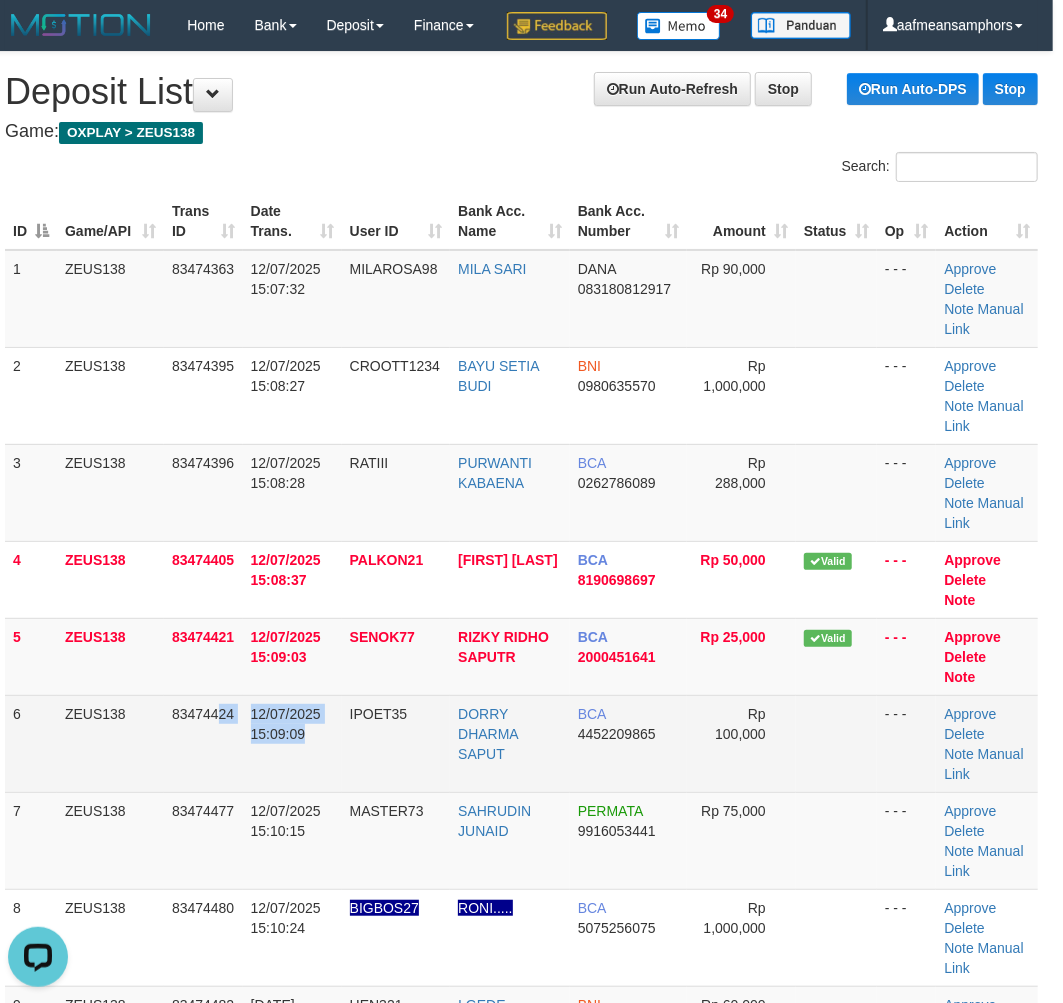 scroll, scrollTop: 0, scrollLeft: 0, axis: both 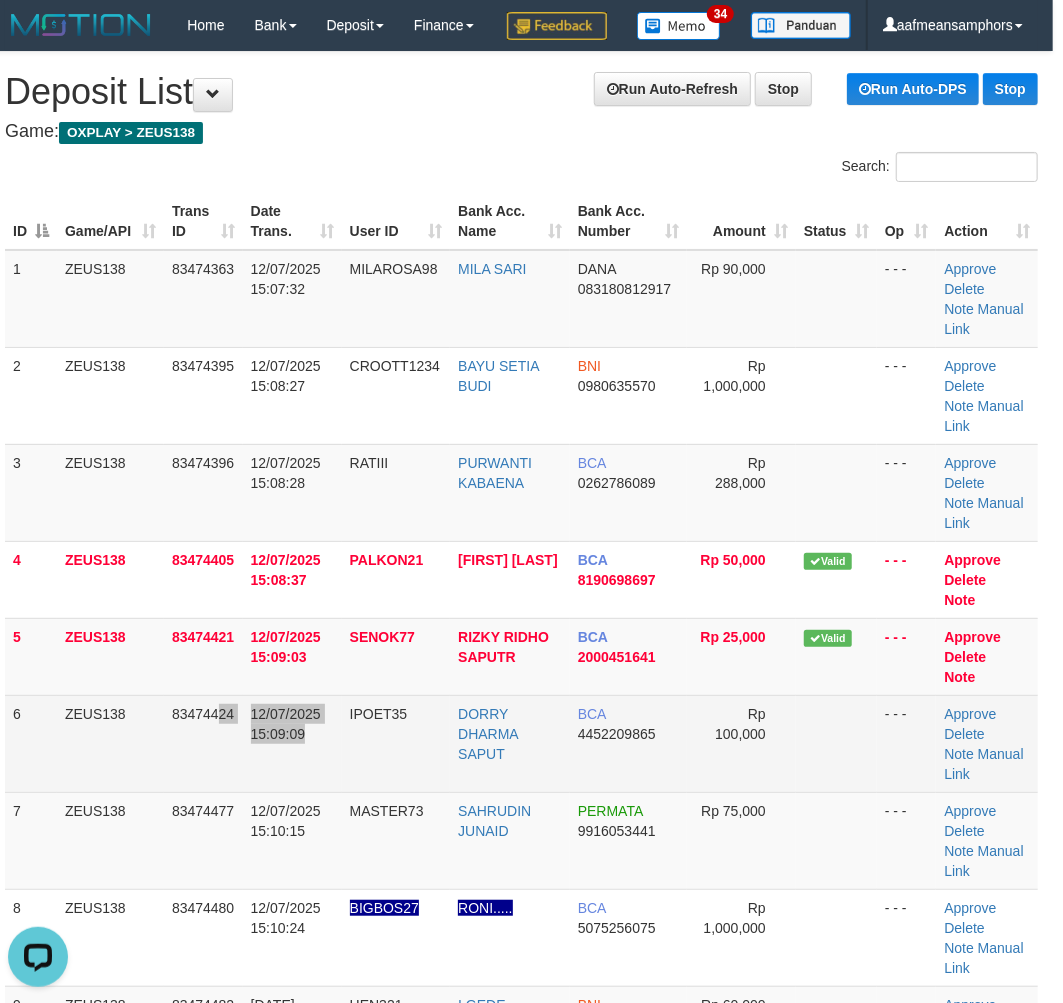 click on "6
ZEUS138
83474424
[DATE] [TIME]
IPOET35
[FIRST] [LAST]
BCA
4452209865
Rp 100,000
- - -
Approve
Delete
Note
Manual Link" at bounding box center [521, 743] 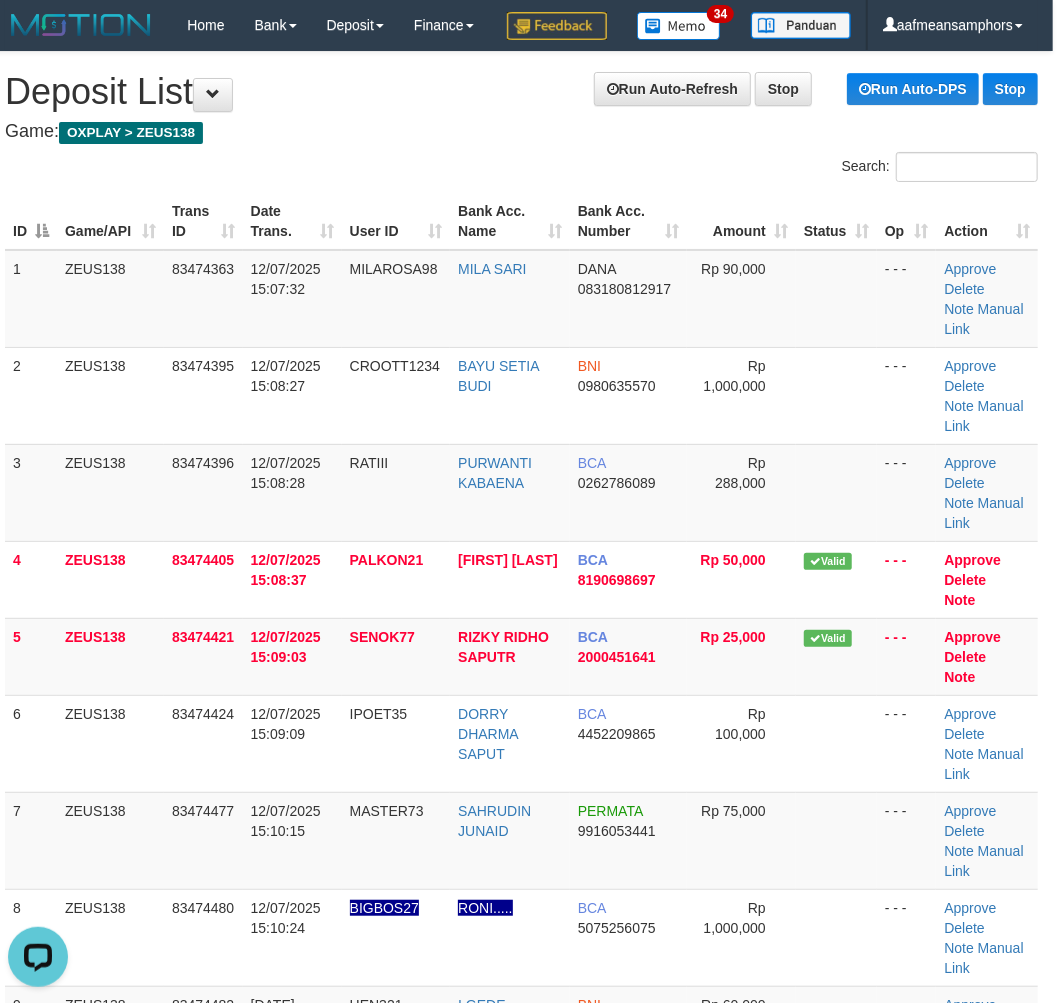 scroll, scrollTop: 1212, scrollLeft: 10, axis: both 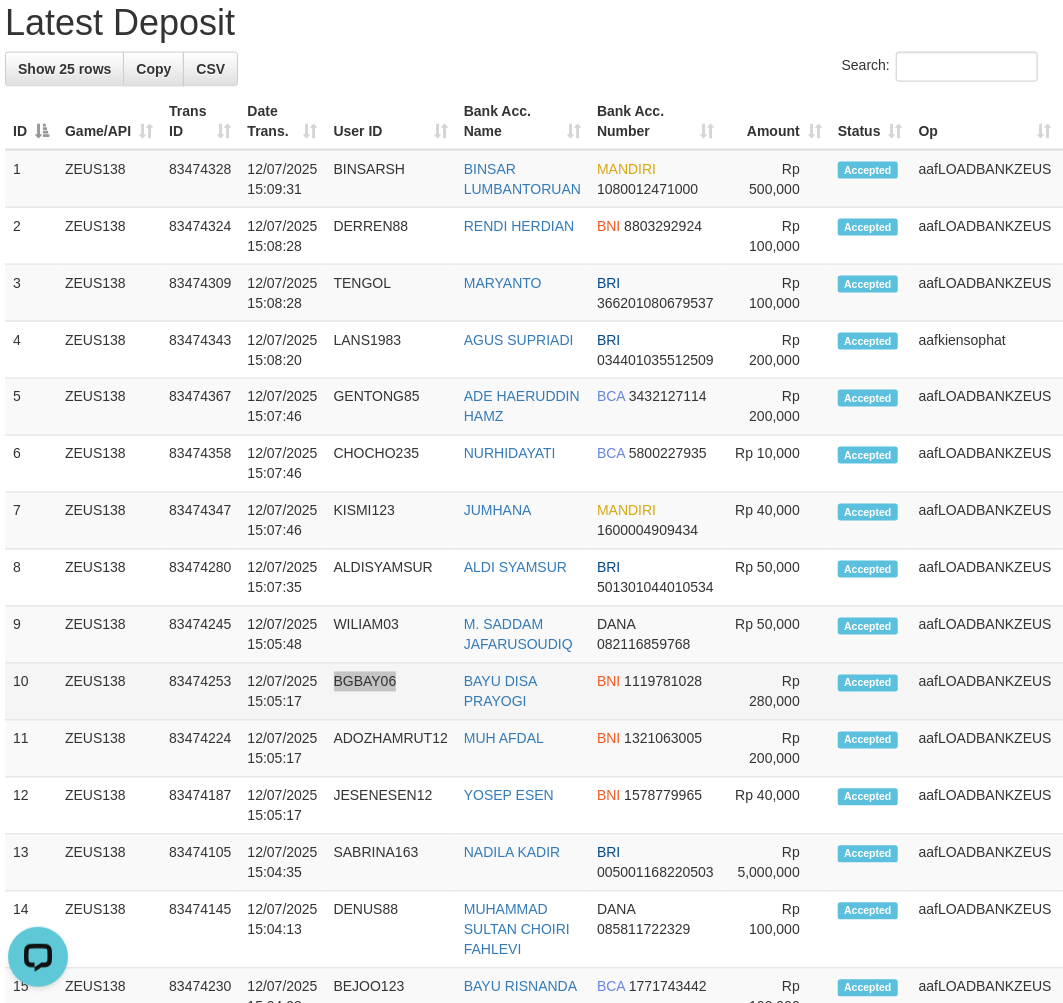 click on "BGBAY06" at bounding box center (391, 692) 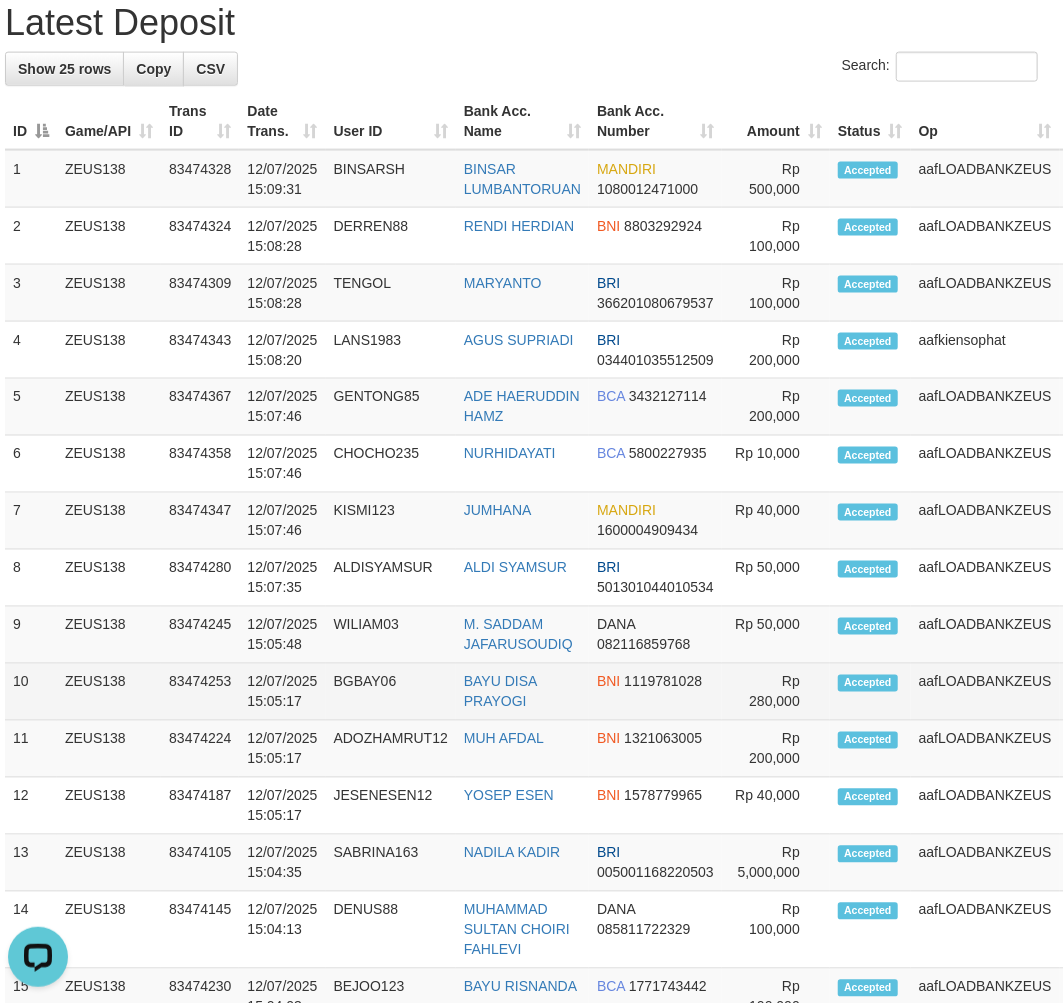 scroll, scrollTop: 193, scrollLeft: 10, axis: both 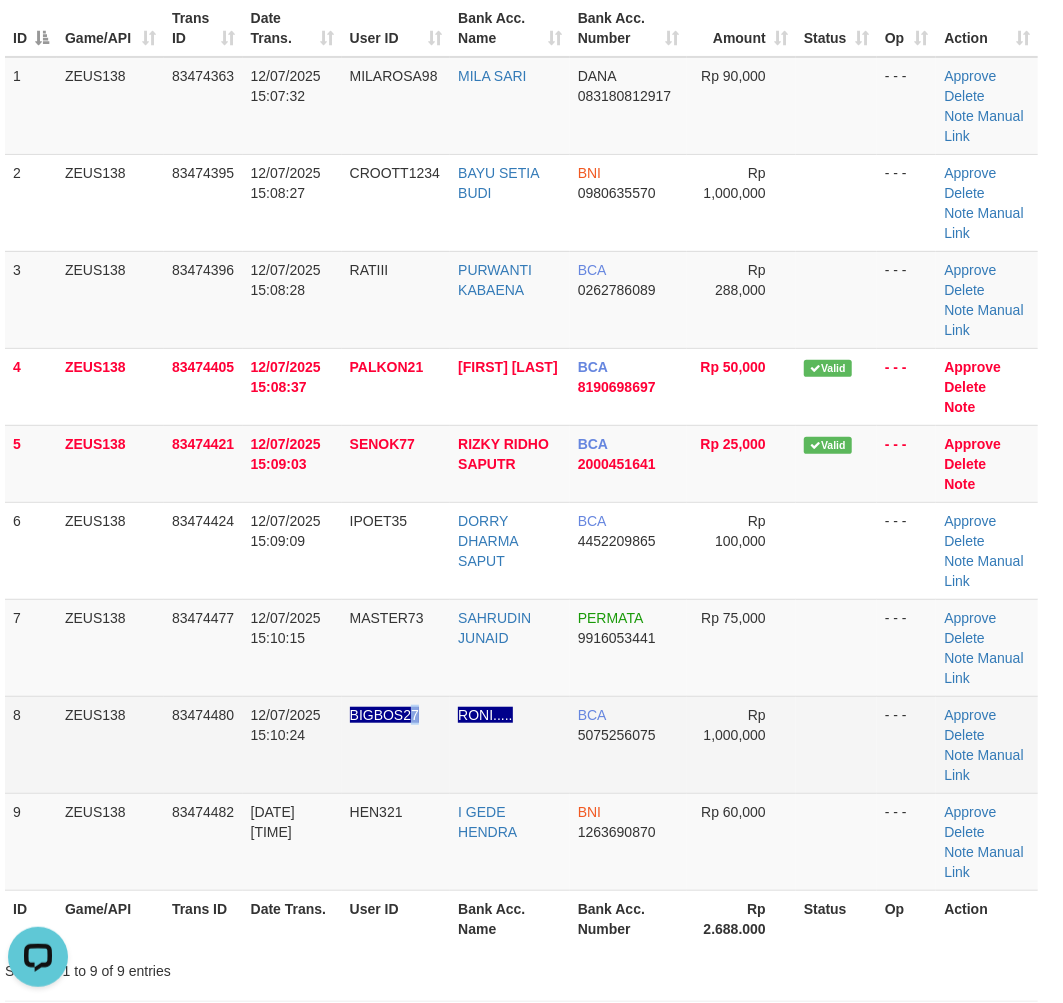drag, startPoint x: 425, startPoint y: 824, endPoint x: 408, endPoint y: 824, distance: 17 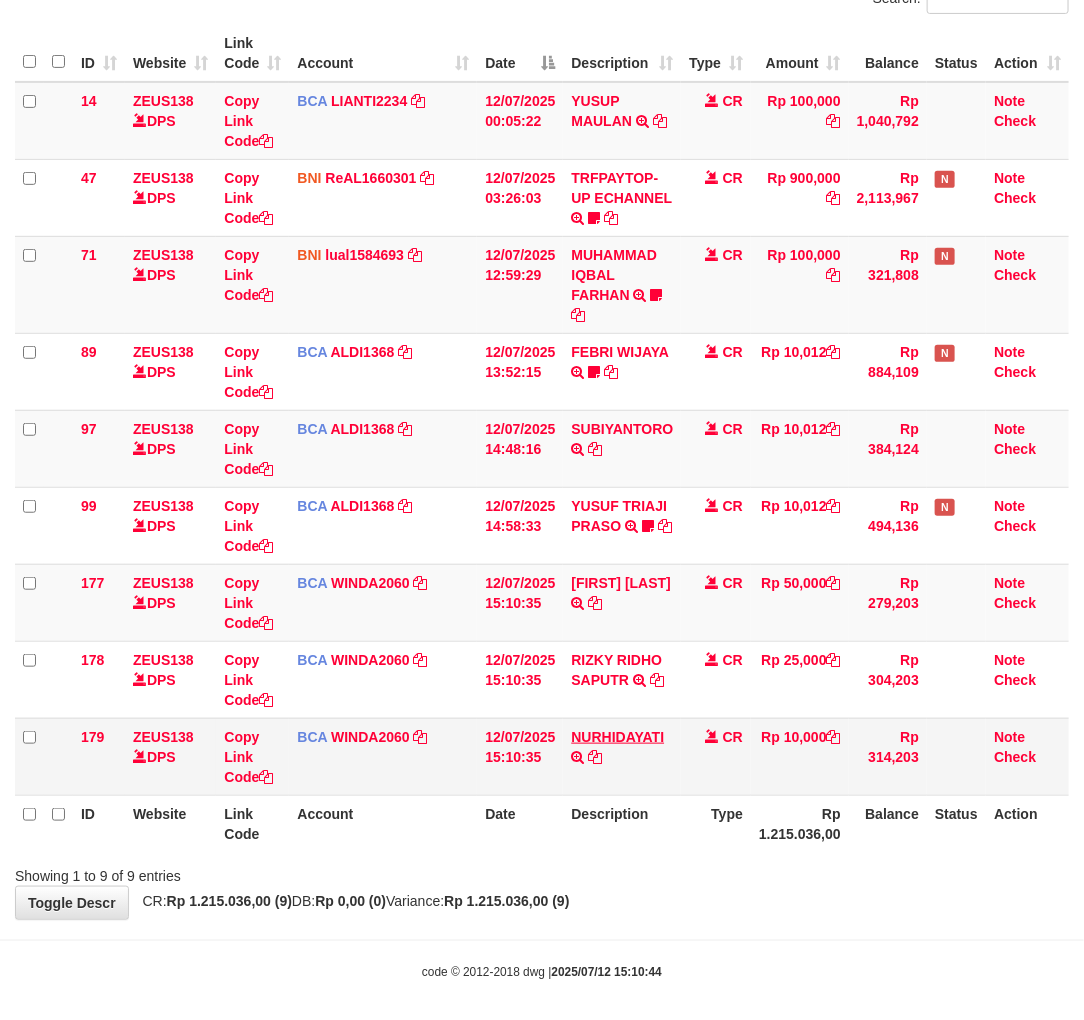 scroll, scrollTop: 177, scrollLeft: 0, axis: vertical 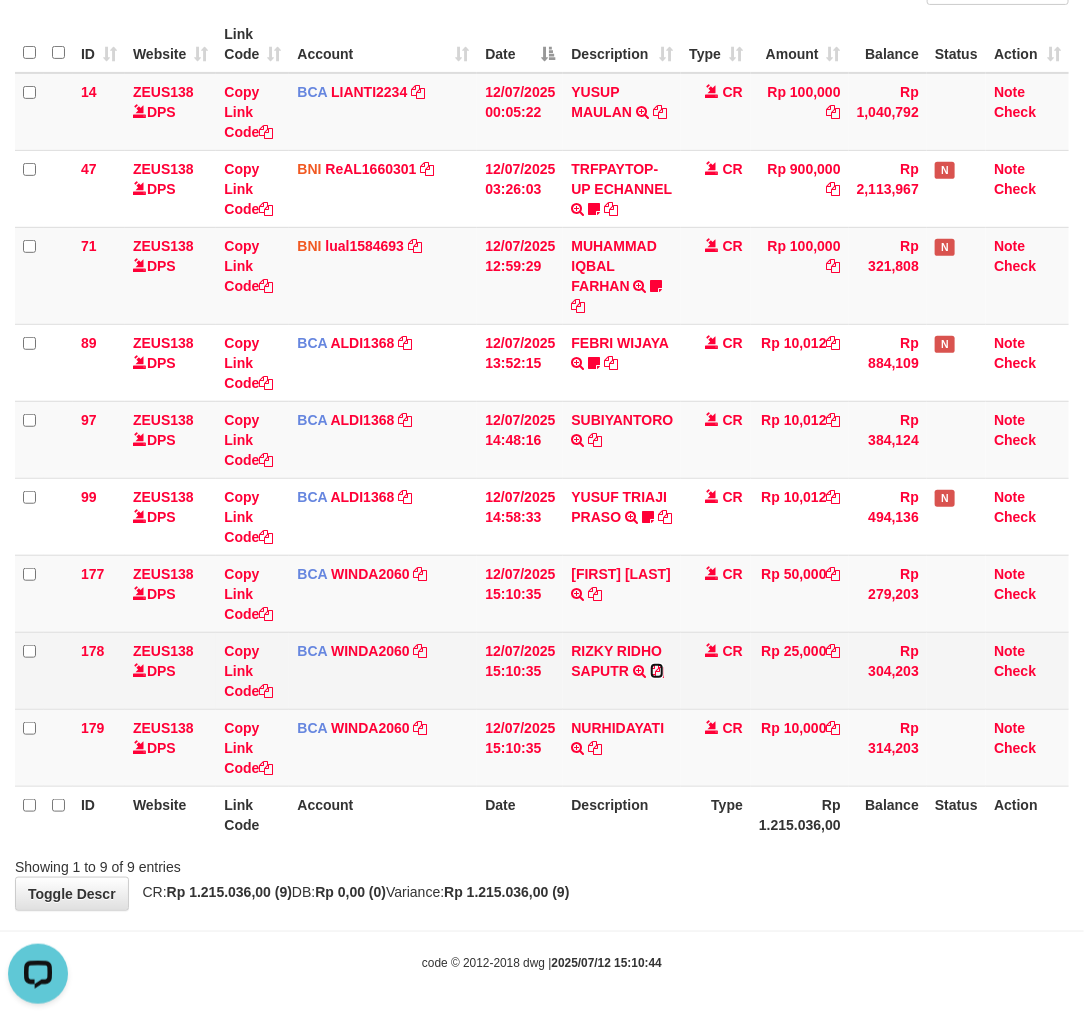 click at bounding box center [657, 671] 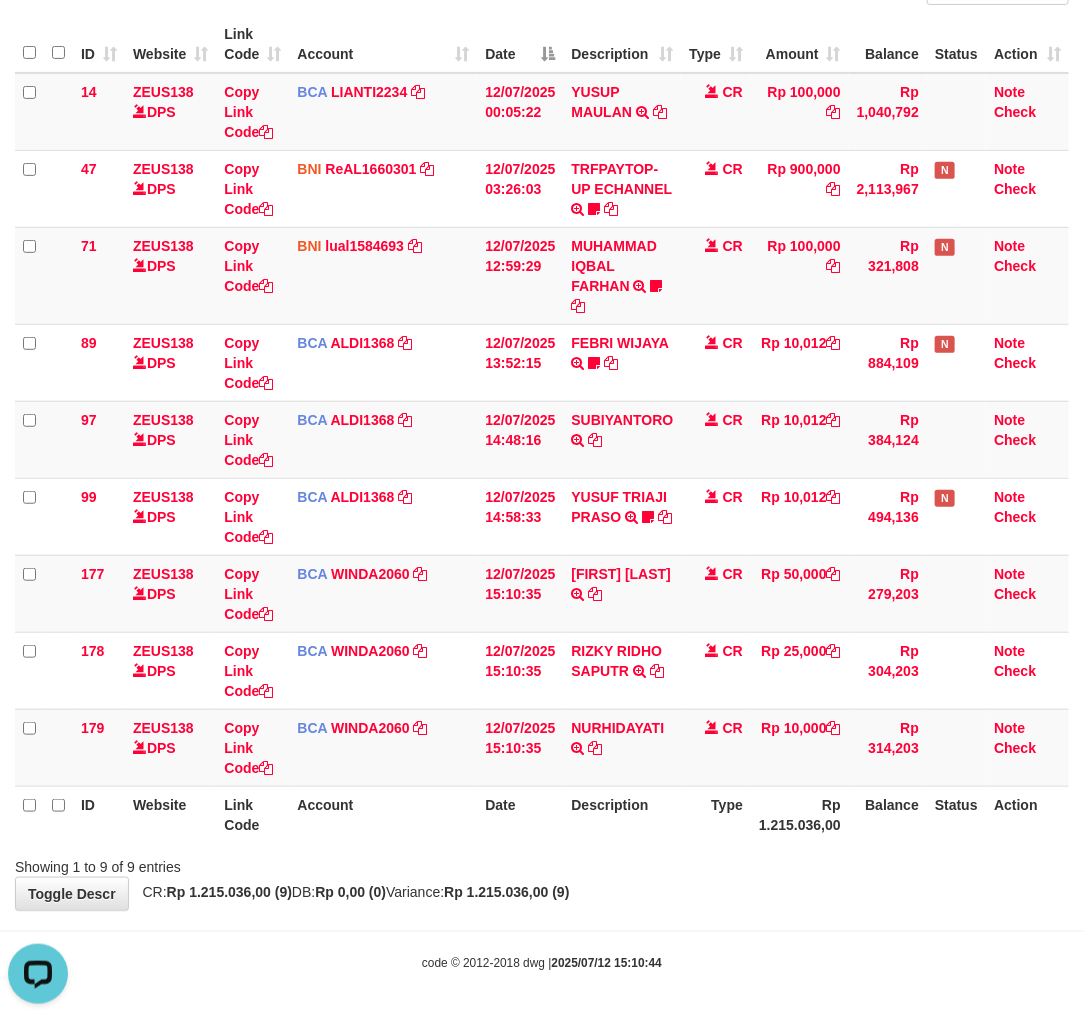 click on "**********" at bounding box center (542, 392) 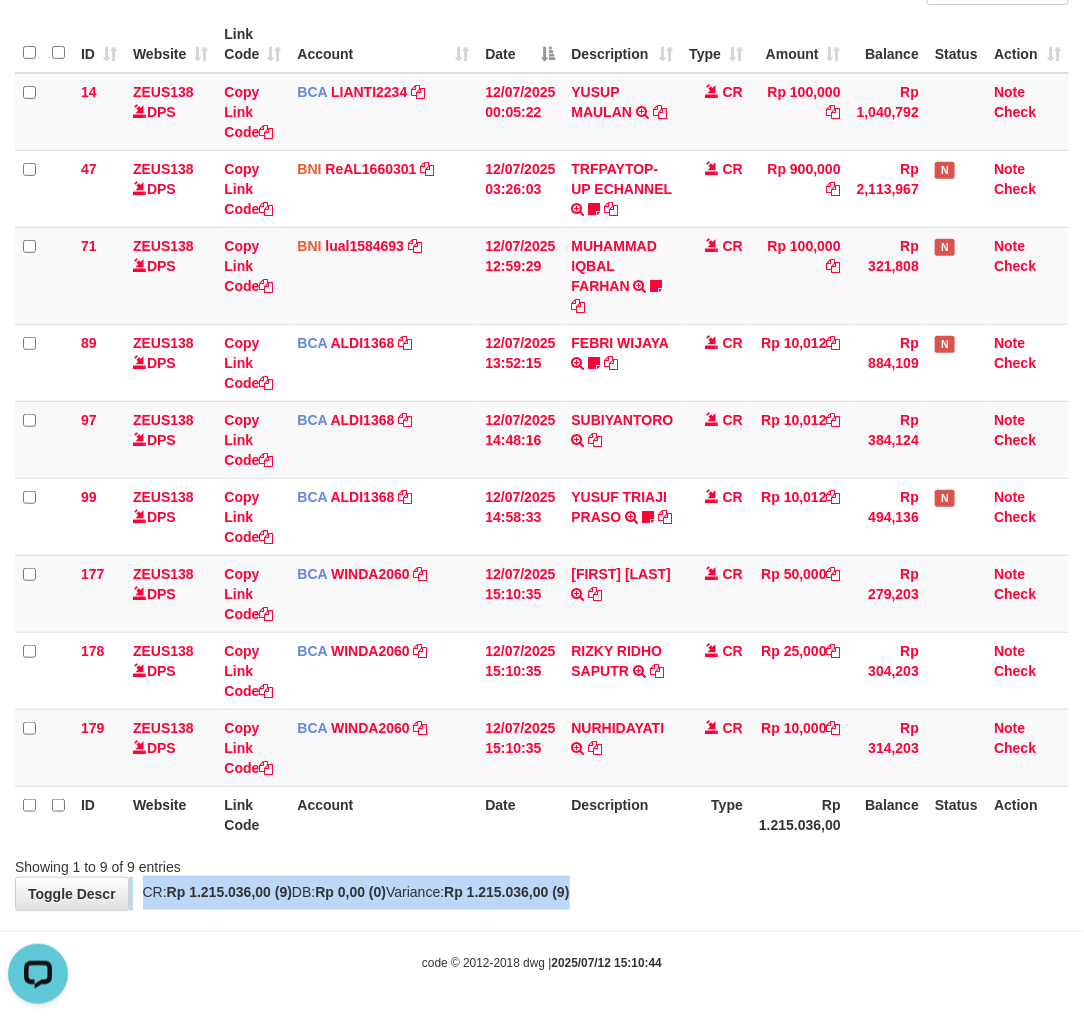 click on "Description" at bounding box center [622, 814] 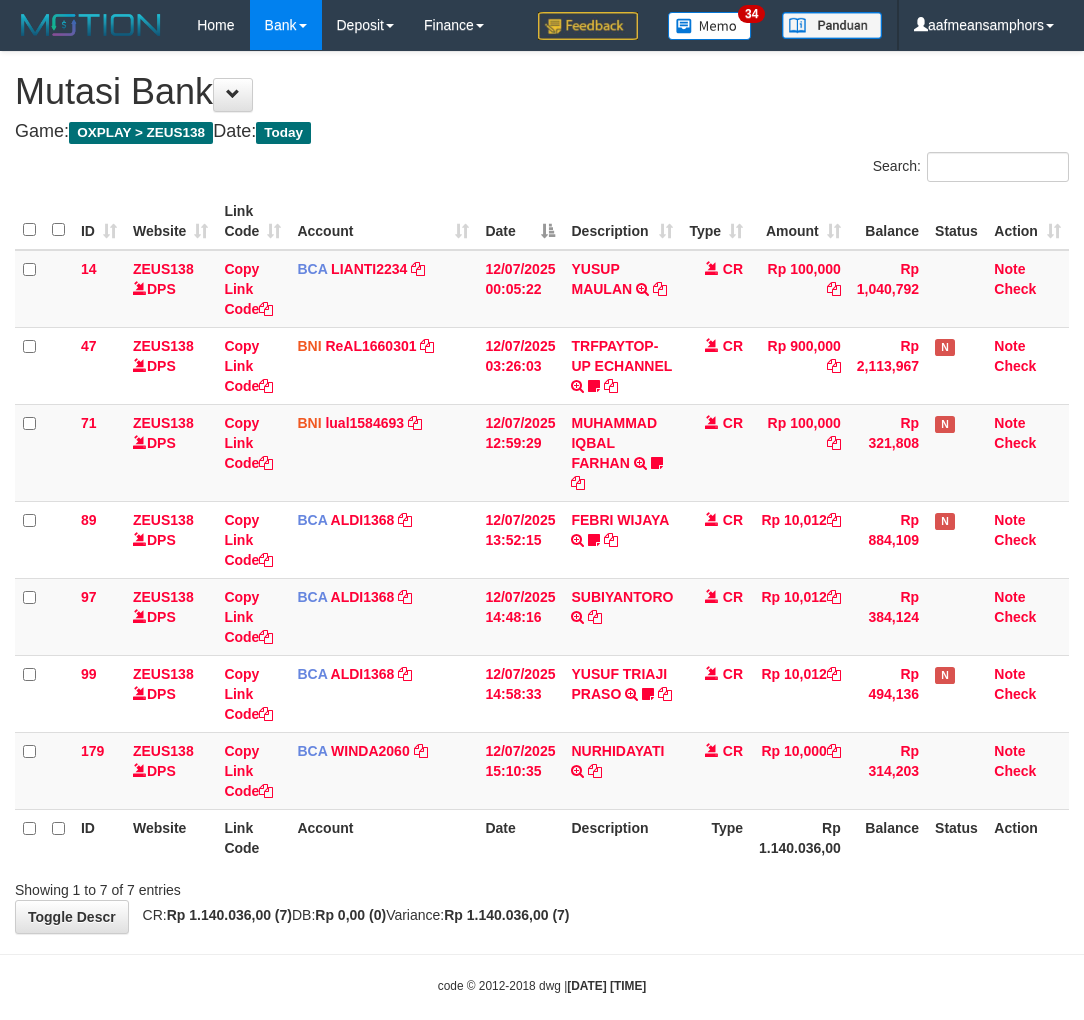 scroll, scrollTop: 0, scrollLeft: 0, axis: both 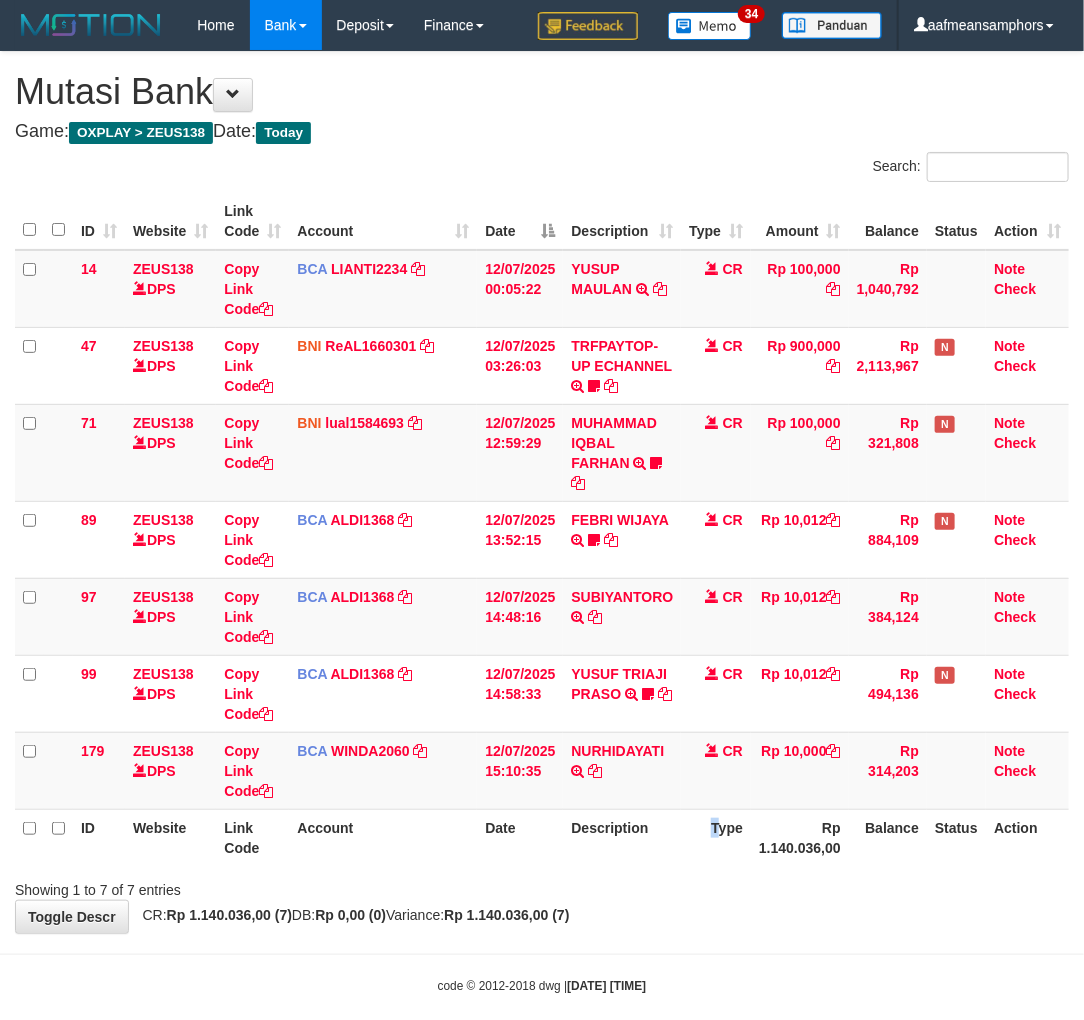 click on "Type" at bounding box center (716, 837) 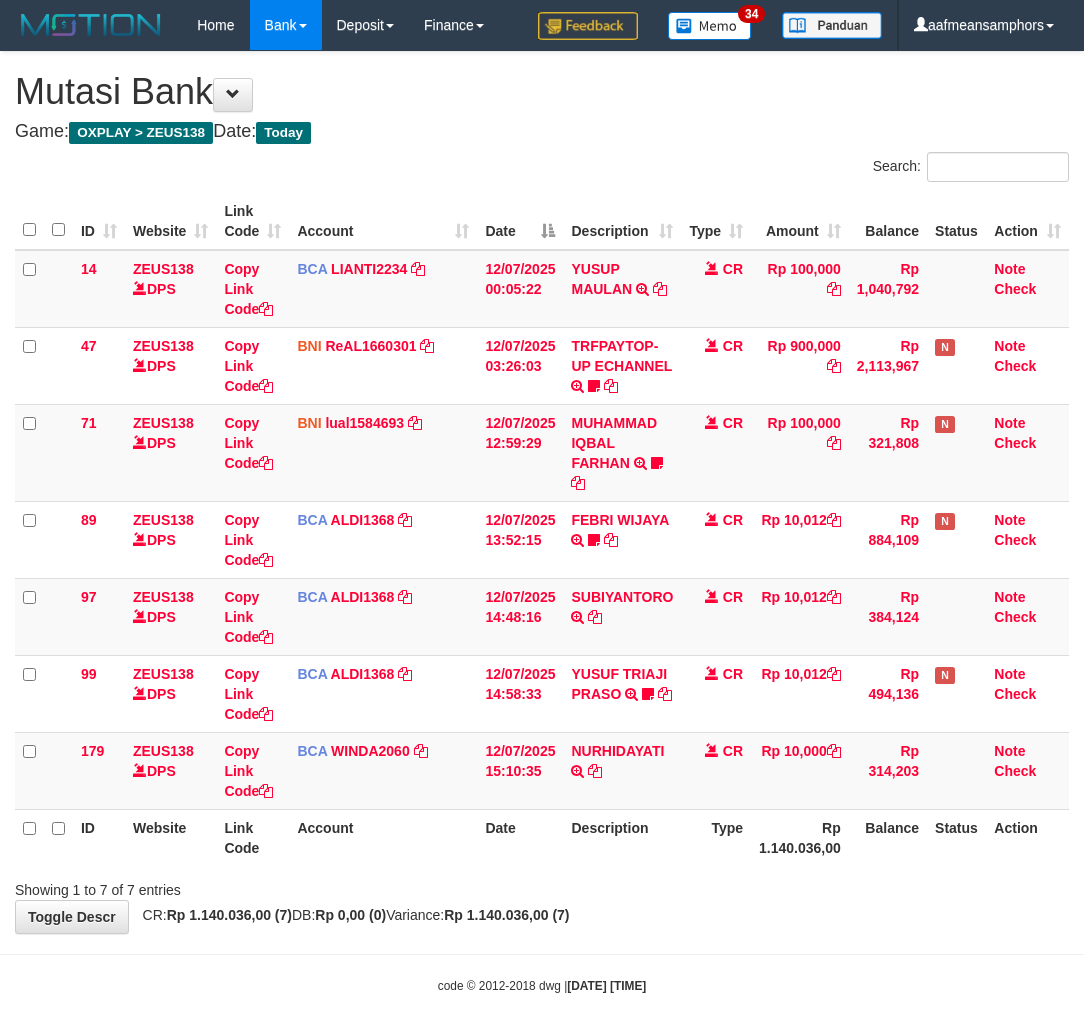 scroll, scrollTop: 0, scrollLeft: 0, axis: both 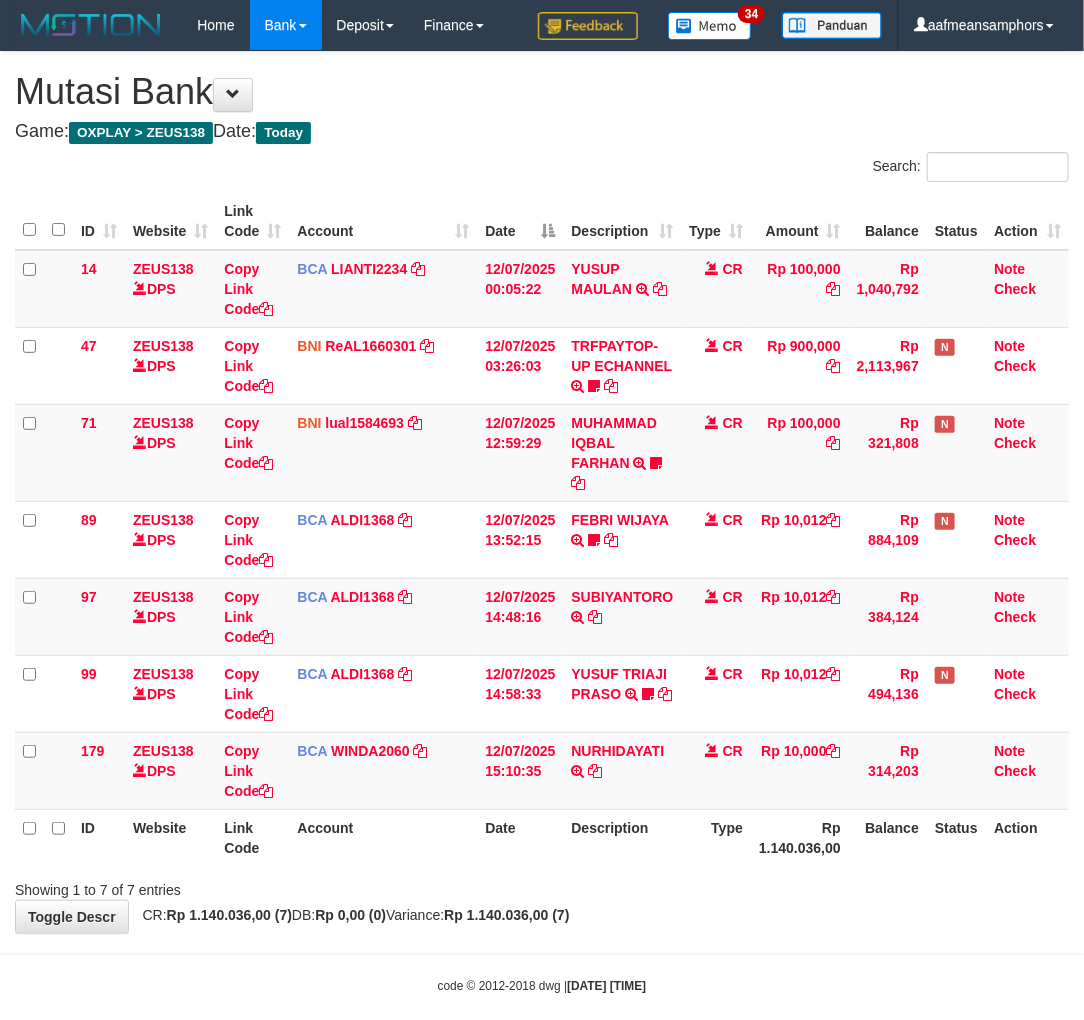 click on "Type" at bounding box center (716, 837) 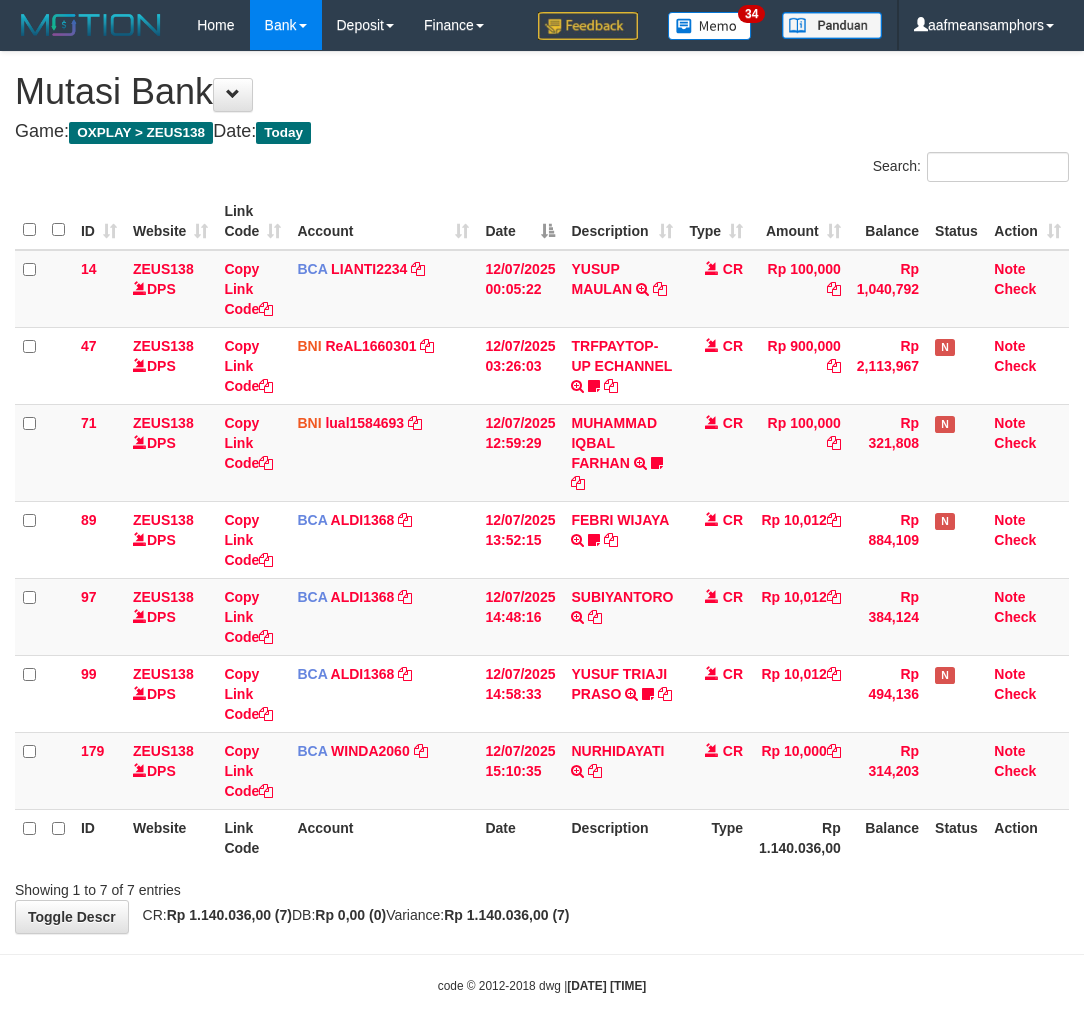 scroll, scrollTop: 0, scrollLeft: 0, axis: both 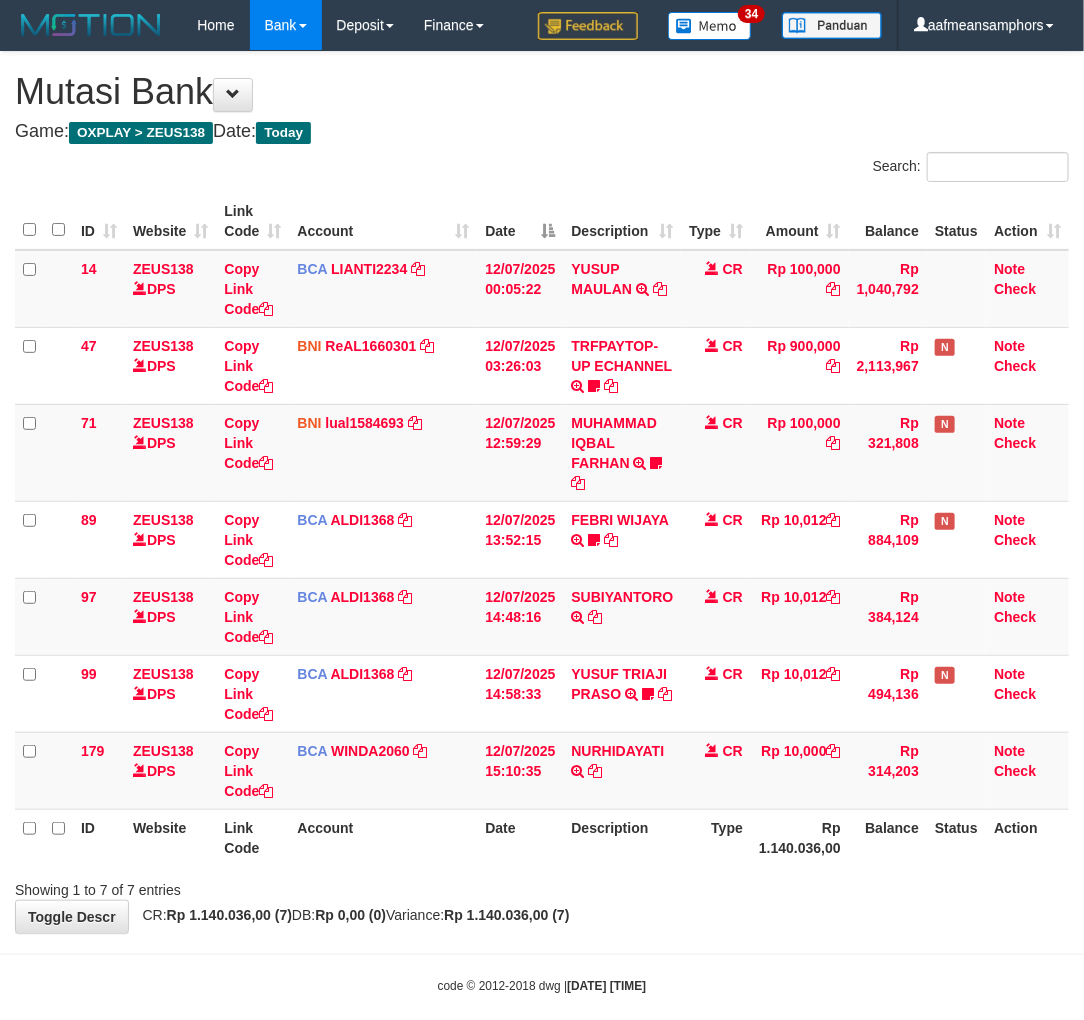 drag, startPoint x: 0, startPoint y: 0, endPoint x: 692, endPoint y: 843, distance: 1090.648 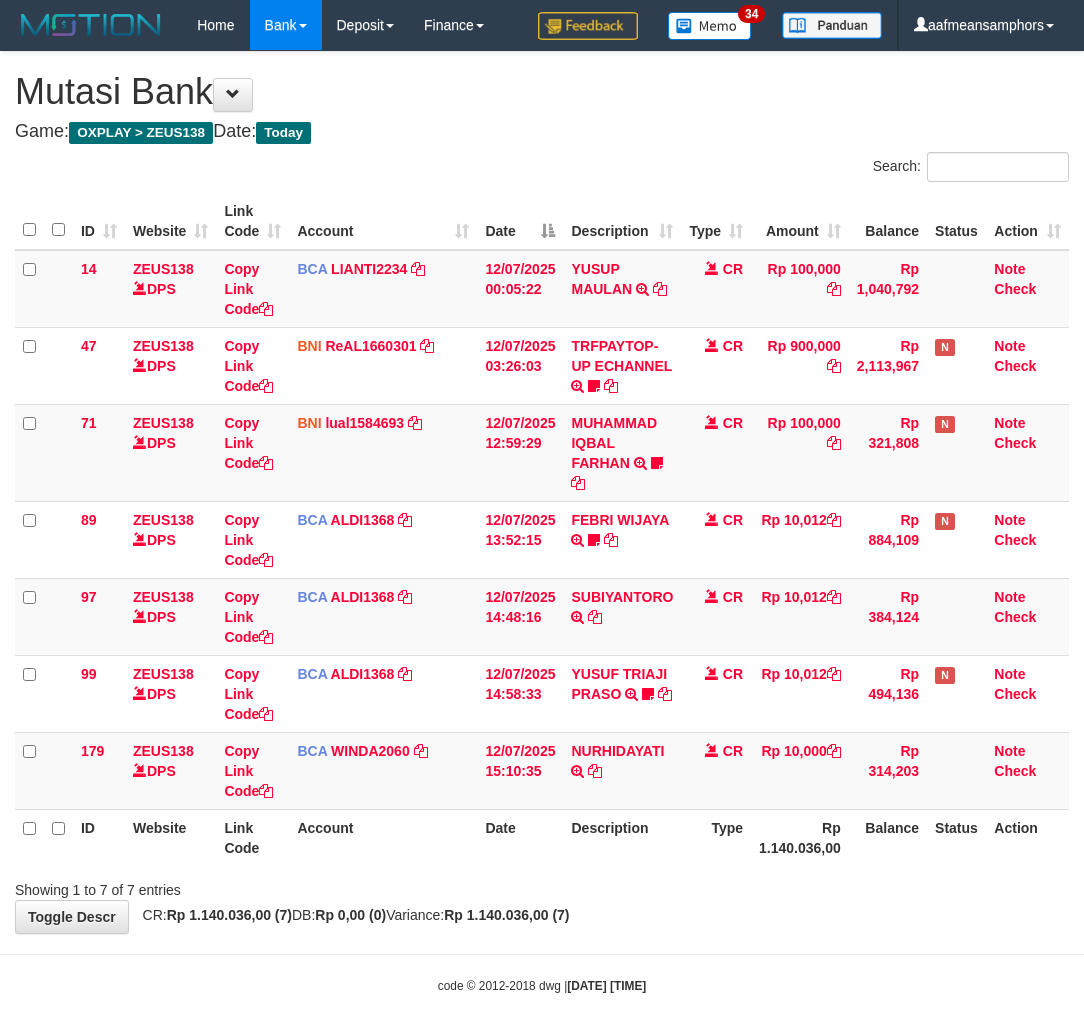 scroll, scrollTop: 0, scrollLeft: 0, axis: both 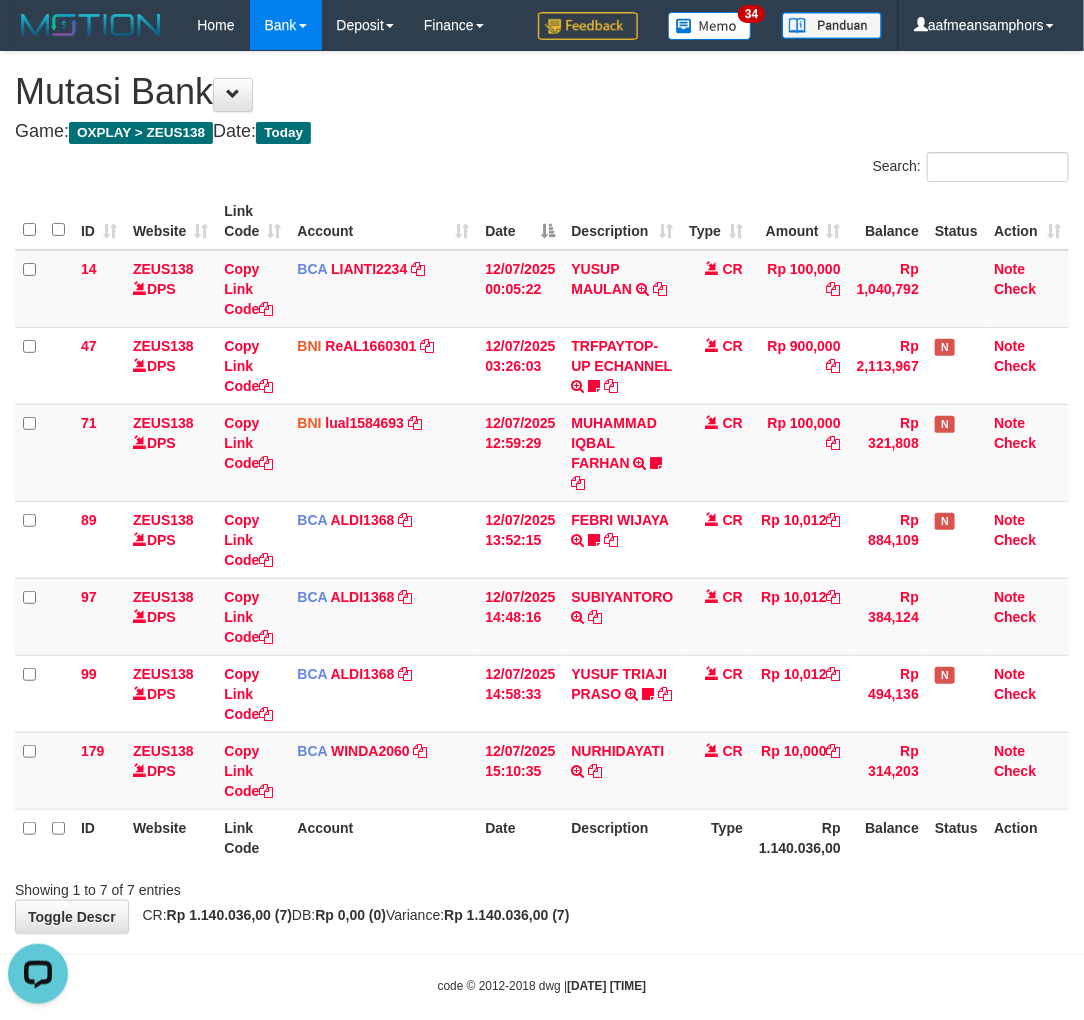 click on "Toggle navigation
Home
Bank
Account List
Load
By Website
Group
[OXPLAY]													ZEUS138
By Load Group (DPS)" at bounding box center [542, 522] 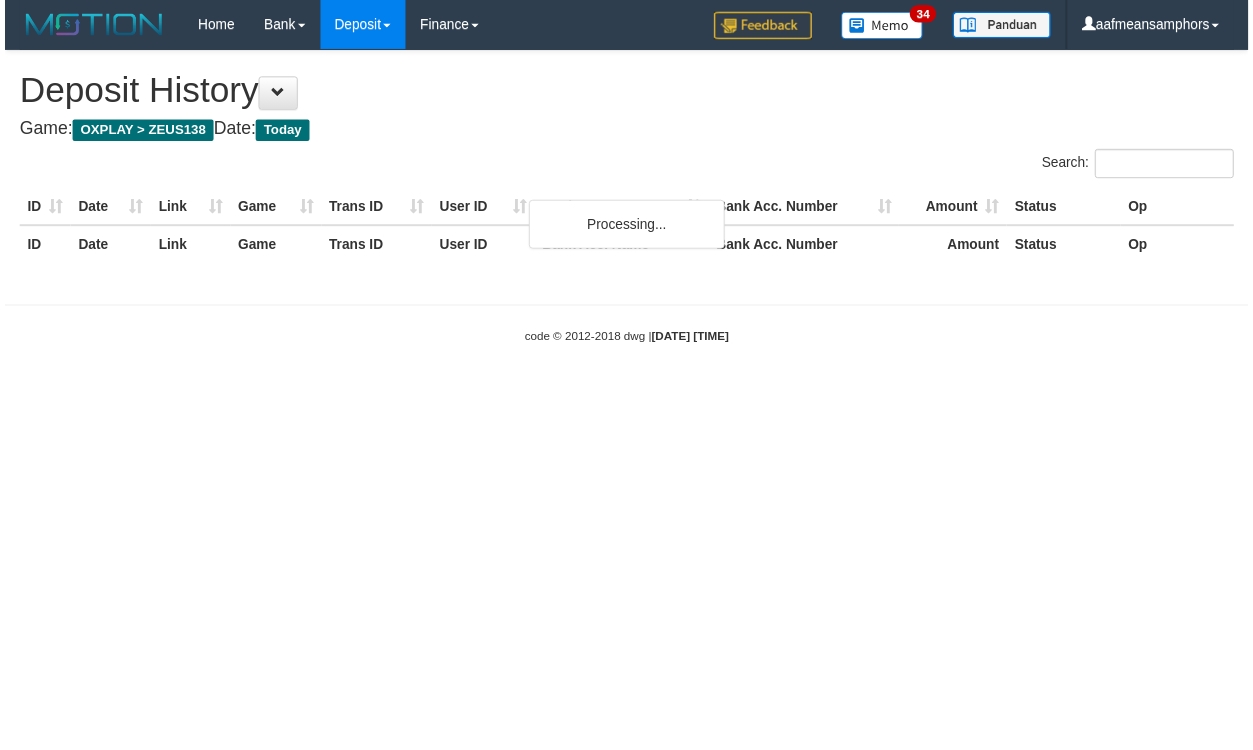 scroll, scrollTop: 0, scrollLeft: 0, axis: both 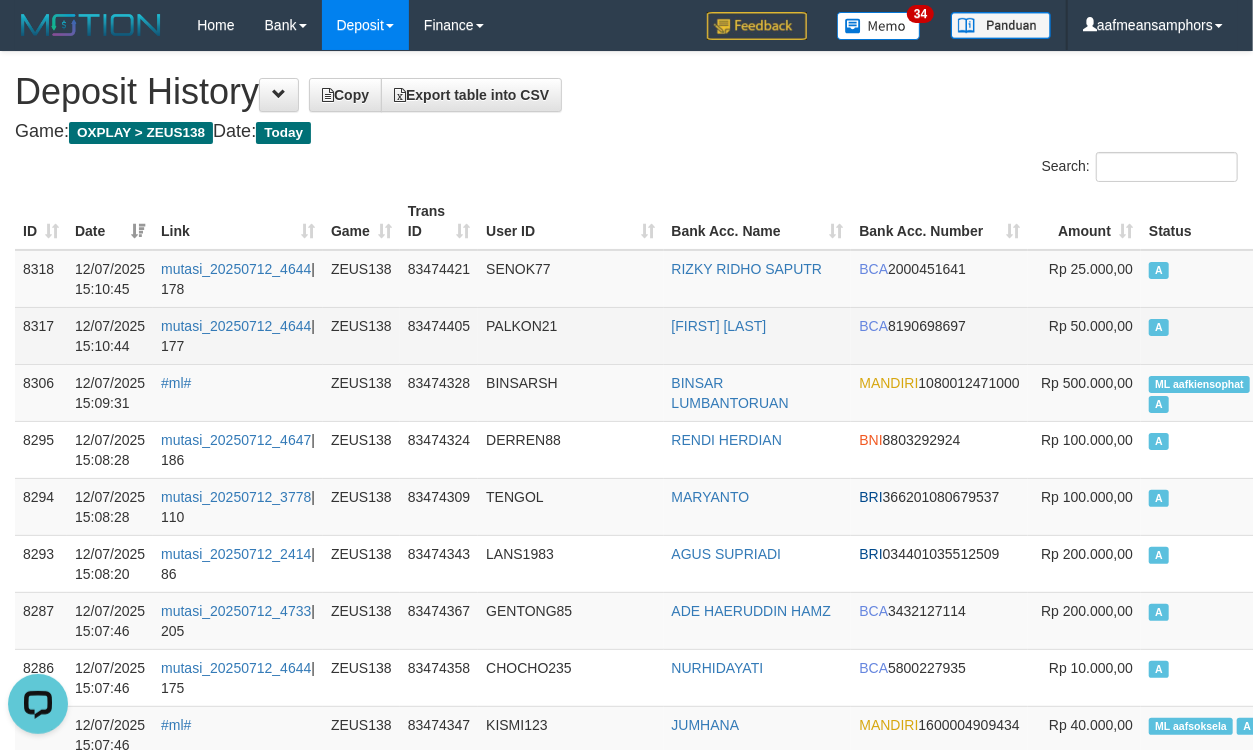 click on "8318" at bounding box center (41, 279) 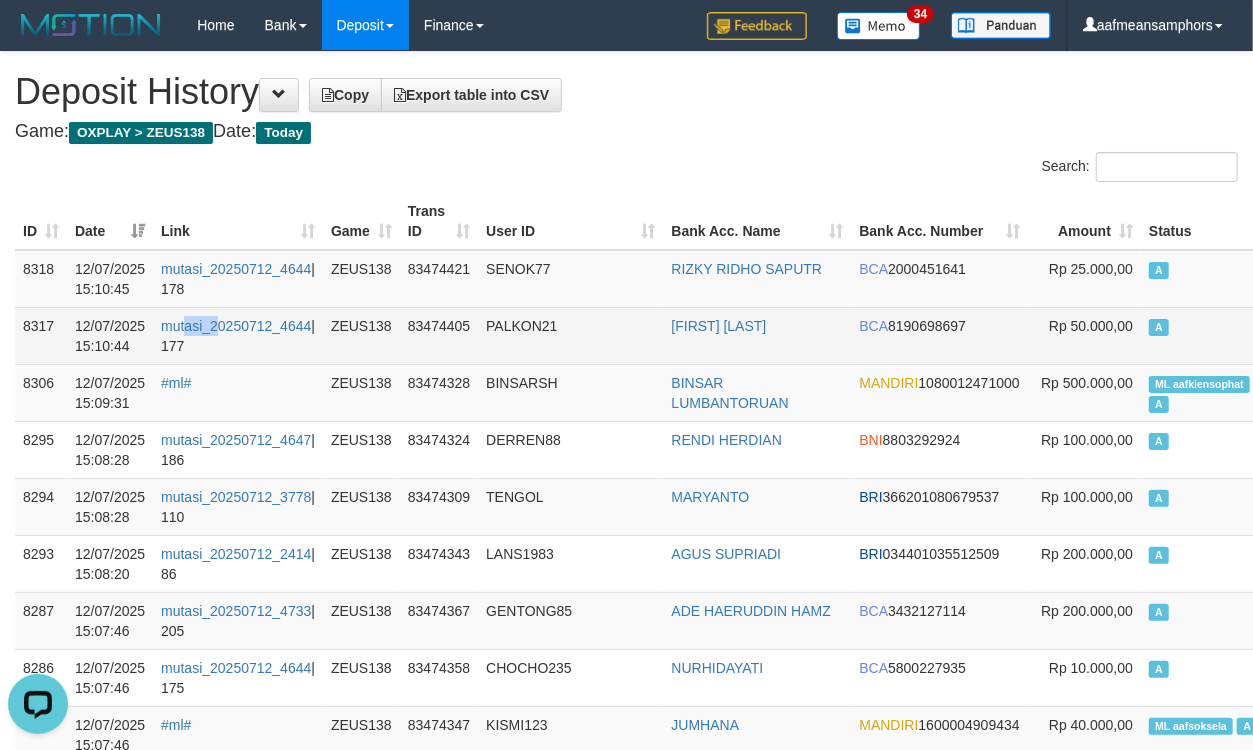 drag, startPoint x: 211, startPoint y: 312, endPoint x: 201, endPoint y: 305, distance: 12.206555 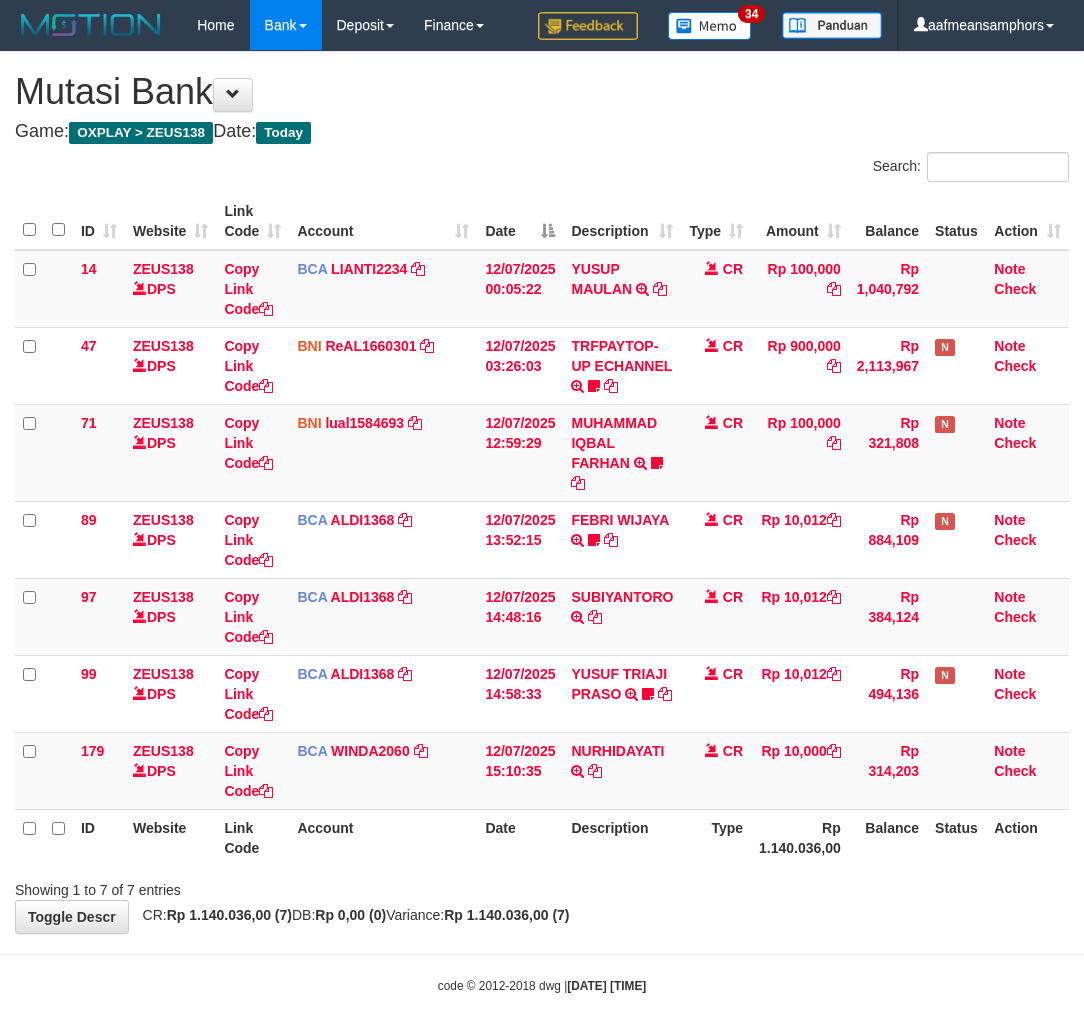 scroll, scrollTop: 0, scrollLeft: 0, axis: both 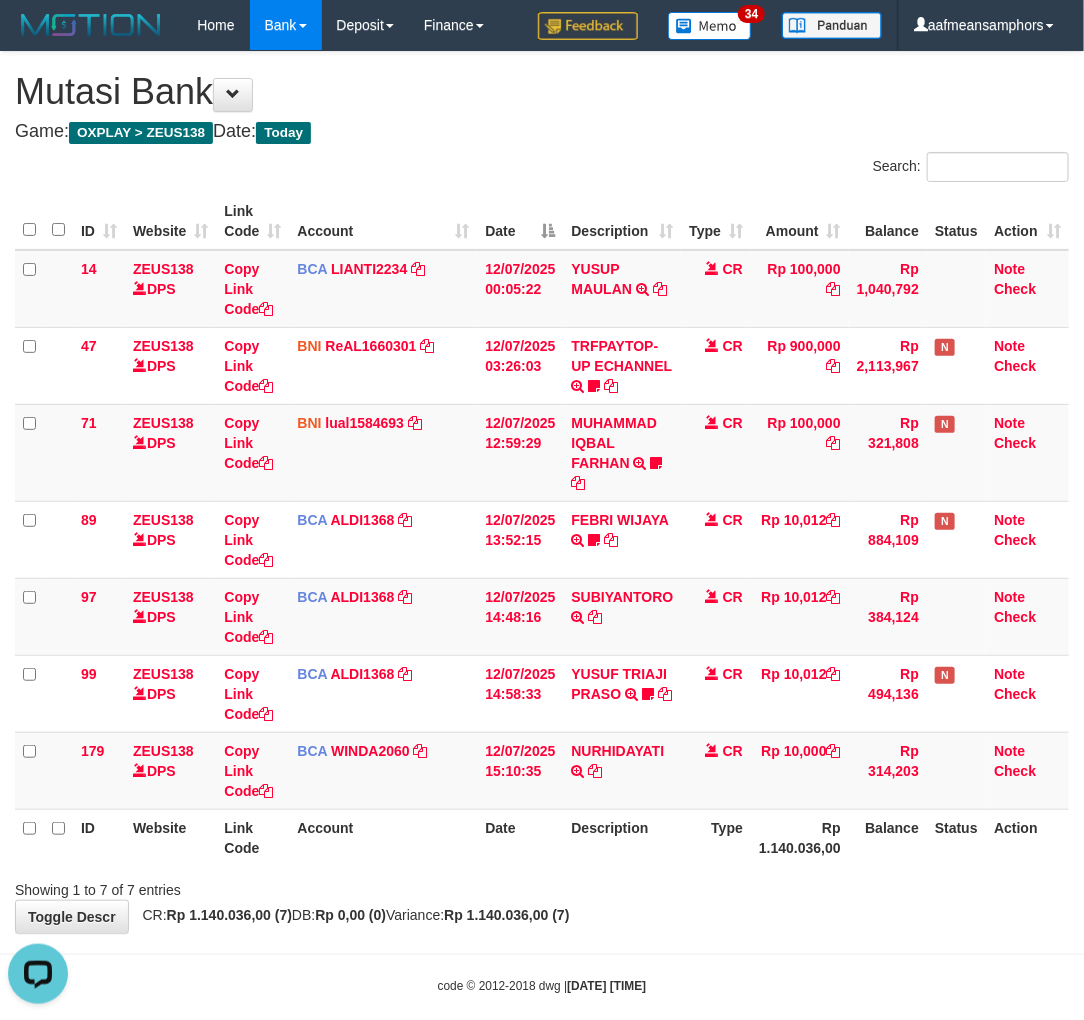 drag, startPoint x: 756, startPoint y: 964, endPoint x: 770, endPoint y: 963, distance: 14.035668 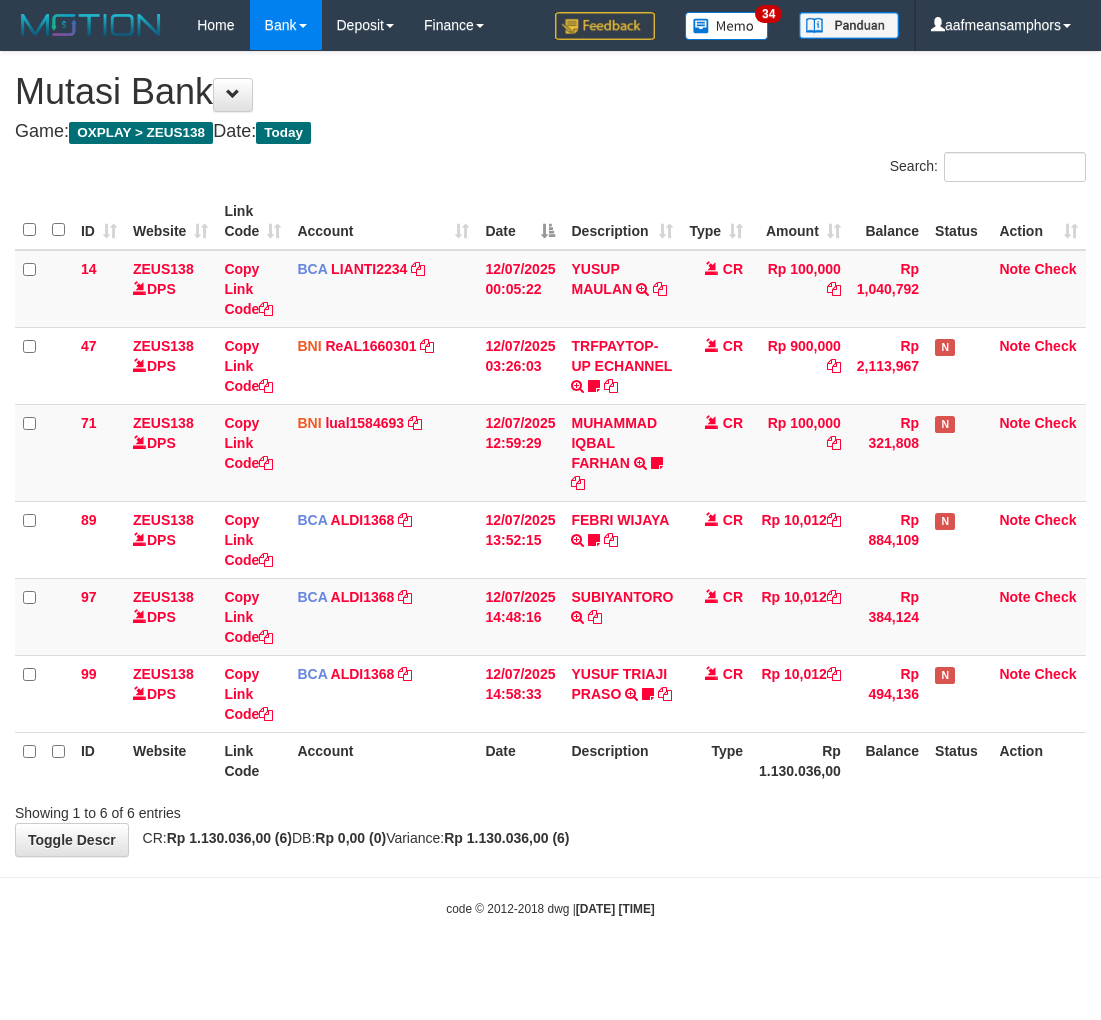 scroll, scrollTop: 0, scrollLeft: 0, axis: both 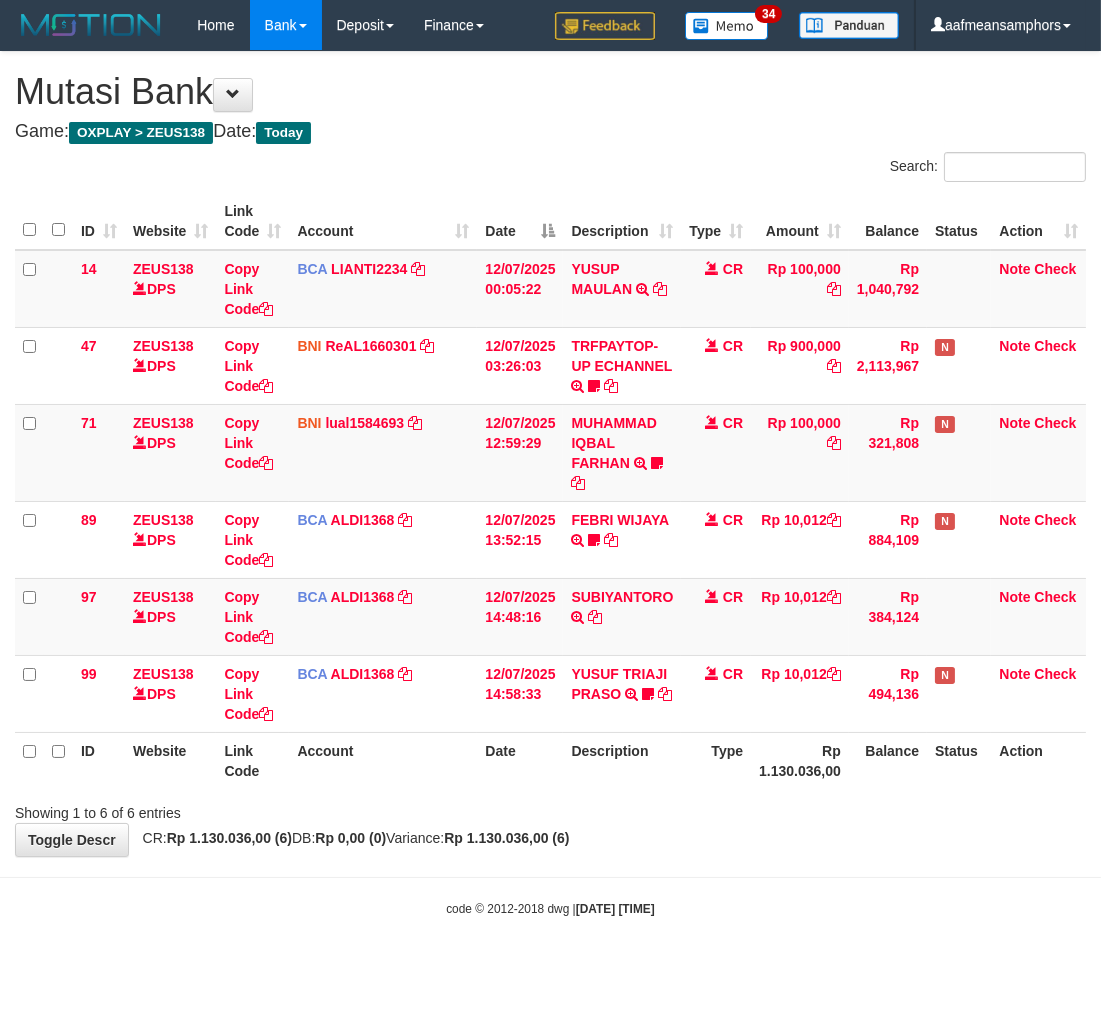 drag, startPoint x: 648, startPoint y: 968, endPoint x: 671, endPoint y: 944, distance: 33.24154 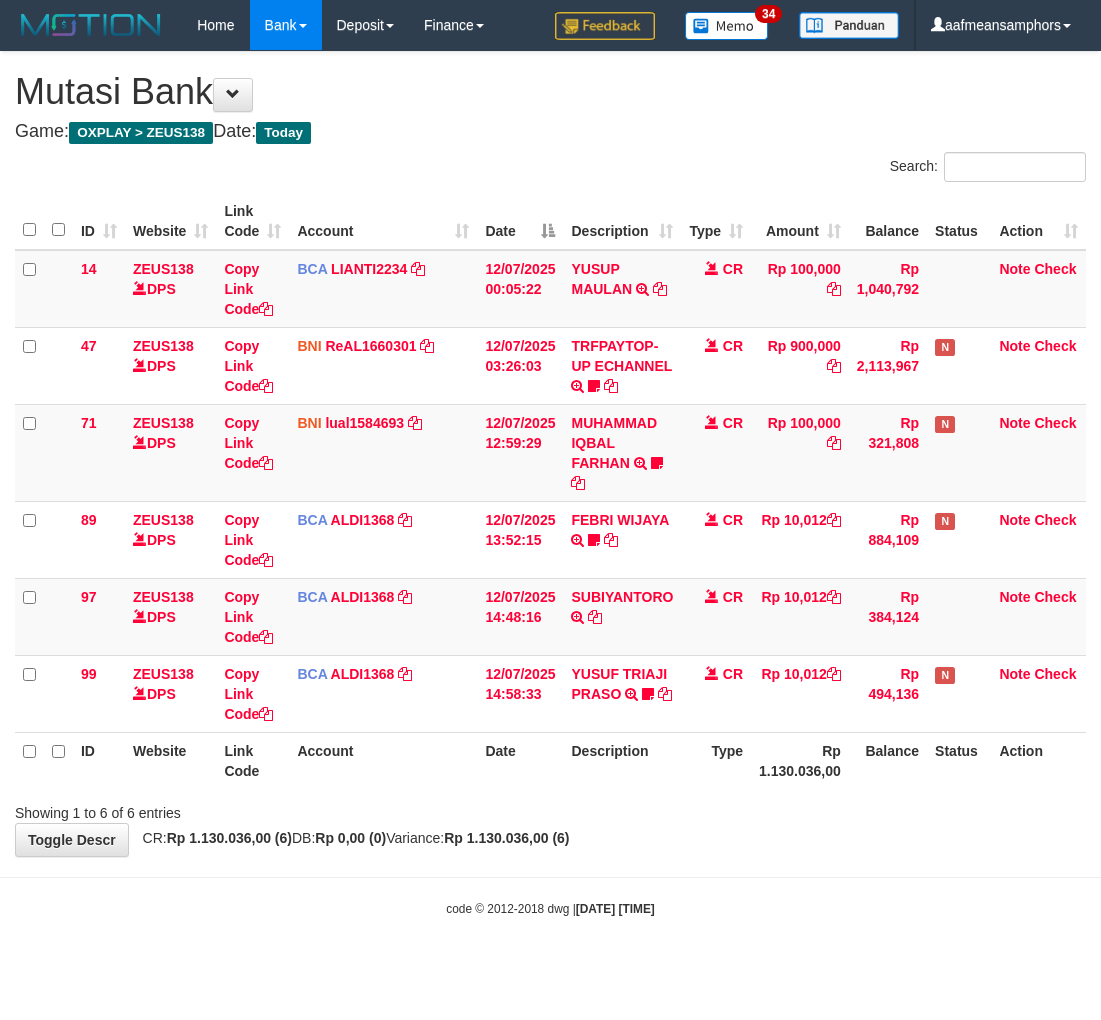 scroll, scrollTop: 0, scrollLeft: 0, axis: both 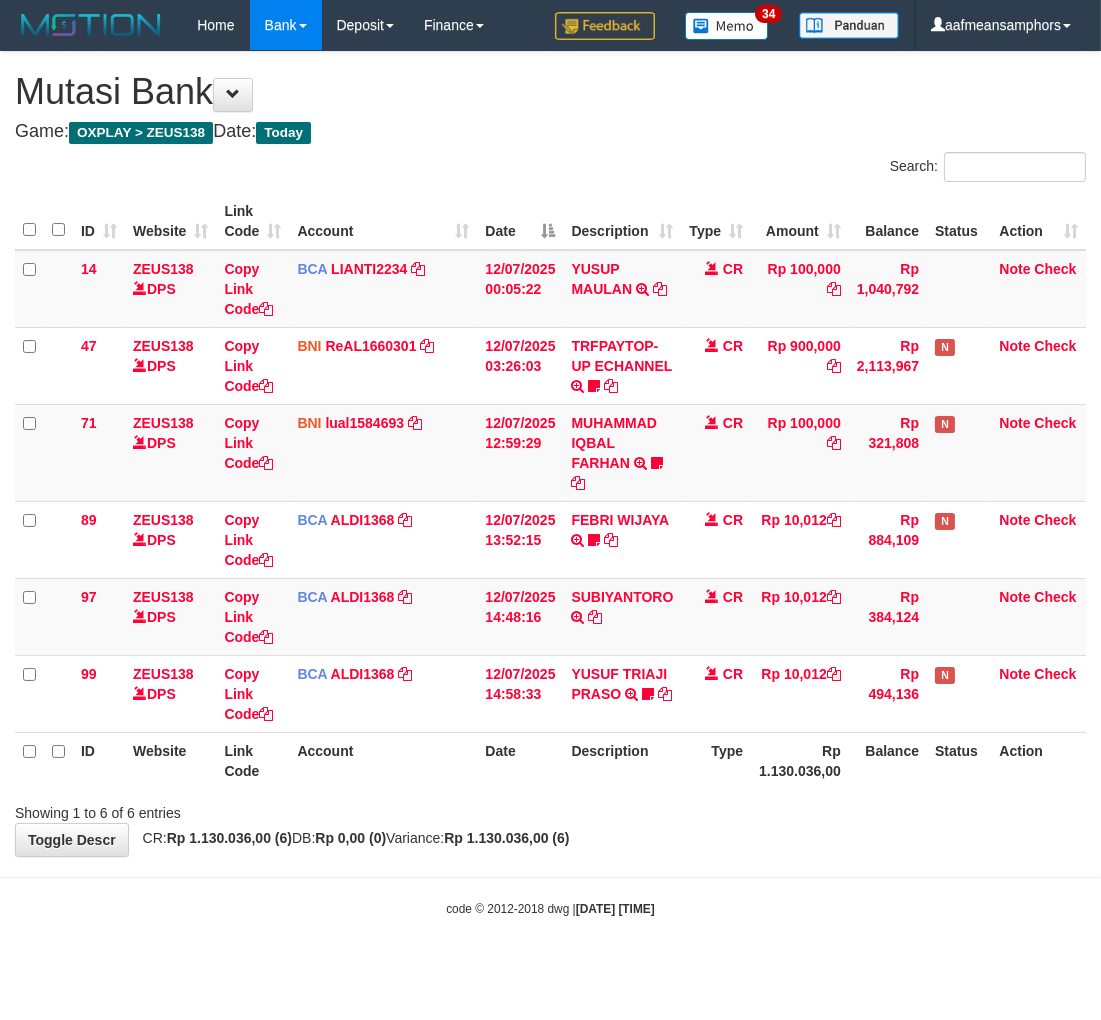 click on "**********" at bounding box center (550, 454) 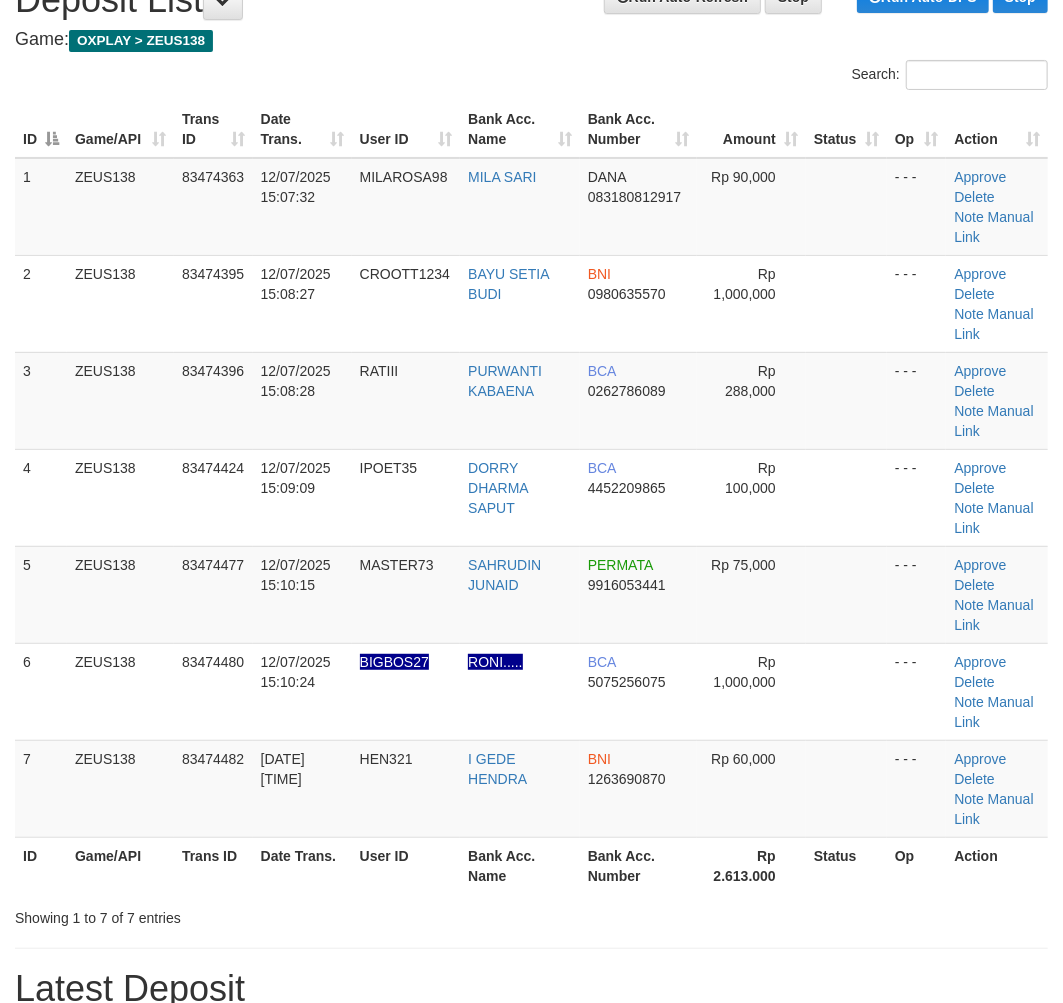scroll, scrollTop: 142, scrollLeft: 0, axis: vertical 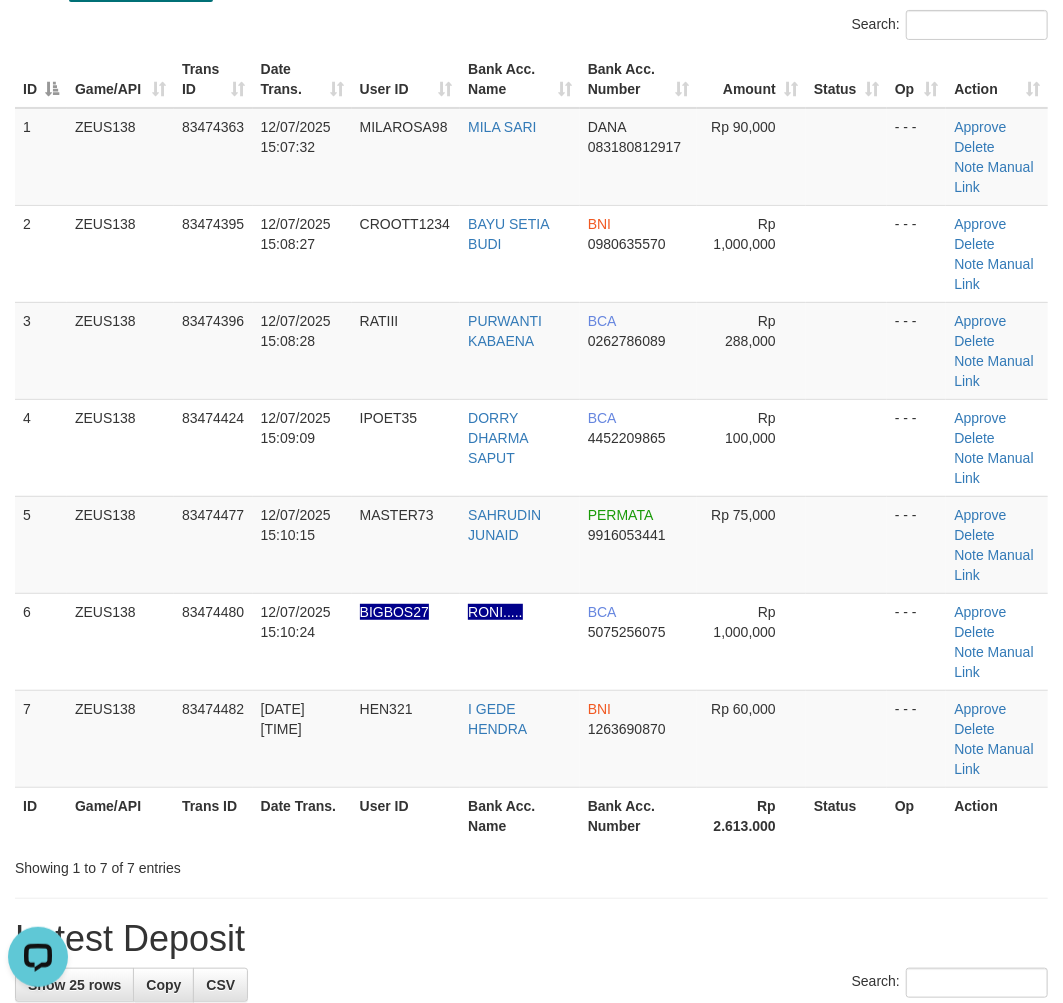 drag, startPoint x: 406, startPoint y: 884, endPoint x: 3, endPoint y: 863, distance: 403.54678 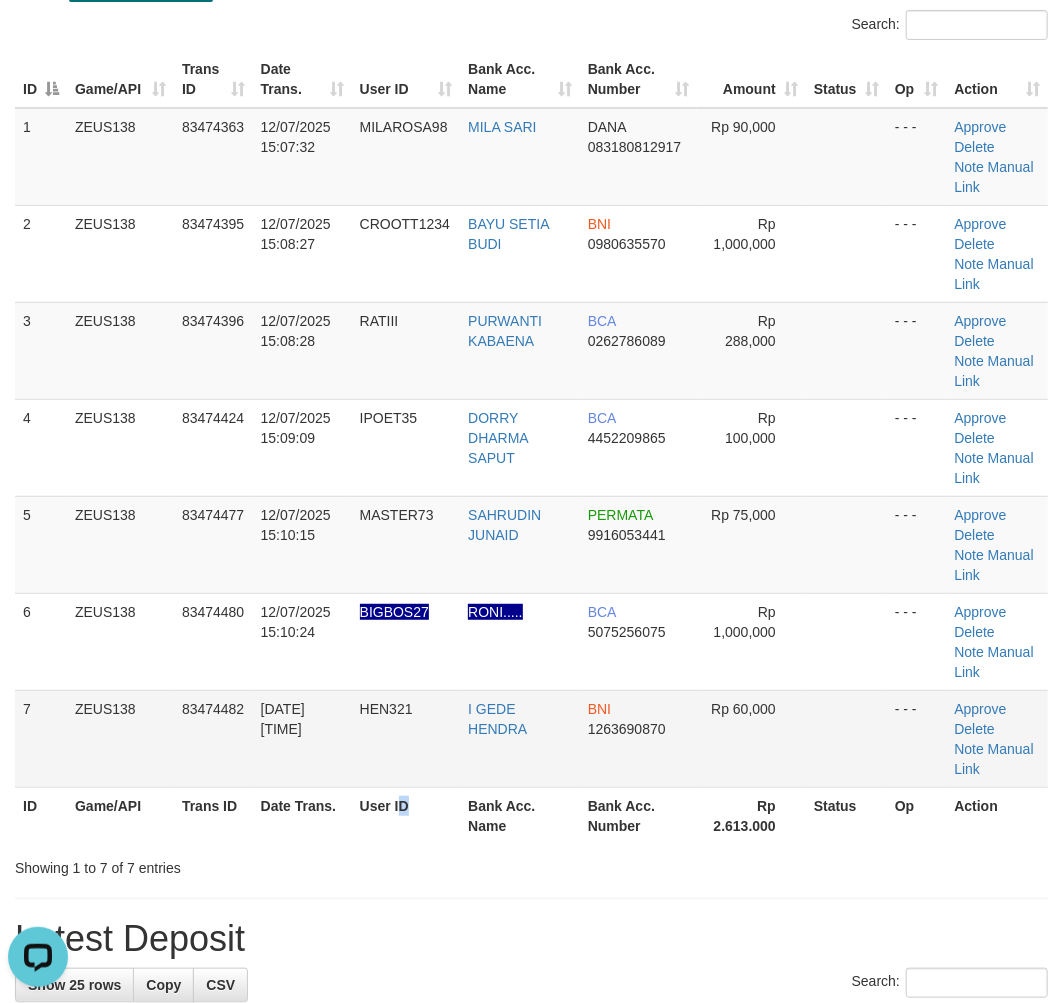 drag, startPoint x: 407, startPoint y: 954, endPoint x: 576, endPoint y: 771, distance: 249.09837 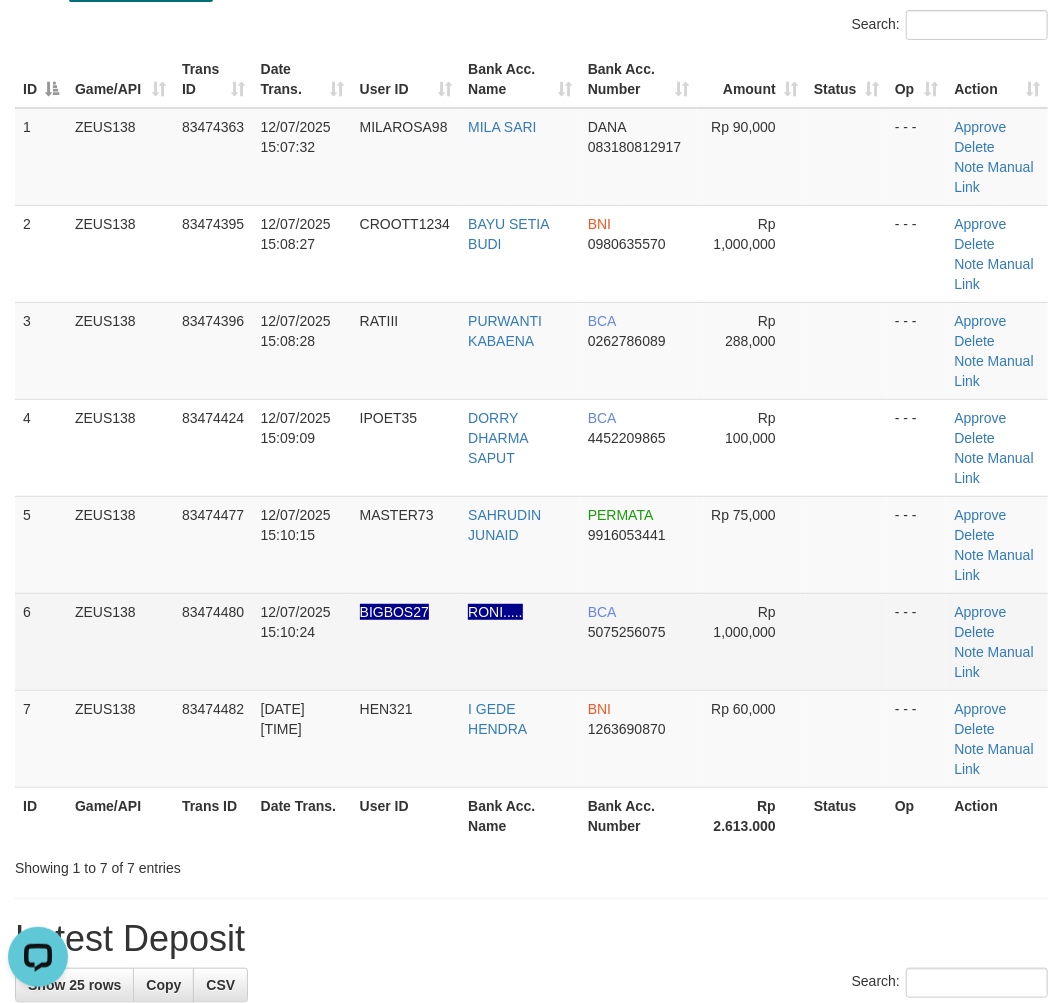 click on "Approve
Delete
Note
Manual Link" at bounding box center [997, 641] 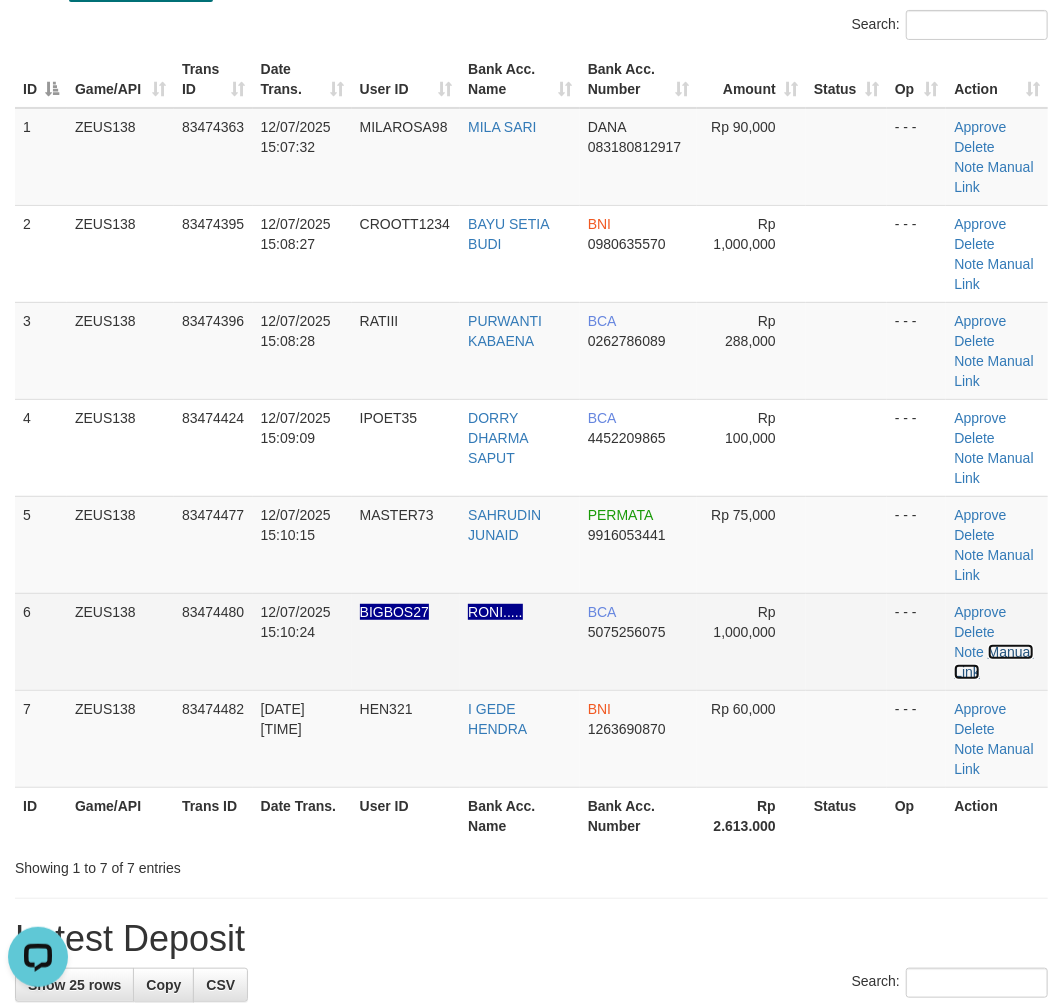 click on "Manual Link" at bounding box center [993, 662] 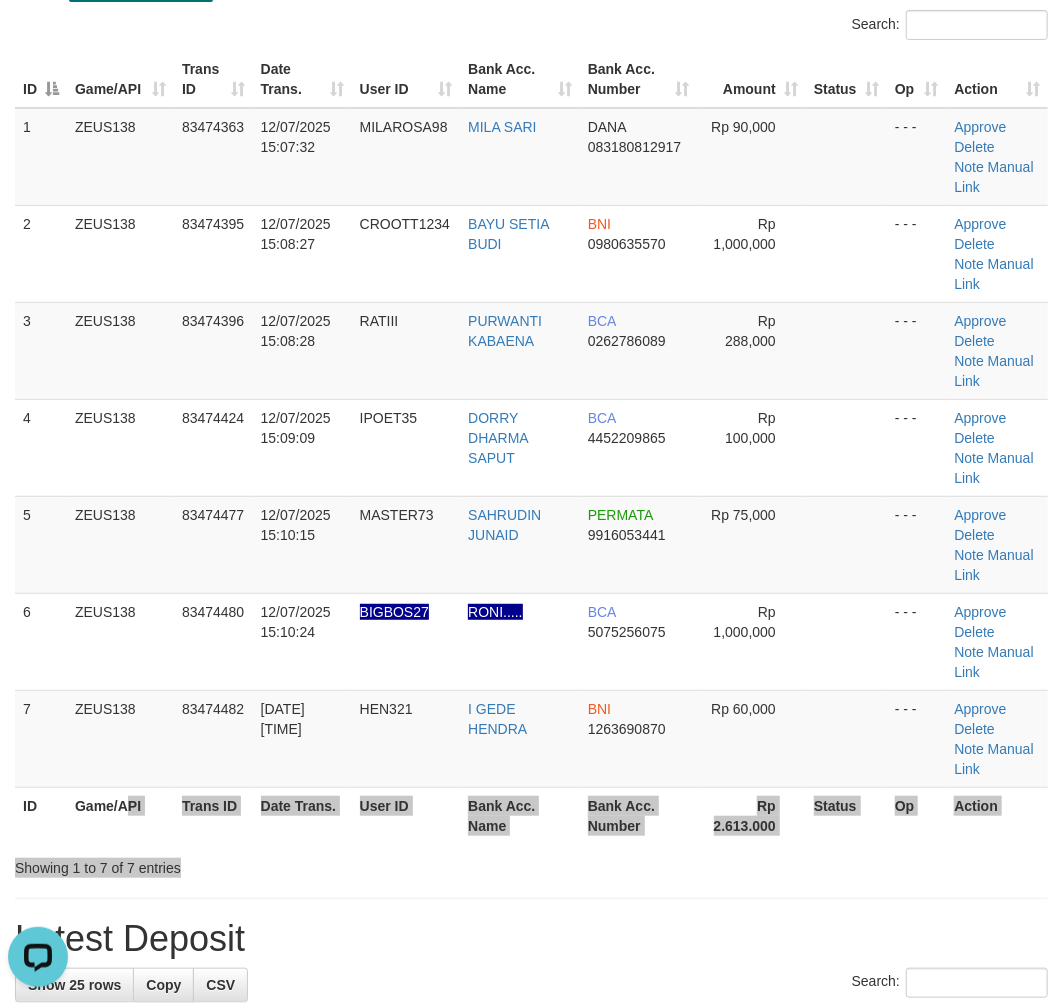 click on "Search:
ID Game/API Trans ID Date Trans. User ID Bank Acc. Name Bank Acc. Number Amount Status Op Action
1
ZEUS138
83474363
[DATE] [TIME]
MILAROSA98
[FIRST] [LAST]
DANA
083180812917
Rp 90,000
- - -
Approve
Delete
Note
Manual Link
2
ZEUS138
83474395
[DATE] [TIME]
CROOTT1234
BAYU SETIA BUDI
BNI
0980635570
Rp 1,000,000
ID" at bounding box center [531, 444] 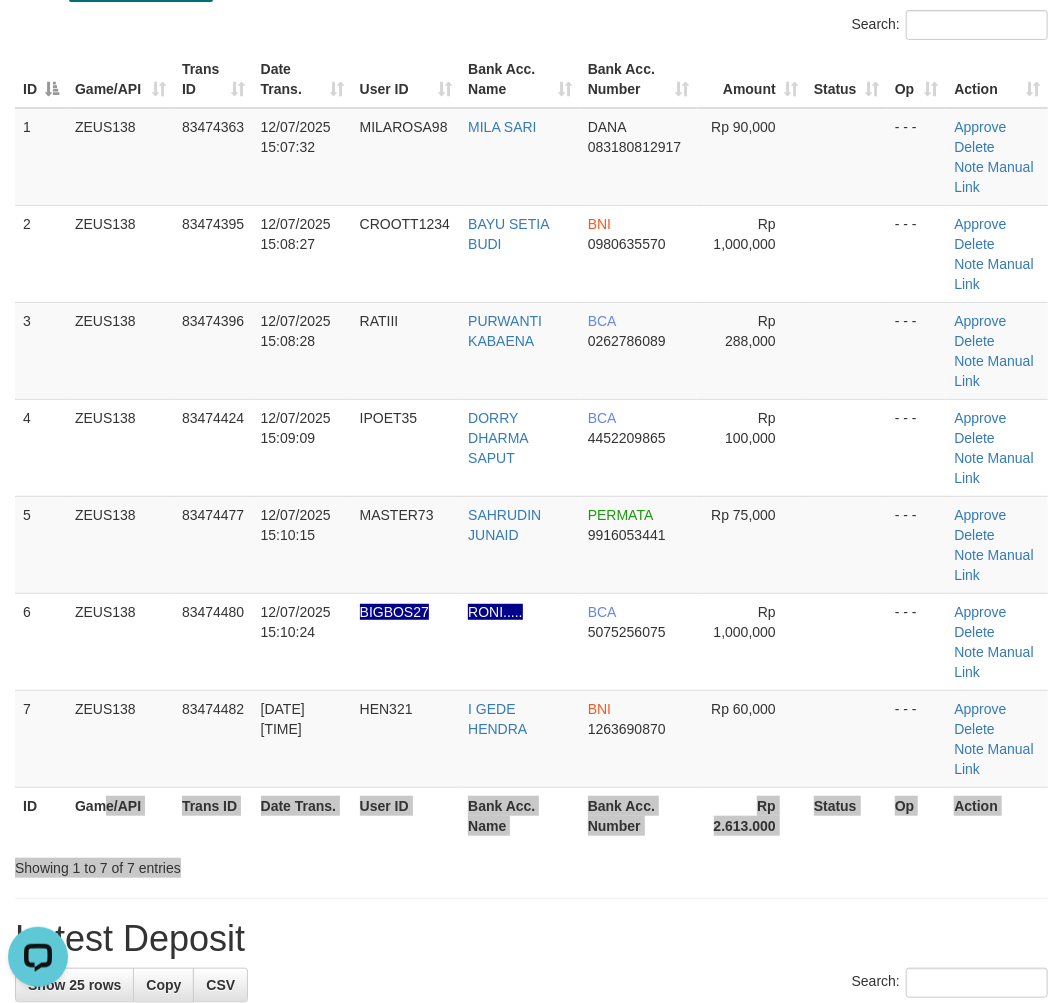 click on "Search:
ID Game/API Trans ID Date Trans. User ID Bank Acc. Name Bank Acc. Number Amount Status Op Action
1
ZEUS138
83474363
12/07/2025 15:07:32
MILAROSA98
MILA SARI
DANA
083180812917
Rp 90,000
- - -
Approve
Delete
Note
Manual Link
2
ZEUS138
83474395
12/07/2025 15:08:27
CROOTT1234
BAYU SETIA BUDI
BNI
0980635570
Rp 1,000,000
ID" at bounding box center [531, 444] 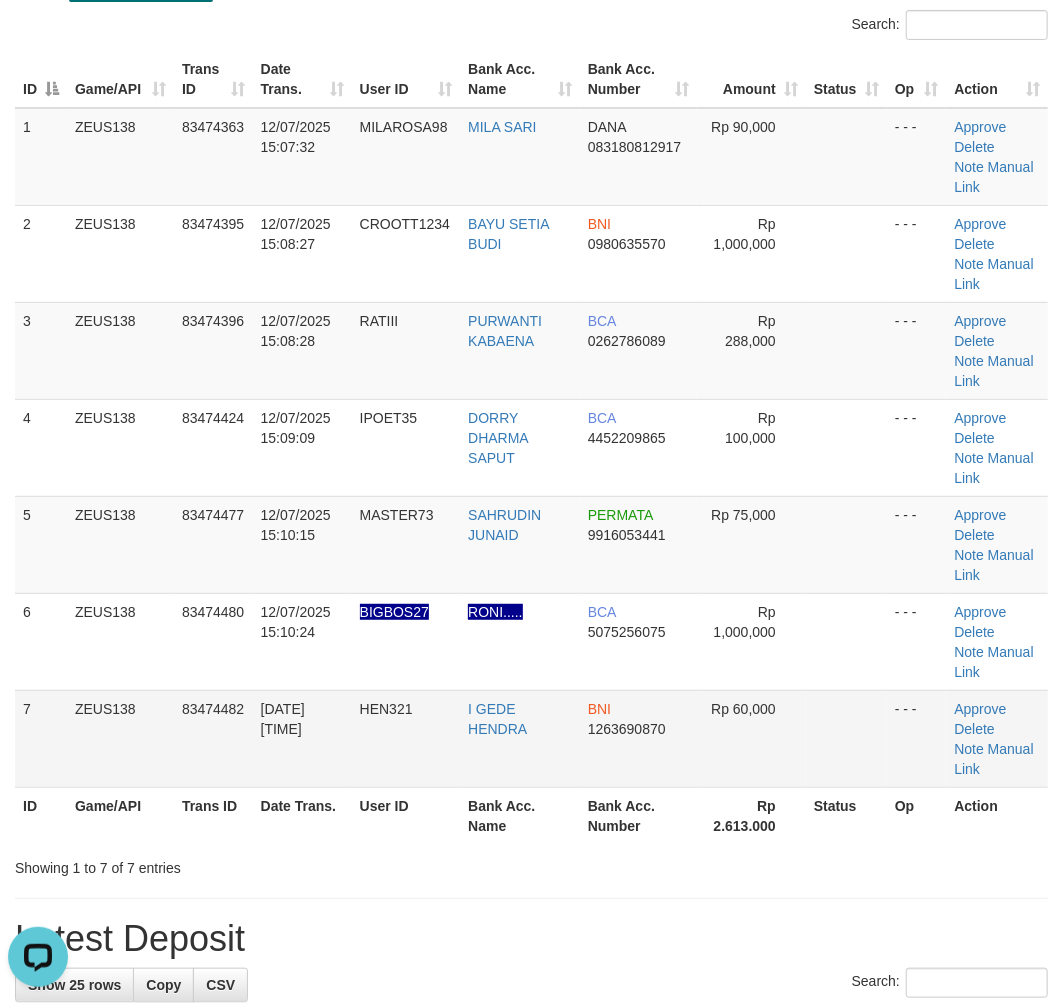 click on "7
ZEUS138
83474482
12/07/2025 15:10:25
HEN321
I GEDE HENDRA
BNI
1263690870
Rp 60,000
- - -
Approve
Delete
Note
Manual Link" at bounding box center (531, 738) 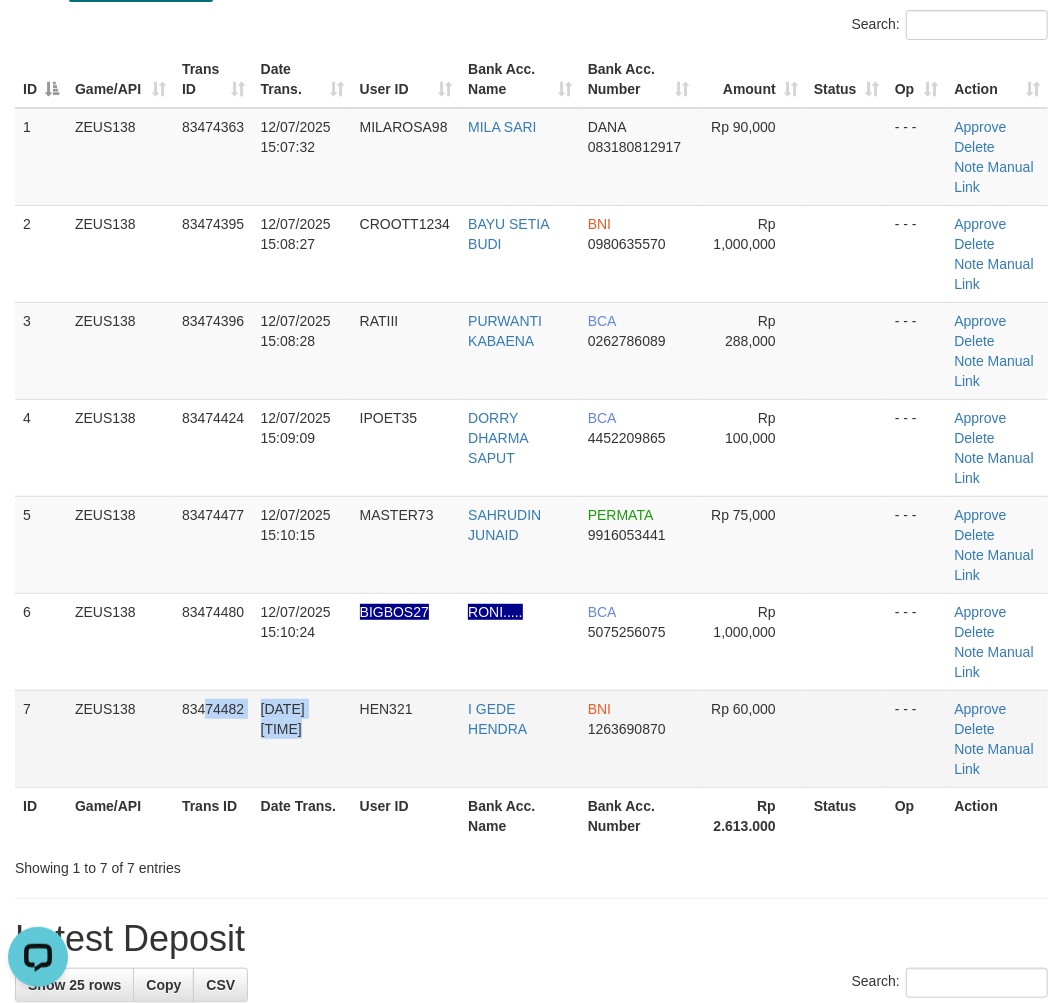 click on "12/07/2025 15:10:25" at bounding box center [283, 719] 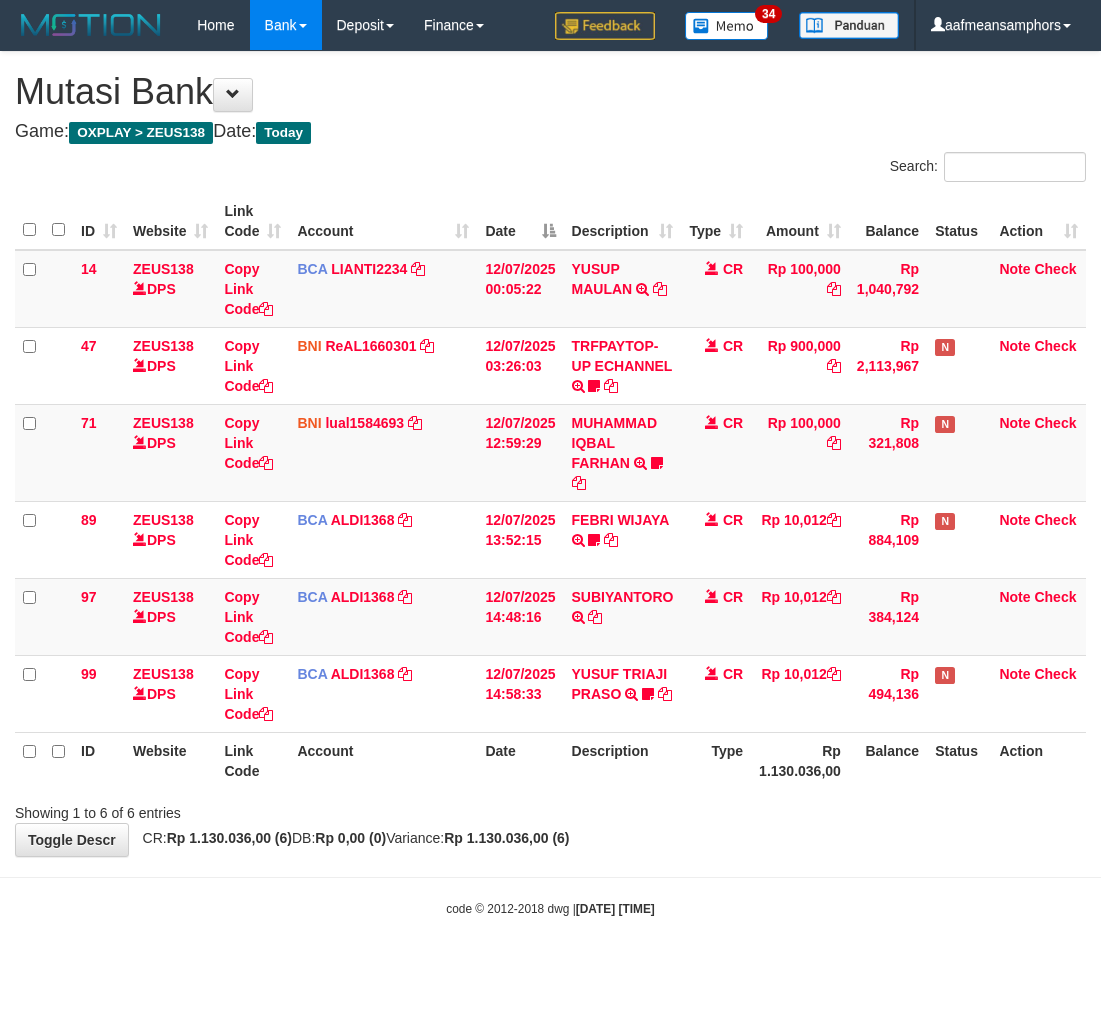 click on "Showing 1 to 6 of 6 entries" at bounding box center [550, 809] 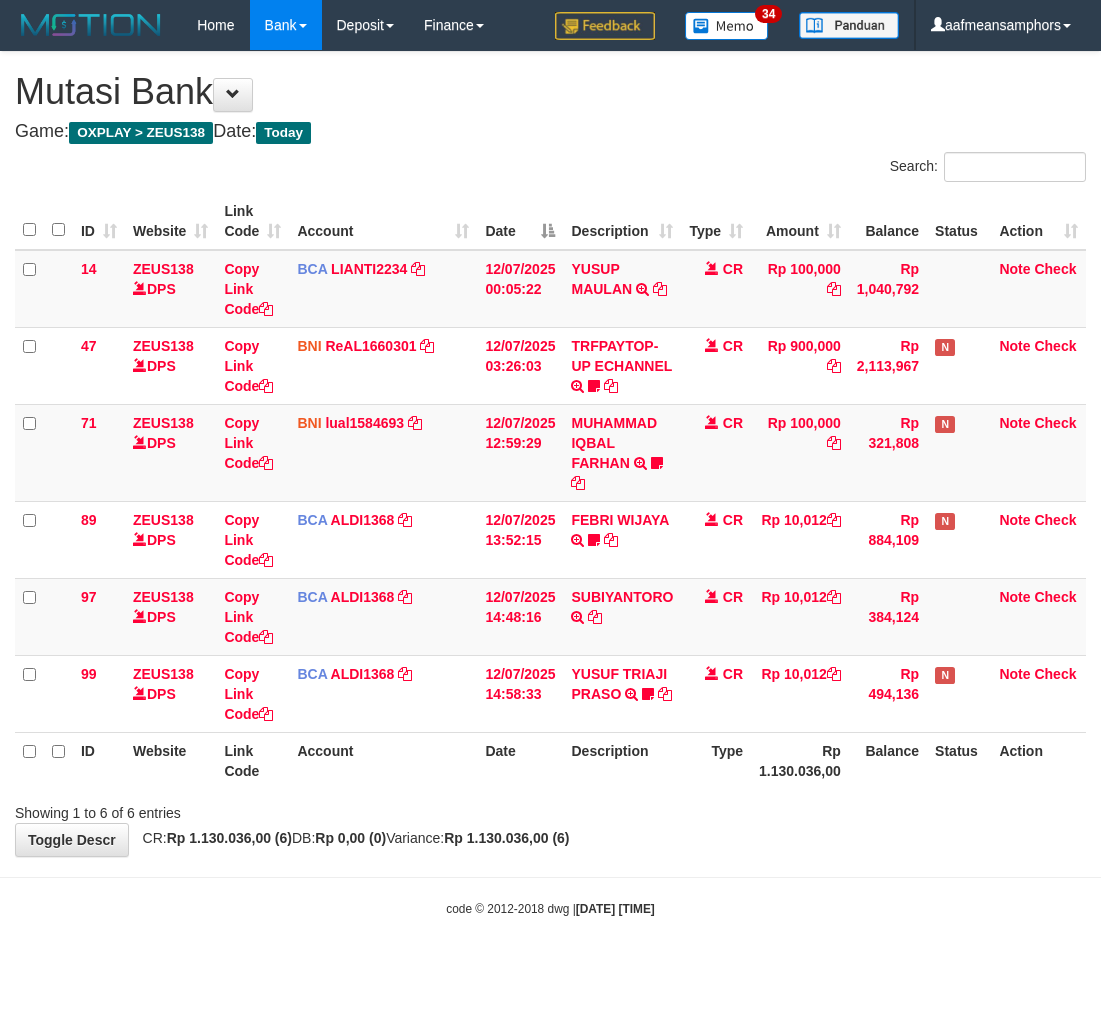 scroll, scrollTop: 0, scrollLeft: 0, axis: both 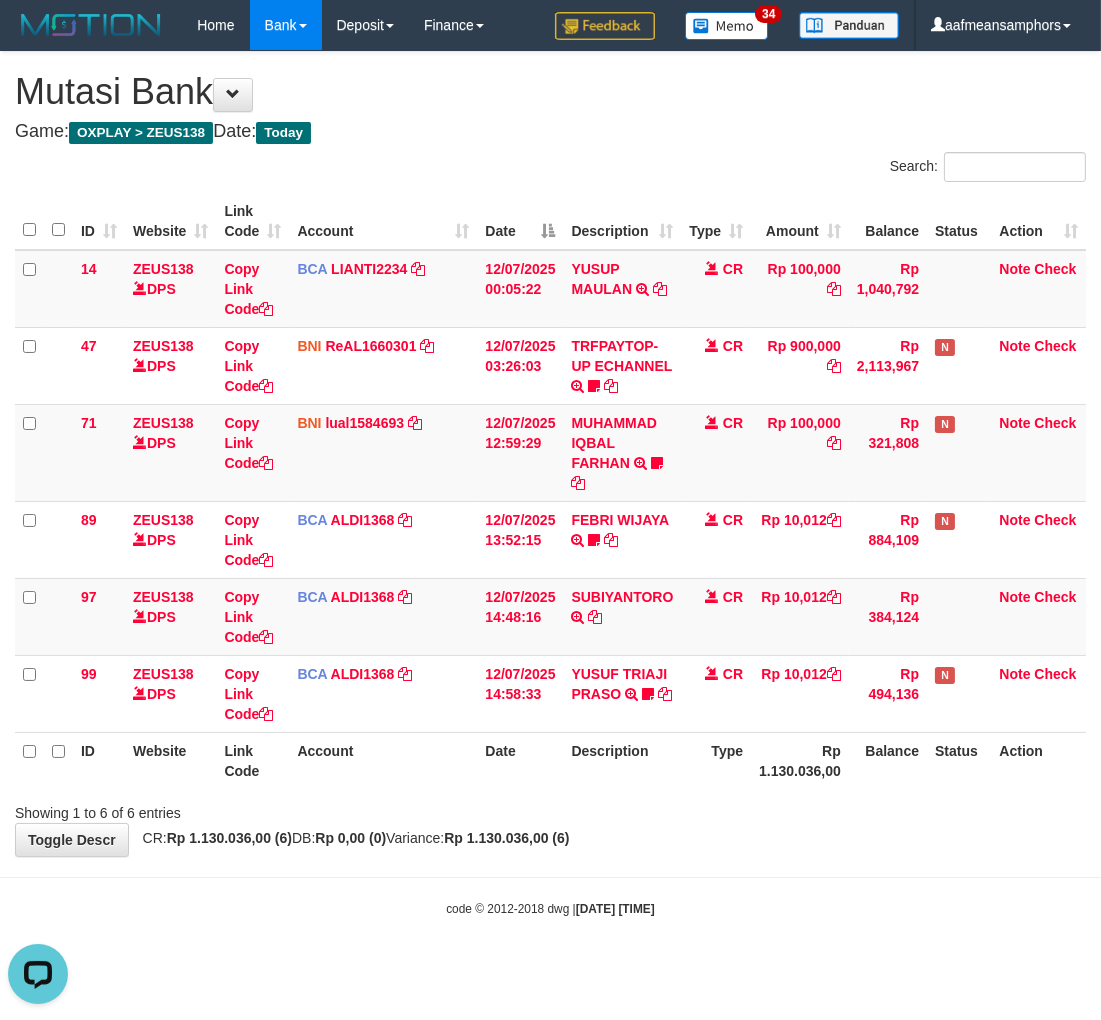 drag, startPoint x: 651, startPoint y: 898, endPoint x: 682, endPoint y: 863, distance: 46.75468 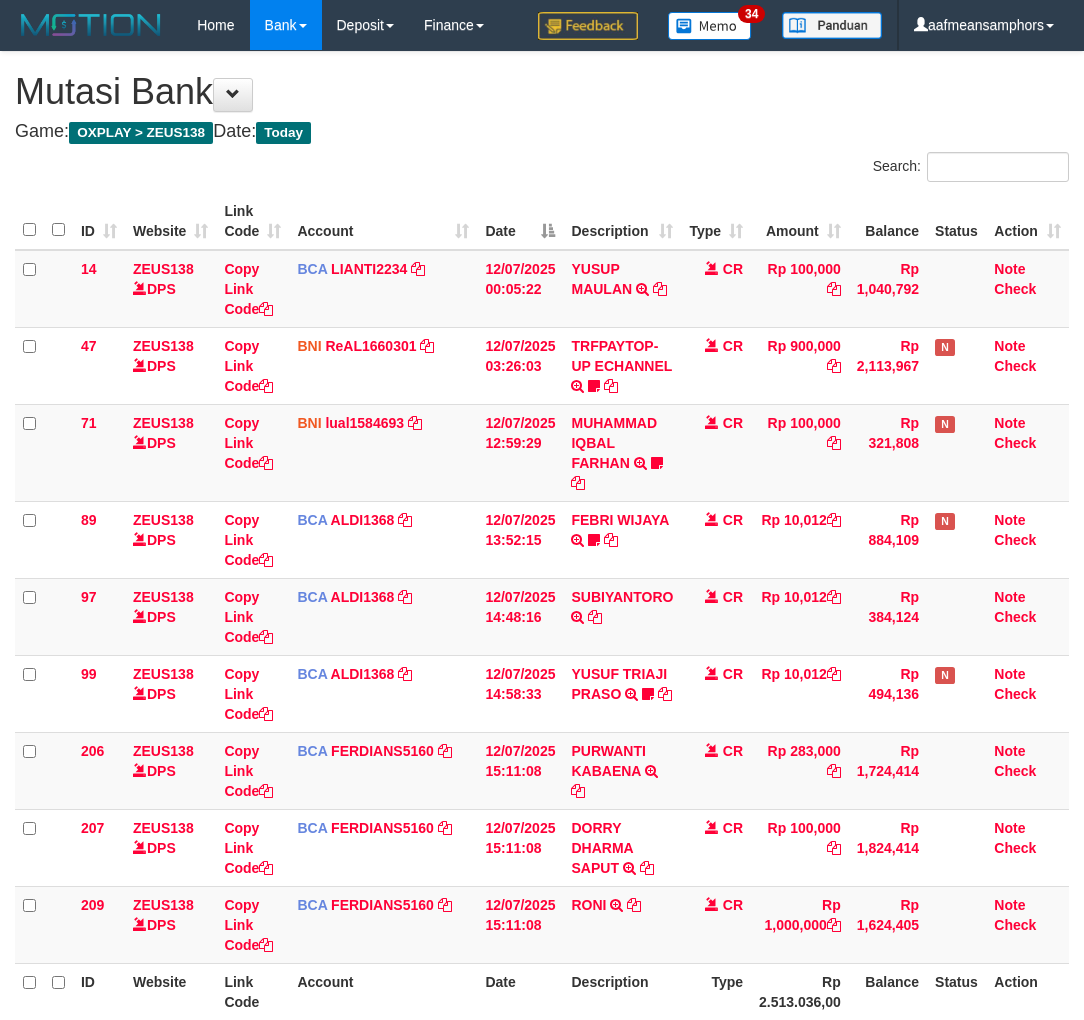 scroll, scrollTop: 0, scrollLeft: 0, axis: both 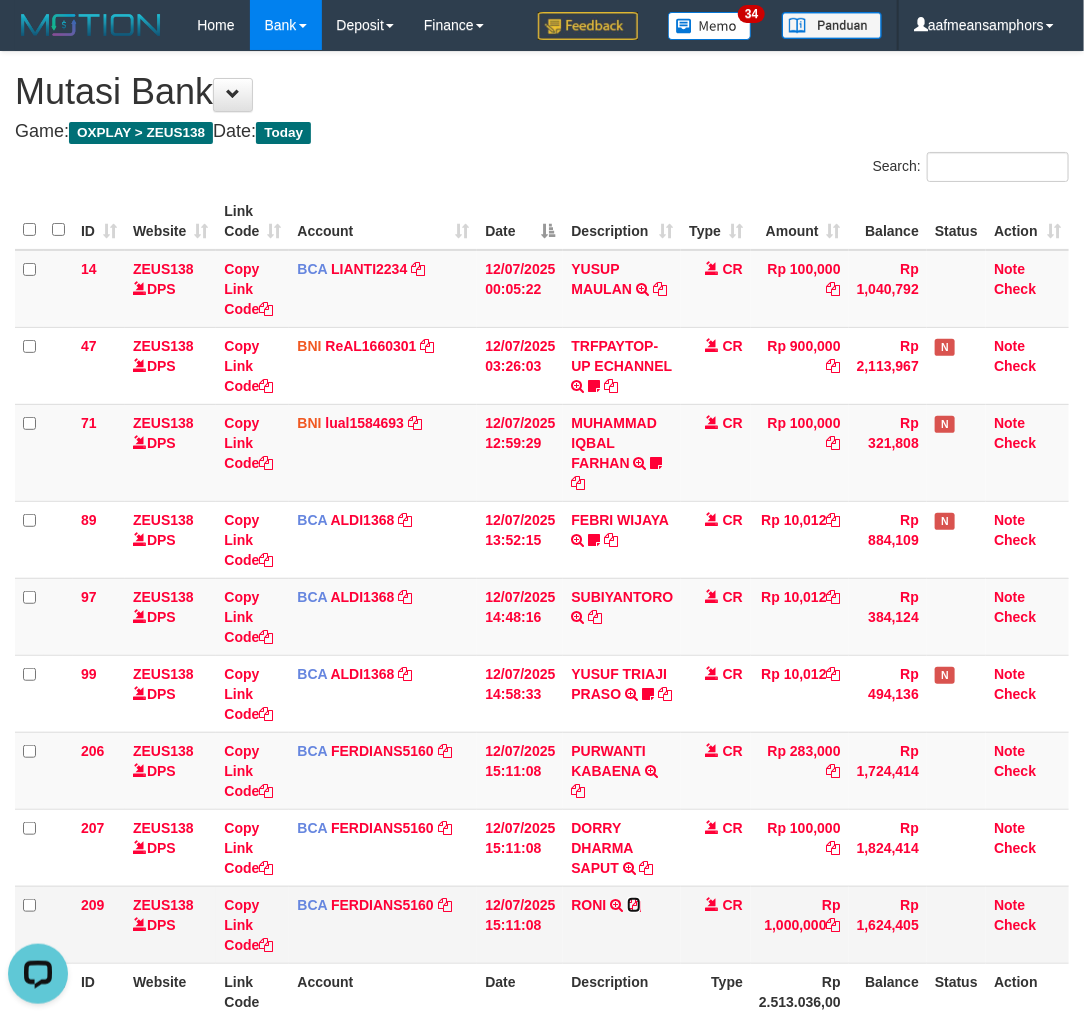 click at bounding box center (634, 905) 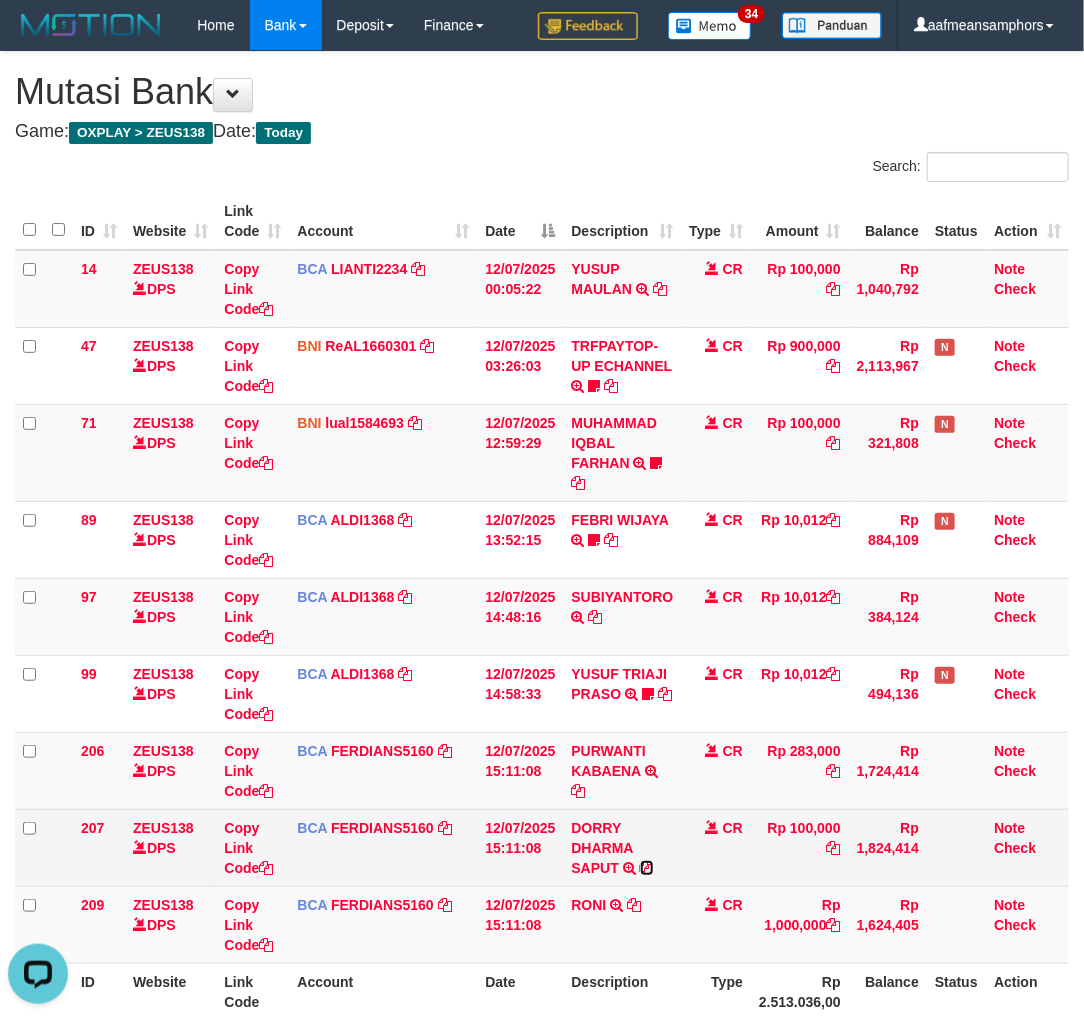 click at bounding box center [647, 868] 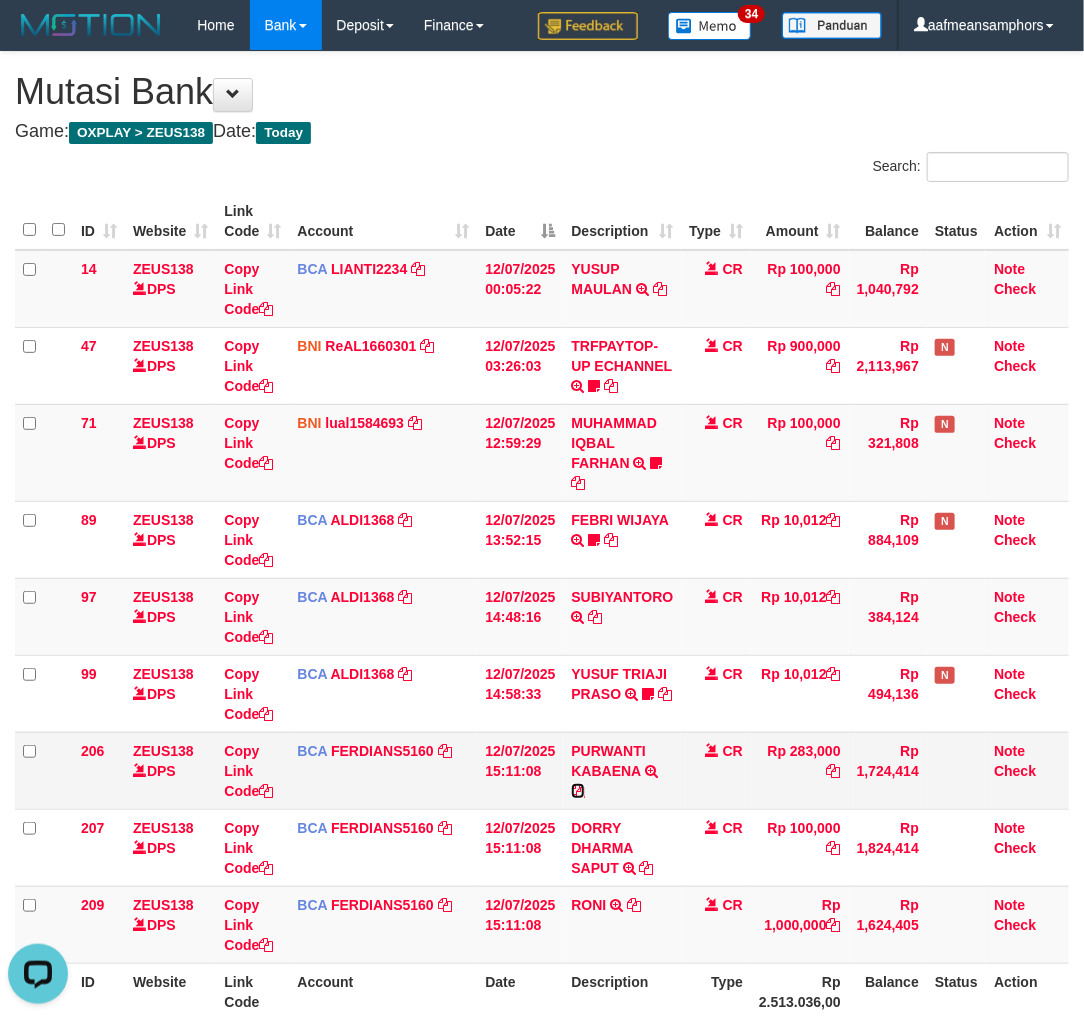 click at bounding box center (578, 791) 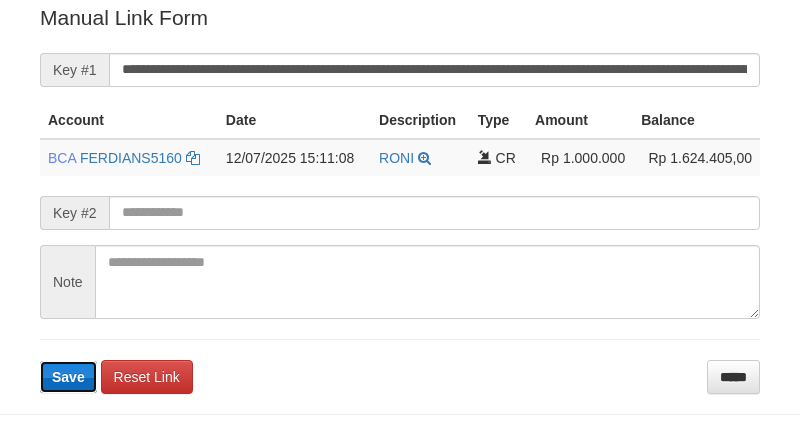 click on "Save" at bounding box center [68, 377] 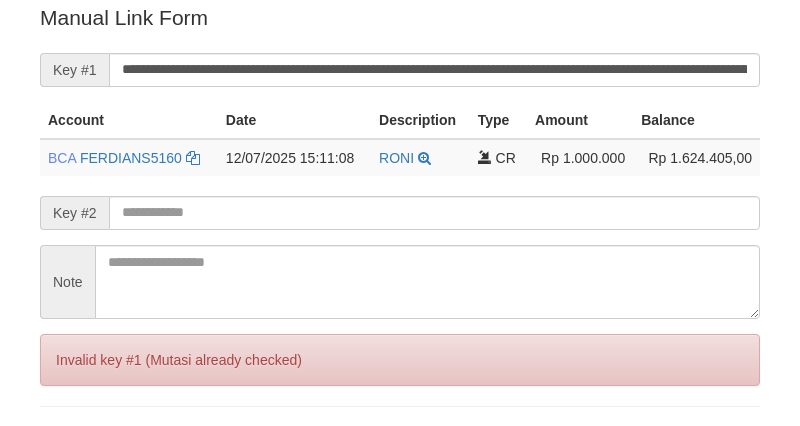 scroll, scrollTop: 545, scrollLeft: 0, axis: vertical 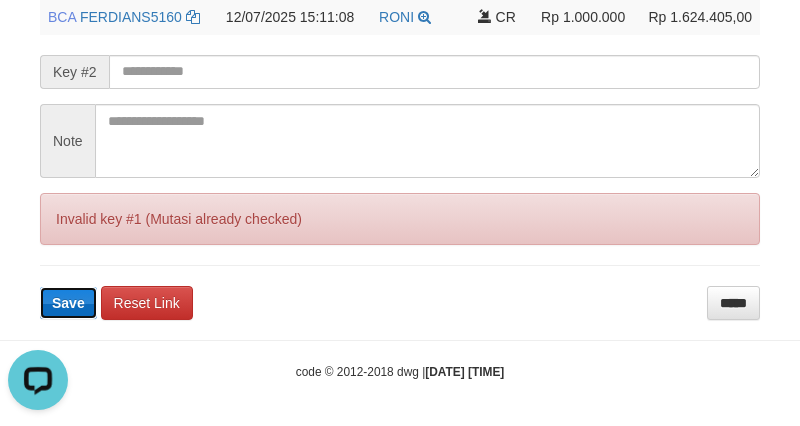 click on "Save" at bounding box center [68, 303] 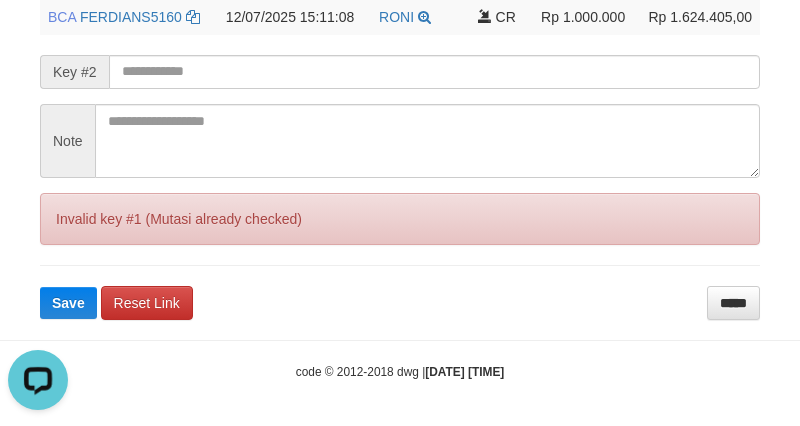 scroll, scrollTop: 546, scrollLeft: 0, axis: vertical 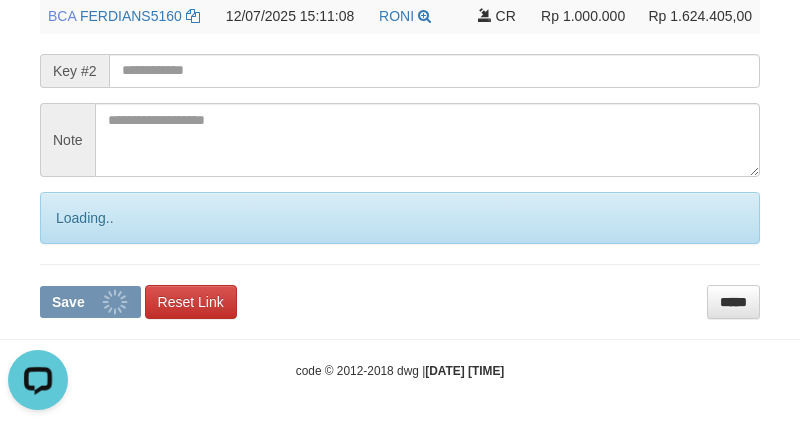 click on "**********" at bounding box center [400, 89] 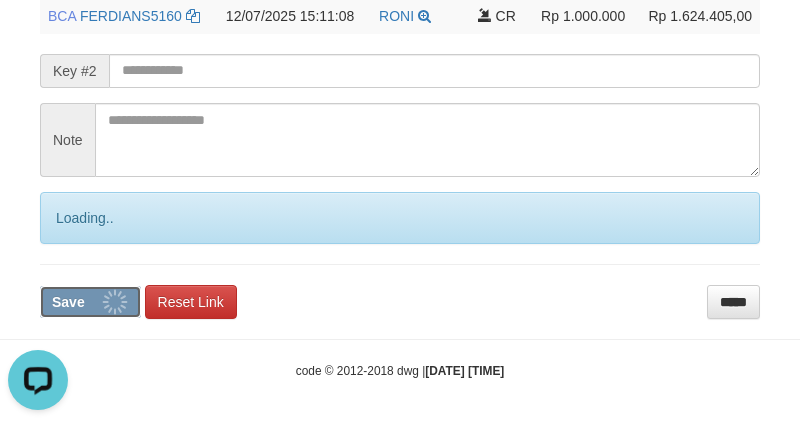 click on "Save" at bounding box center [68, 302] 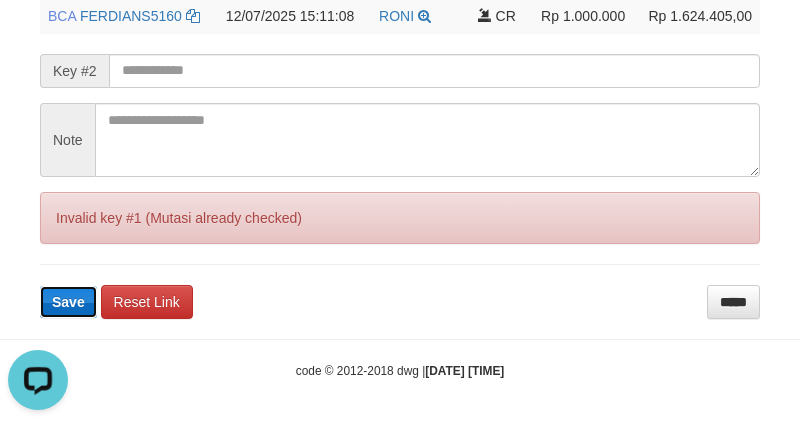 click on "Save" at bounding box center (68, 302) 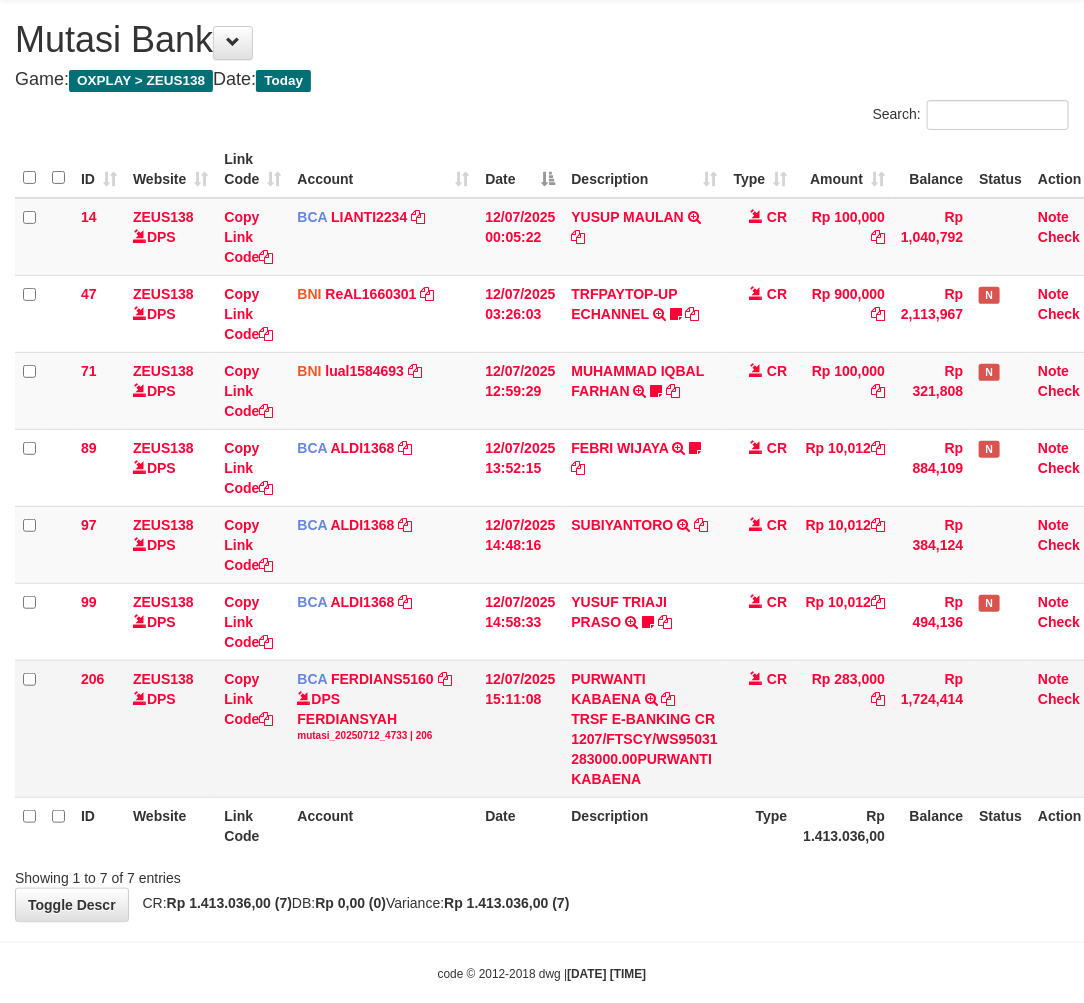 scroll, scrollTop: 81, scrollLeft: 0, axis: vertical 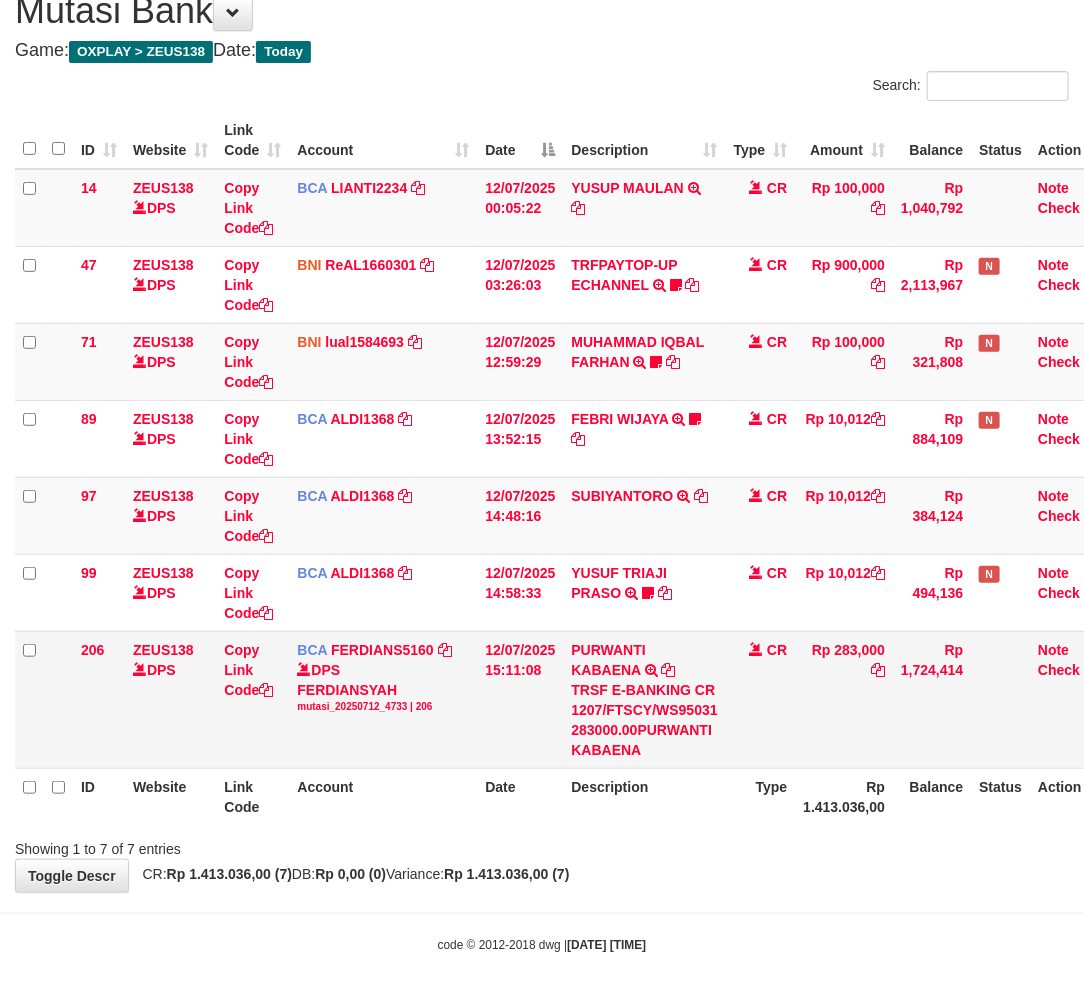 click on "TRSF E-BANKING CR 1207/FTSCY/WS95031
283000.00PURWANTI KABAENA" at bounding box center [644, 720] 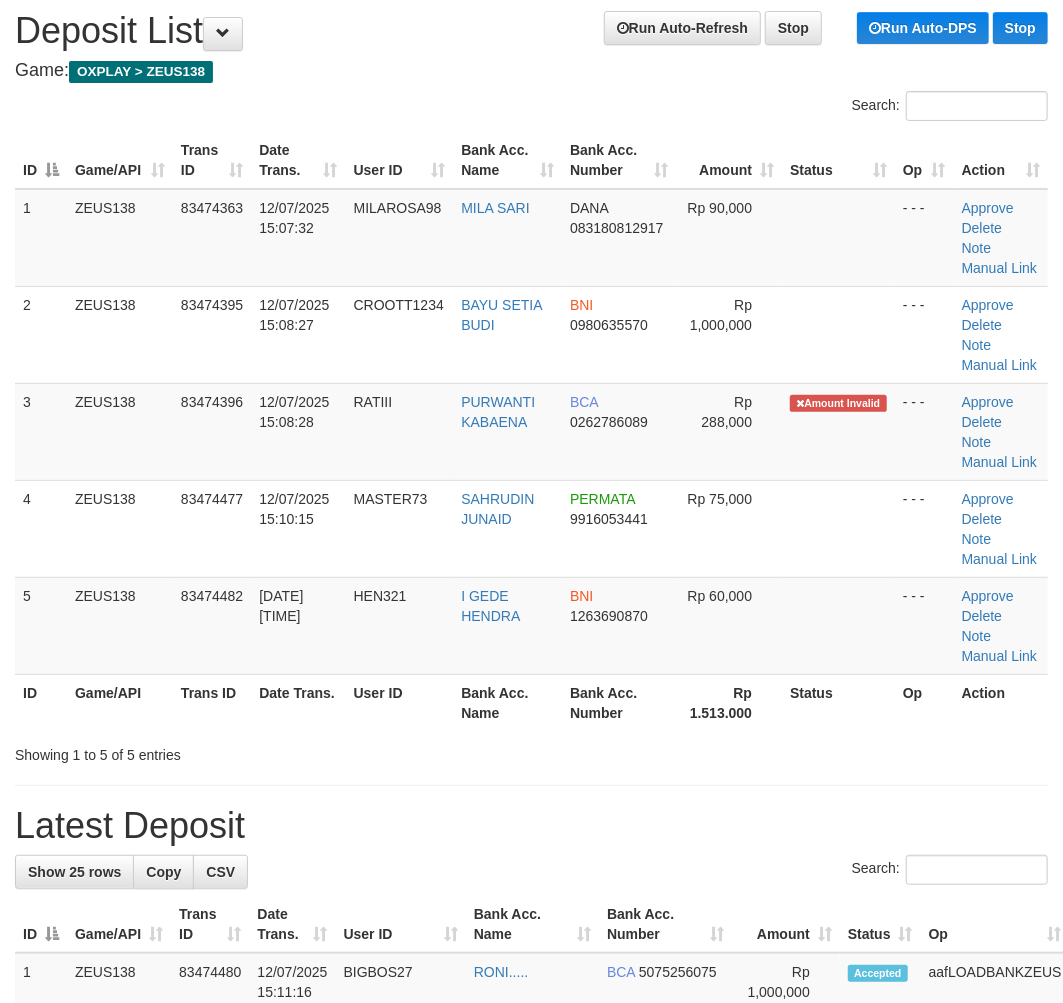 scroll, scrollTop: 111, scrollLeft: 0, axis: vertical 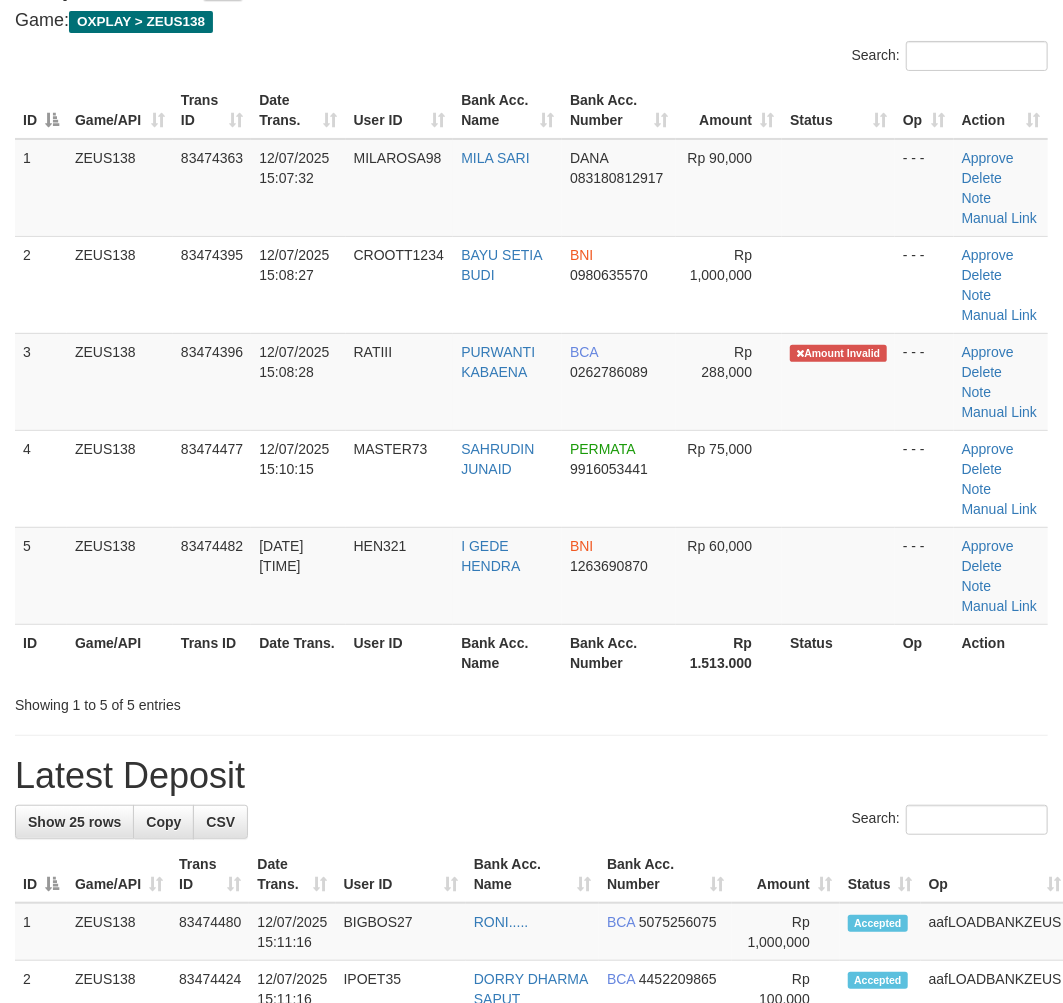 click on "**********" at bounding box center [531, 1211] 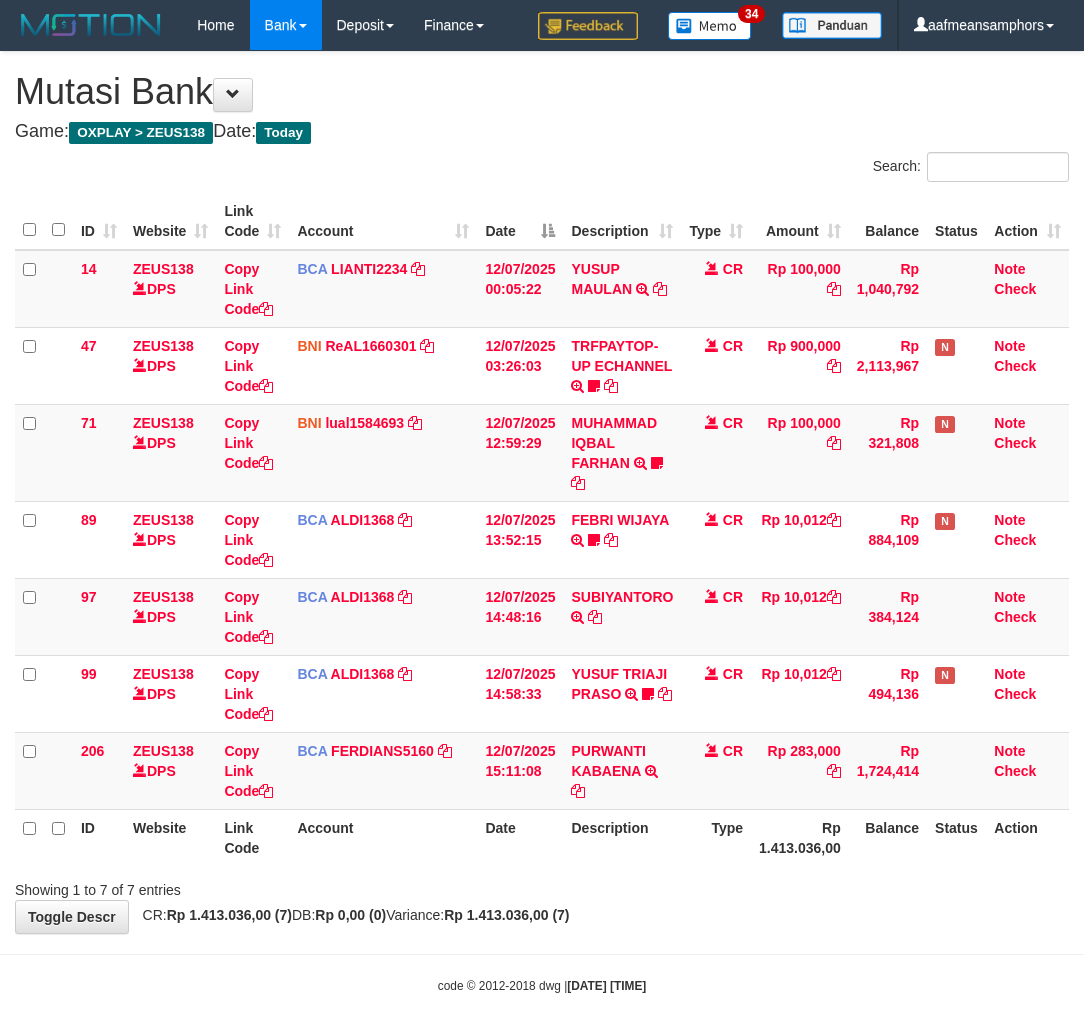 scroll, scrollTop: 24, scrollLeft: 0, axis: vertical 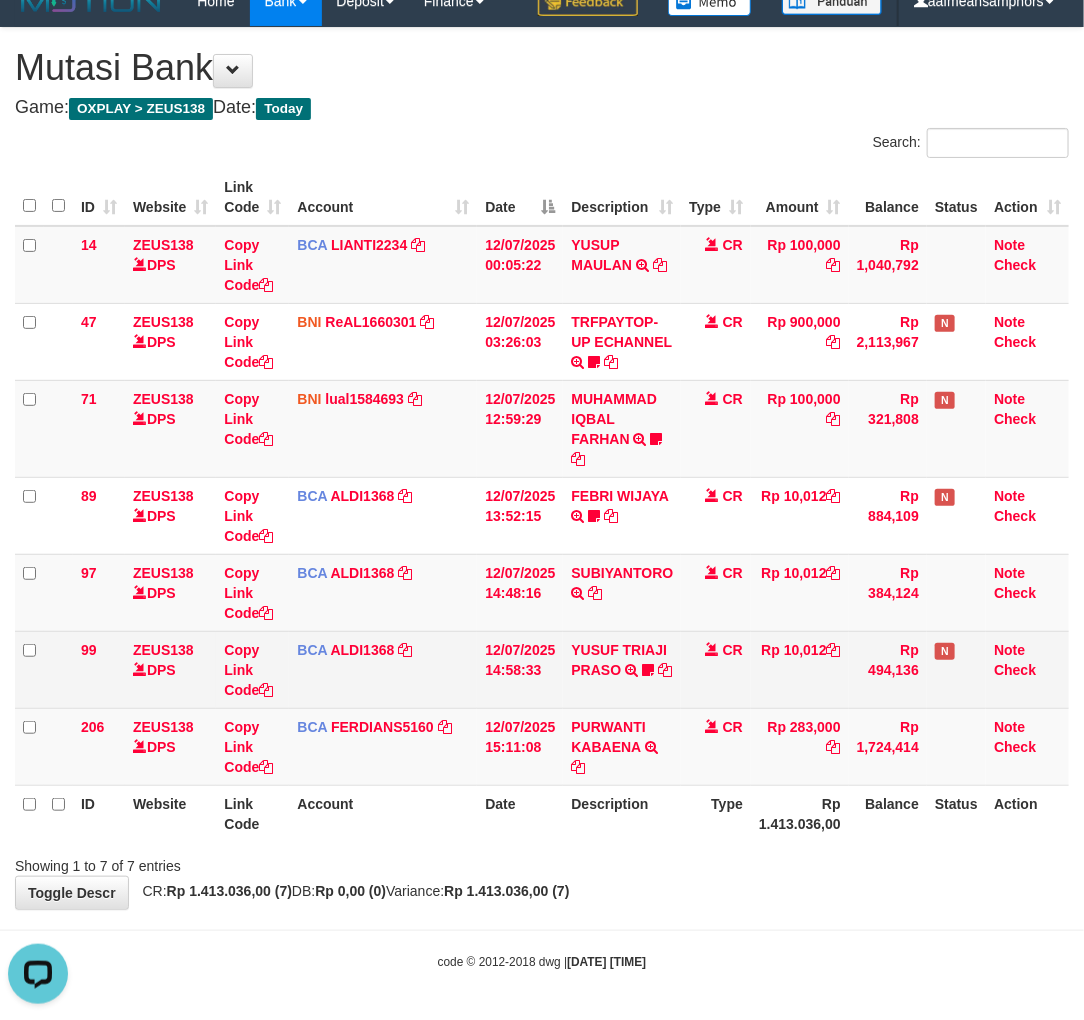 click on "YUSUF TRIAJI PRASO            TRSF E-BANKING CR 1207/FTSCY/WS95031
10012.00YUSUF TRIAJI PRASO    Sitif69" at bounding box center (622, 669) 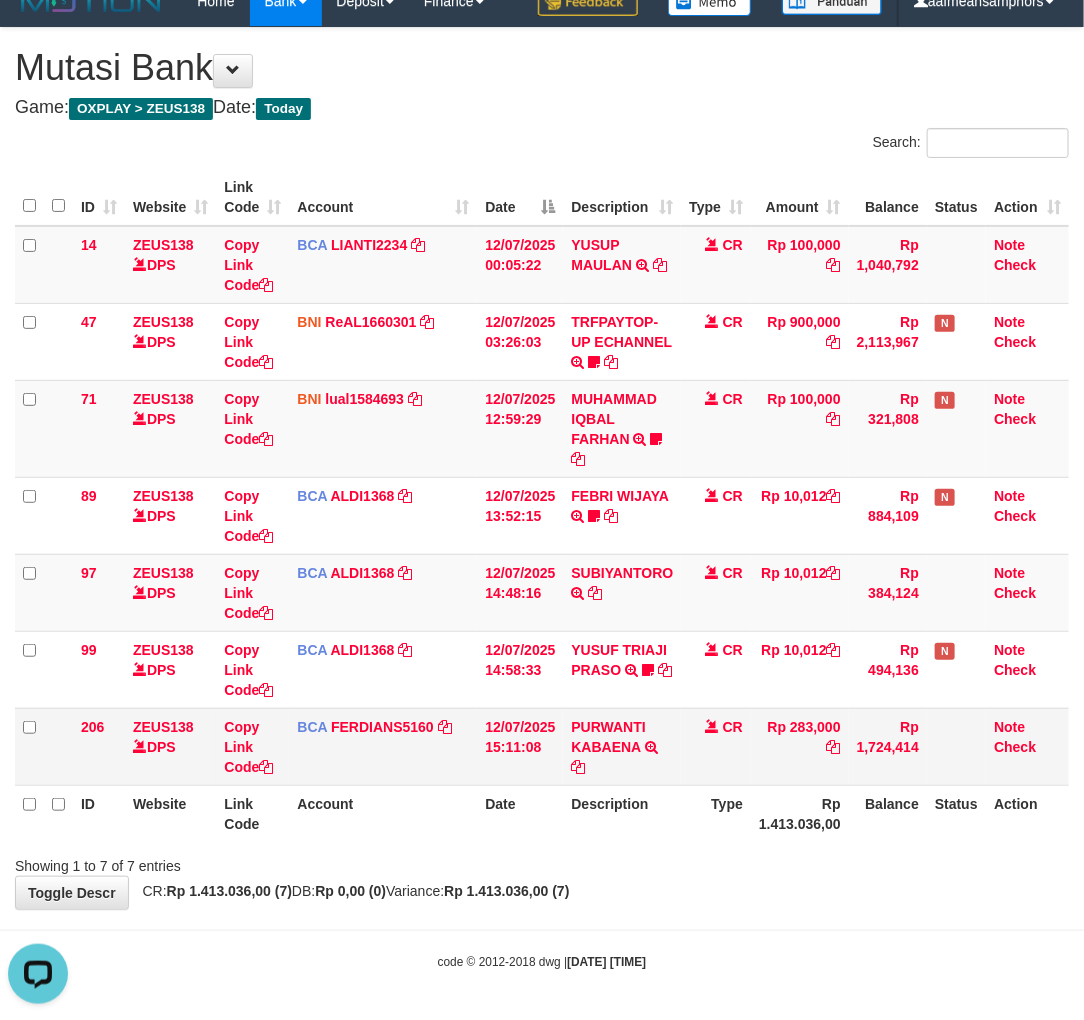 click on "PURWANTI KABAENA         TRSF E-BANKING CR 1207/FTSCY/WS95031
283000.00PURWANTI KABAENA" at bounding box center [622, 746] 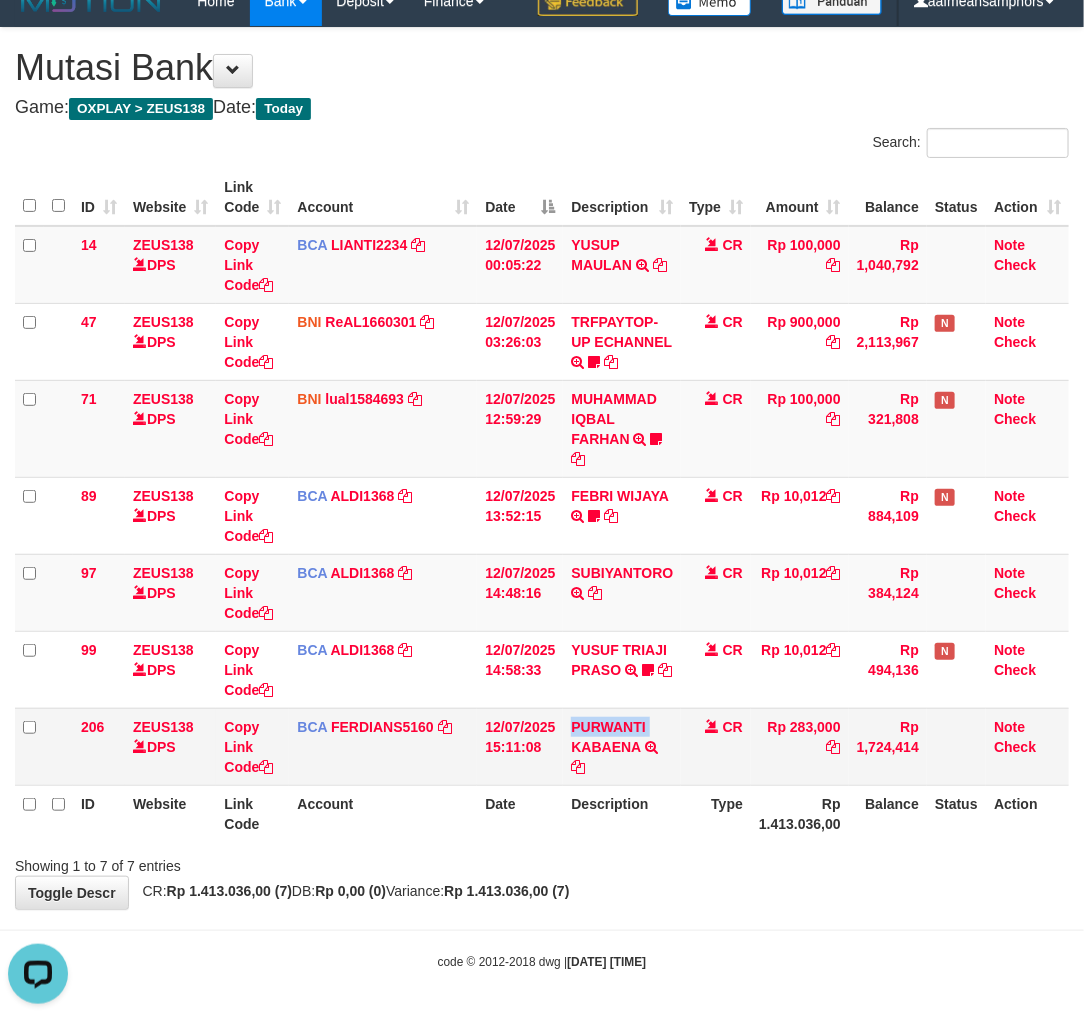 click on "PURWANTI KABAENA         TRSF E-BANKING CR 1207/FTSCY/WS95031
283000.00PURWANTI KABAENA" at bounding box center [622, 746] 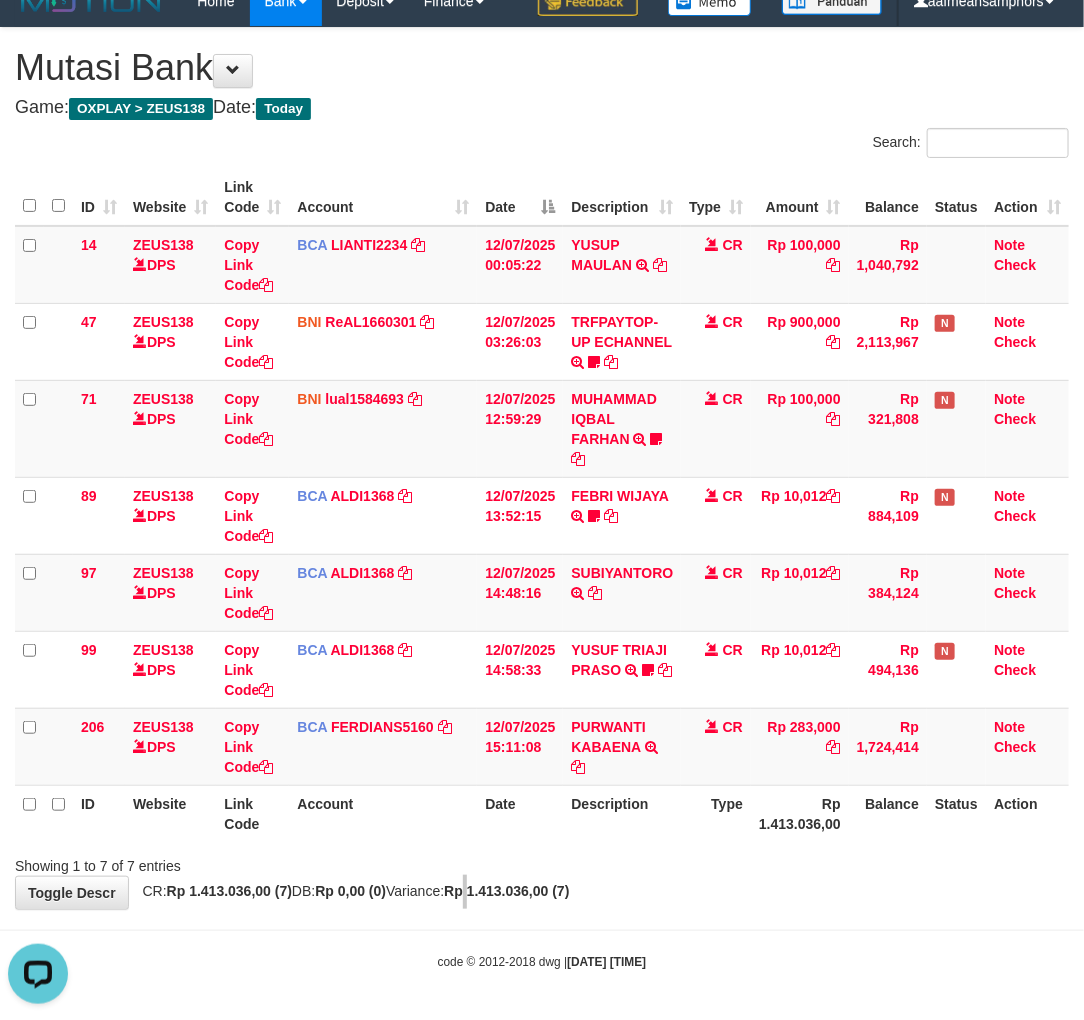 drag, startPoint x: 516, startPoint y: 903, endPoint x: 594, endPoint y: 882, distance: 80.77747 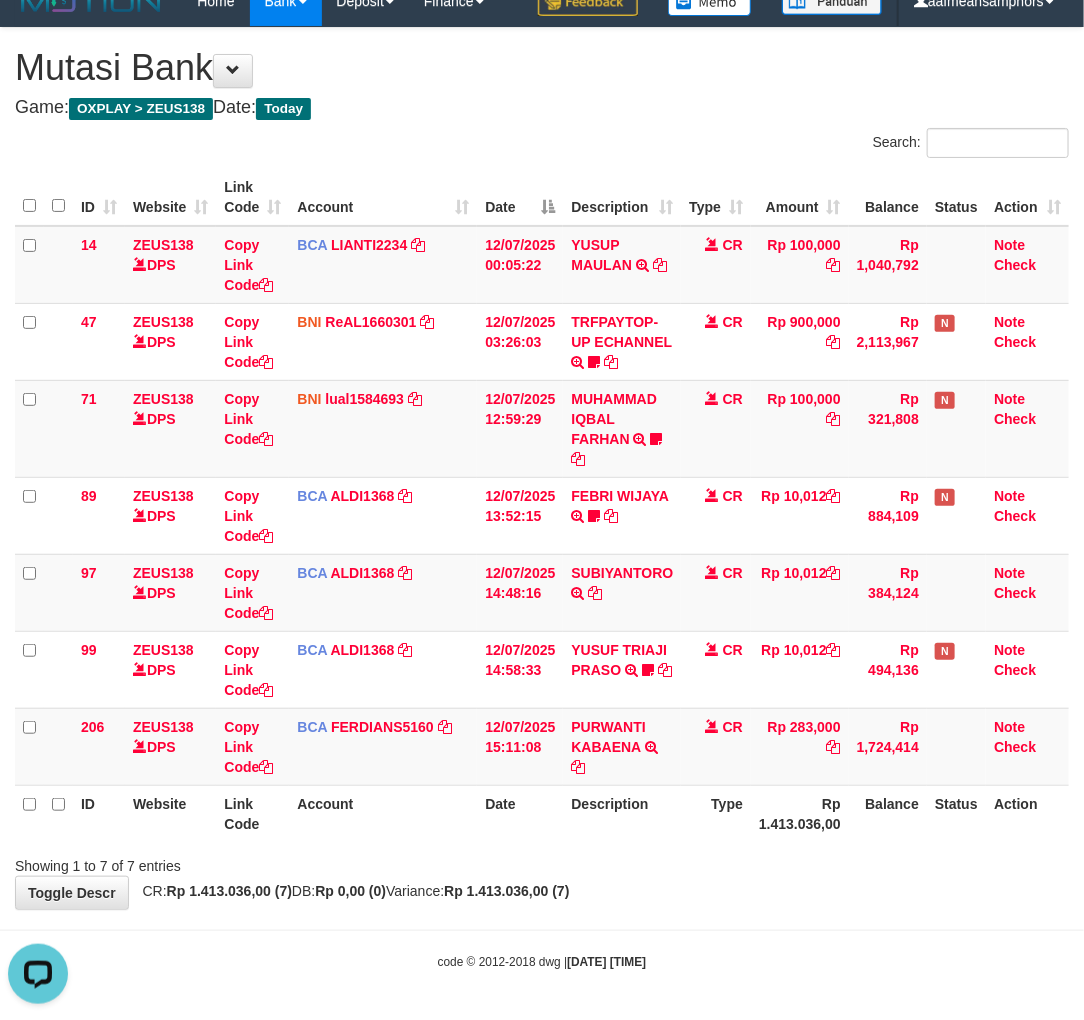 click on "Toggle navigation
Home
Bank
Account List
Load
By Website
Group
[OXPLAY]													ZEUS138
By Load Group (DPS)" at bounding box center (542, 498) 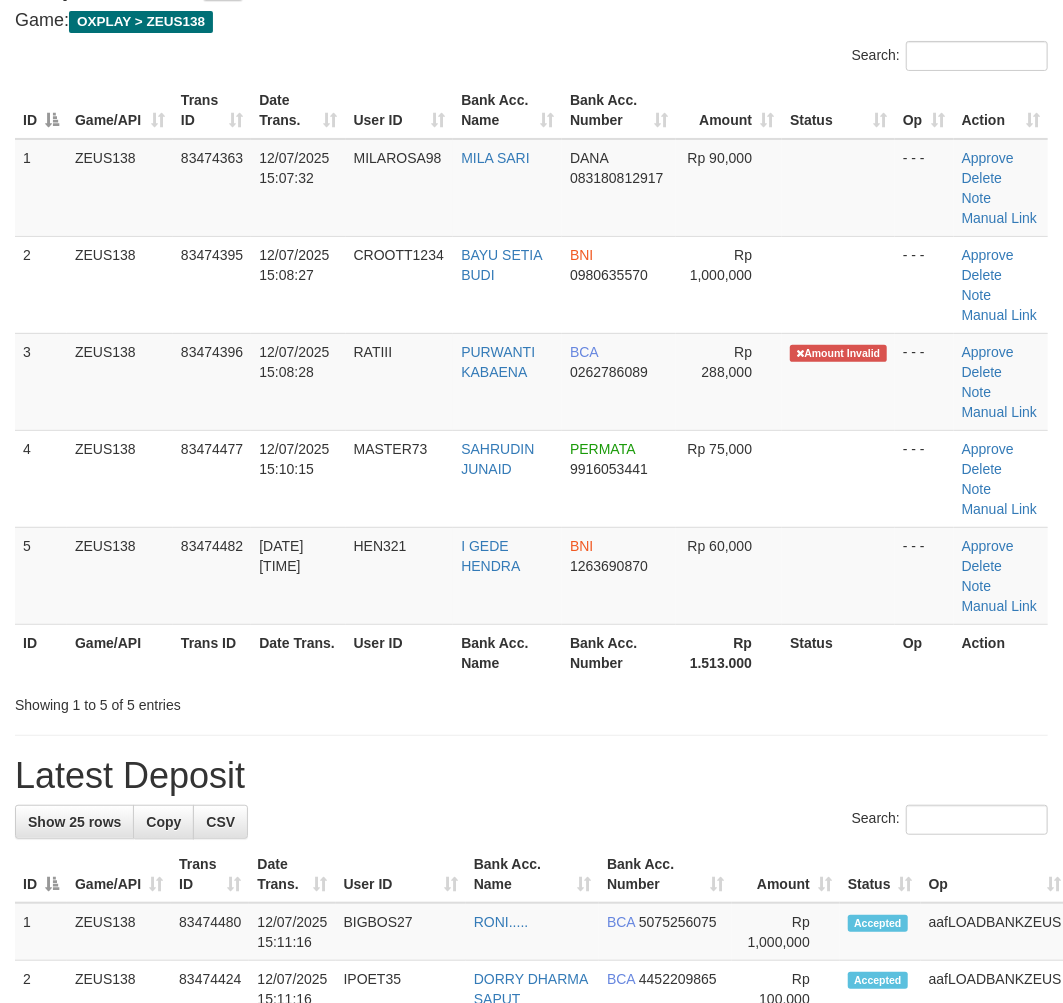 scroll, scrollTop: 161, scrollLeft: 0, axis: vertical 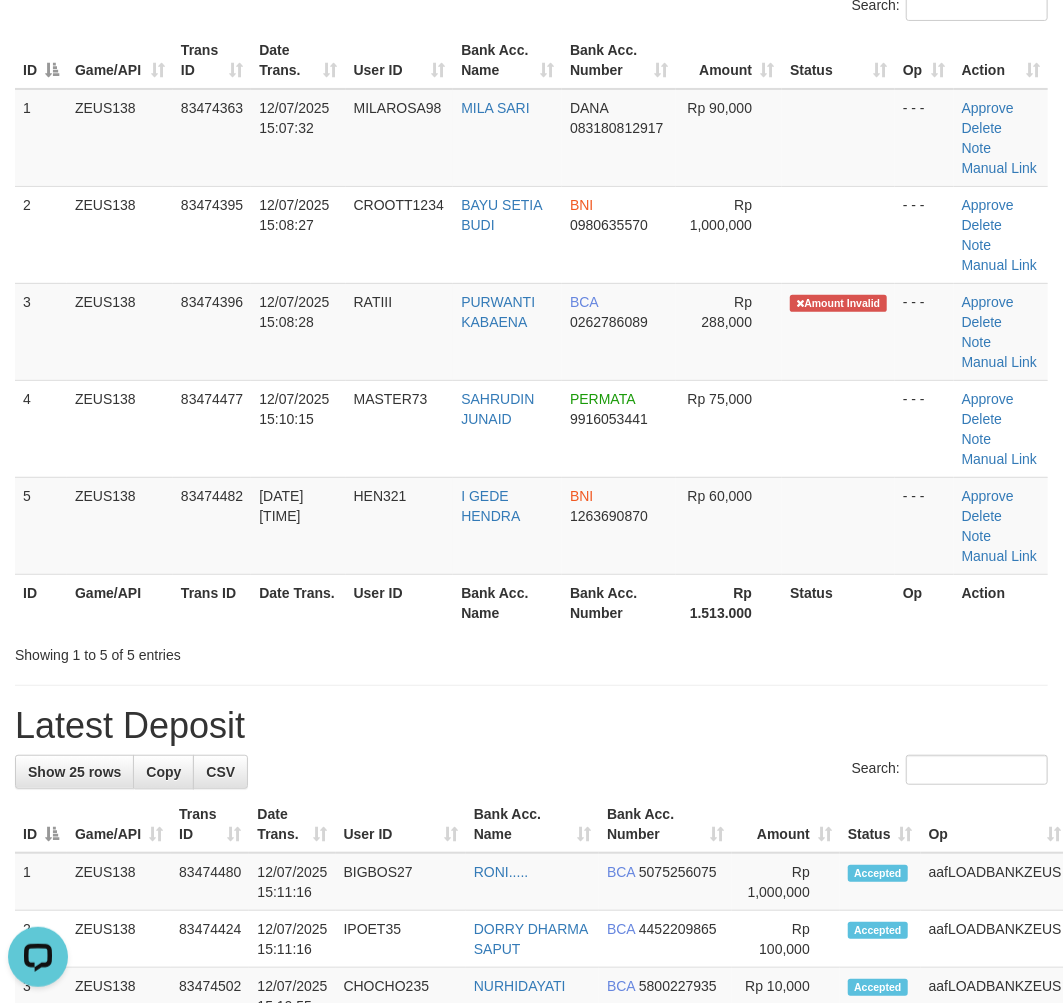 click on "Latest Deposit" at bounding box center (531, 726) 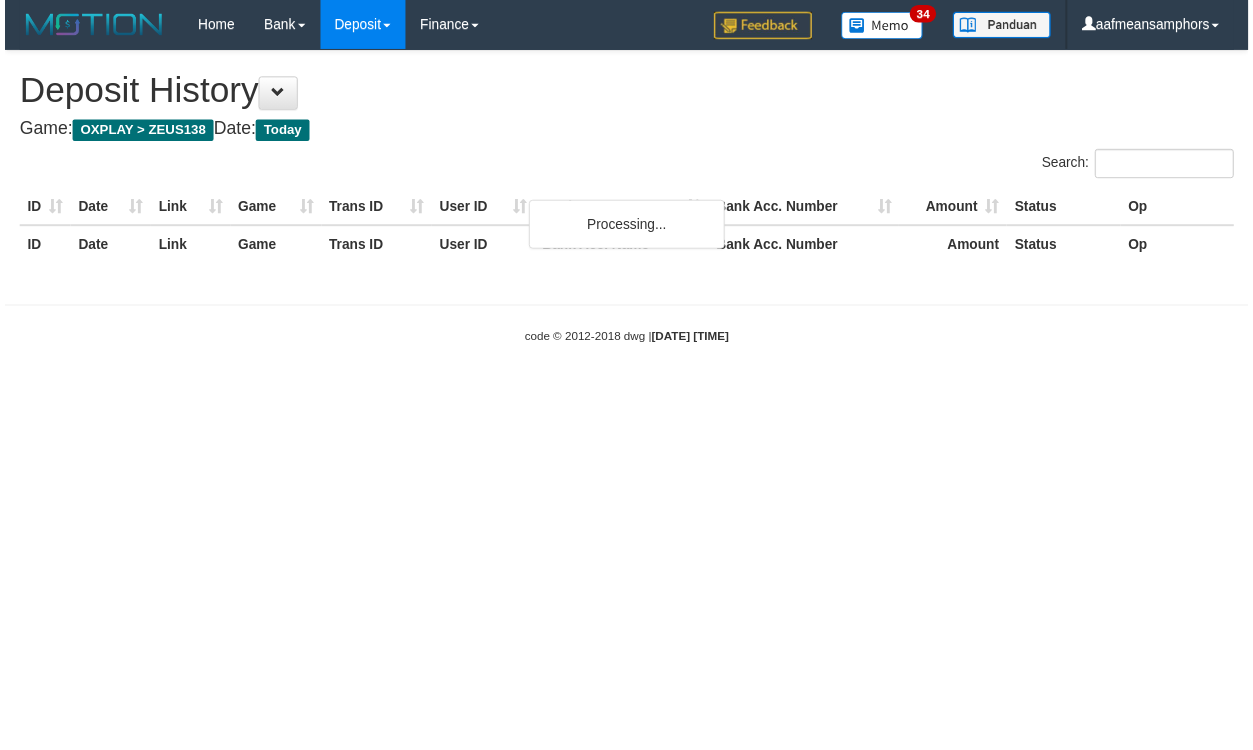 scroll, scrollTop: 0, scrollLeft: 0, axis: both 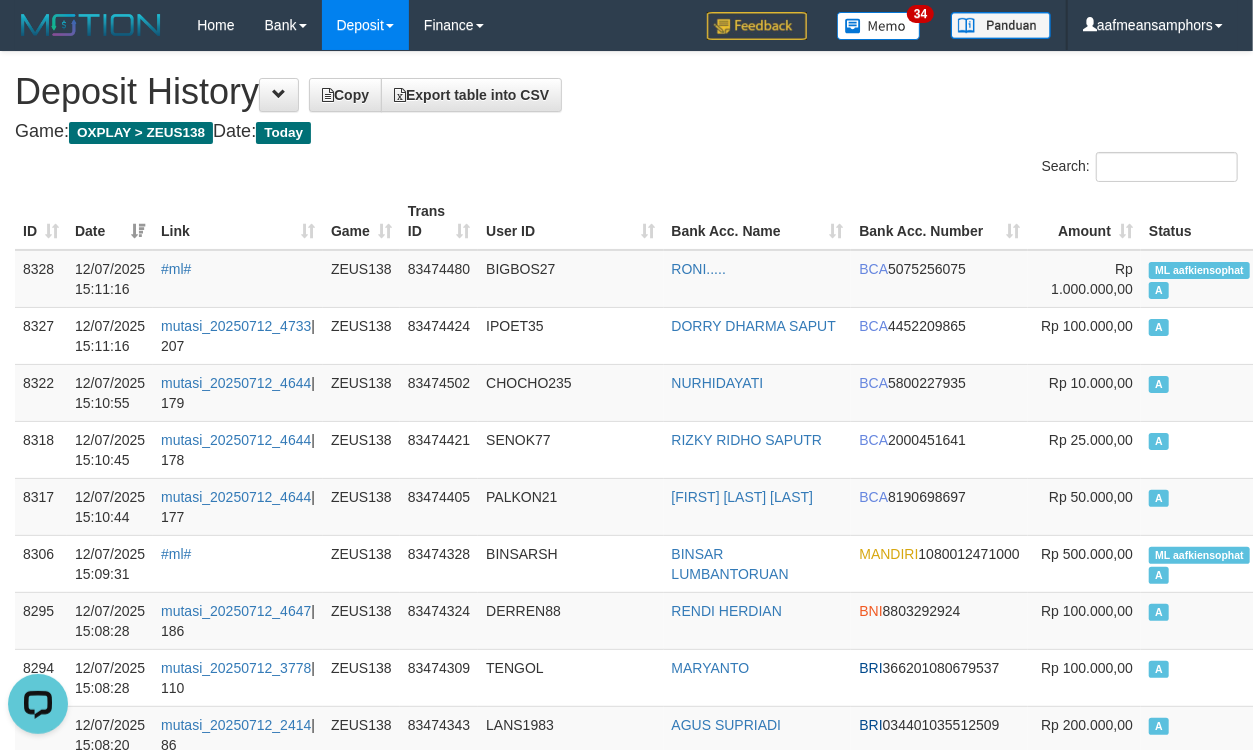 click on "ID Date Link Game Trans ID User ID Bank Acc. Name Bank Acc. Number Amount Status Op" at bounding box center [722, 221] 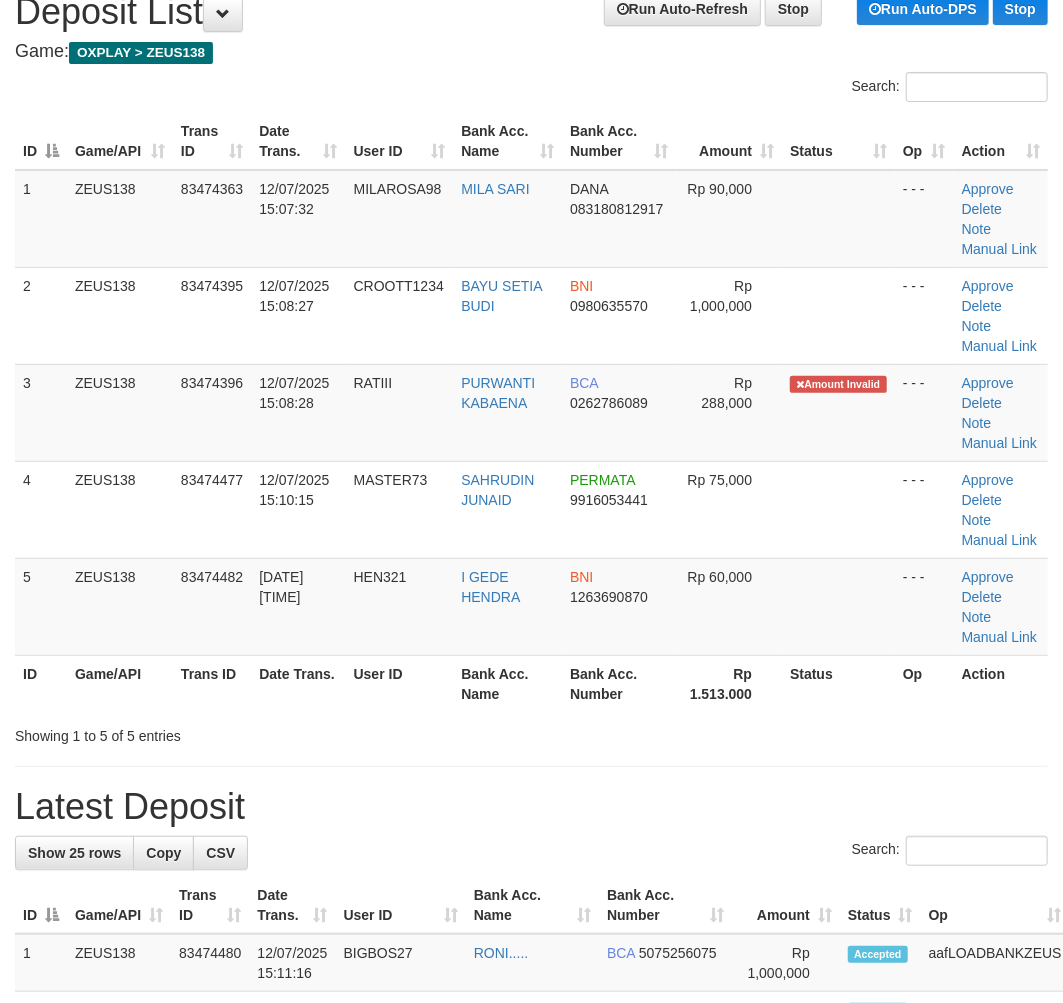 scroll, scrollTop: 130, scrollLeft: 0, axis: vertical 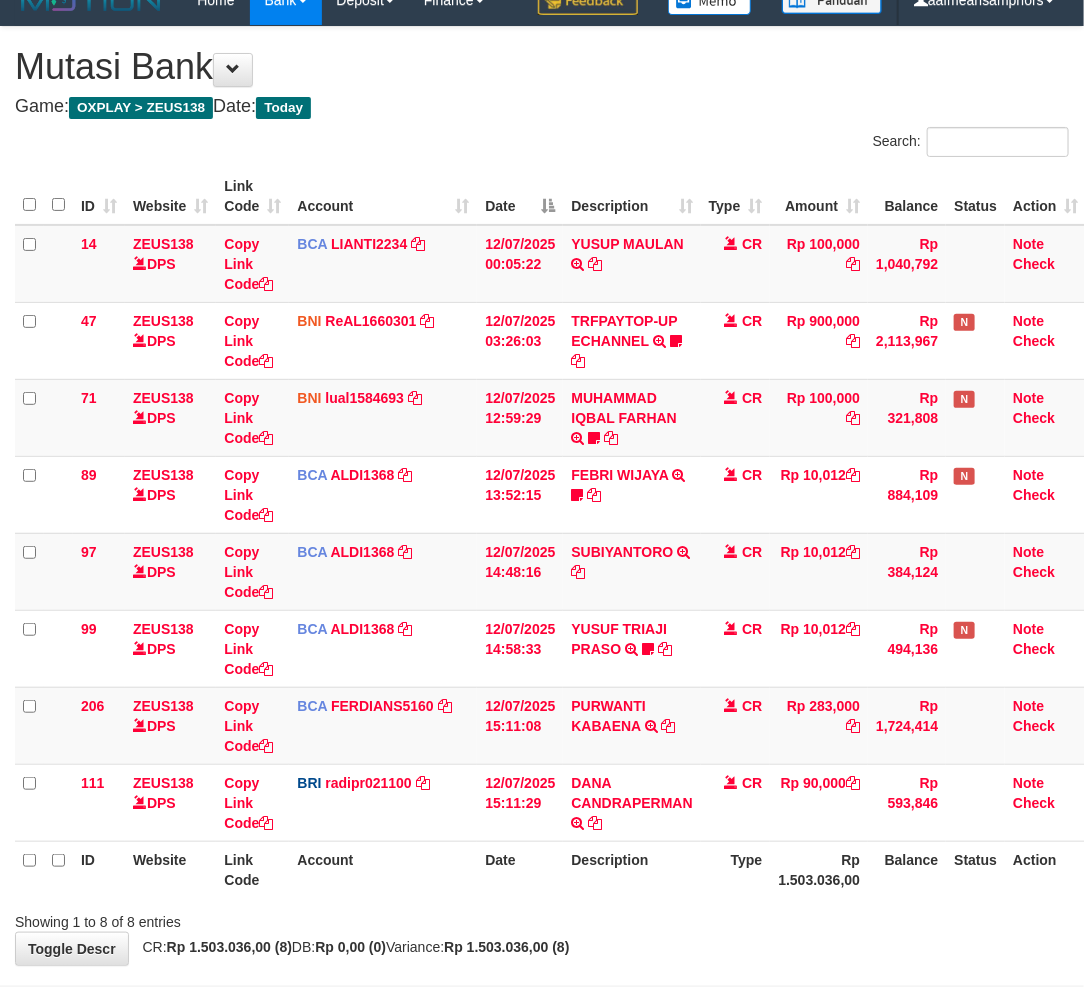 drag, startPoint x: 0, startPoint y: 0, endPoint x: 657, endPoint y: 861, distance: 1083.0374 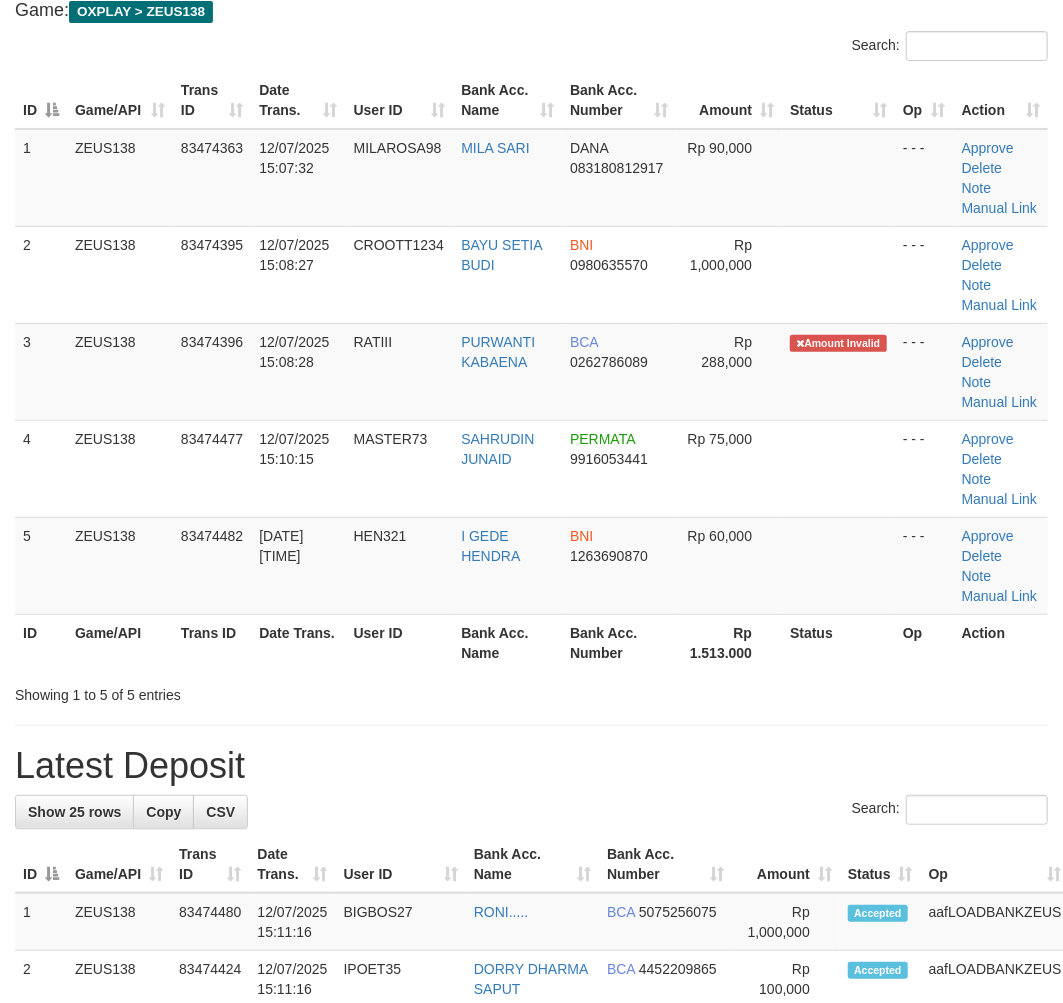 scroll, scrollTop: 171, scrollLeft: 0, axis: vertical 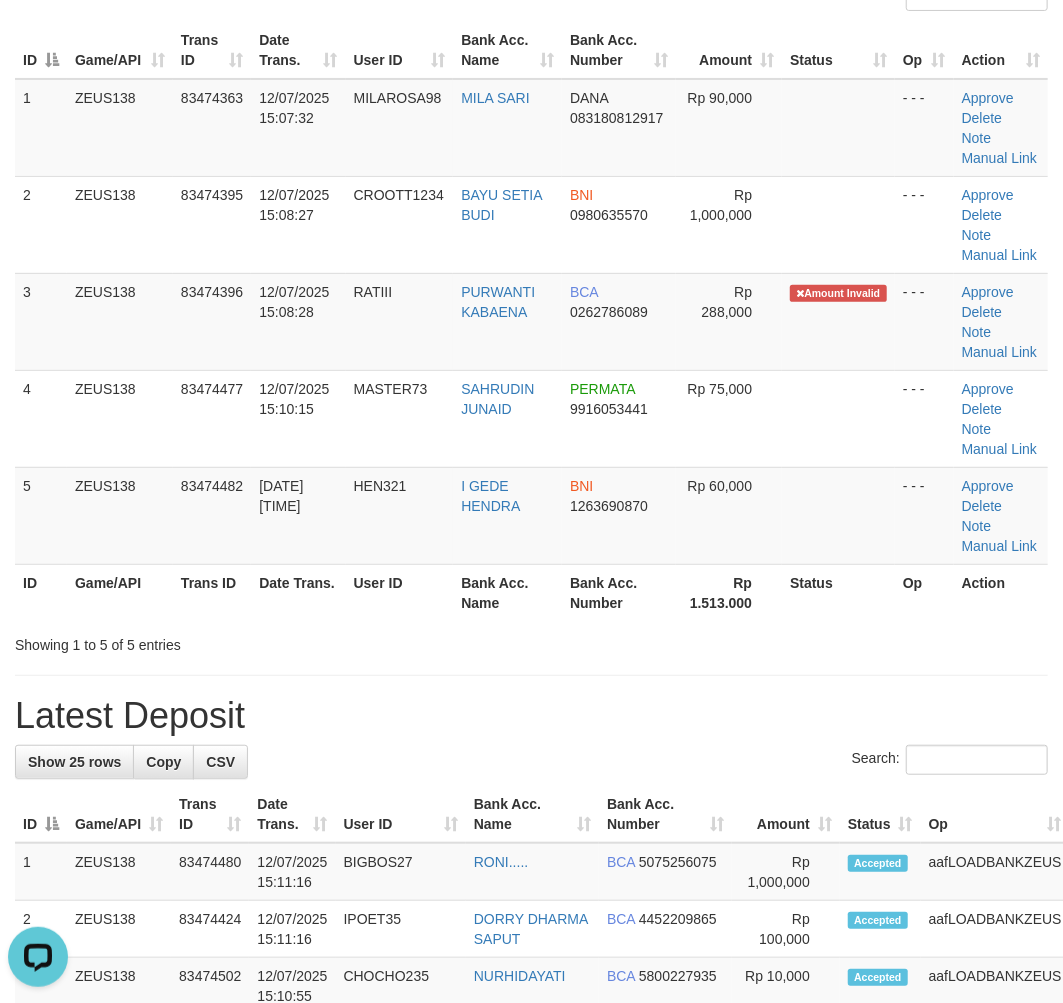 drag, startPoint x: 551, startPoint y: 784, endPoint x: 568, endPoint y: 755, distance: 33.61547 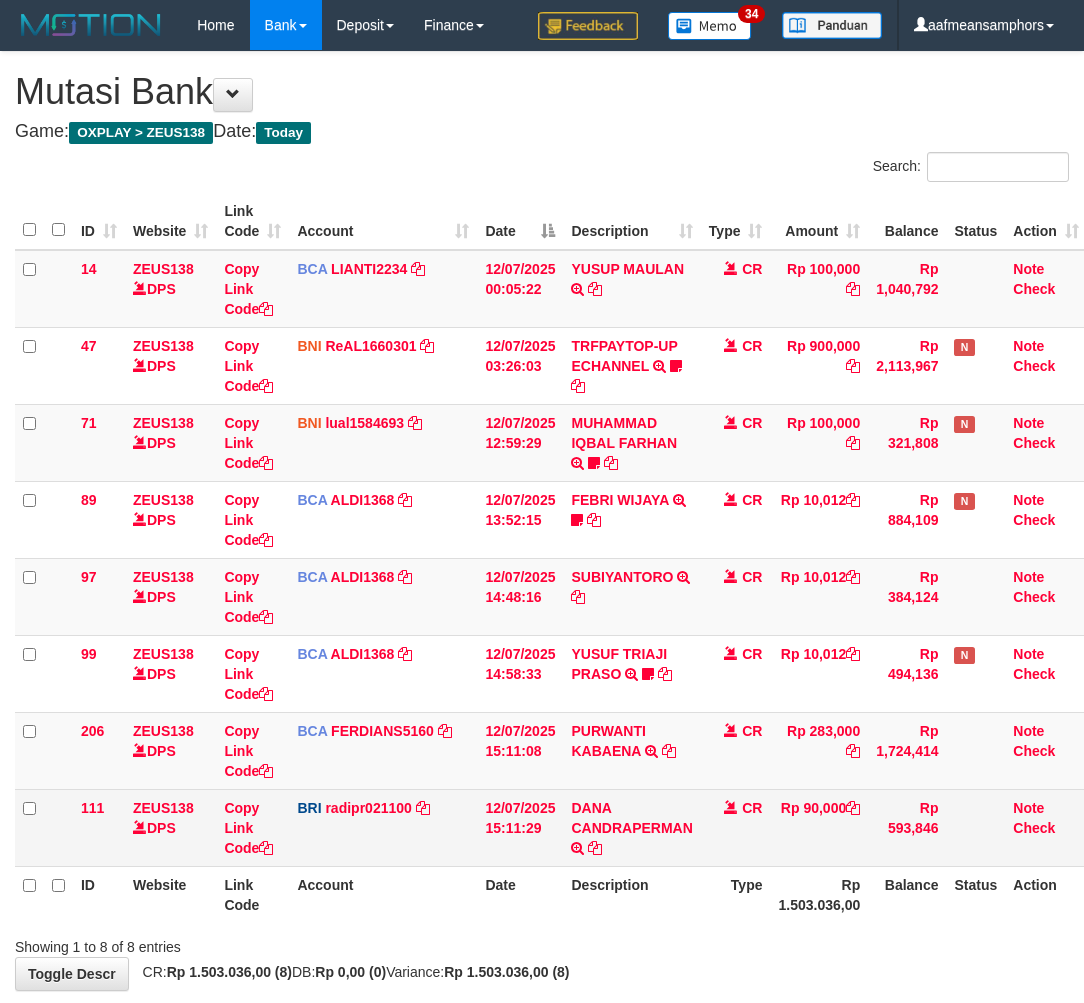 scroll, scrollTop: 87, scrollLeft: 0, axis: vertical 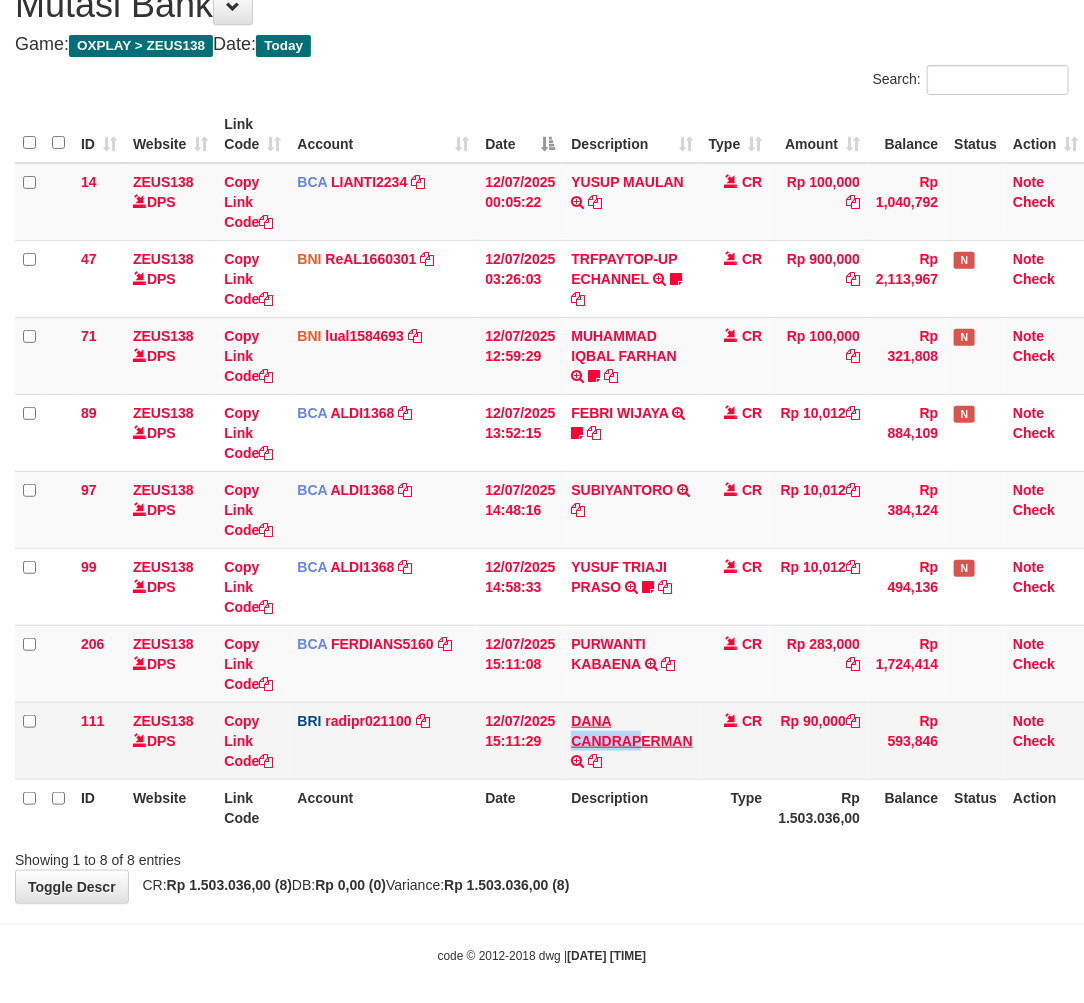 drag, startPoint x: 573, startPoint y: 735, endPoint x: 642, endPoint y: 736, distance: 69.00725 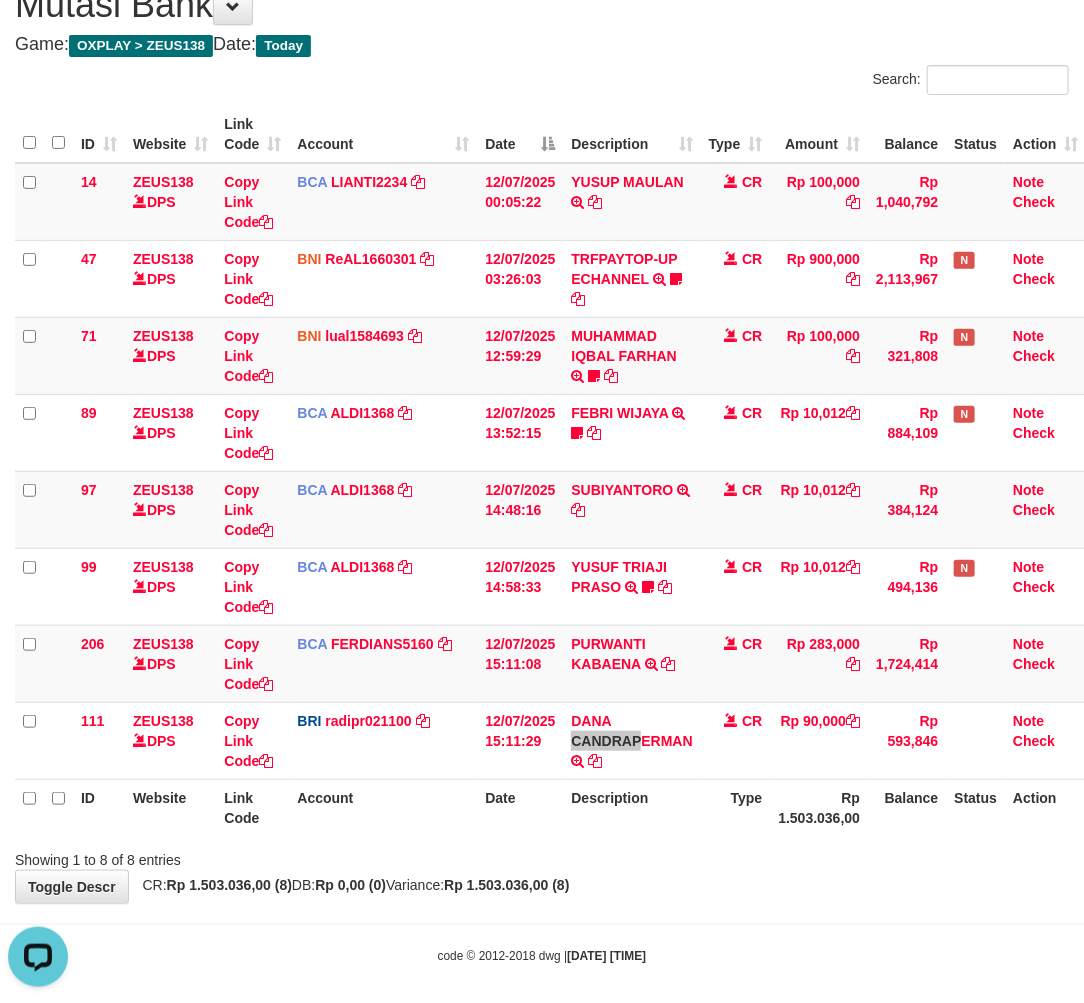 scroll, scrollTop: 0, scrollLeft: 0, axis: both 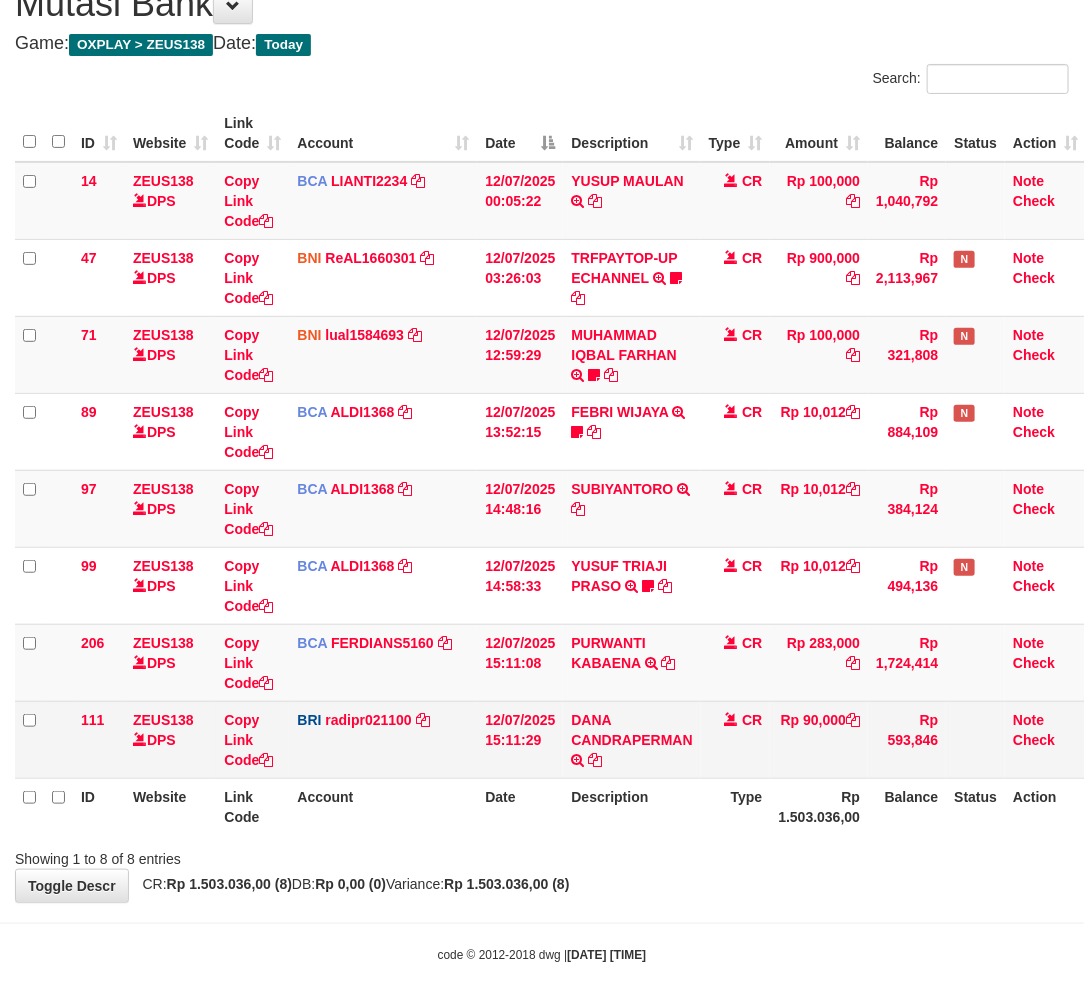 click on "Rp 90,000" at bounding box center (819, 739) 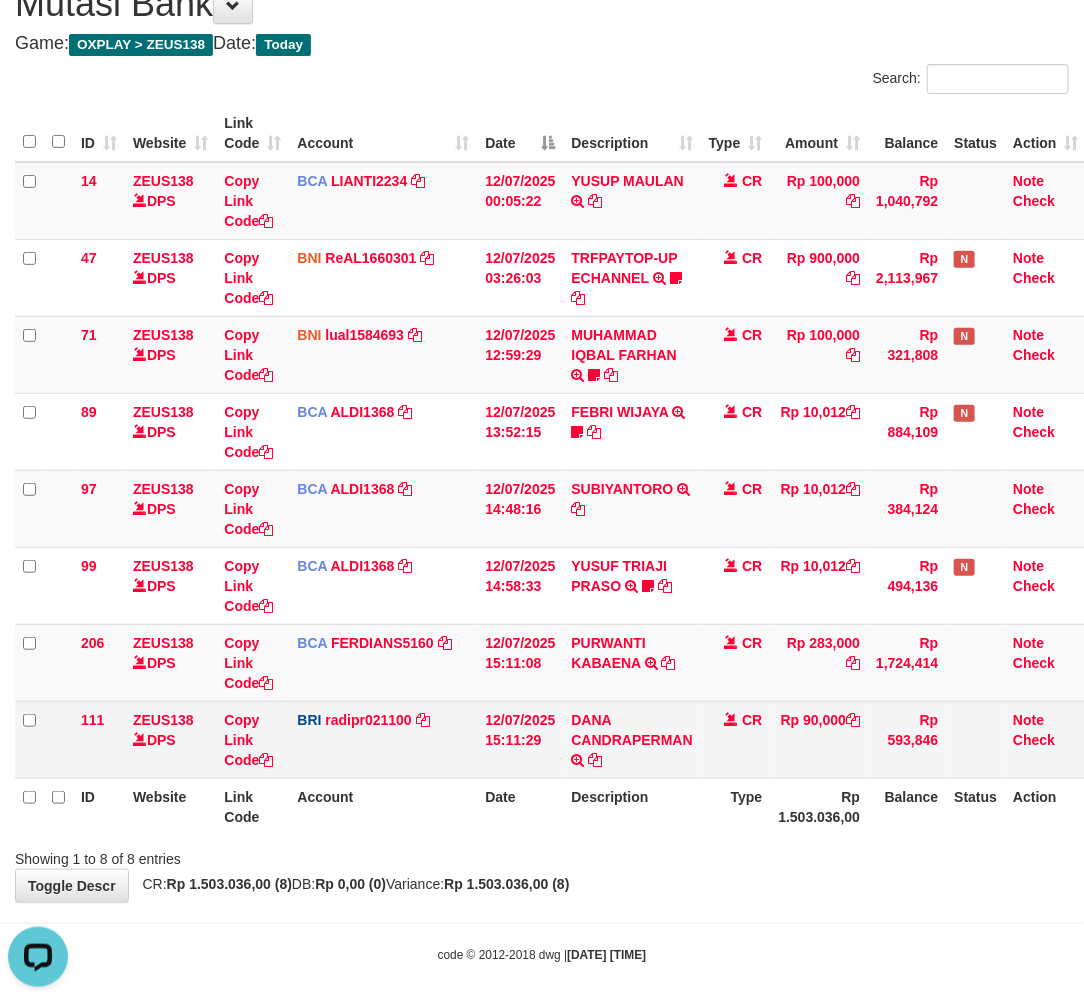 scroll, scrollTop: 0, scrollLeft: 0, axis: both 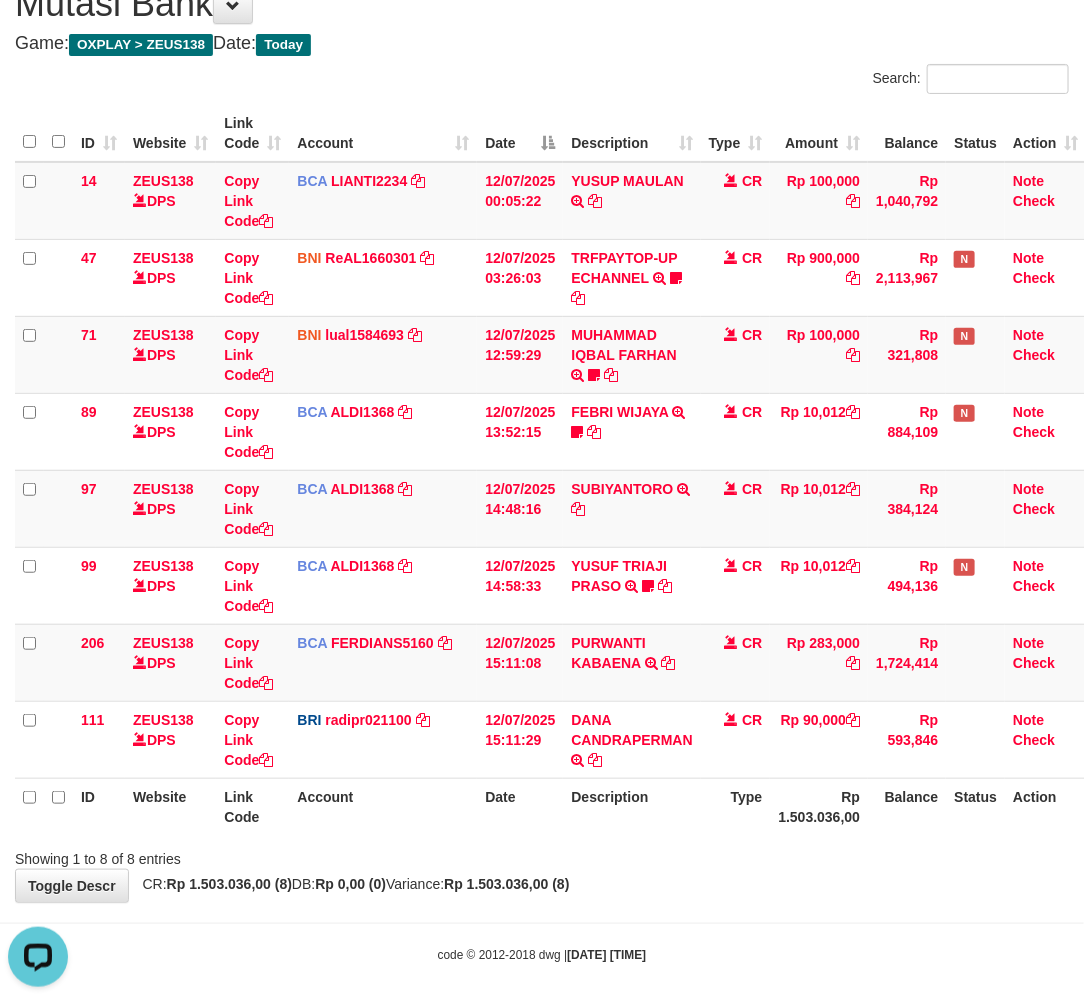 drag, startPoint x: 758, startPoint y: 862, endPoint x: 776, endPoint y: 856, distance: 18.973665 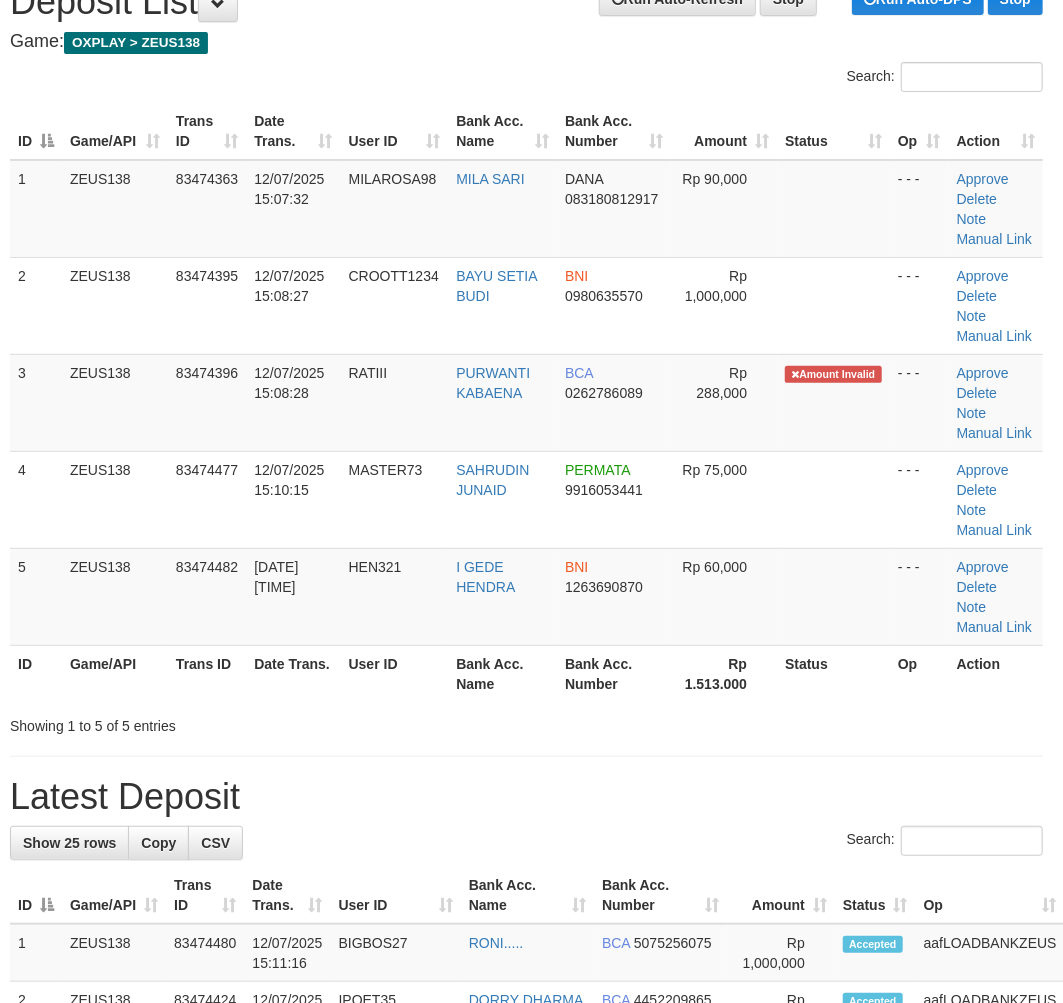 scroll, scrollTop: 140, scrollLeft: 5, axis: both 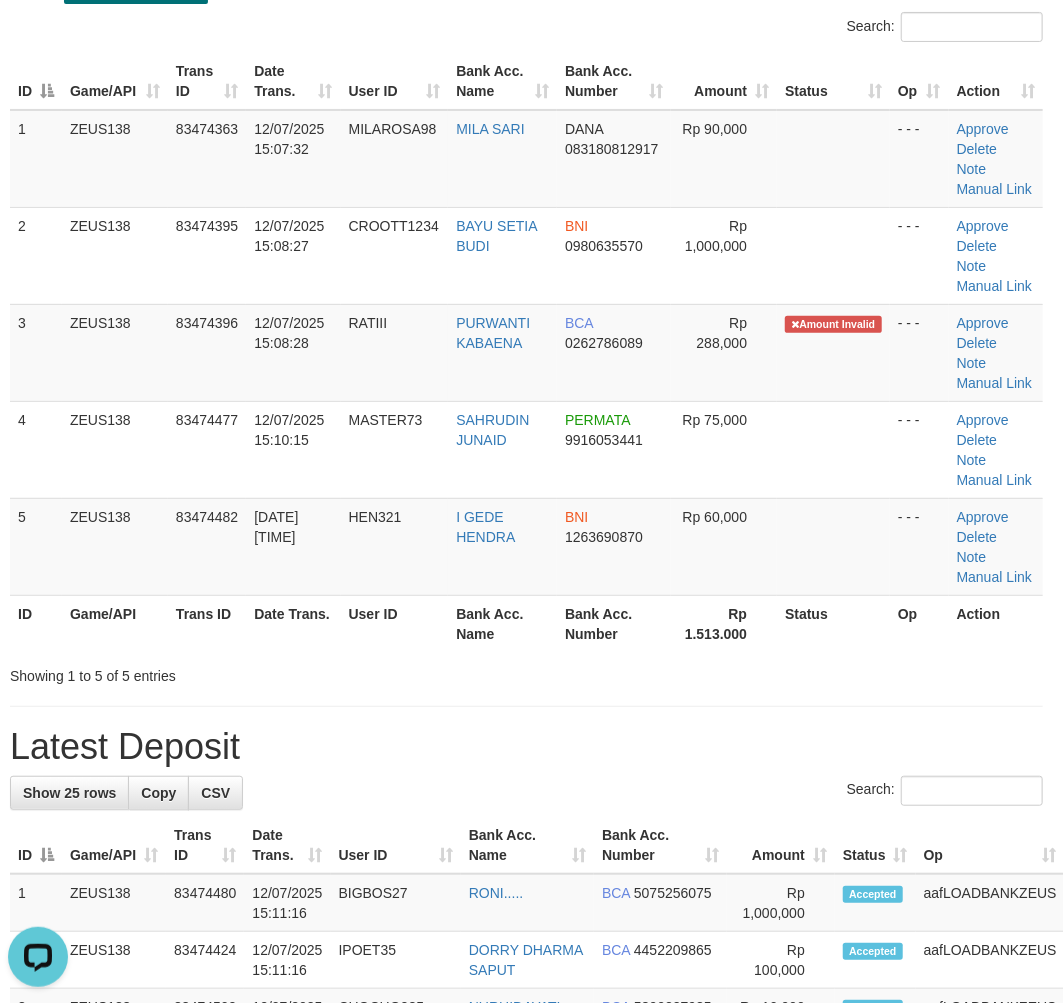click on "**********" at bounding box center [526, 1182] 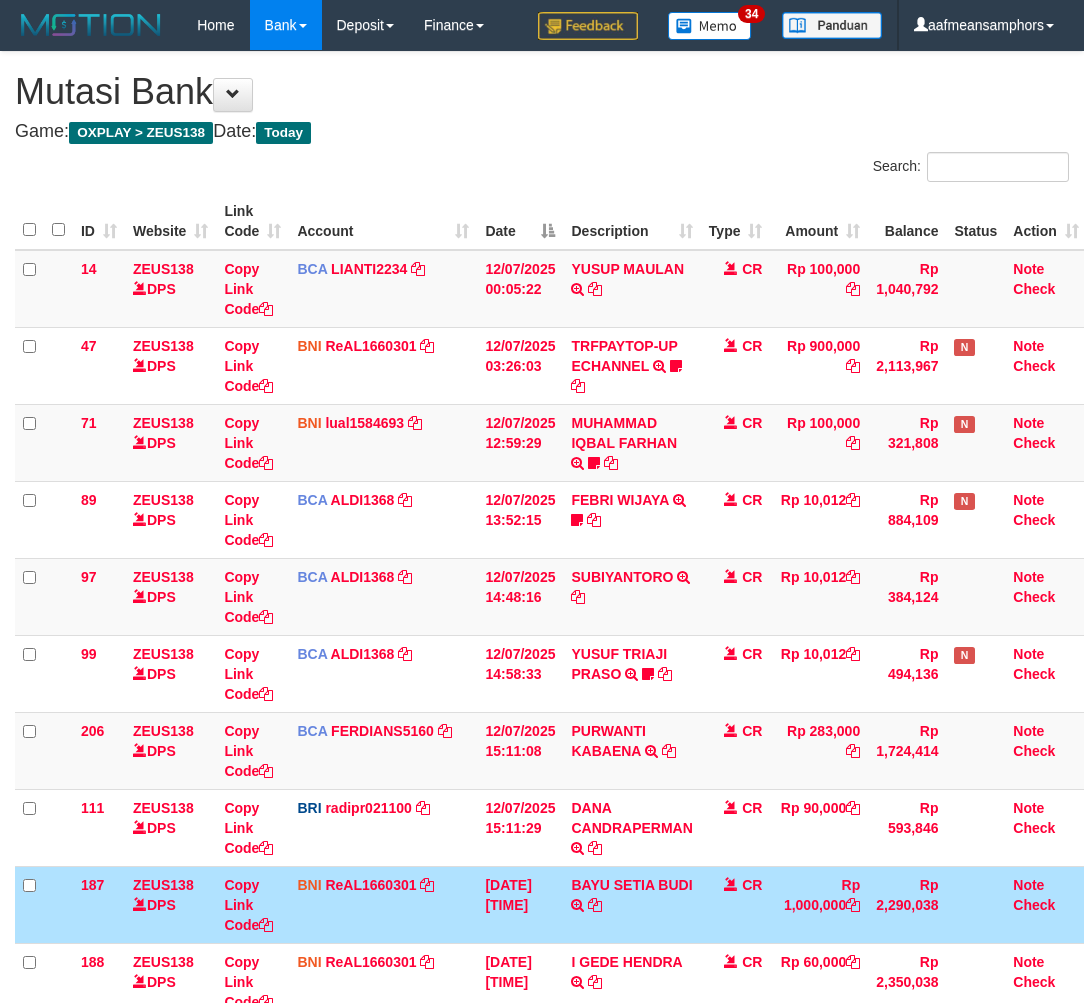 scroll, scrollTop: 90, scrollLeft: 0, axis: vertical 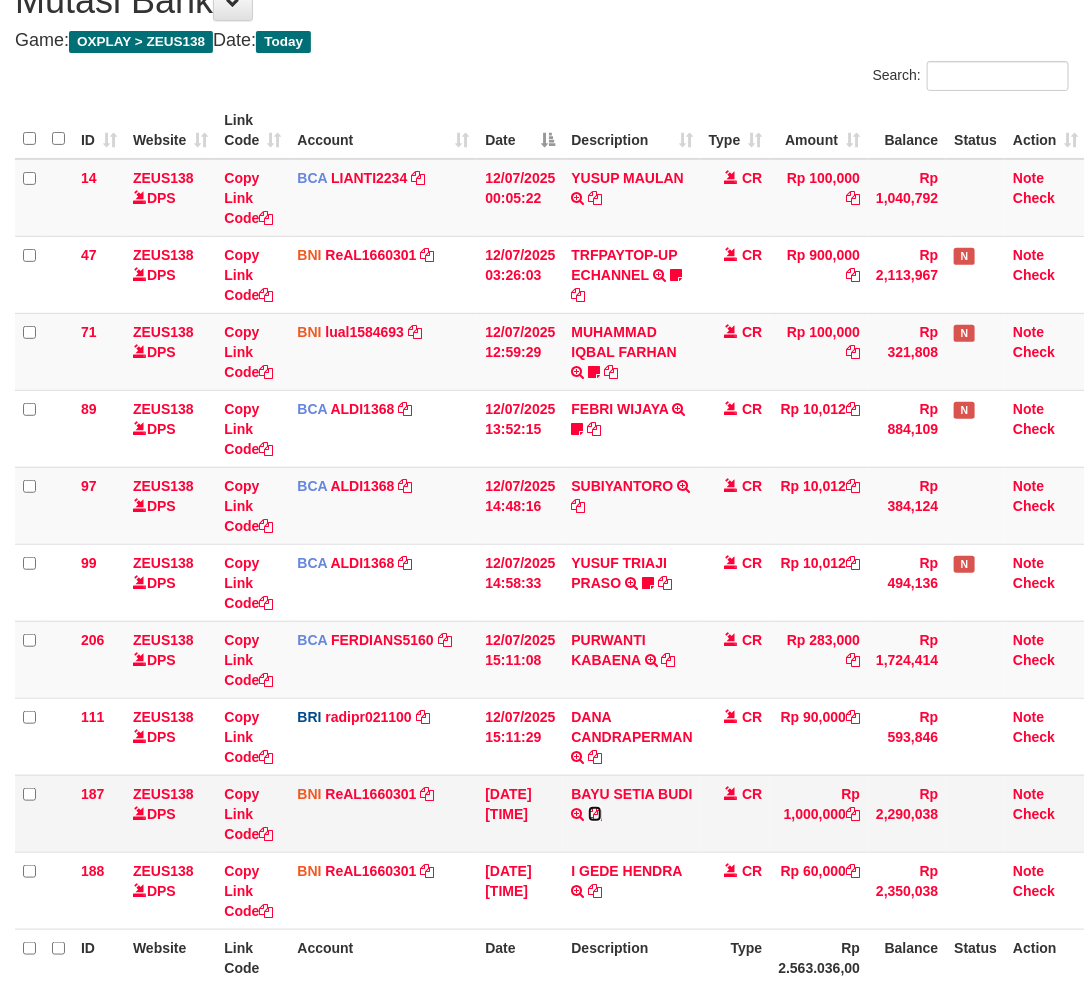 drag, startPoint x: 0, startPoint y: 0, endPoint x: 588, endPoint y: 811, distance: 1001.731 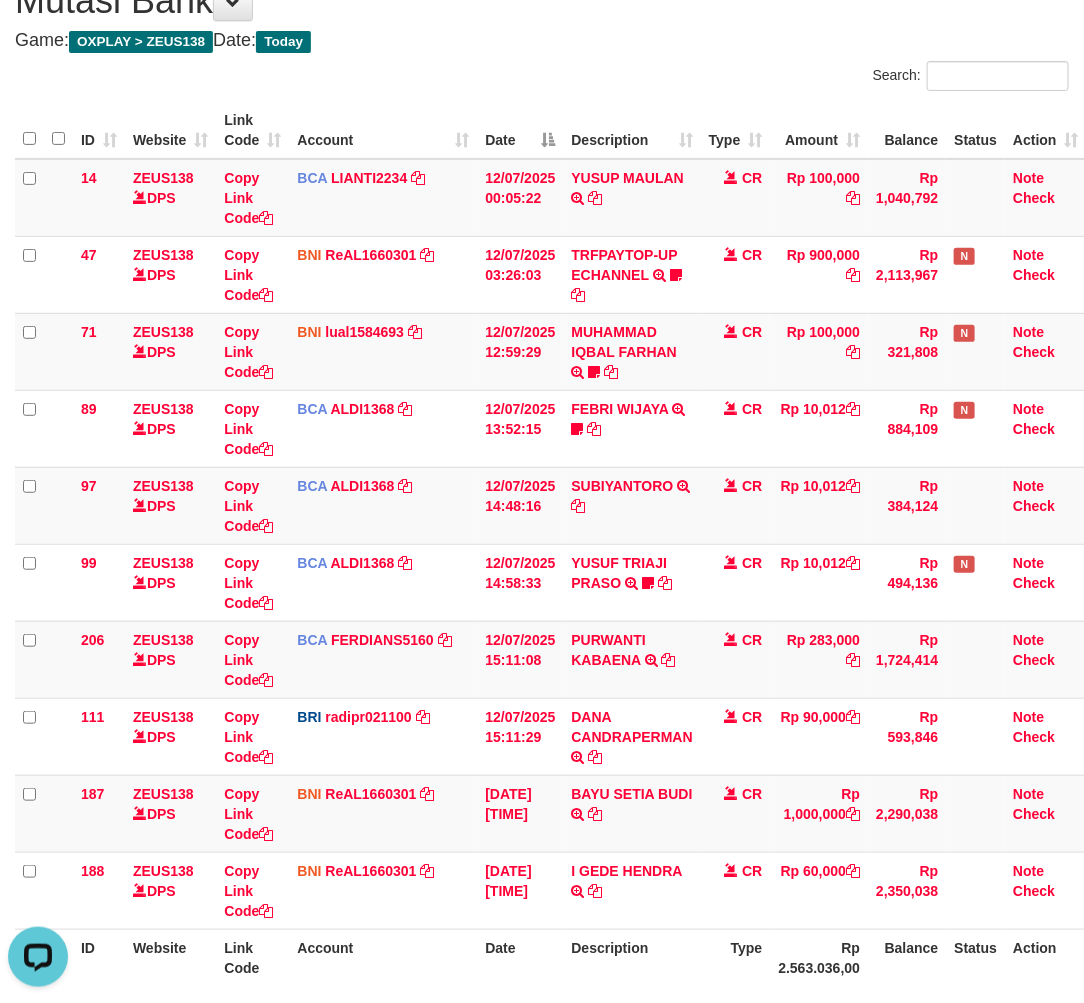 scroll, scrollTop: 0, scrollLeft: 0, axis: both 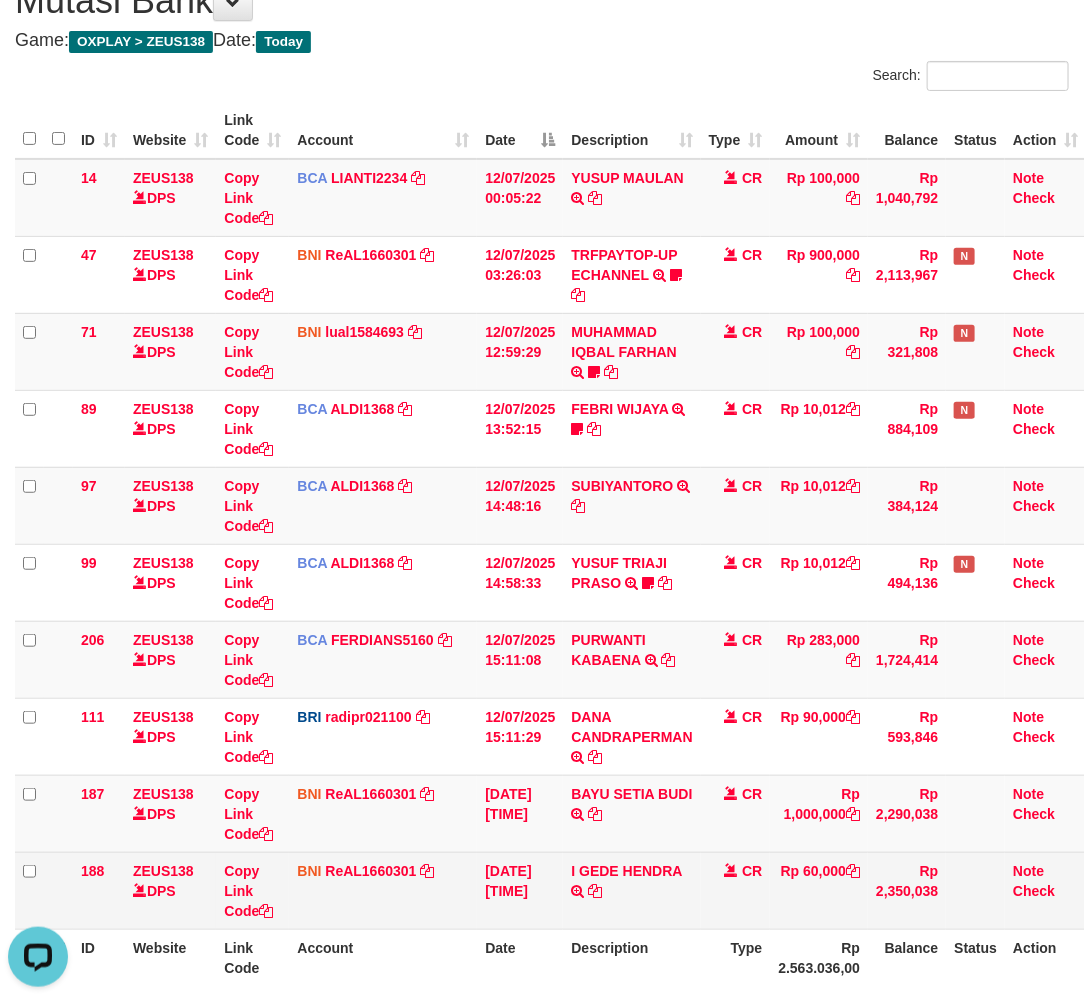 click on "I GEDE HENDRA         TRANSFER DARI BPK I GEDE HENDRA" at bounding box center (631, 890) 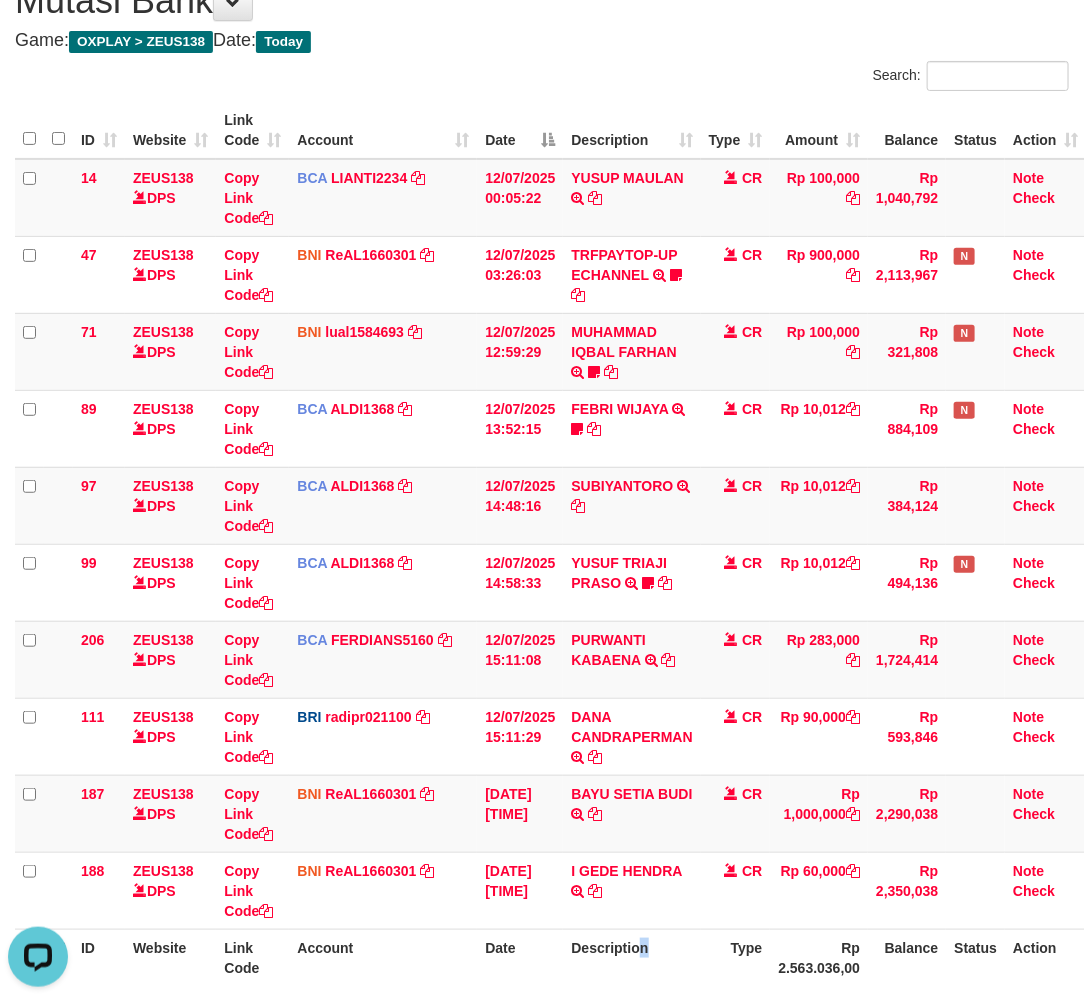 drag, startPoint x: 646, startPoint y: 957, endPoint x: 1095, endPoint y: 836, distance: 465.01828 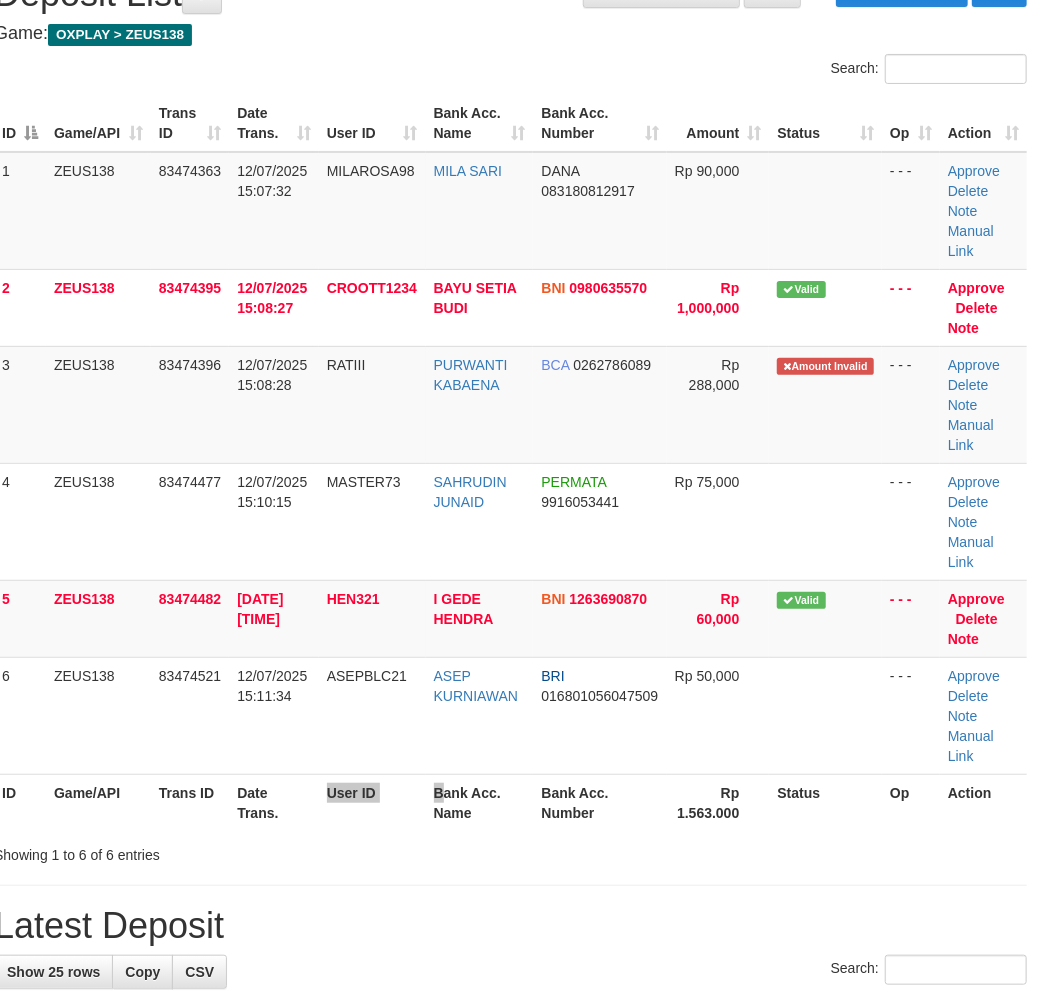 scroll, scrollTop: 148, scrollLeft: 21, axis: both 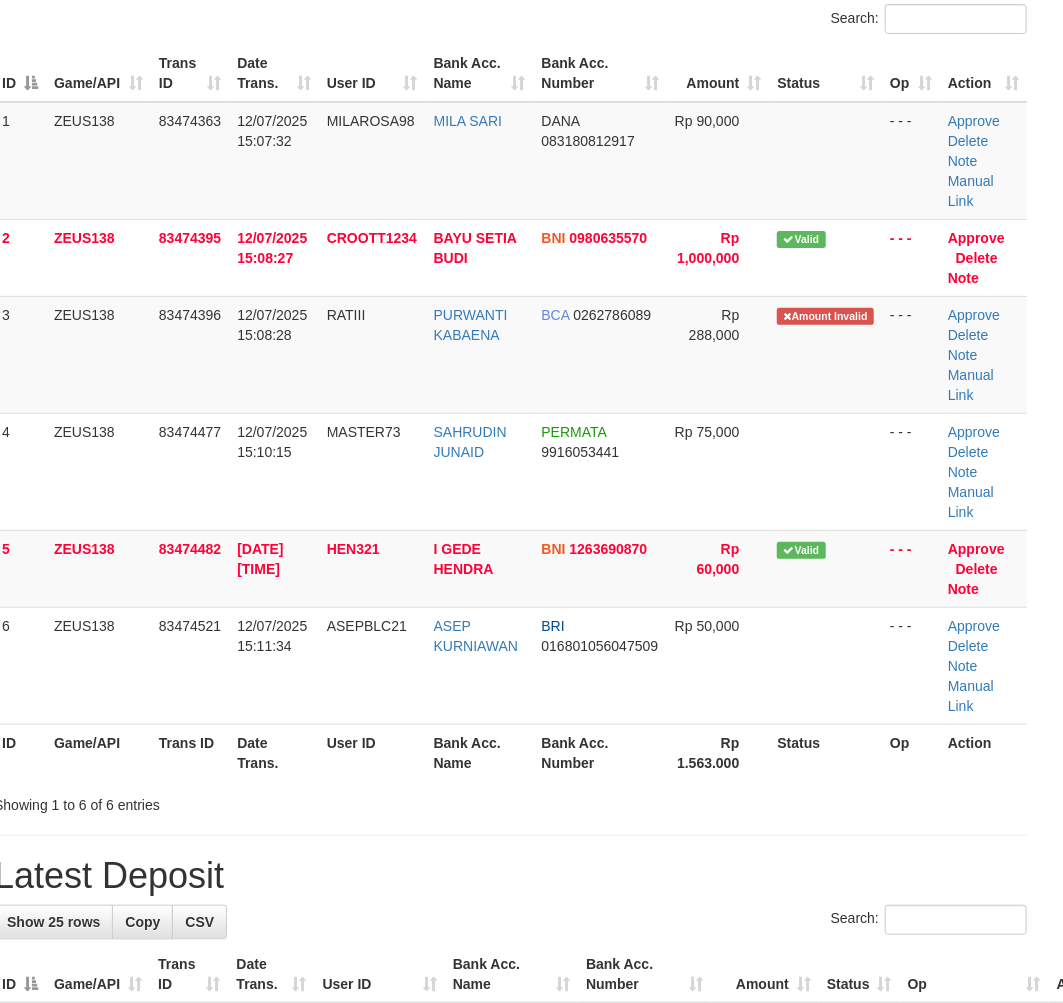 click on "Search:
ID Game/API Trans ID Date Trans. User ID Bank Acc. Name Bank Acc. Number Amount Status Op Action
1
ZEUS138
83474363
[DATE] [TIME]
MILAROSA98
[FIRST] [LAST]
DANA
083180812917
Rp 90,000
- - -
Approve
Delete
Note
Manual Link
2
ZEUS138
83474395
[DATE] [TIME]
CROOTT1234
[FIRST] [LAST]
BNI
0980635570
Rp 1,000,000
Note" at bounding box center (510, 409) 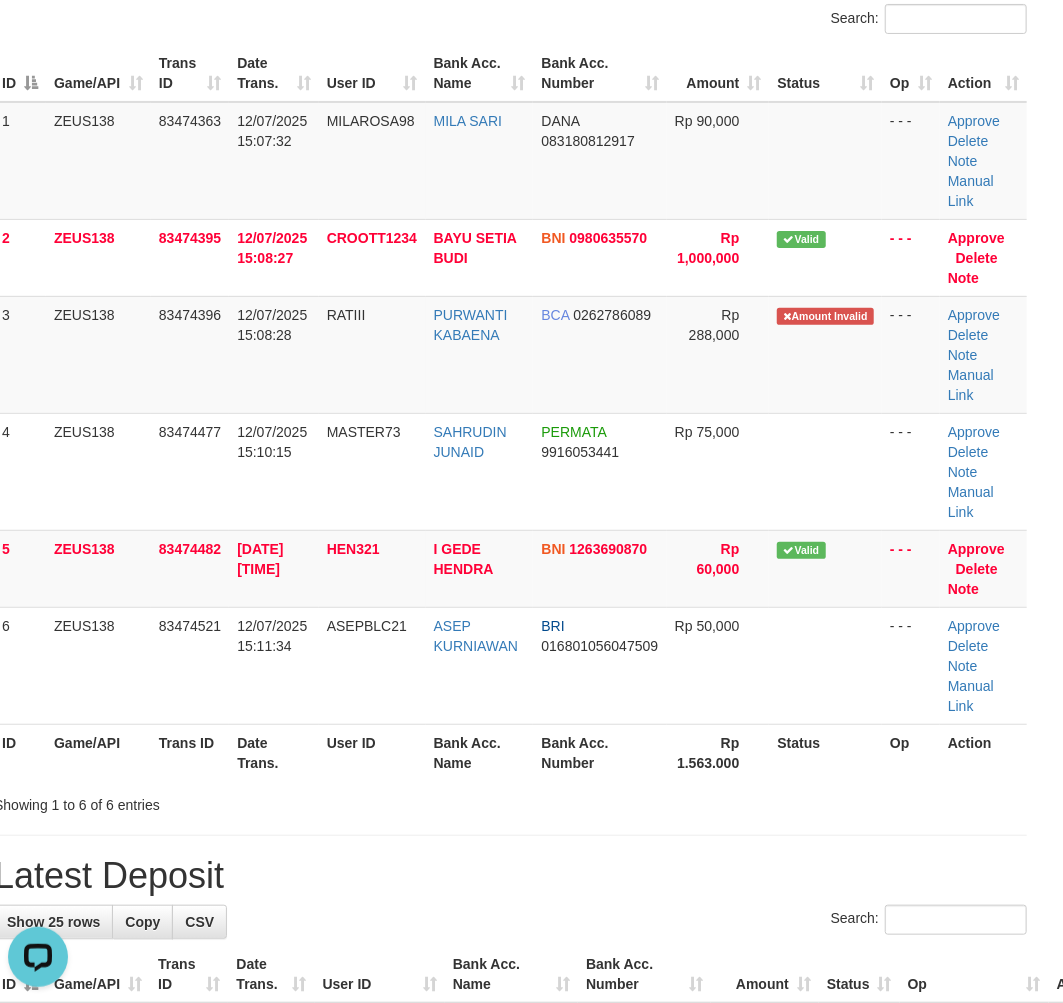 scroll, scrollTop: 0, scrollLeft: 0, axis: both 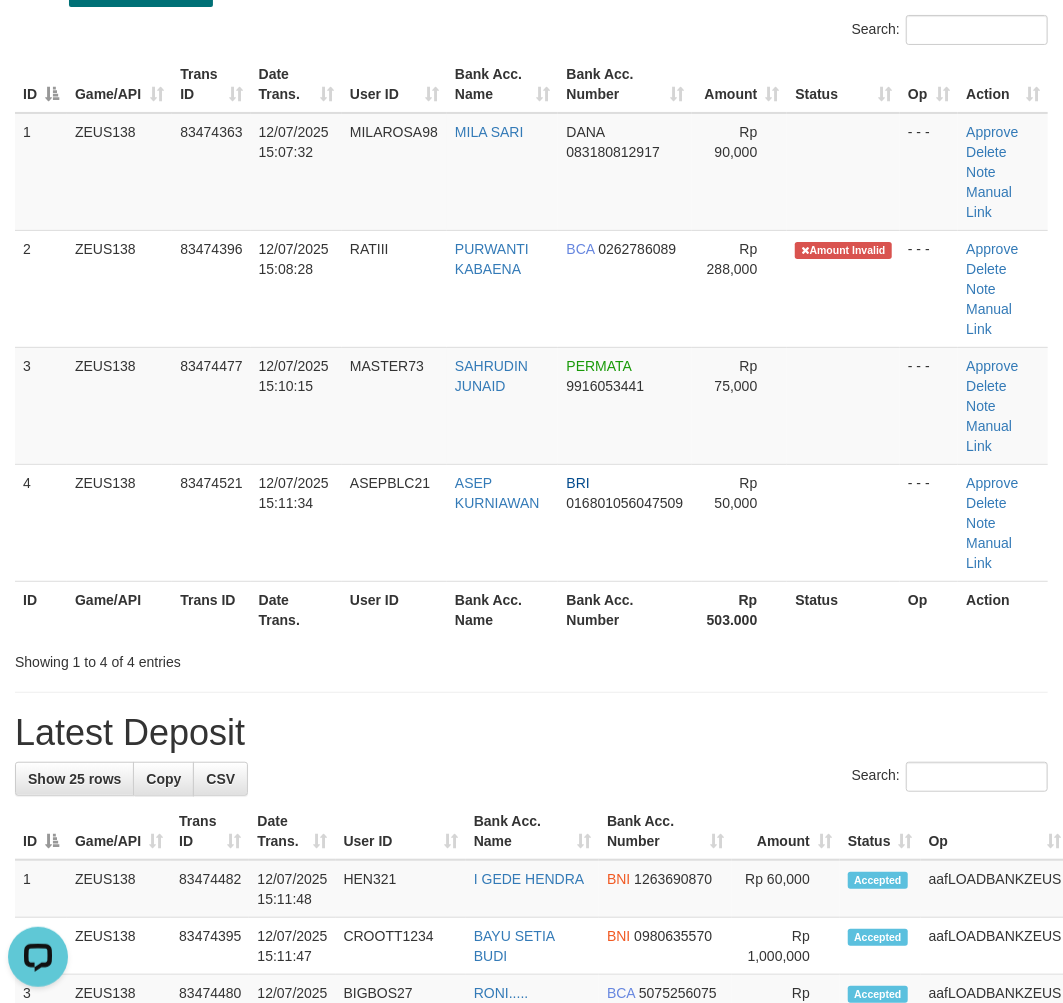 click on "Latest Deposit" at bounding box center [531, 733] 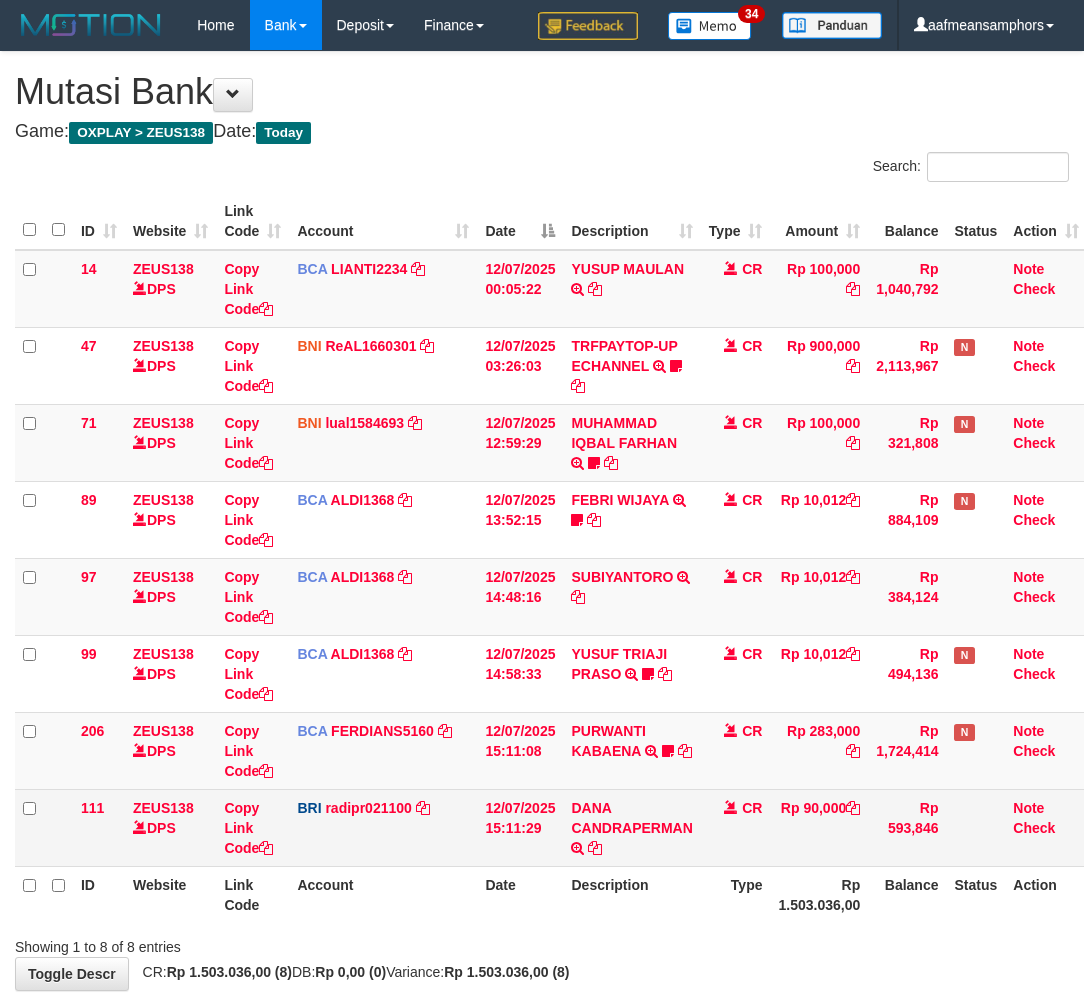 scroll, scrollTop: 97, scrollLeft: 0, axis: vertical 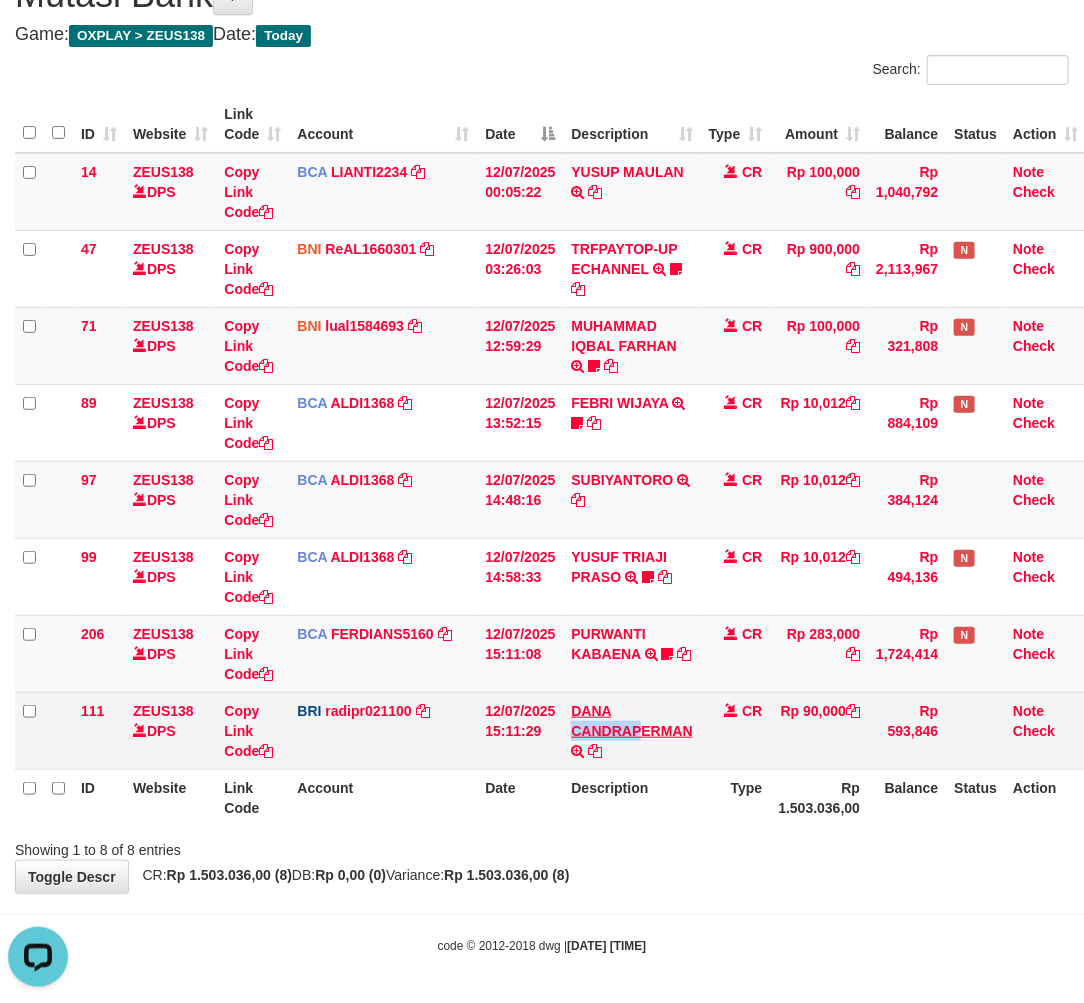 drag, startPoint x: 570, startPoint y: 727, endPoint x: 645, endPoint y: 732, distance: 75.16648 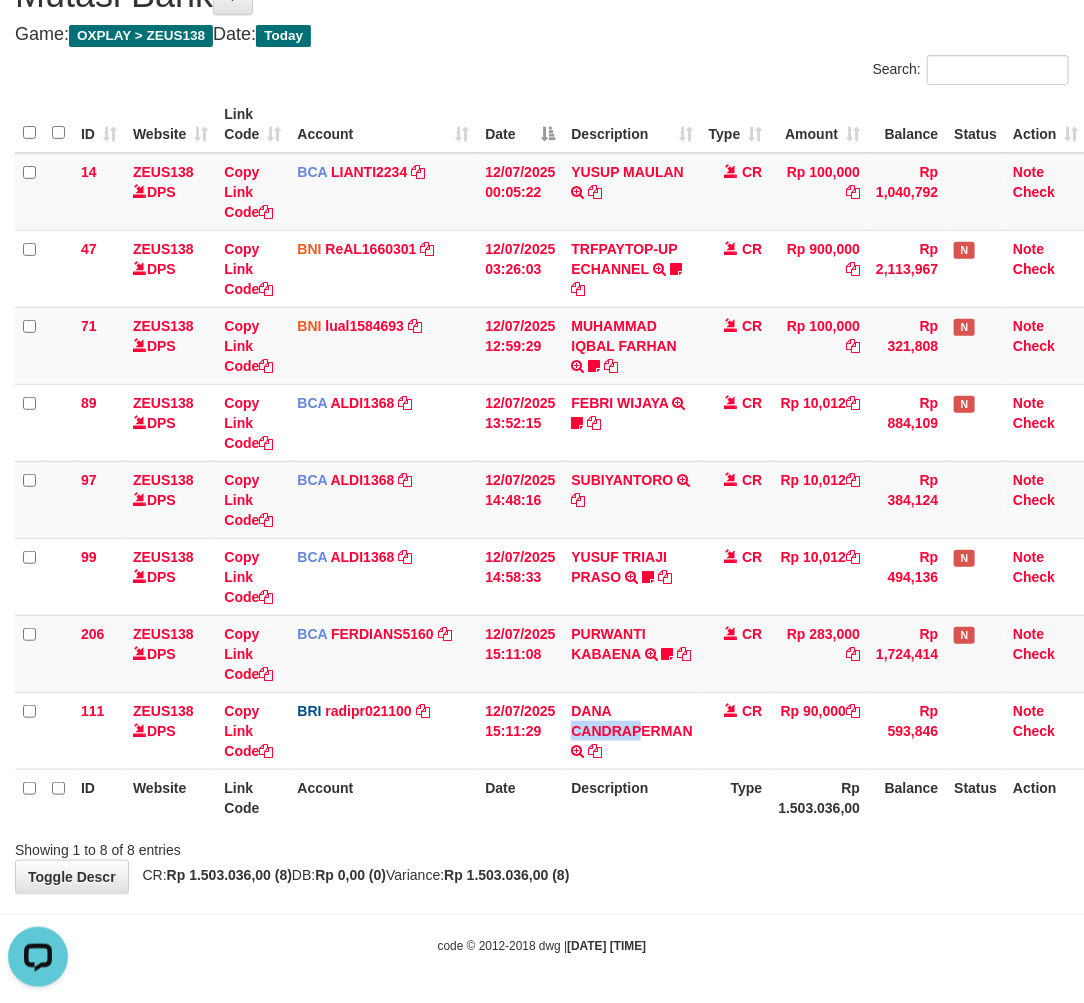 copy on "CANDRAP" 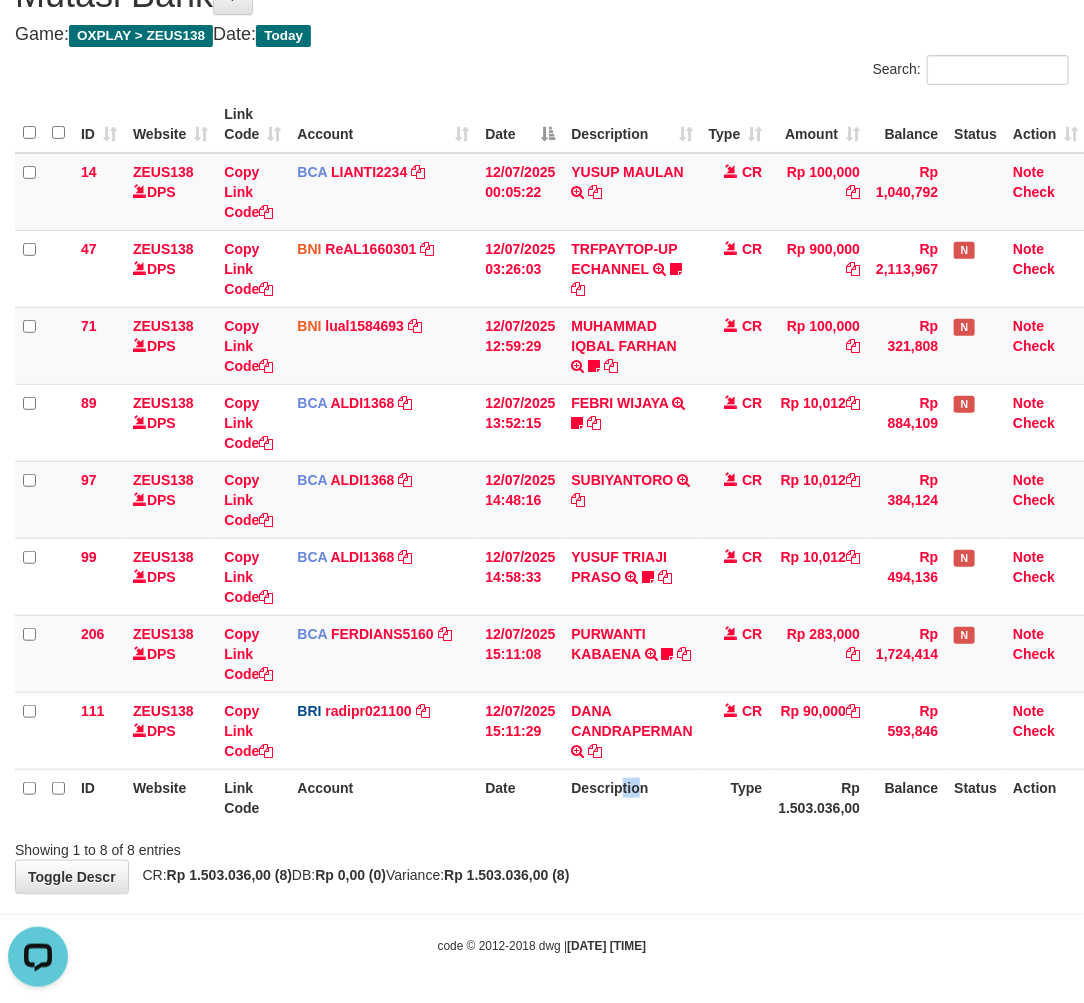 drag, startPoint x: 624, startPoint y: 803, endPoint x: 1097, endPoint y: 657, distance: 495.0202 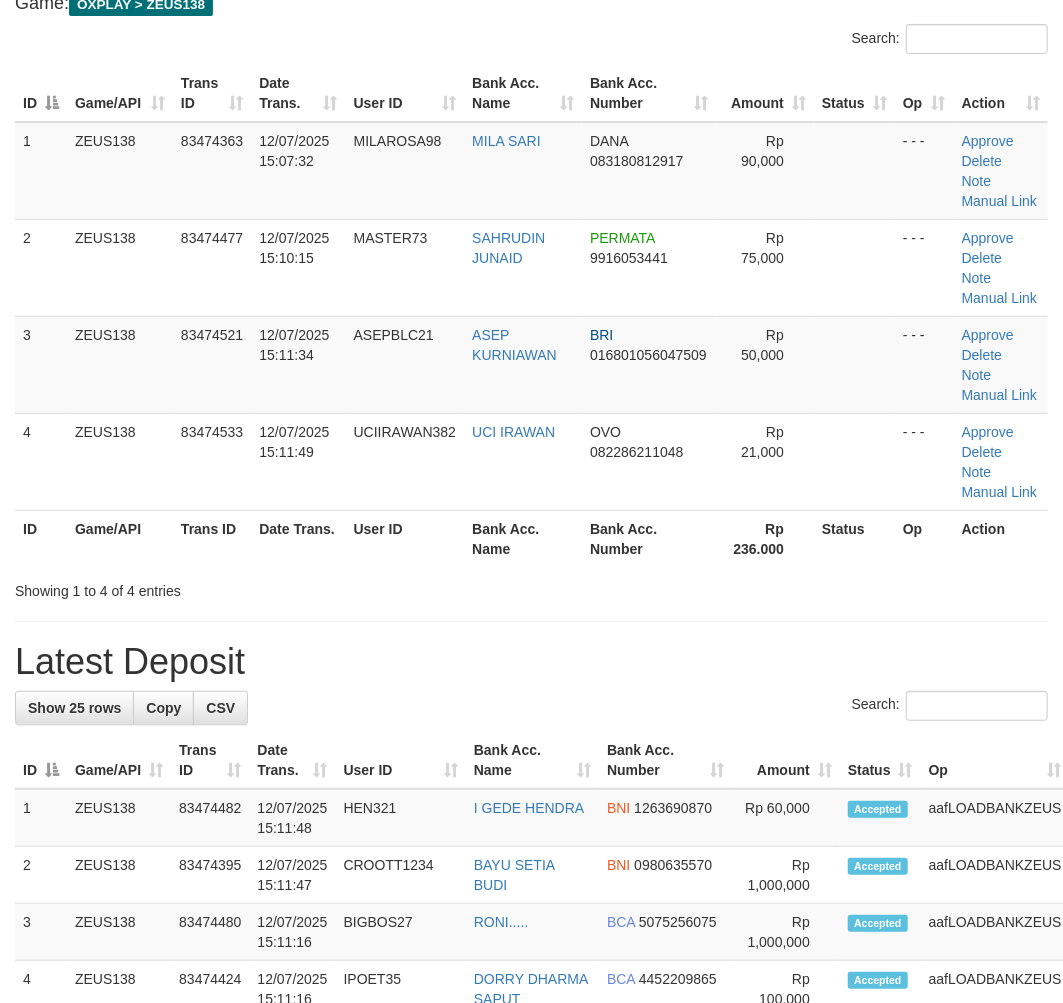 scroll, scrollTop: 178, scrollLeft: 0, axis: vertical 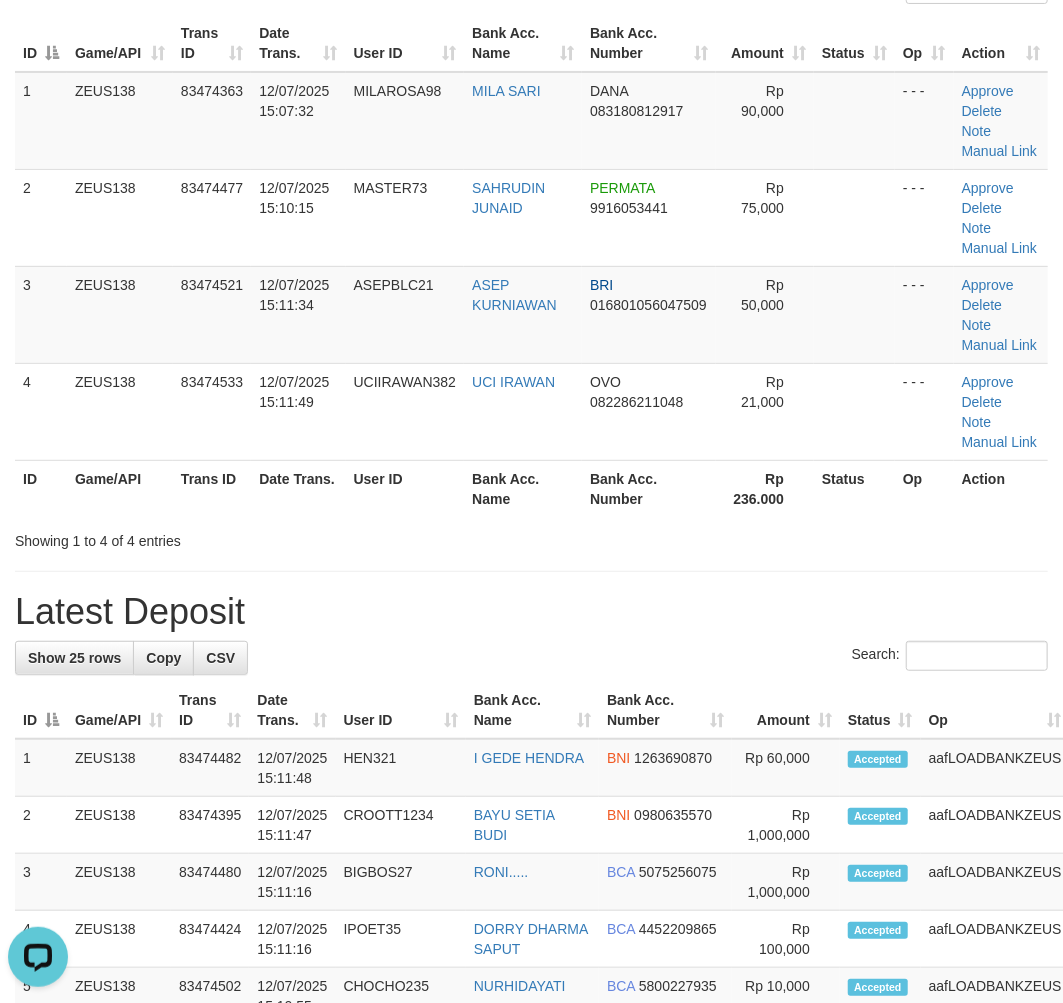 click on "User ID" at bounding box center (401, 710) 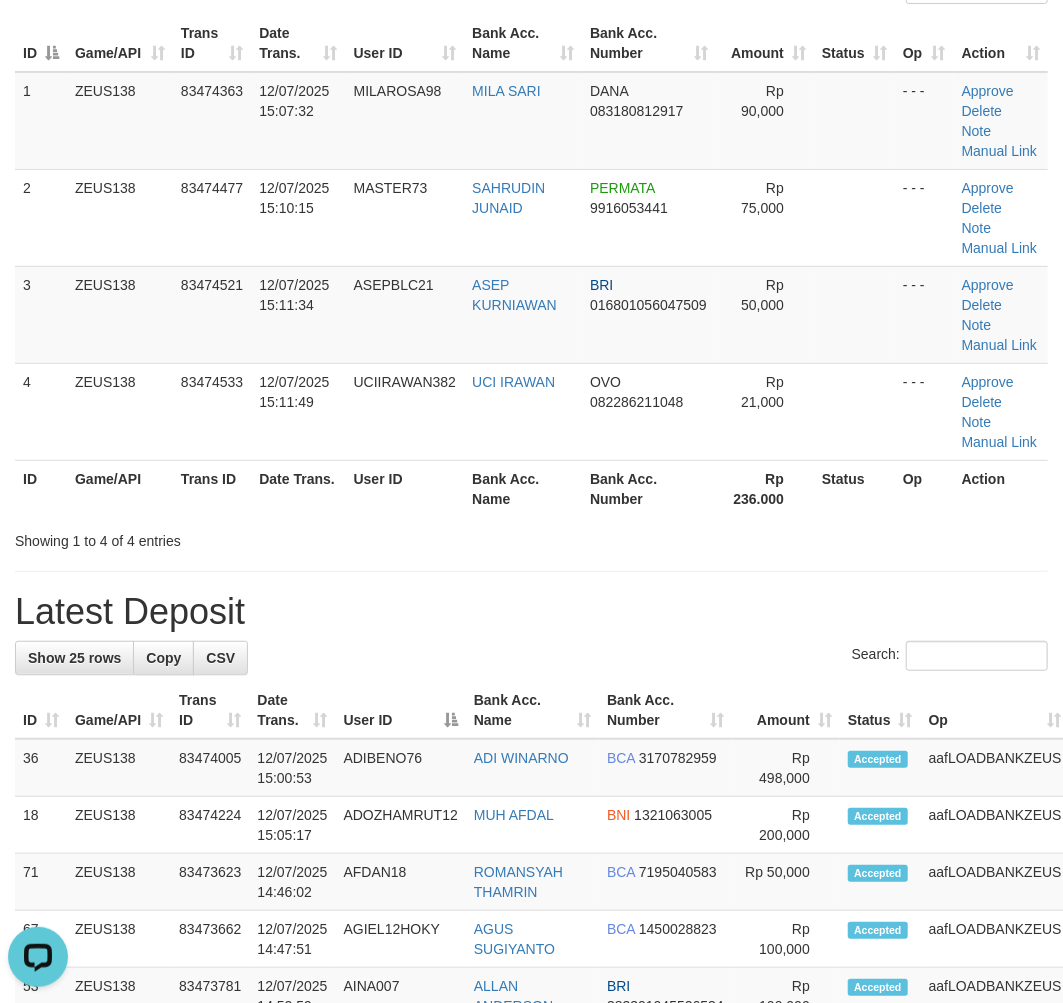 click on "**********" at bounding box center [531, 1086] 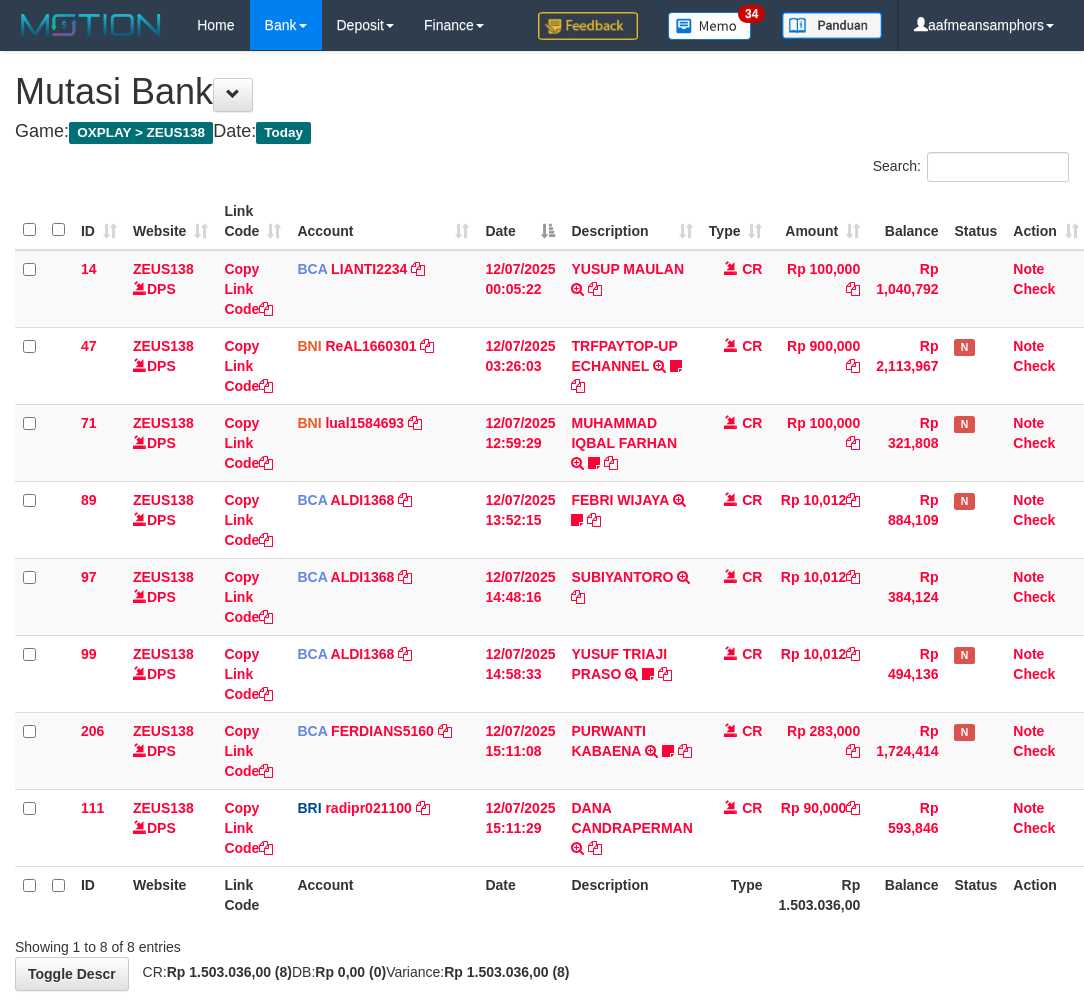 scroll, scrollTop: 97, scrollLeft: 0, axis: vertical 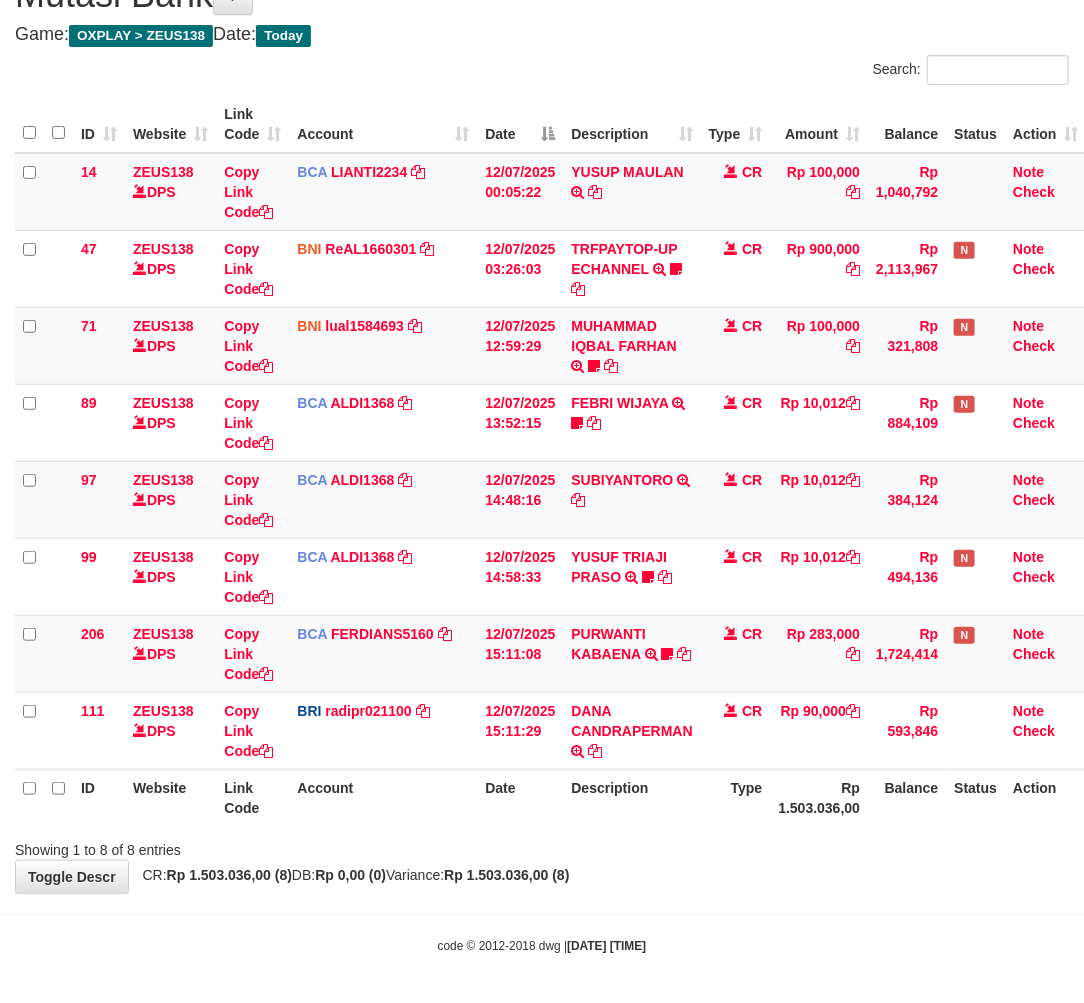 click on "Toggle navigation
Home
Bank
Account List
Load
By Website
Group
[OXPLAY]													ZEUS138
By Load Group (DPS)" at bounding box center [542, 454] 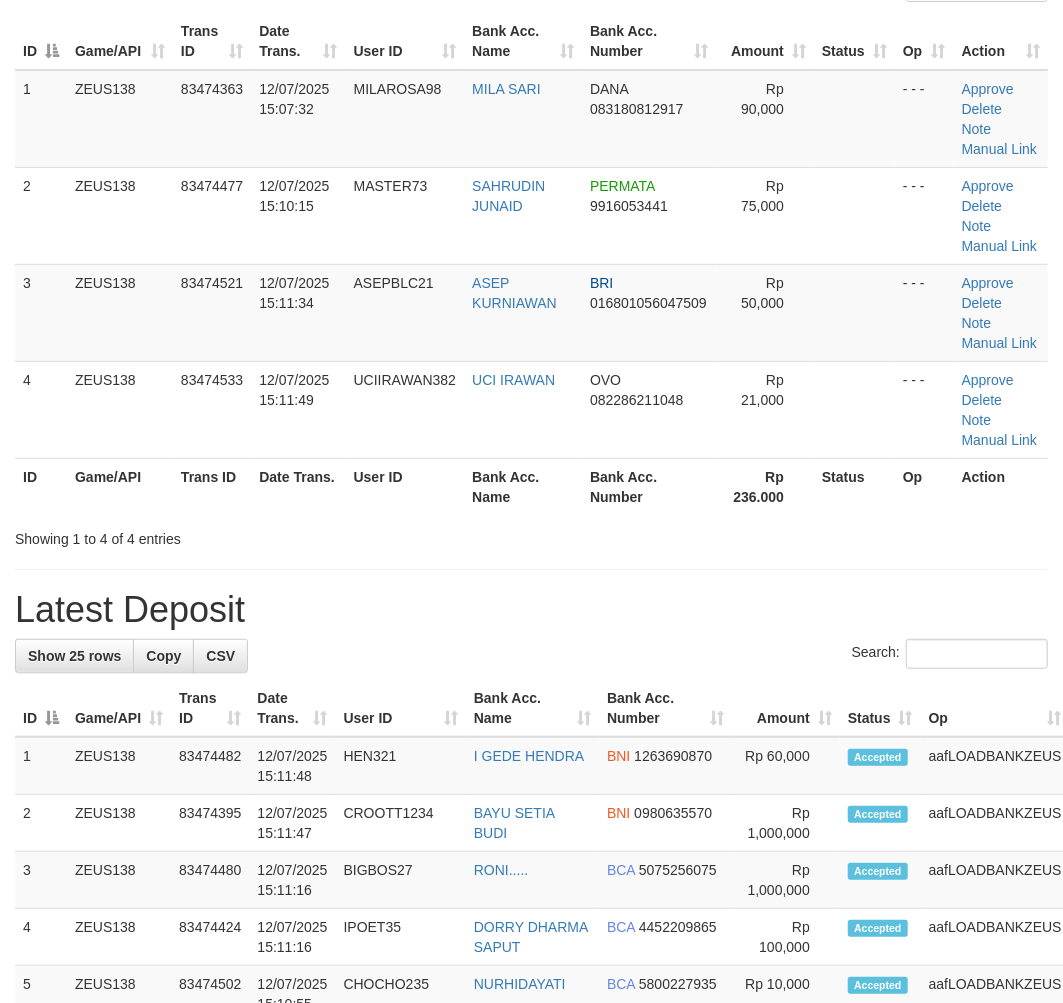 drag, startPoint x: 397, startPoint y: 574, endPoint x: 3, endPoint y: 762, distance: 436.5547 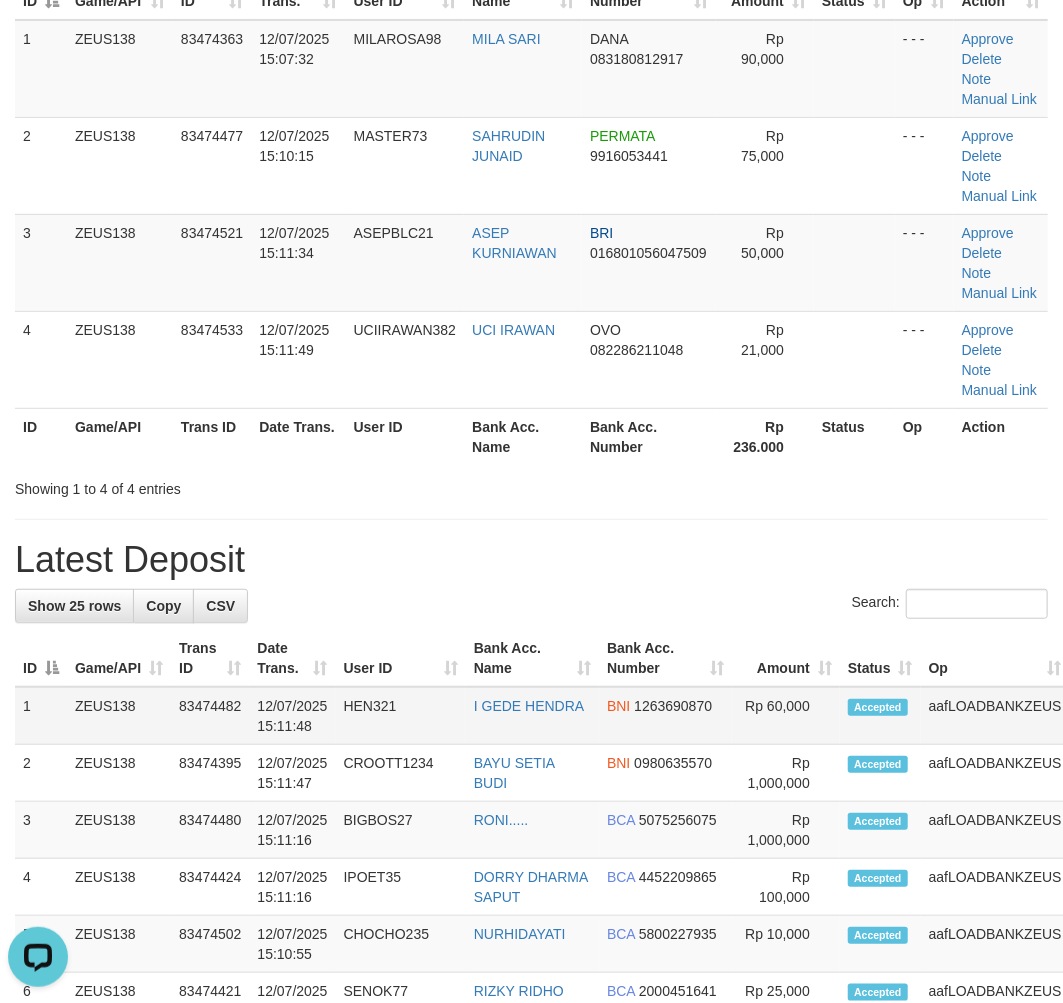 scroll, scrollTop: 0, scrollLeft: 0, axis: both 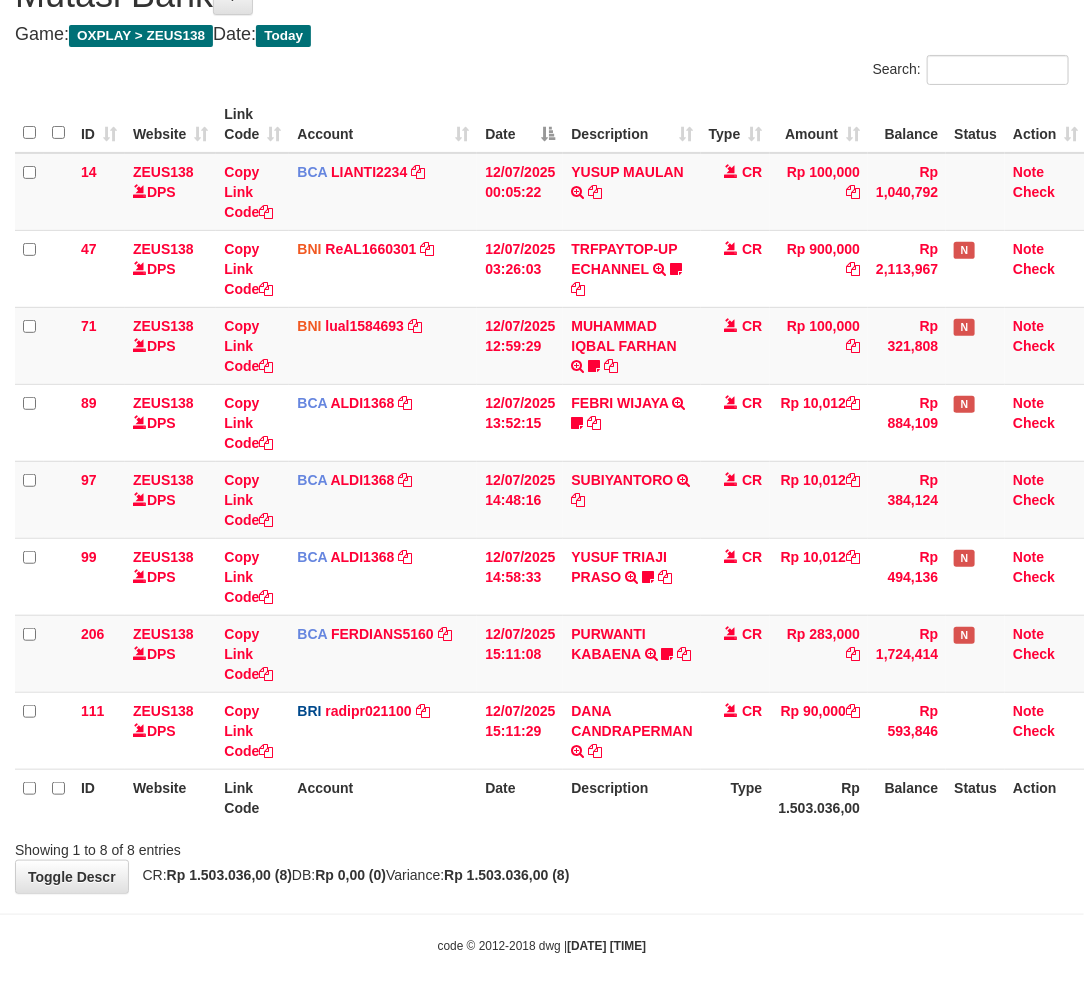 click on "Showing 1 to 8 of 8 entries" at bounding box center [542, 846] 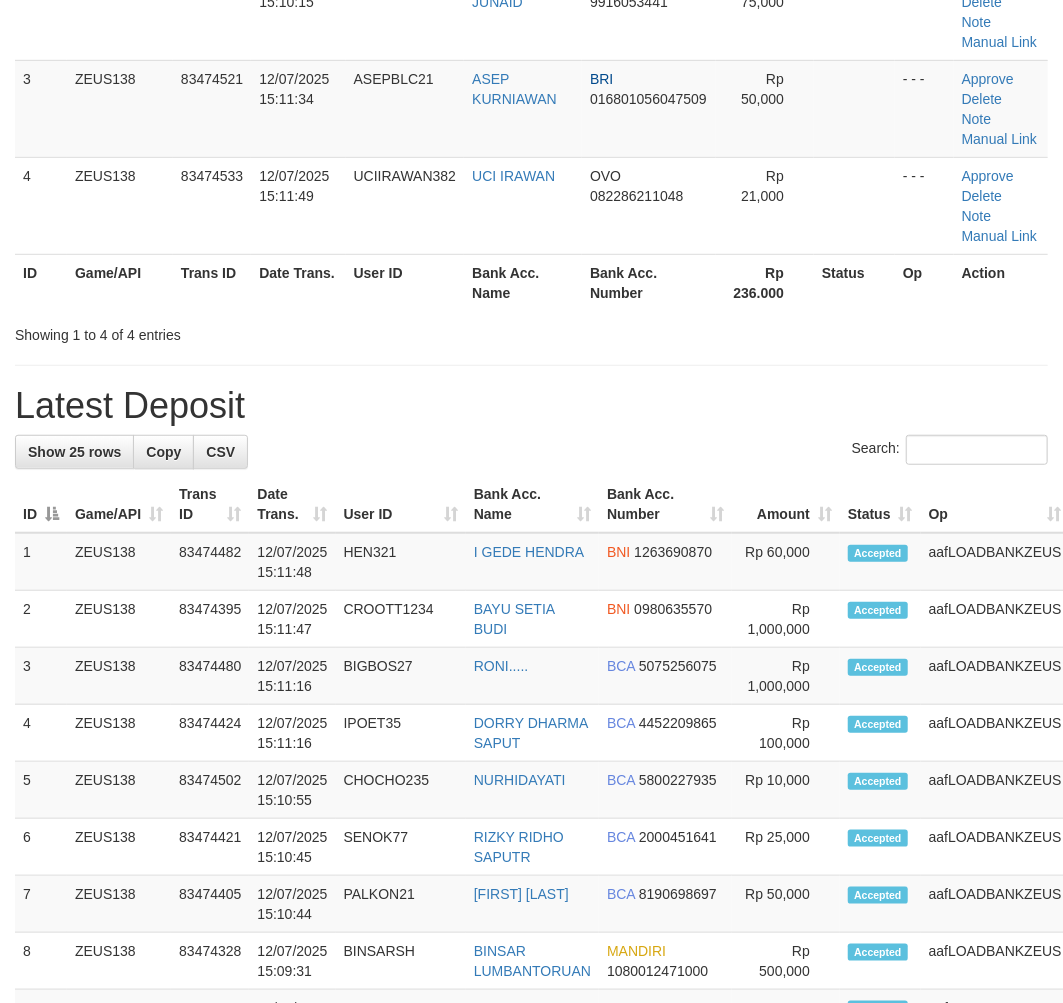 scroll, scrollTop: 280, scrollLeft: 0, axis: vertical 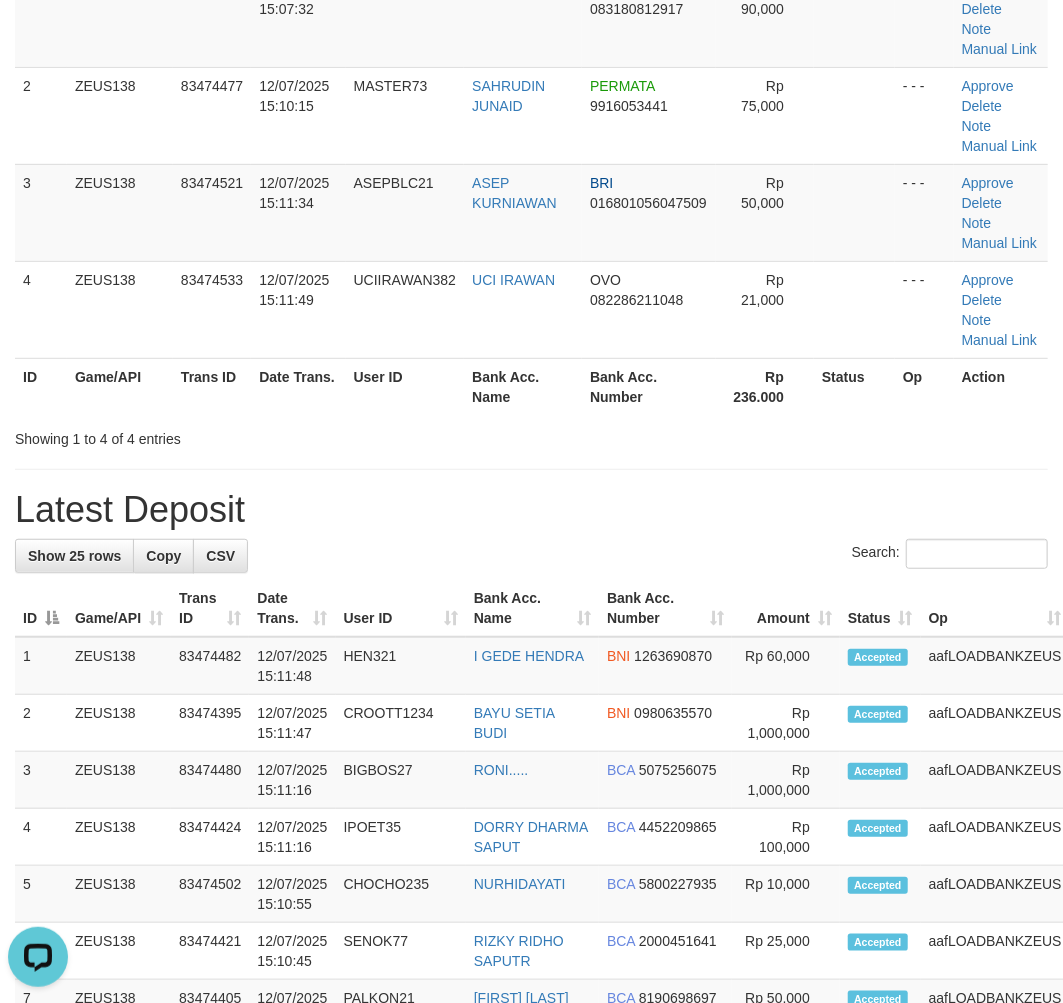 drag, startPoint x: 350, startPoint y: 545, endPoint x: 285, endPoint y: 542, distance: 65.06919 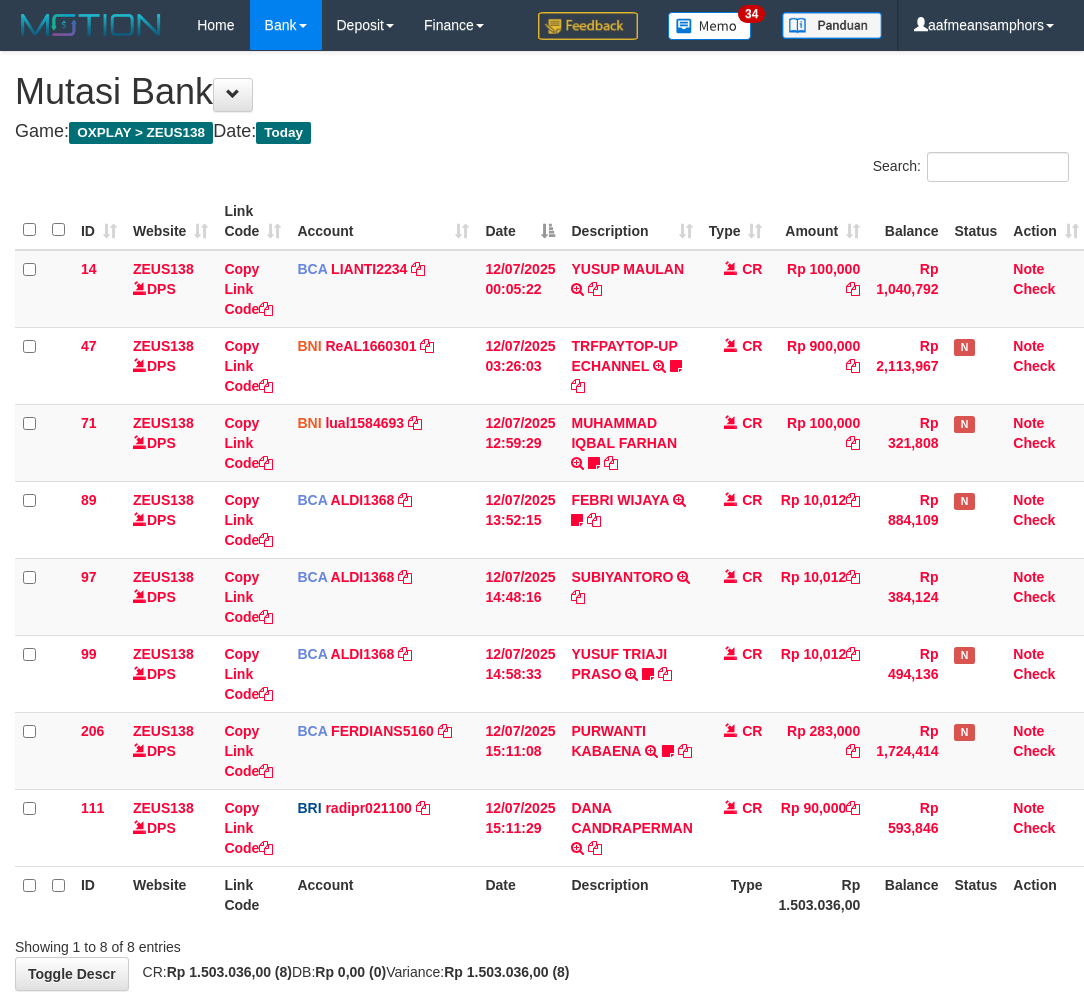scroll, scrollTop: 97, scrollLeft: 0, axis: vertical 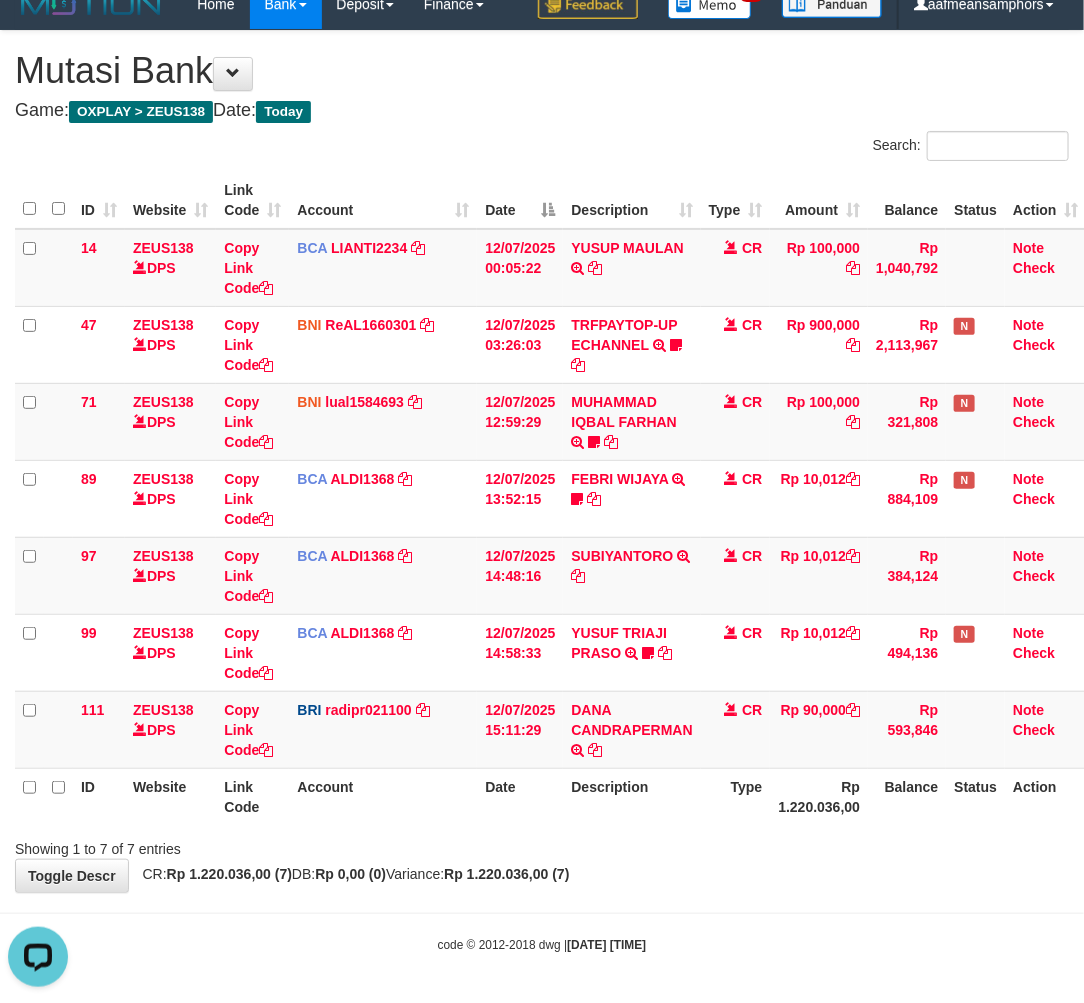 drag, startPoint x: 716, startPoint y: 873, endPoint x: 894, endPoint y: 780, distance: 200.83078 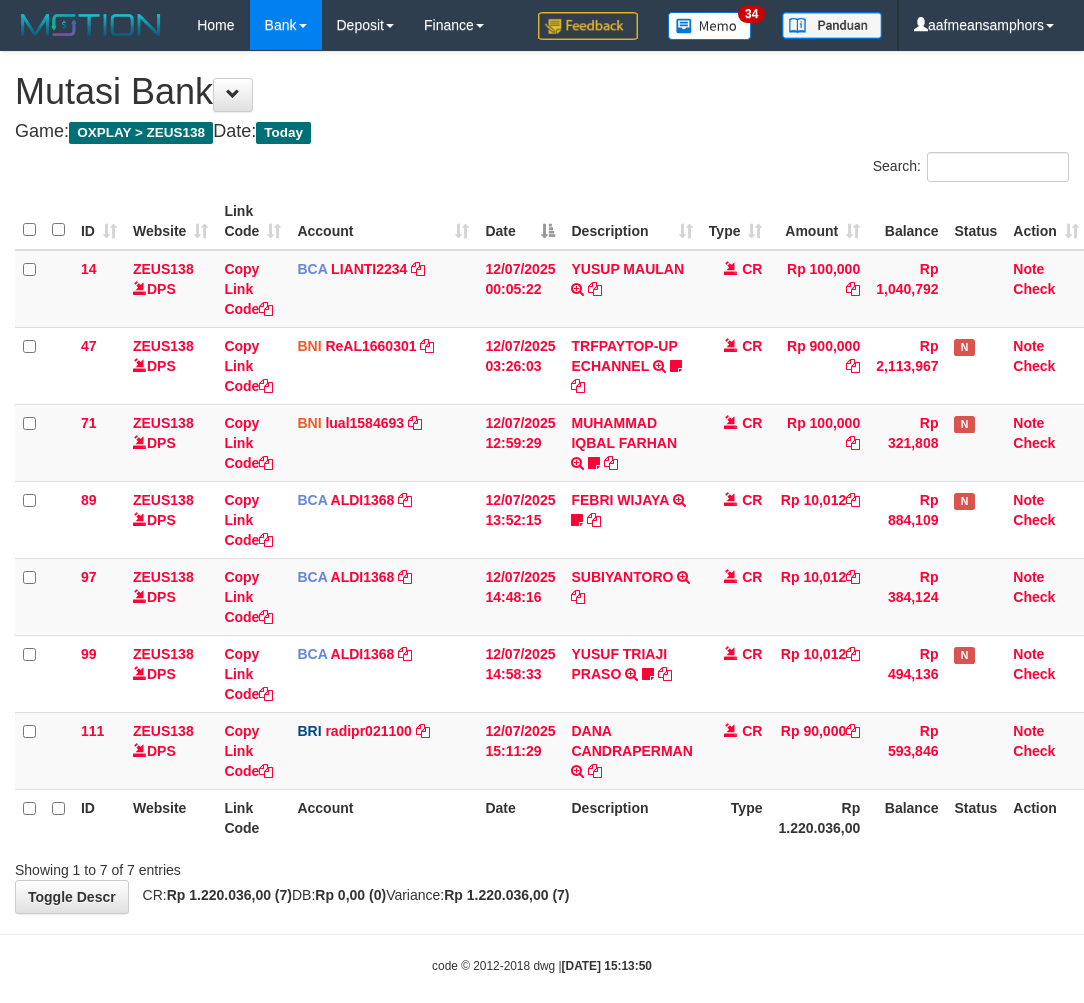 scroll, scrollTop: 0, scrollLeft: 0, axis: both 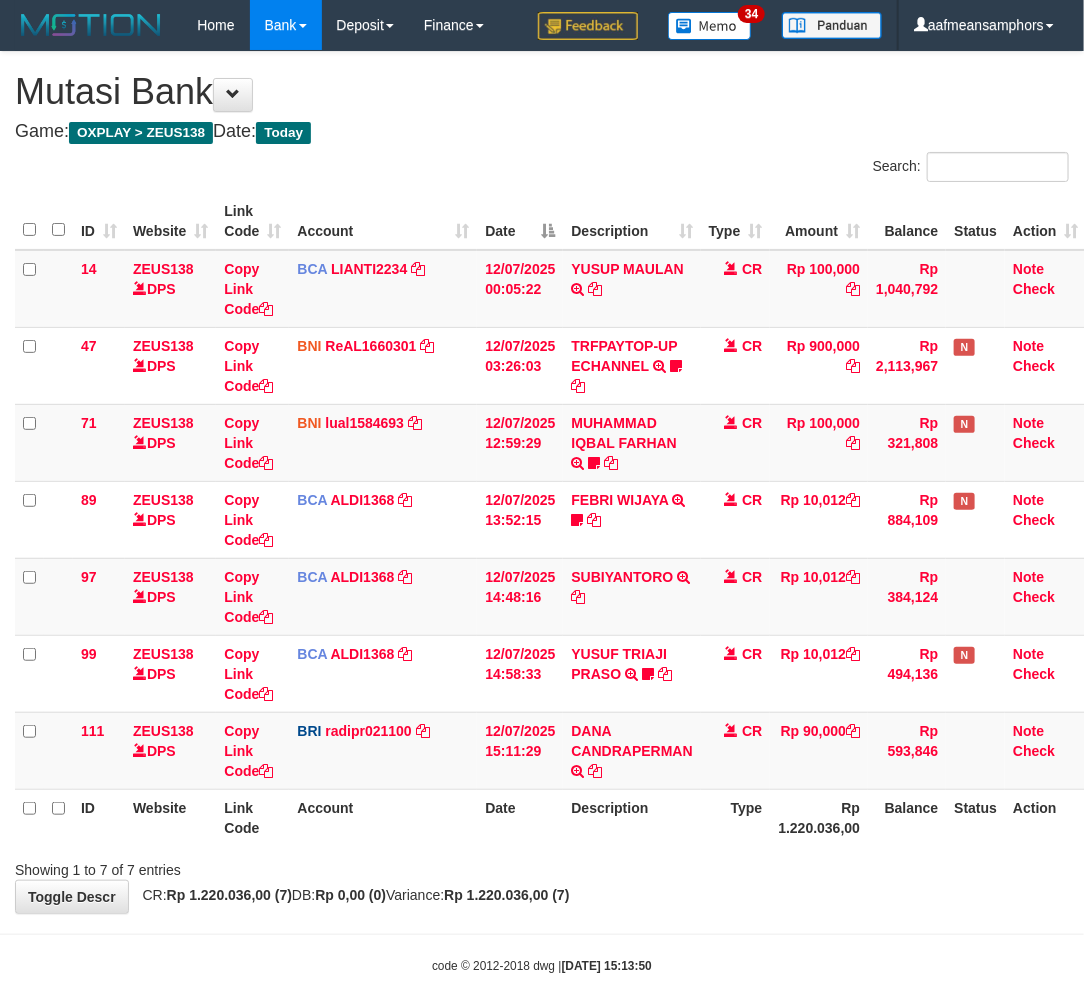 click on "ID Website Link Code Account Date Description Type Amount Balance Status Action
14
ZEUS138    DPS
Copy Link Code
BCA
LIANTI2234
DPS
YULIANTI
mutasi_20250712_4646 | 14
mutasi_20250712_4646 | 14
12/07/2025 00:05:22
YUSUP MAULAN         TRSF E-BANKING CR 1207/FTSCY/WS95051
100000.002025071262819090 TRFDN-YUSUP MAULANESPAY DEBIT INDONE
CR
Rp 100,000
Rp 1,040,792
Note
Check
47
ZEUS138    DPS
Copy Link Code
BNI
ReAL1660301" at bounding box center (542, 519) 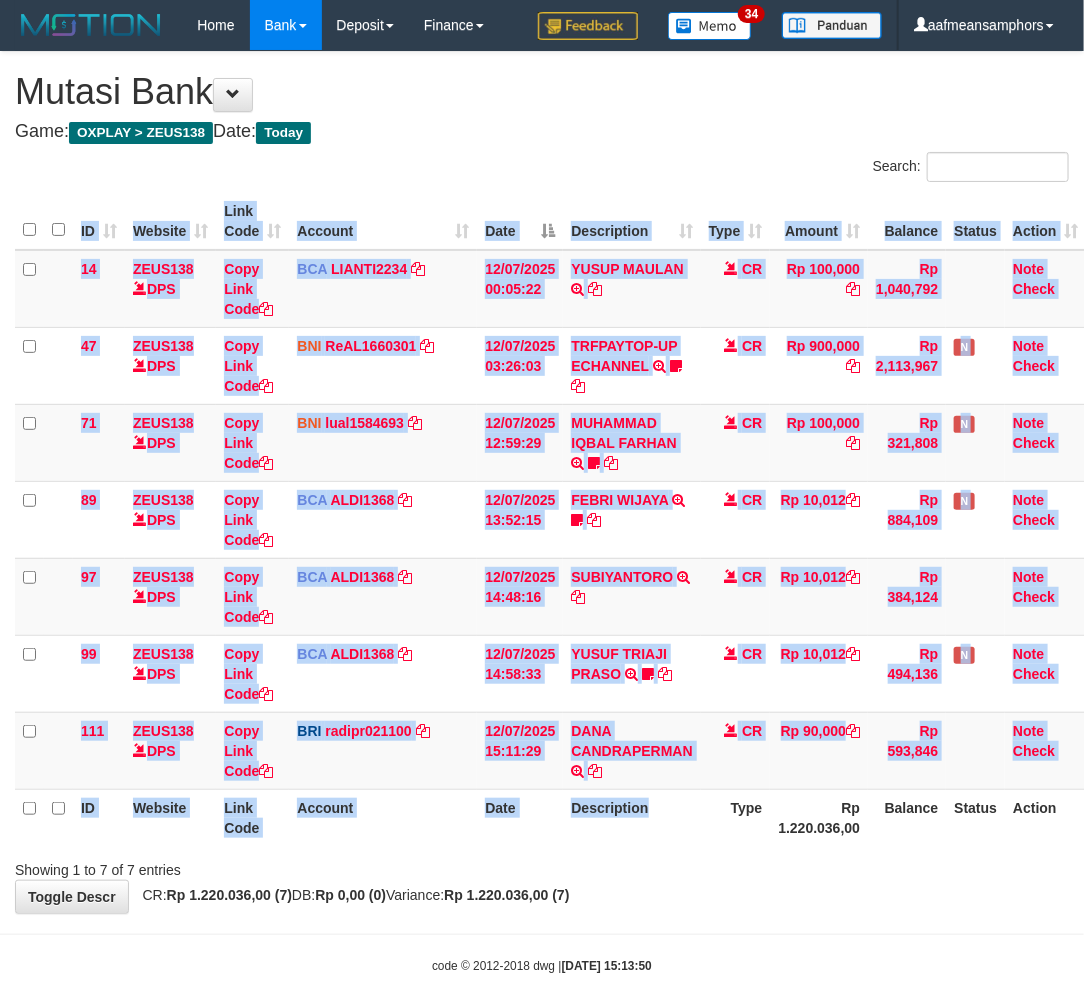 scroll, scrollTop: 21, scrollLeft: 0, axis: vertical 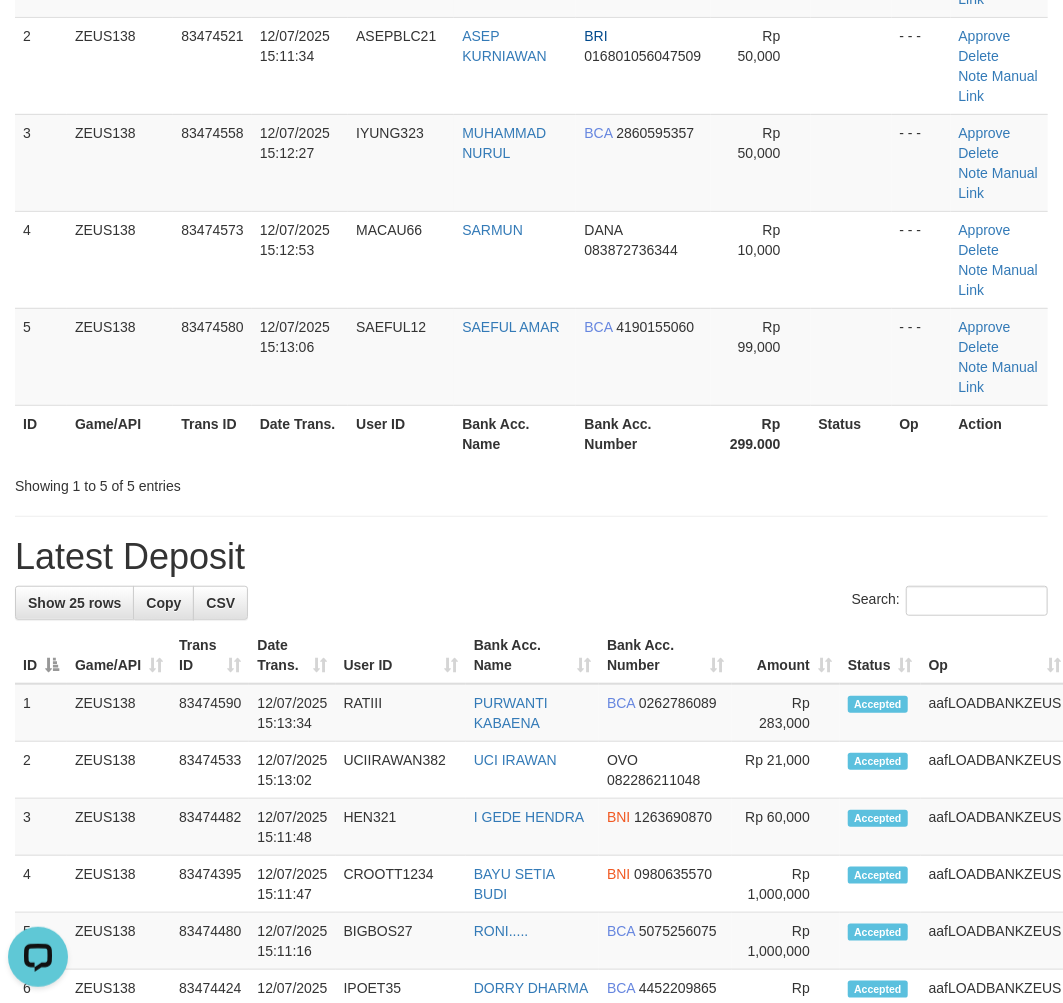 drag, startPoint x: 506, startPoint y: 476, endPoint x: 490, endPoint y: 486, distance: 18.867962 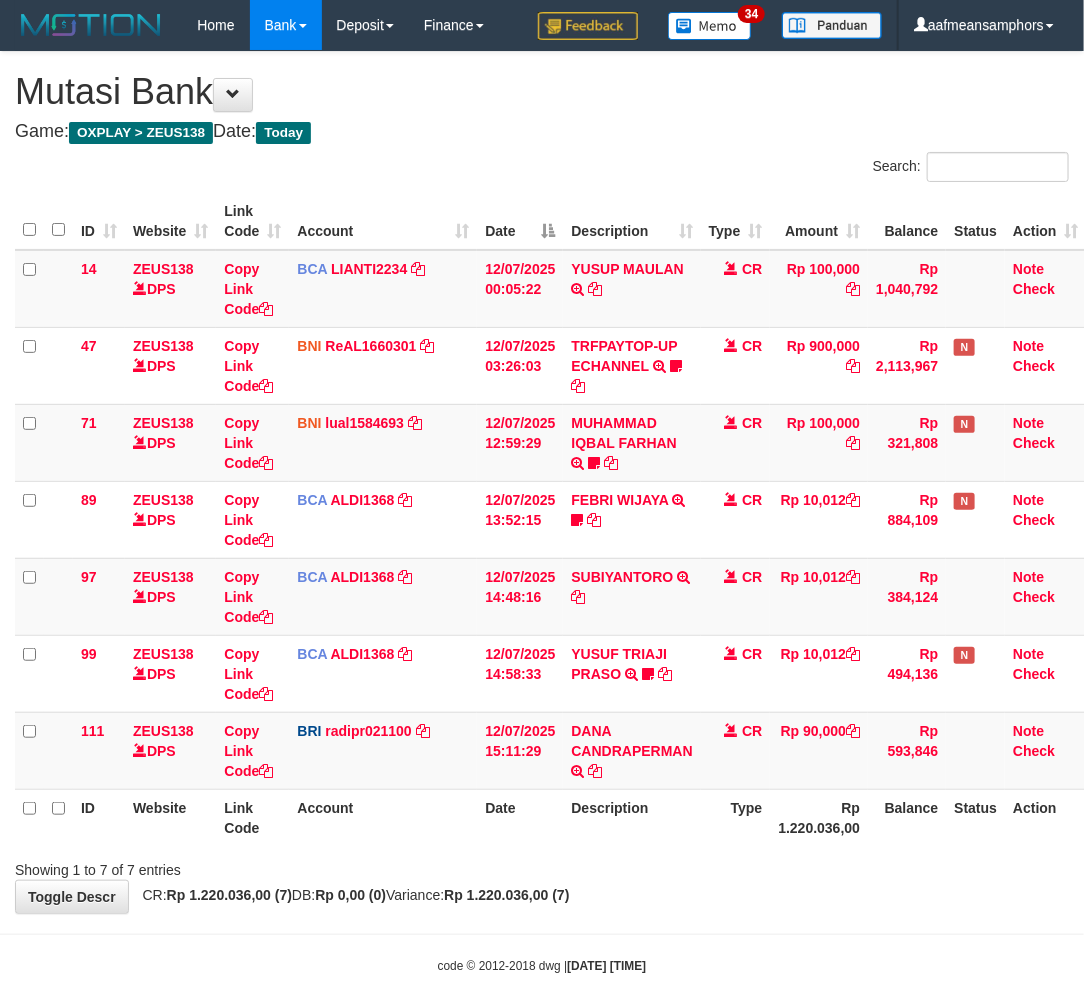scroll, scrollTop: 21, scrollLeft: 0, axis: vertical 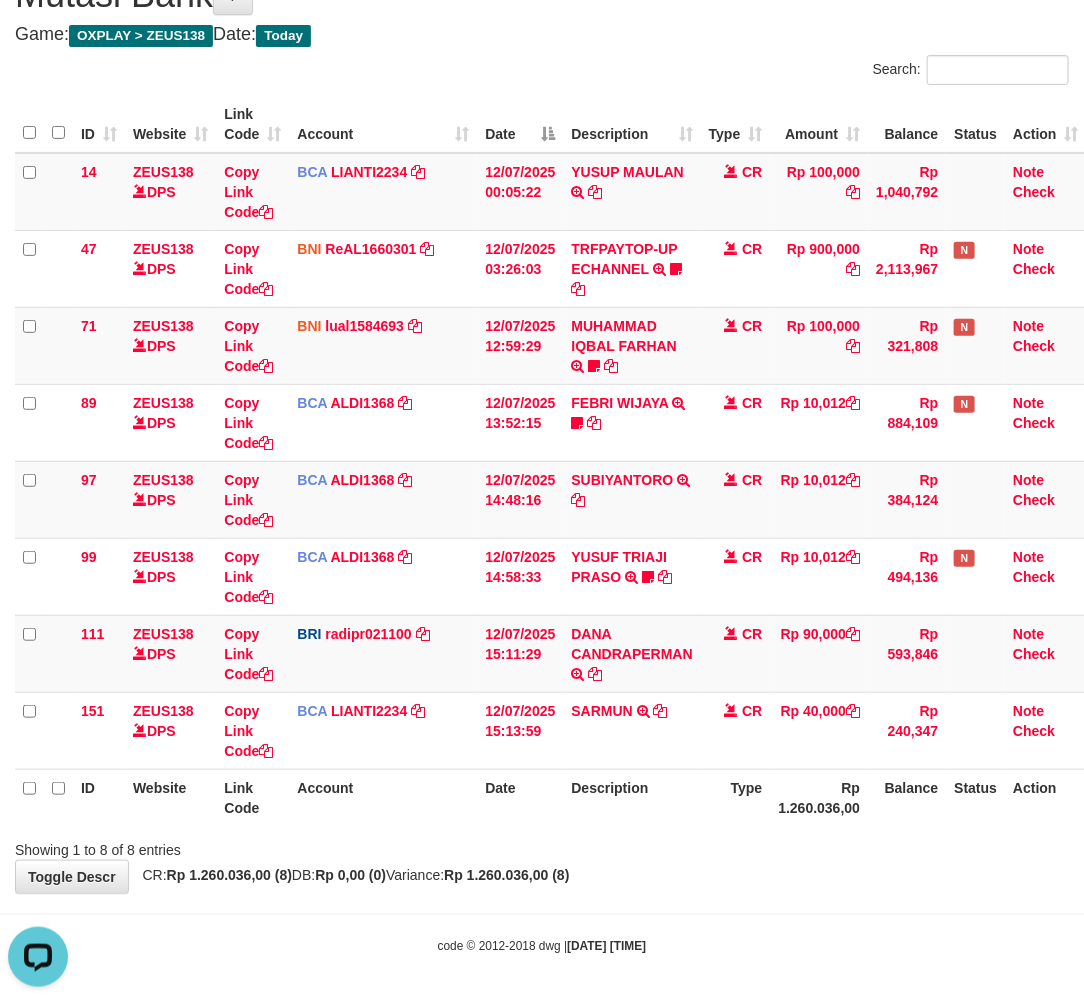 click on "**********" at bounding box center [542, 424] 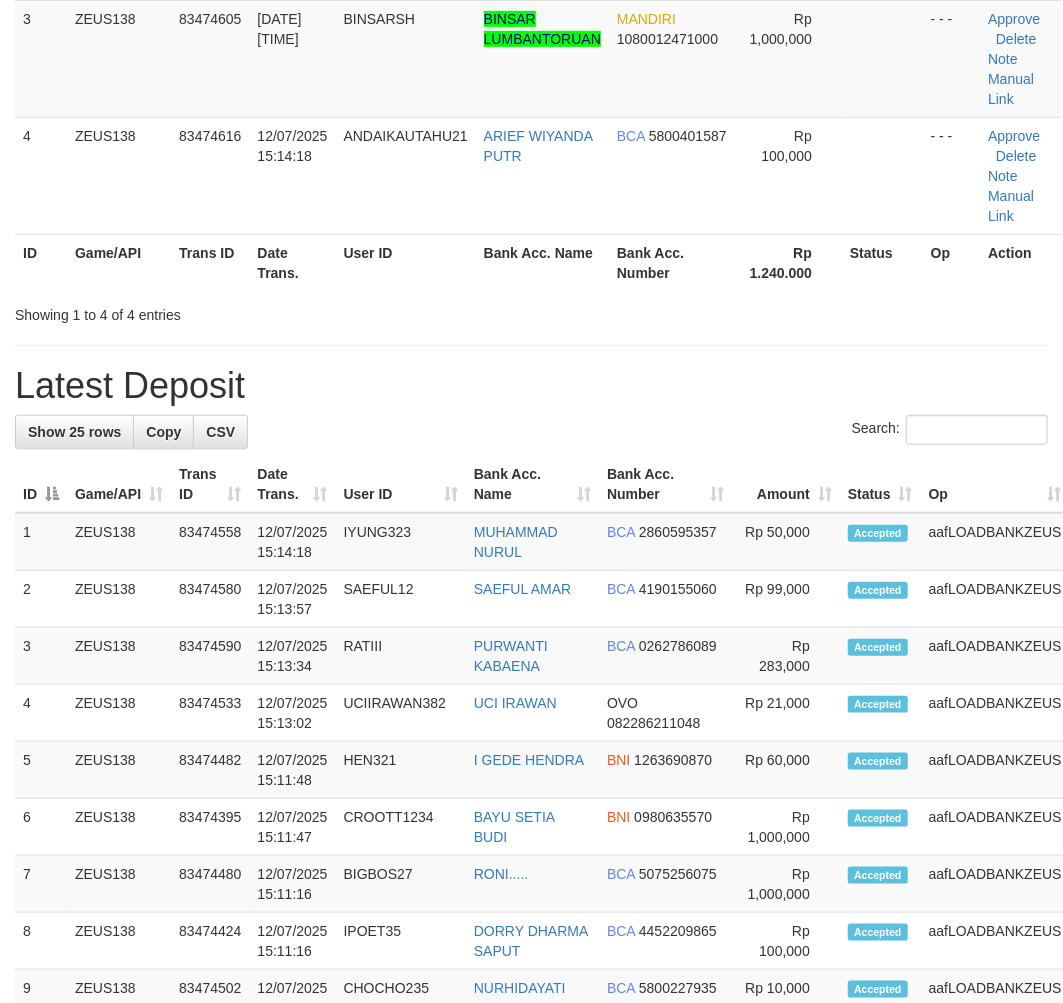 drag, startPoint x: 436, startPoint y: 486, endPoint x: 442, endPoint y: 477, distance: 10.816654 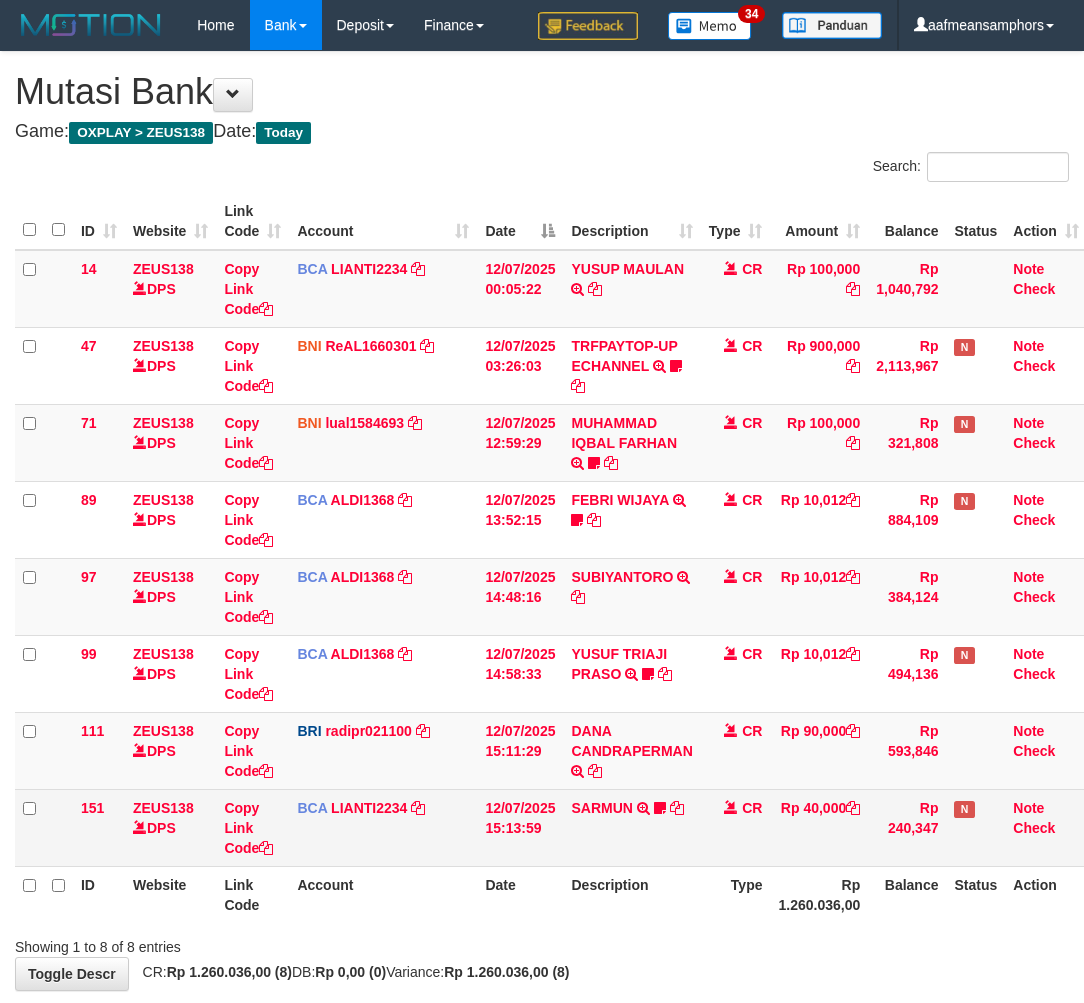 scroll, scrollTop: 97, scrollLeft: 0, axis: vertical 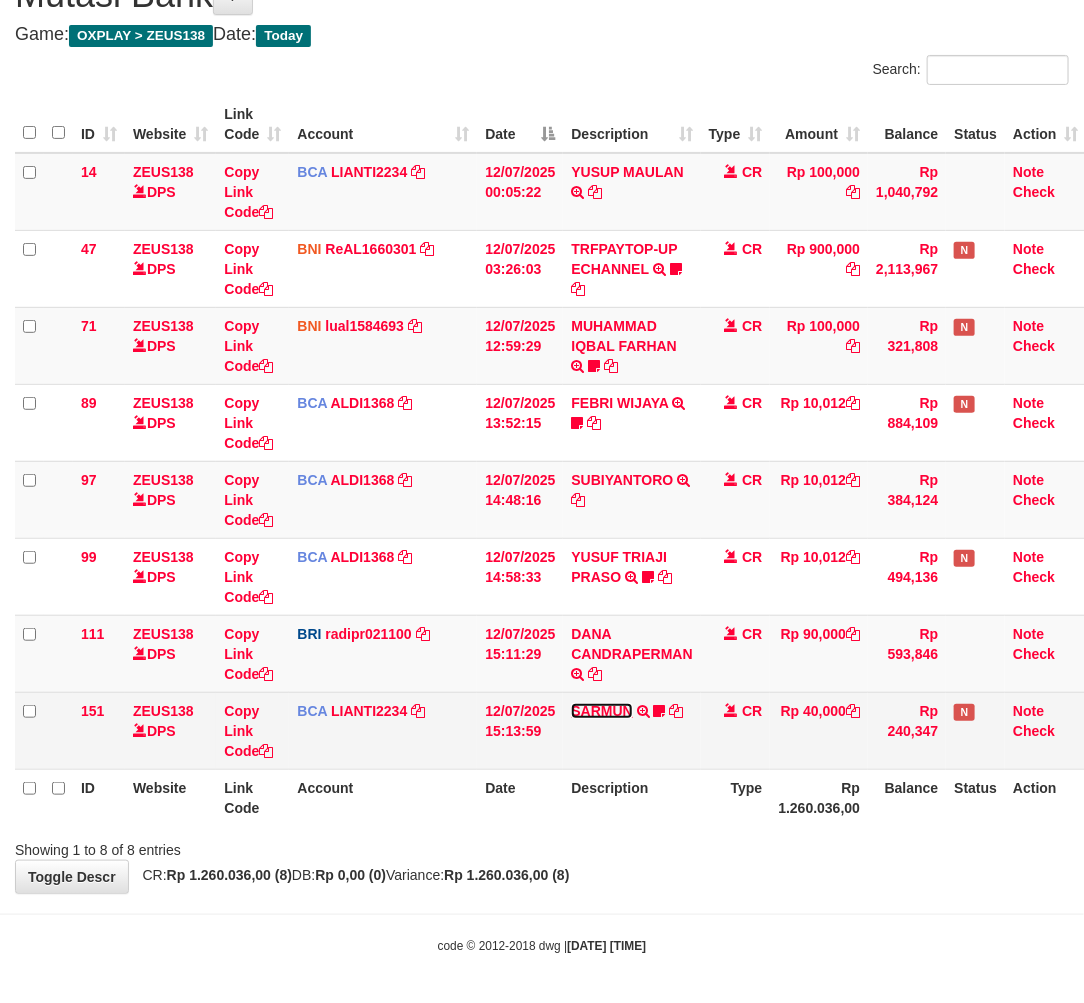 click on "SARMUN" at bounding box center (601, 711) 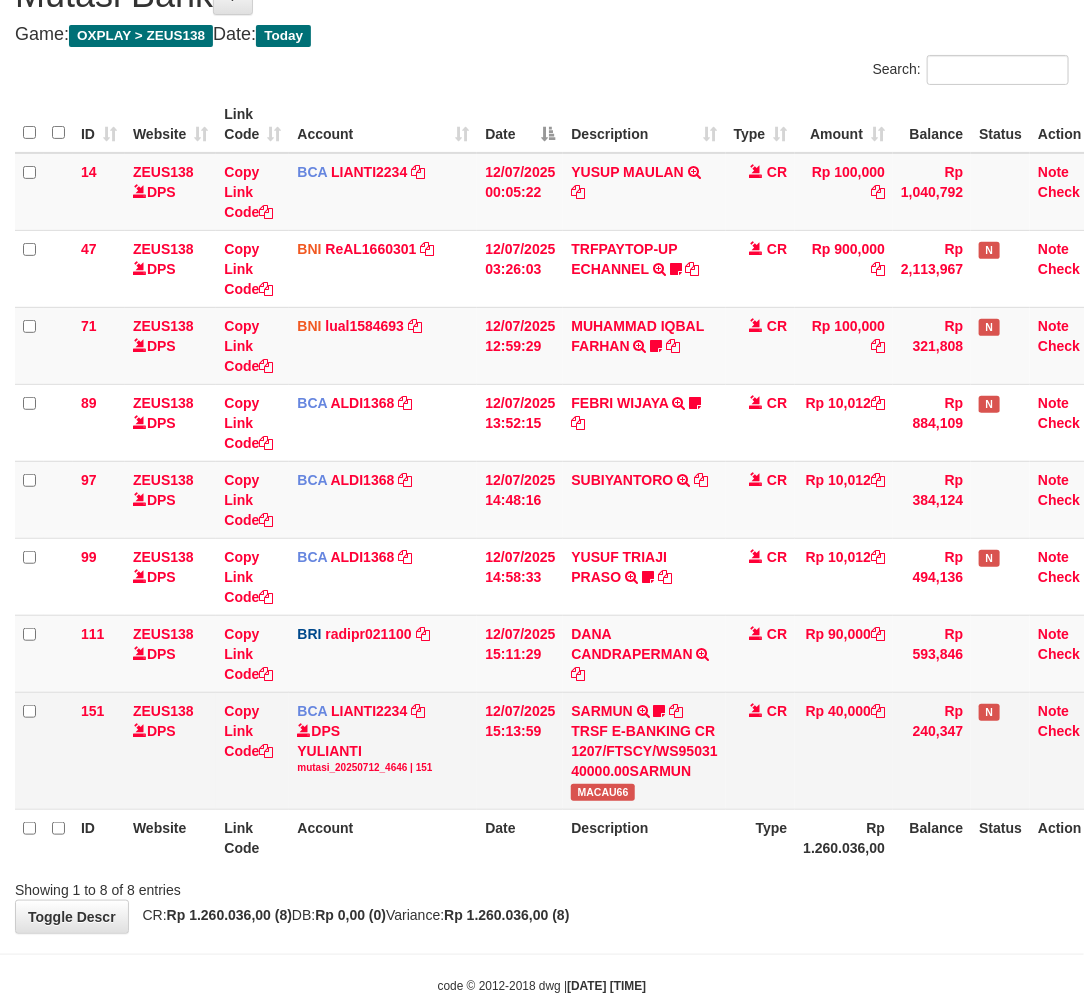 click on "SARMUN            TRSF E-BANKING CR 1207/FTSCY/WS95031
40000.00SARMUN    MACAU66" at bounding box center [644, 750] 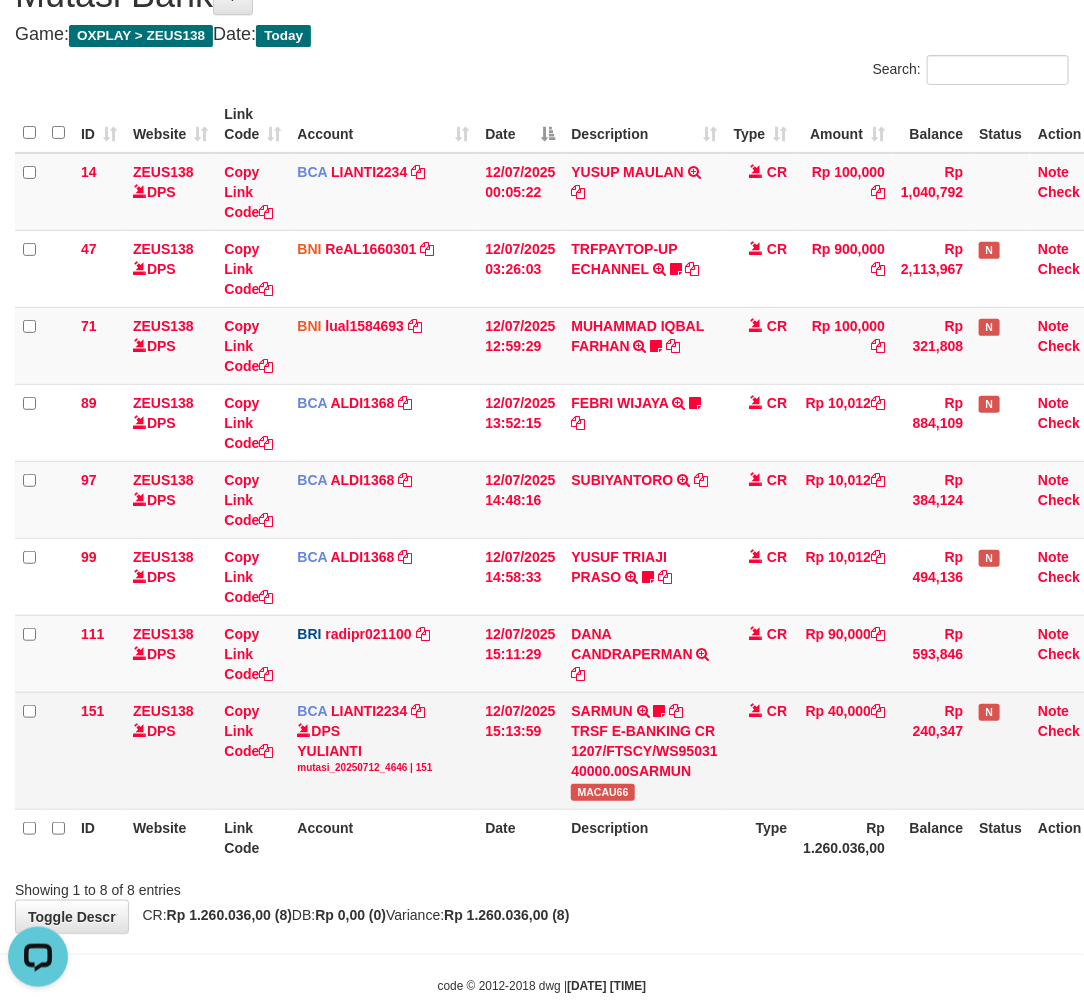 scroll, scrollTop: 0, scrollLeft: 0, axis: both 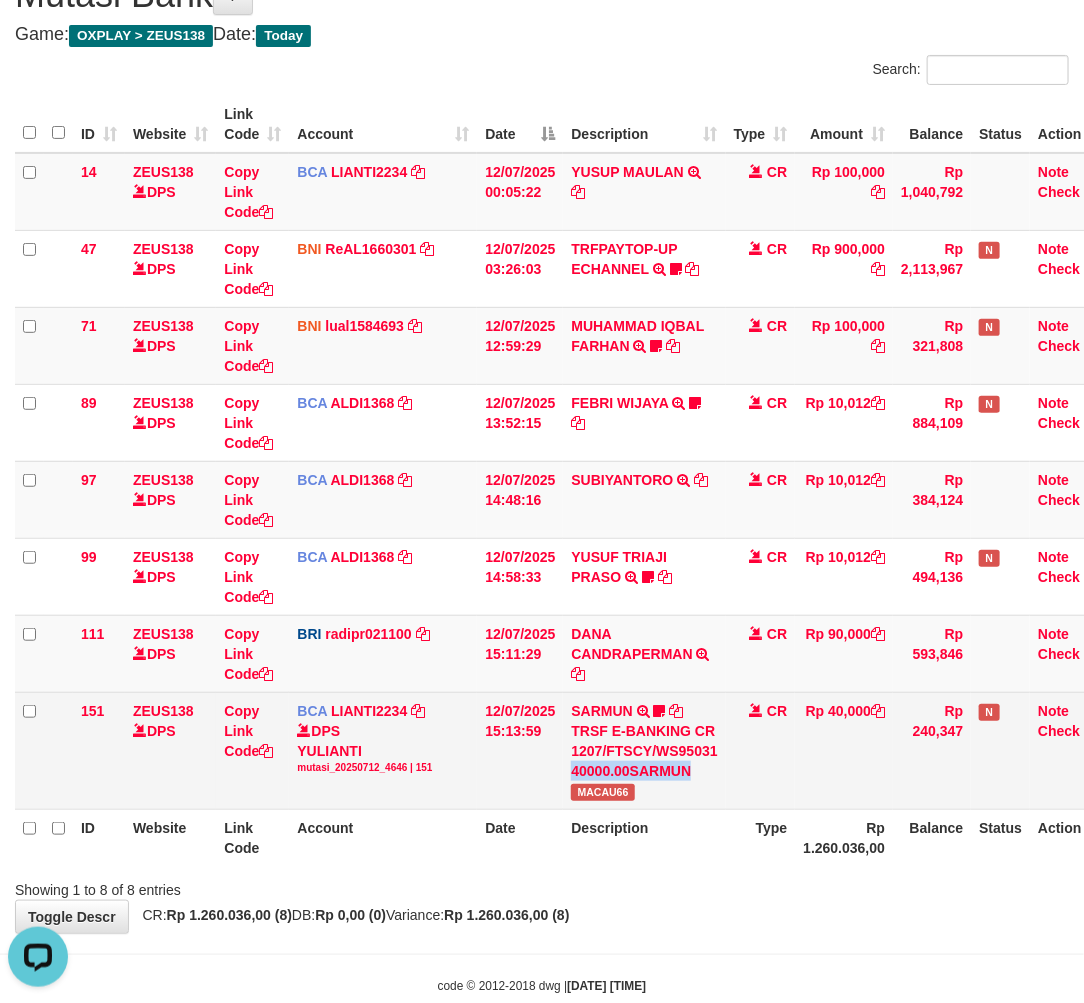 click on "SARMUN            TRSF E-BANKING CR 1207/FTSCY/WS95031
40000.00SARMUN    MACAU66" at bounding box center (644, 750) 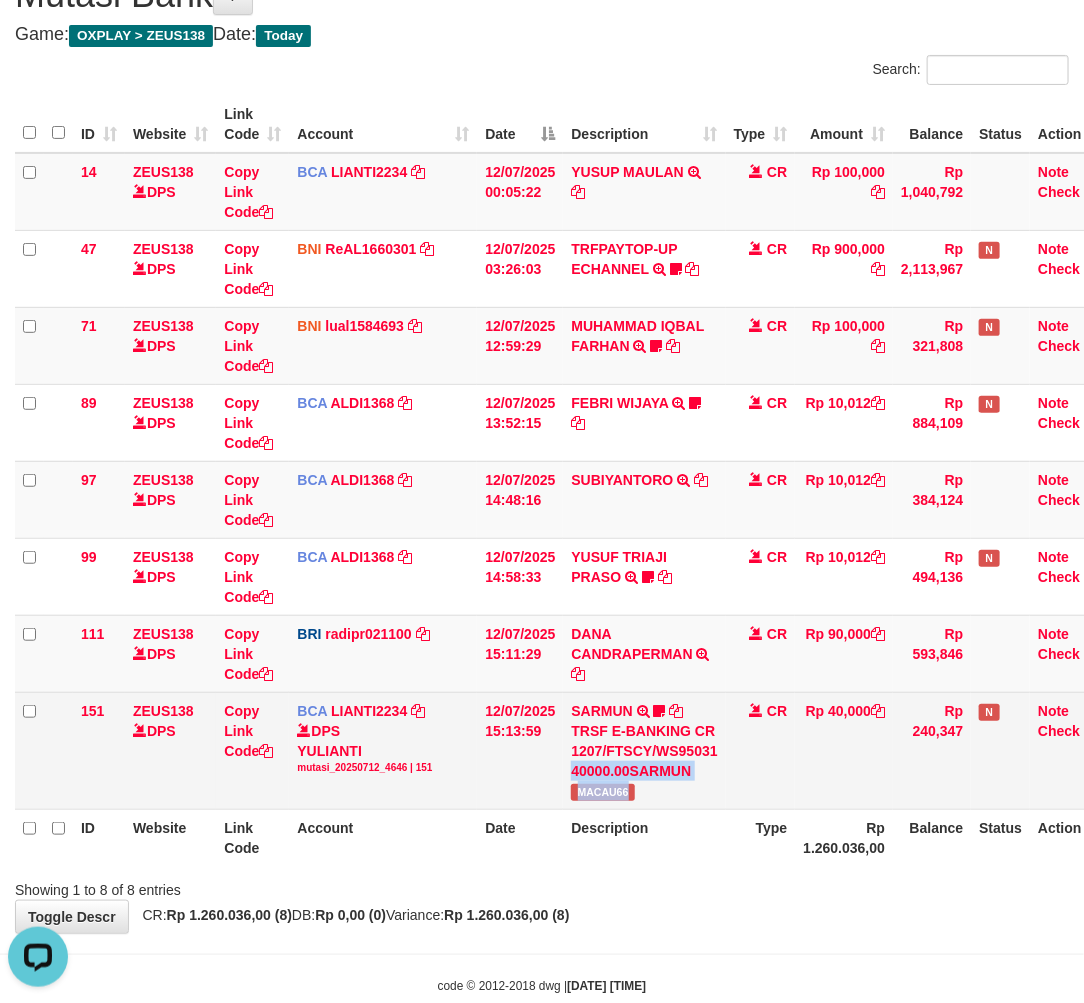 click on "MACAU66" at bounding box center (602, 792) 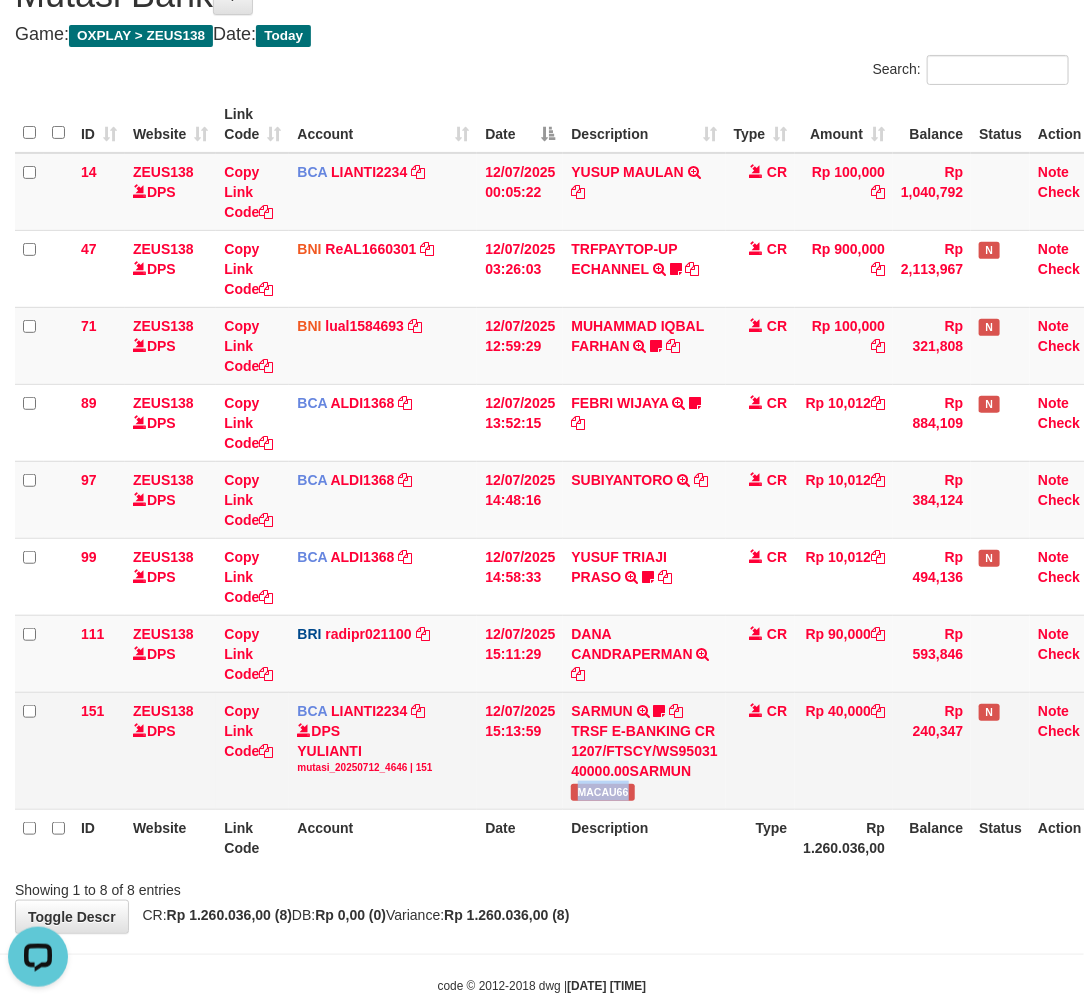 click on "MACAU66" at bounding box center [602, 792] 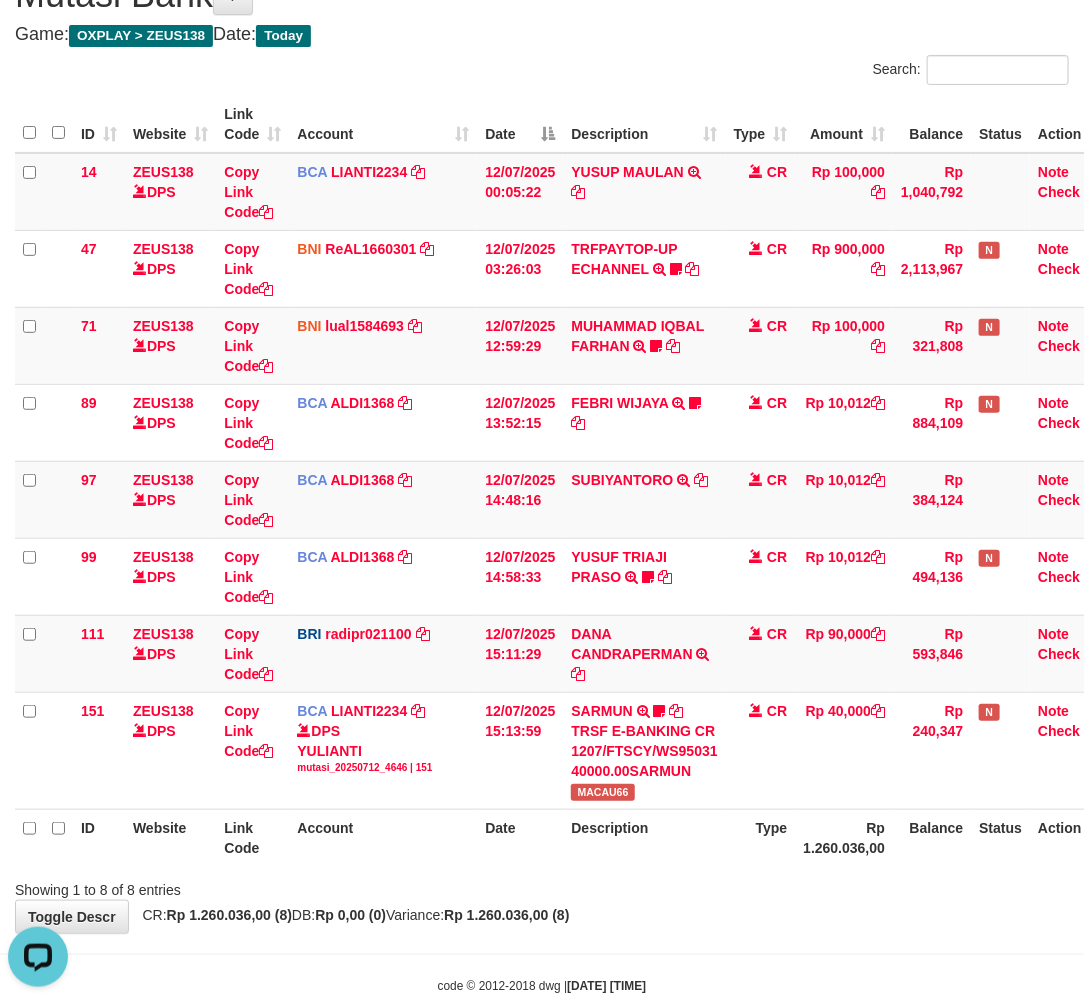 click on "Toggle navigation
Home
Bank
Account List
Load
By Website
Group
[OXPLAY]													ZEUS138
By Load Group (DPS)" at bounding box center [542, 474] 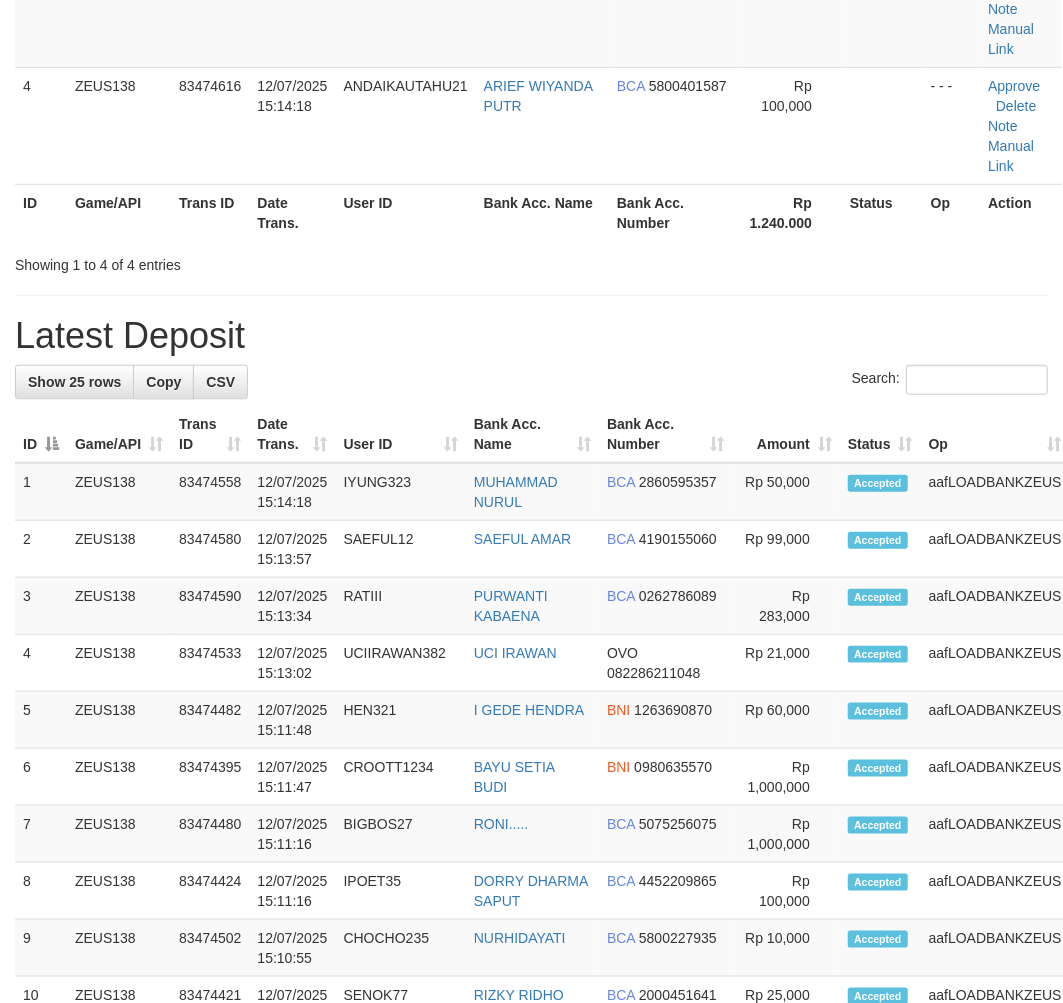 scroll, scrollTop: 430, scrollLeft: 0, axis: vertical 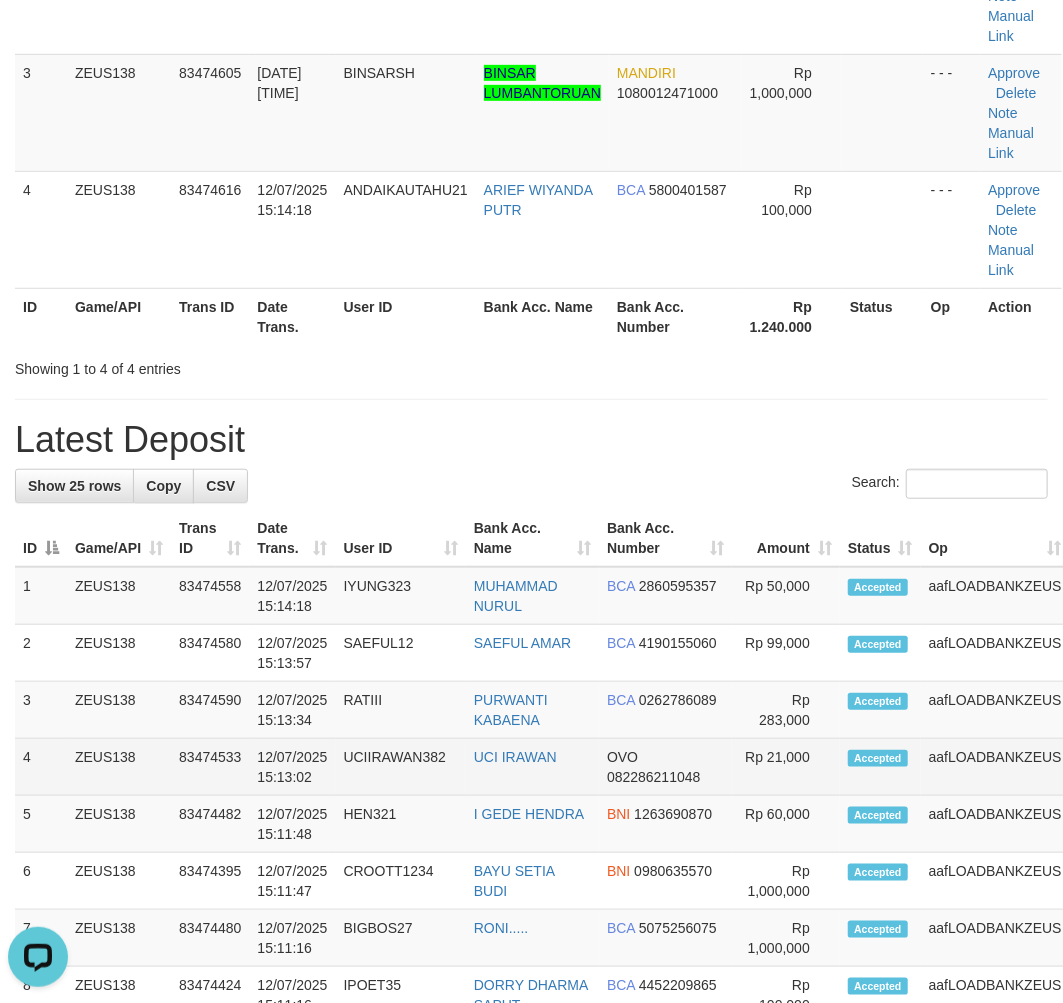 click on "4
ZEUS138
83474533
[DATE] [TIME]
UCIIRAWAN382
[FIRST] [LAST]
OVO
[PHONE]
Rp 21,000
Accepted
aafLOADBANKZEUS
Note" at bounding box center [583, 767] 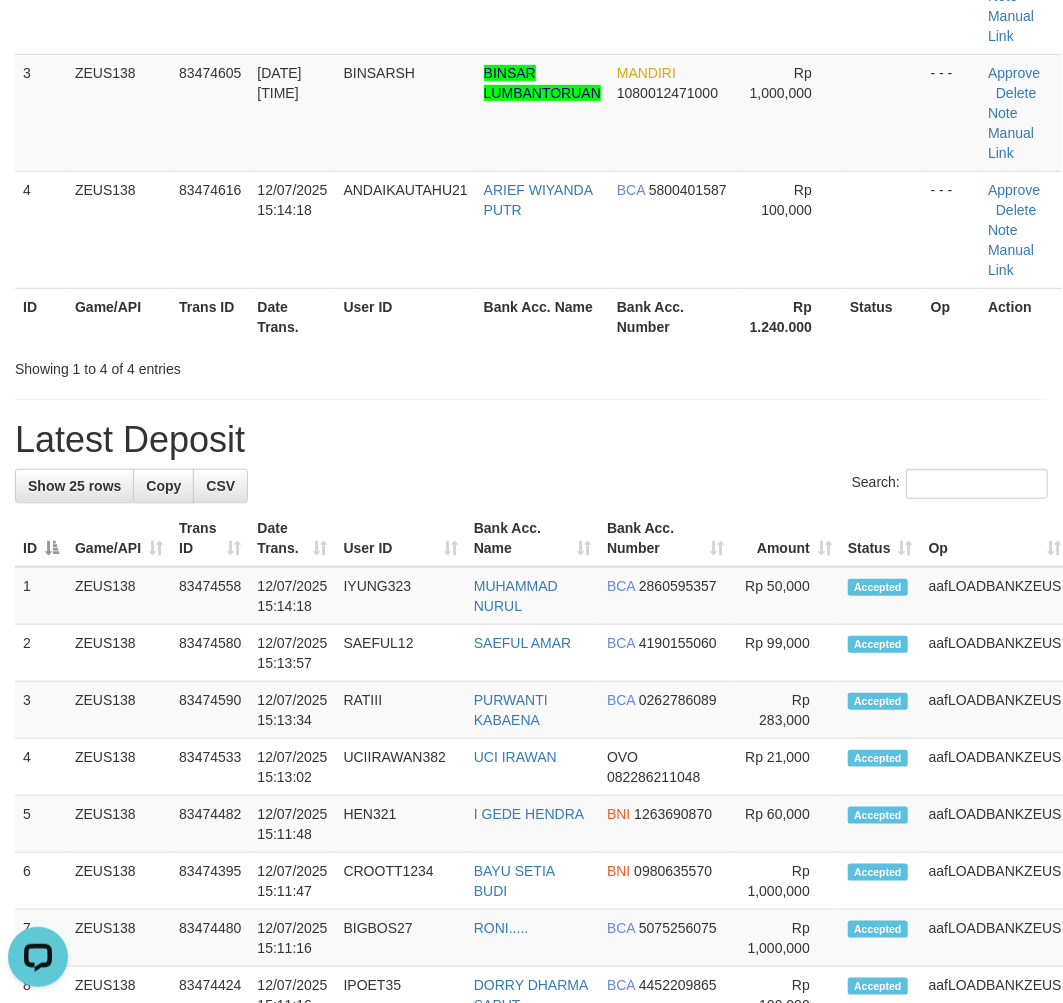 drag, startPoint x: 476, startPoint y: 416, endPoint x: 370, endPoint y: 465, distance: 116.777565 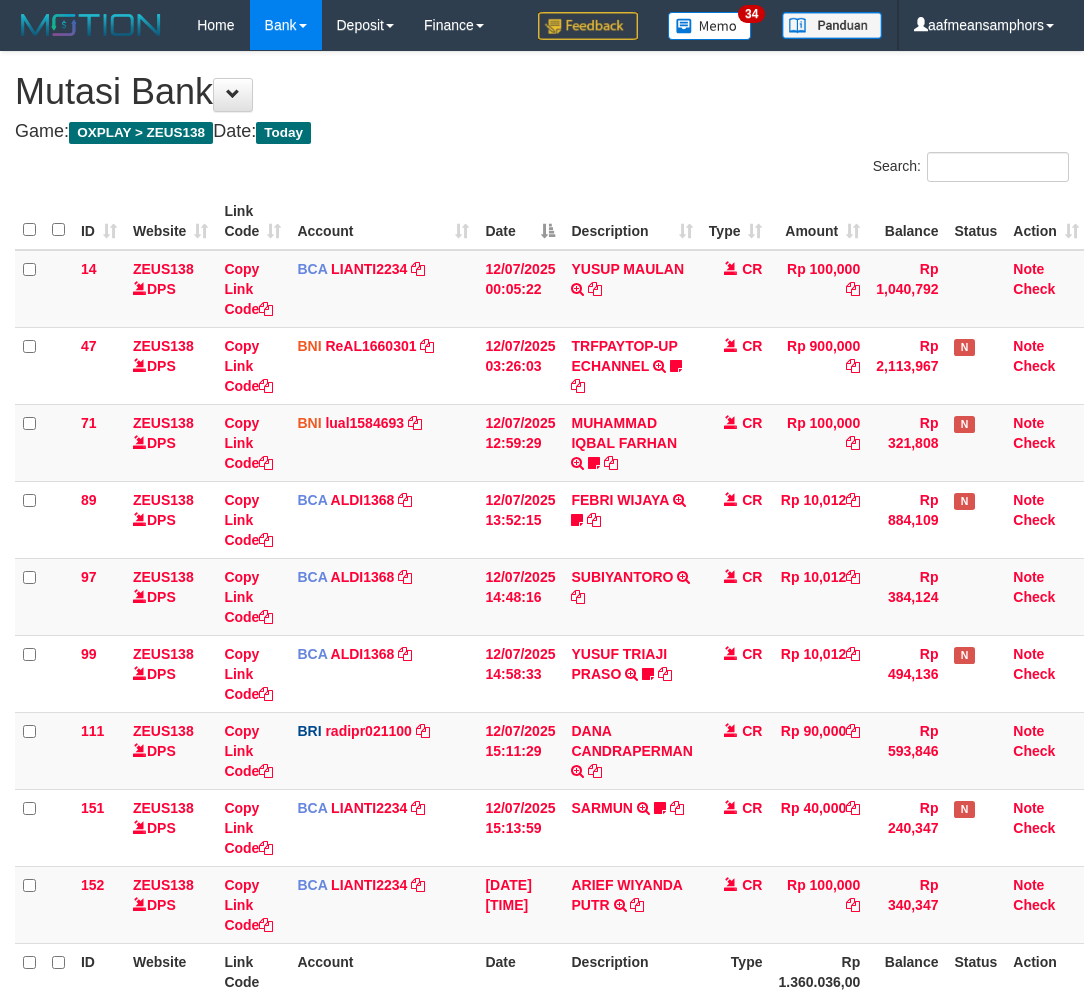 scroll, scrollTop: 98, scrollLeft: 0, axis: vertical 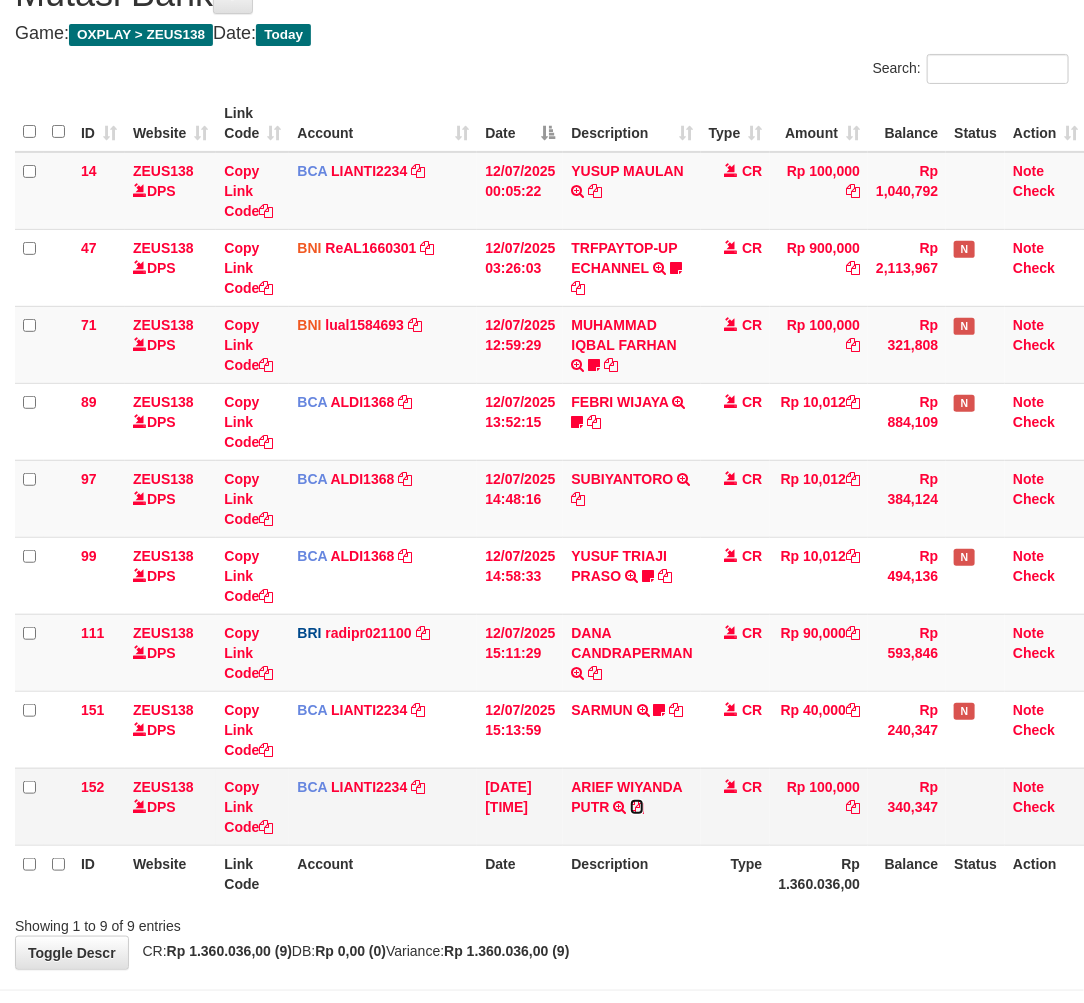 click at bounding box center (637, 807) 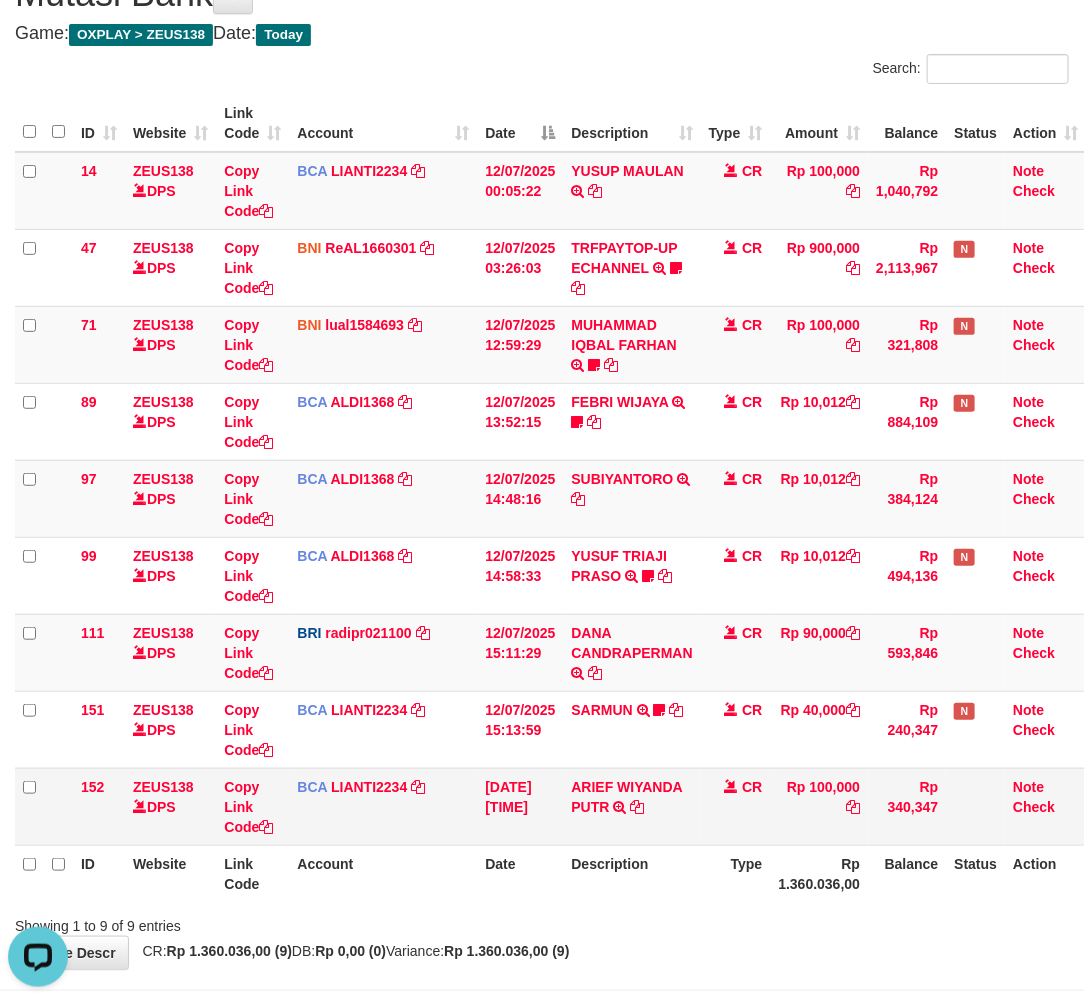 scroll, scrollTop: 0, scrollLeft: 0, axis: both 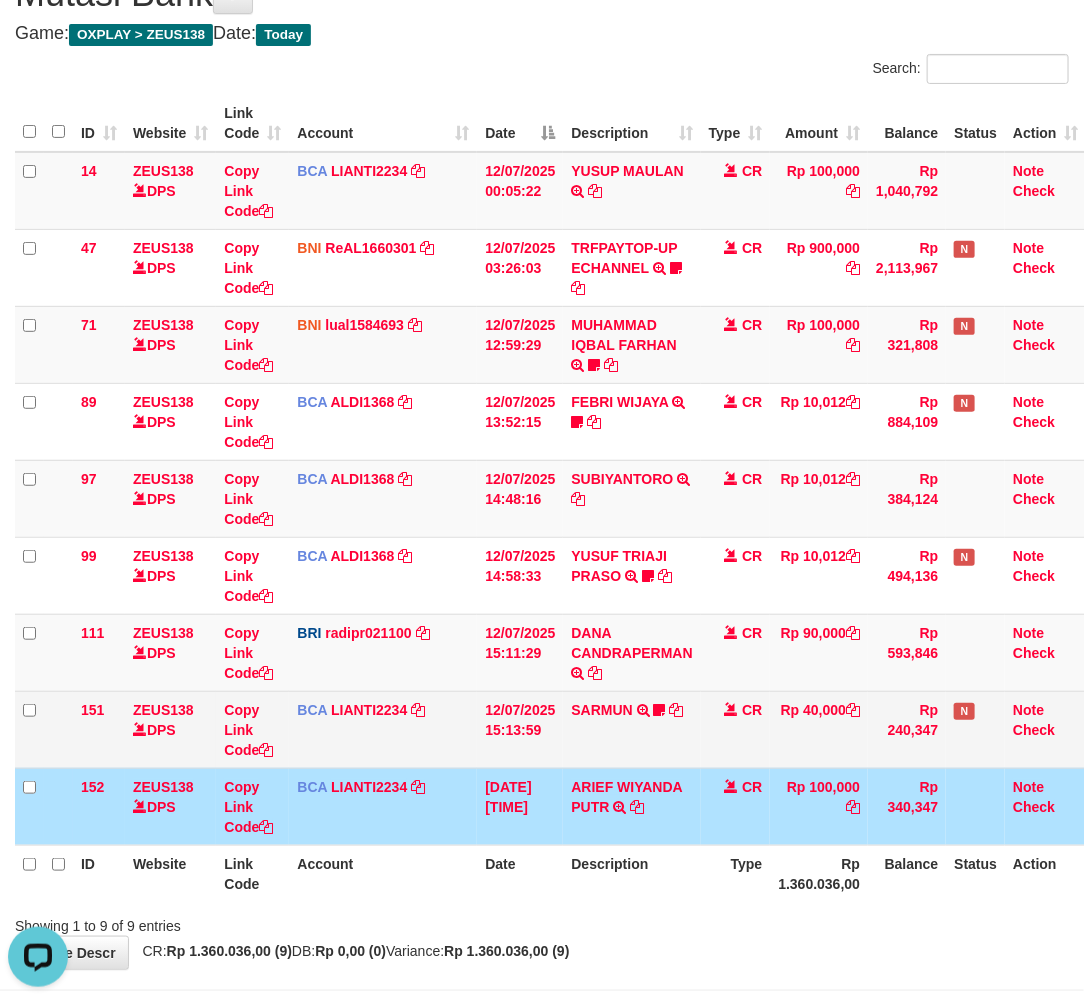 click on "SARMUN            TRSF E-BANKING CR 1207/FTSCY/WS95031
40000.00SARMUN    MACAU66" at bounding box center [631, 729] 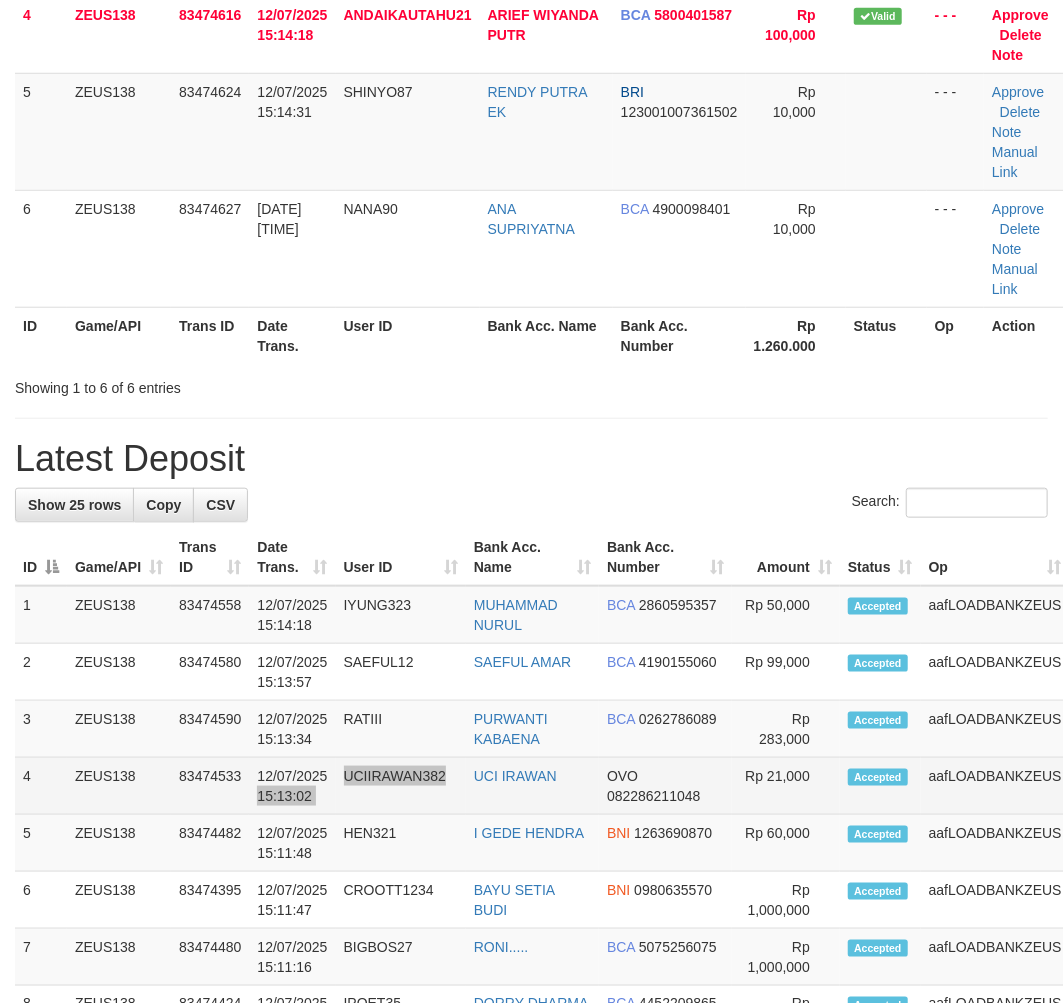 drag, startPoint x: 321, startPoint y: 851, endPoint x: 451, endPoint y: 852, distance: 130.00385 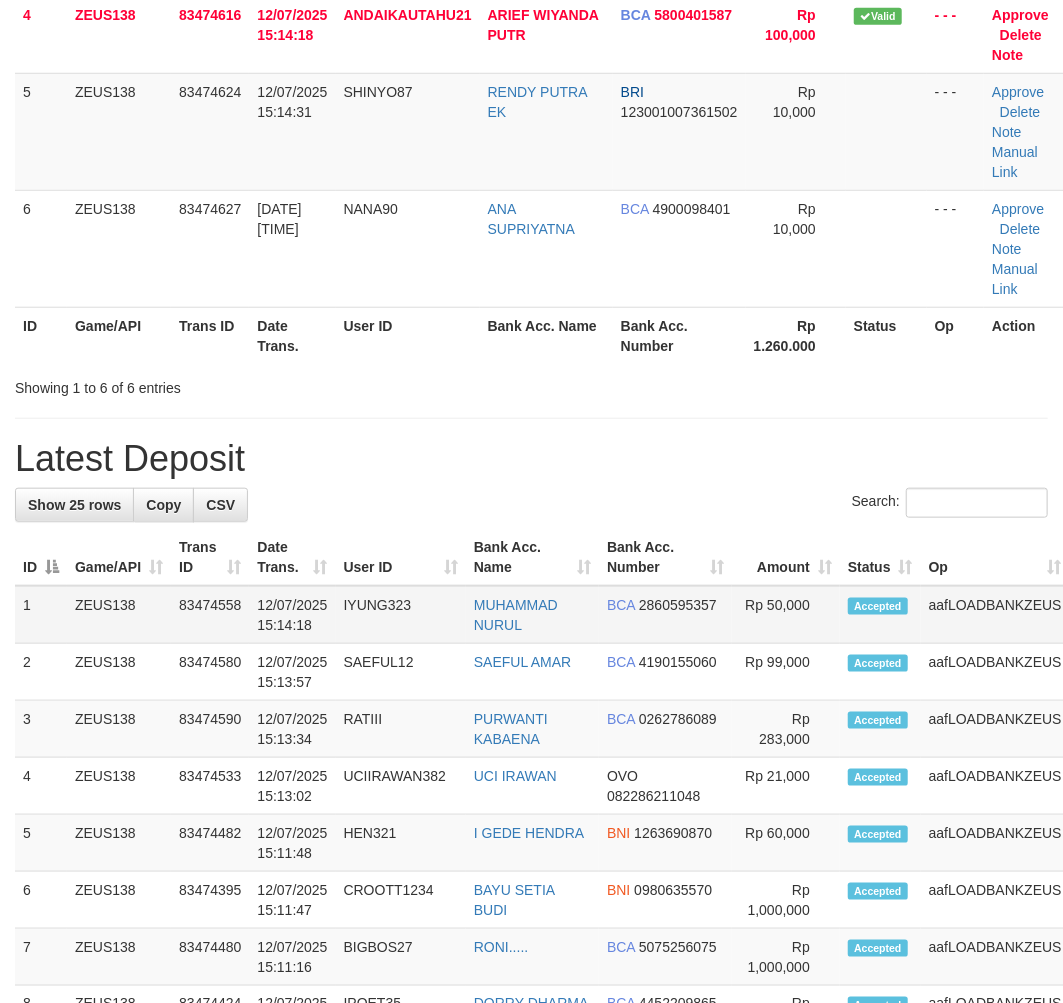 scroll, scrollTop: 471, scrollLeft: 0, axis: vertical 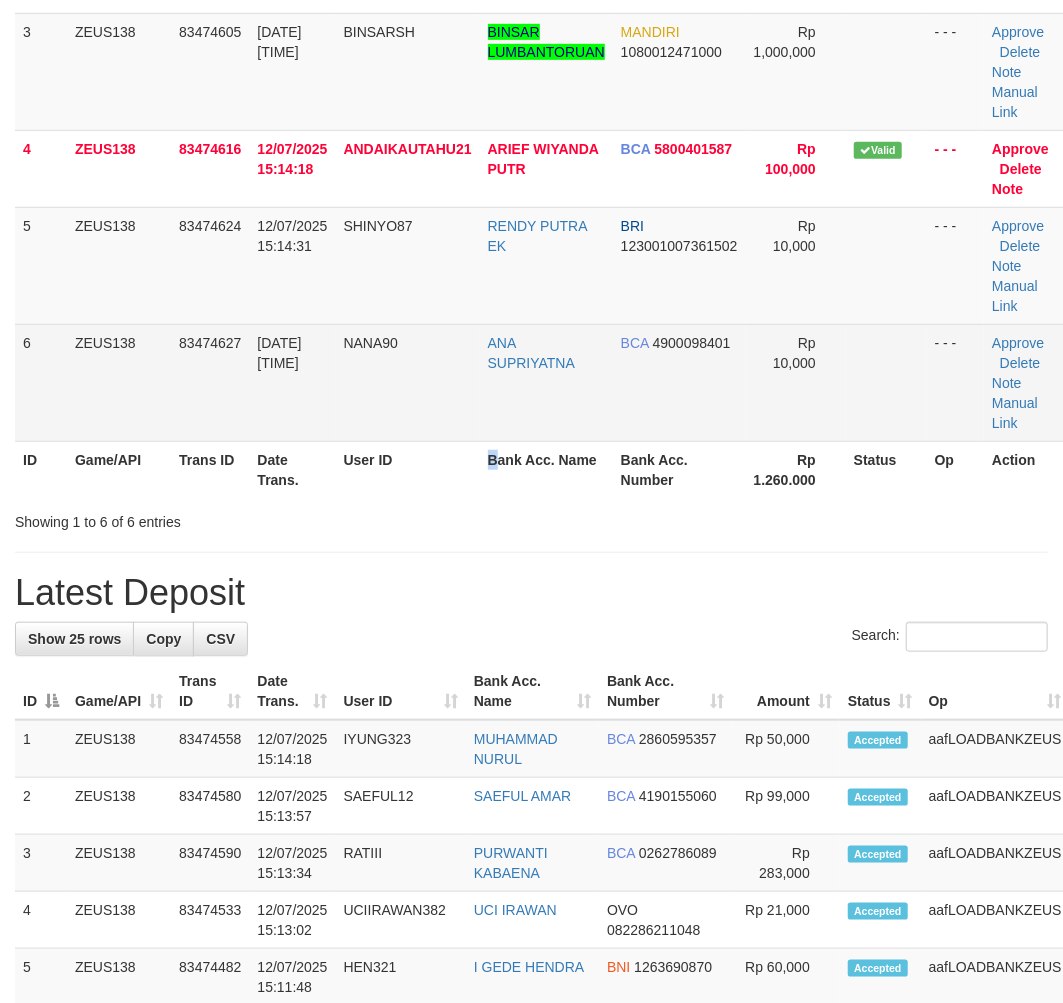 click on "ID Game/API Trans ID Date Trans. User ID Bank Acc. Name Bank Acc. Number Amount Status Op Action
1
ZEUS138
83474363
12/07/2025 15:07:32
MILAROSA98
MILA SARI
DANA
083180812917
Rp 90,000
- - -
Approve
Delete
Note
Manual Link
2
ZEUS138
83474521
12/07/2025 15:11:34
ASEPBLC21
ASEP KURNIAWAN
BRI
016801056047509
Rp 50,000" at bounding box center [540, 110] 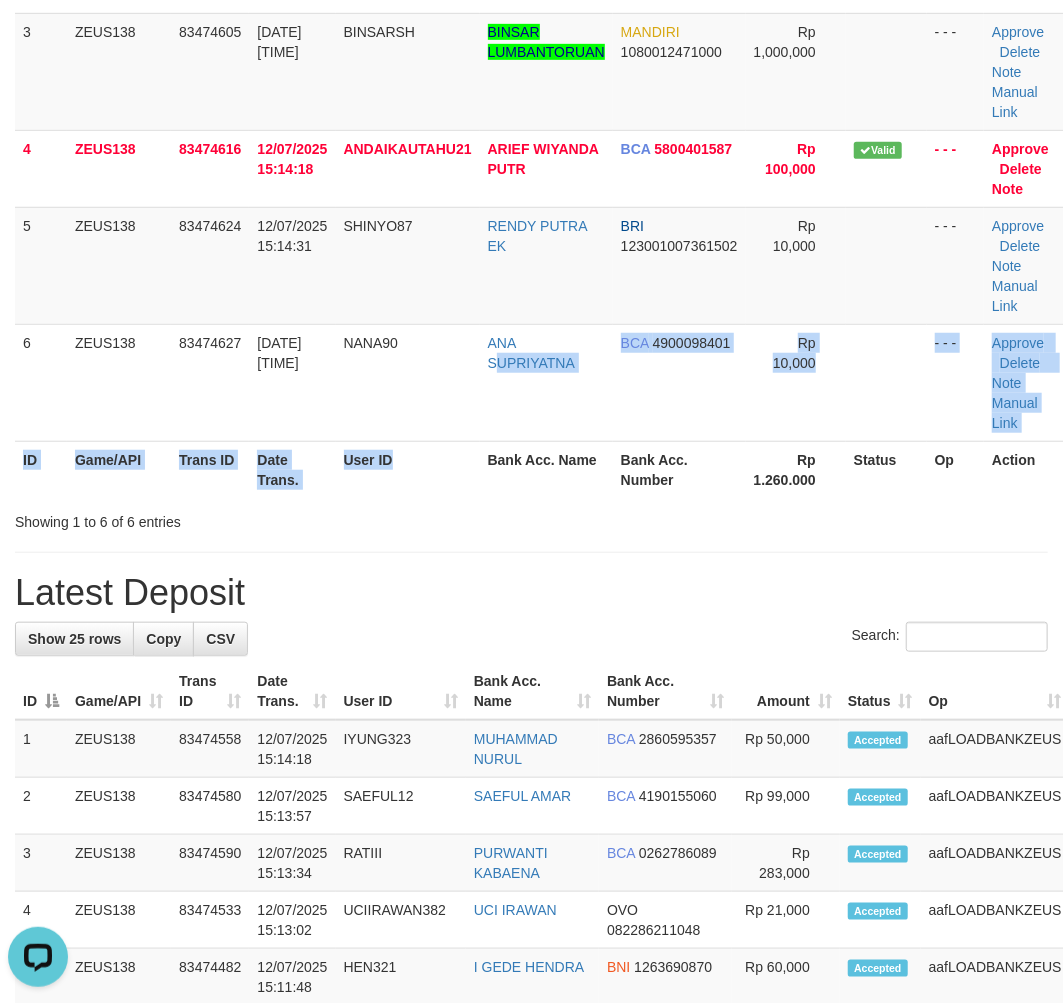 scroll, scrollTop: 0, scrollLeft: 0, axis: both 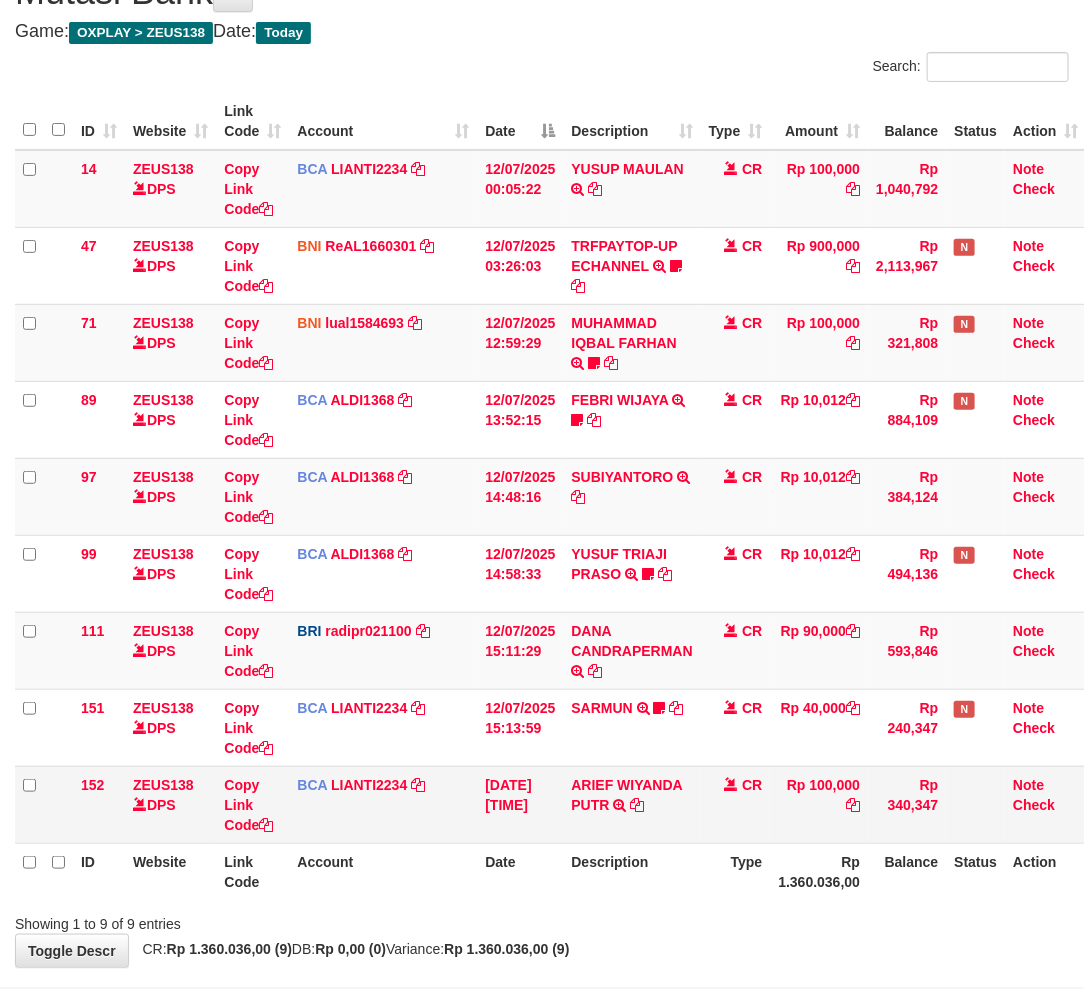 click on "[FIRST] [LAST]         TRSF E-BANKING CR 1207/FTSCY/WS95271
100000.00[FIRST] [LAST]" at bounding box center [631, 804] 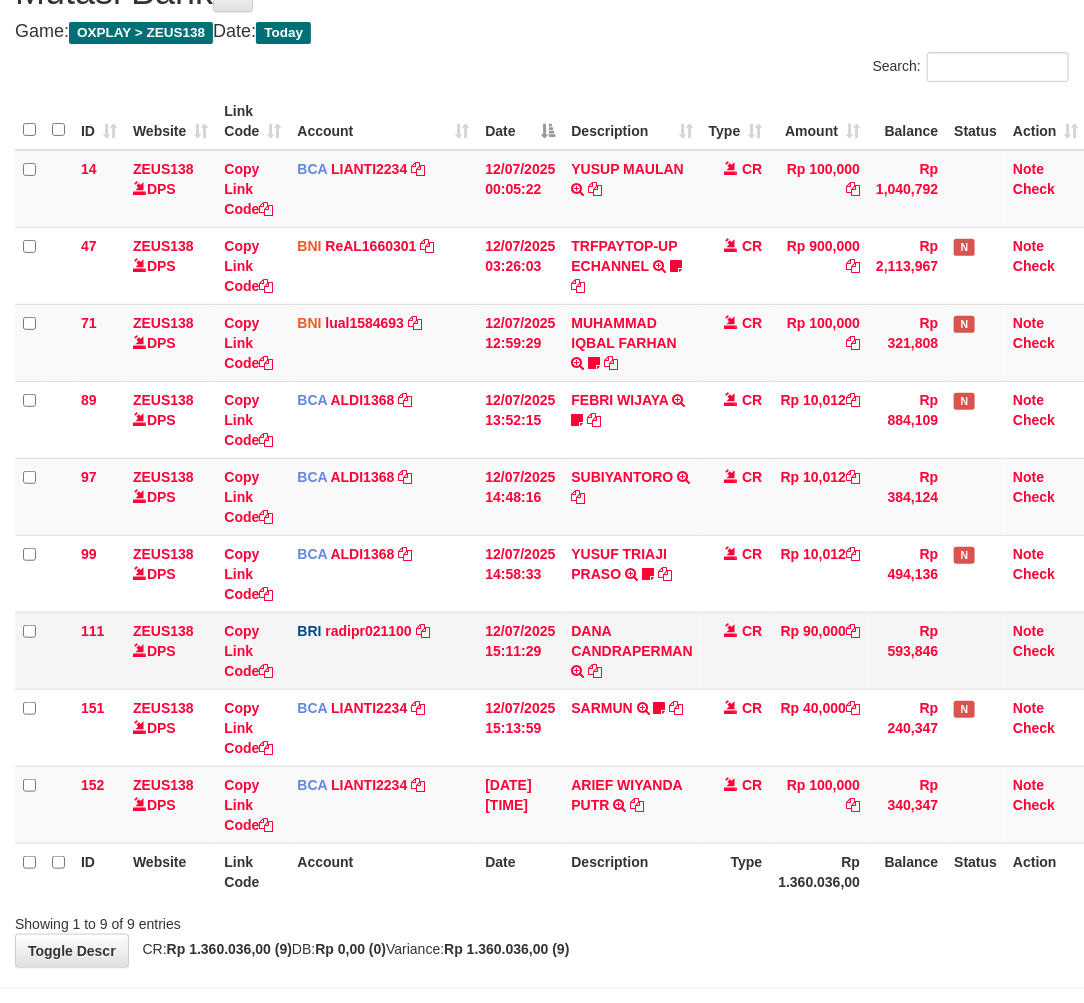drag, startPoint x: 904, startPoint y: 704, endPoint x: 972, endPoint y: 675, distance: 73.92564 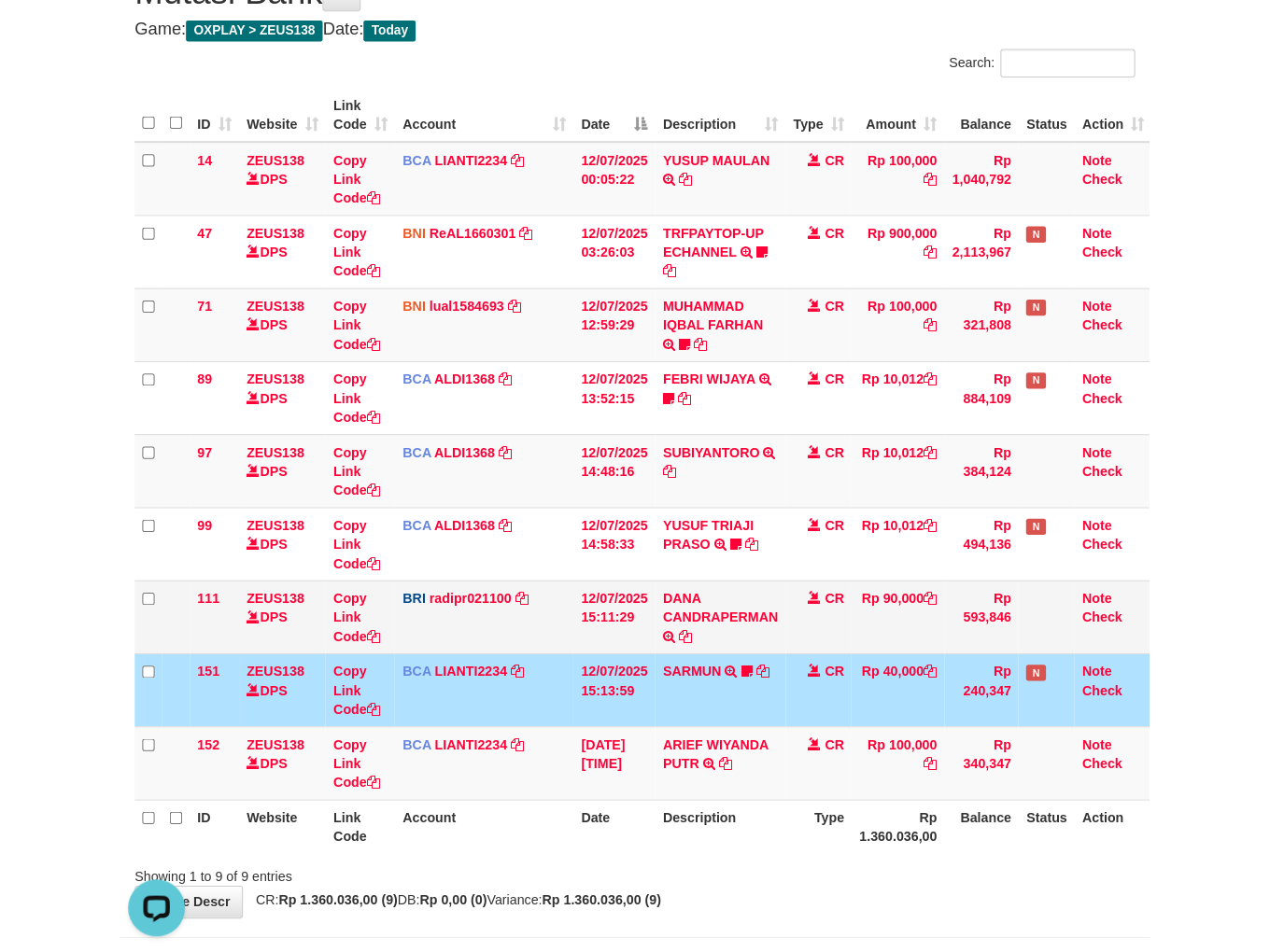 scroll, scrollTop: 0, scrollLeft: 0, axis: both 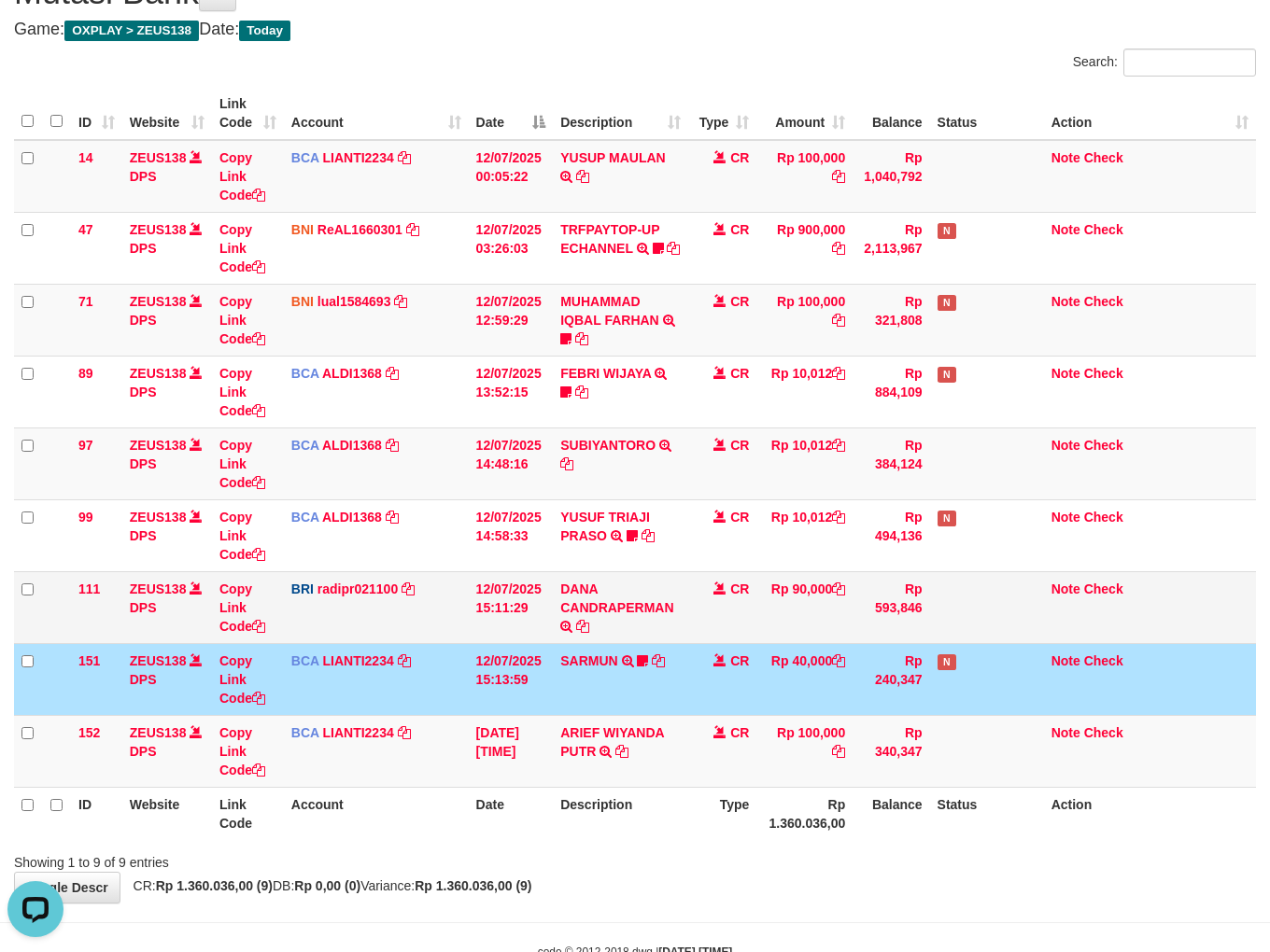 drag, startPoint x: 702, startPoint y: 579, endPoint x: 684, endPoint y: 574, distance: 18.681542 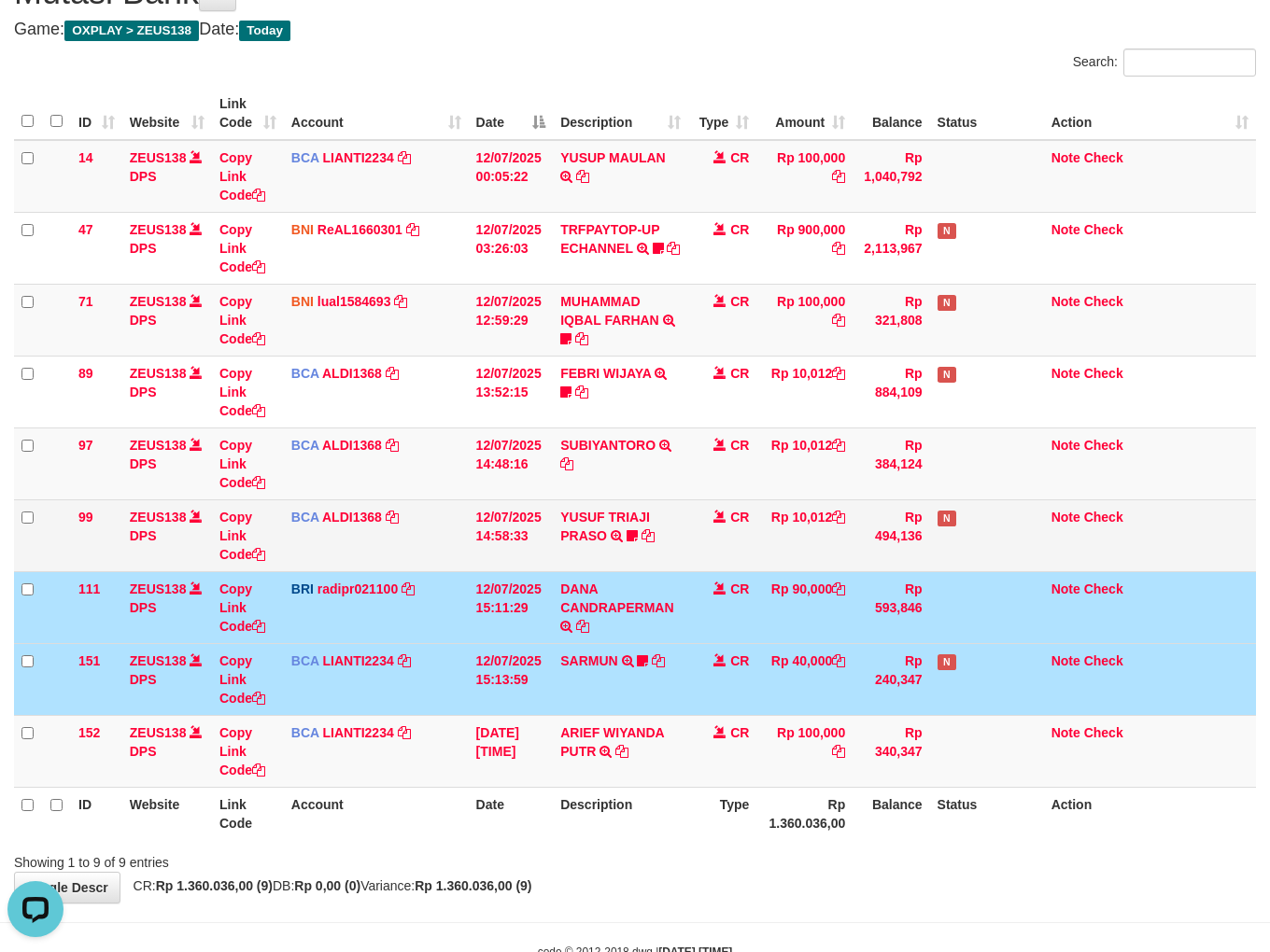 click on "YUSUF TRIAJI PRASO            TRSF E-BANKING CR 1207/FTSCY/WS95031
10012.00YUSUF TRIAJI PRASO    Sitif69" at bounding box center (620, 535) 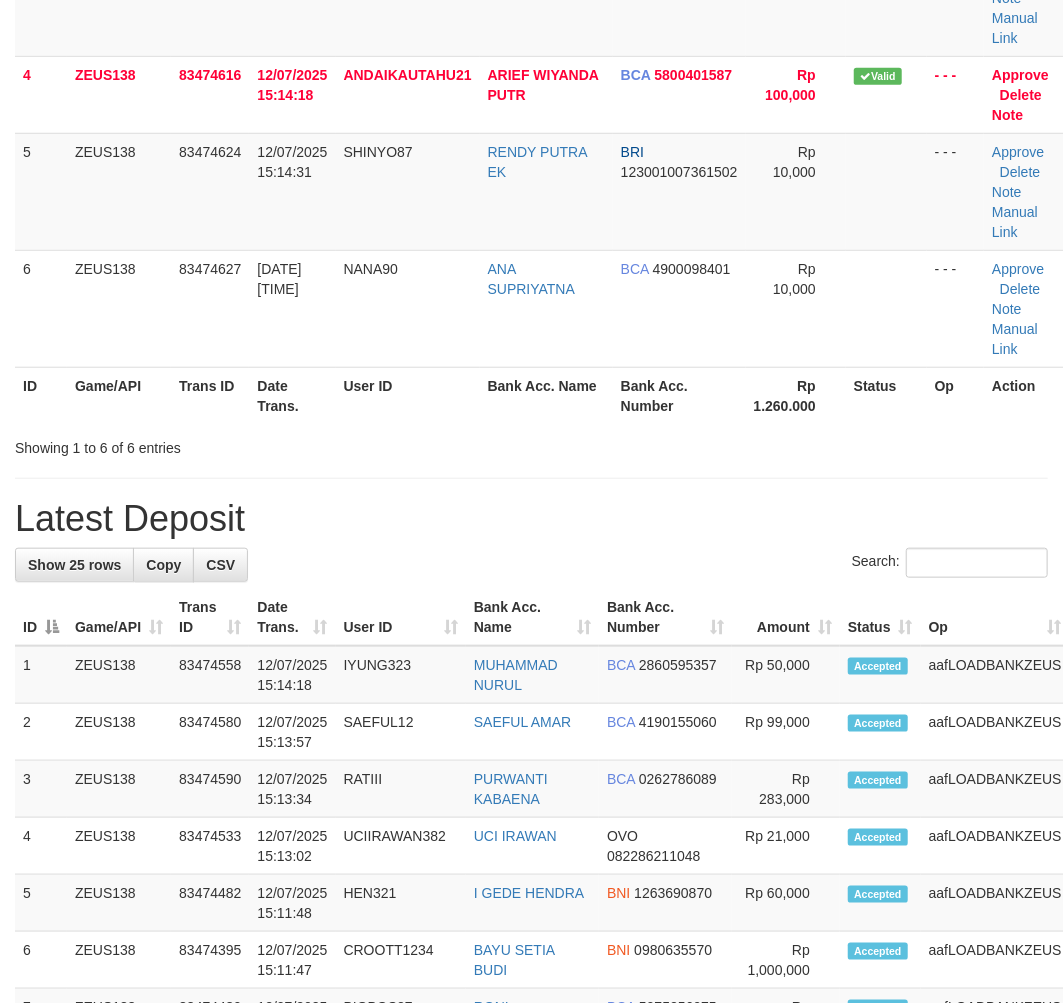 scroll, scrollTop: 521, scrollLeft: 0, axis: vertical 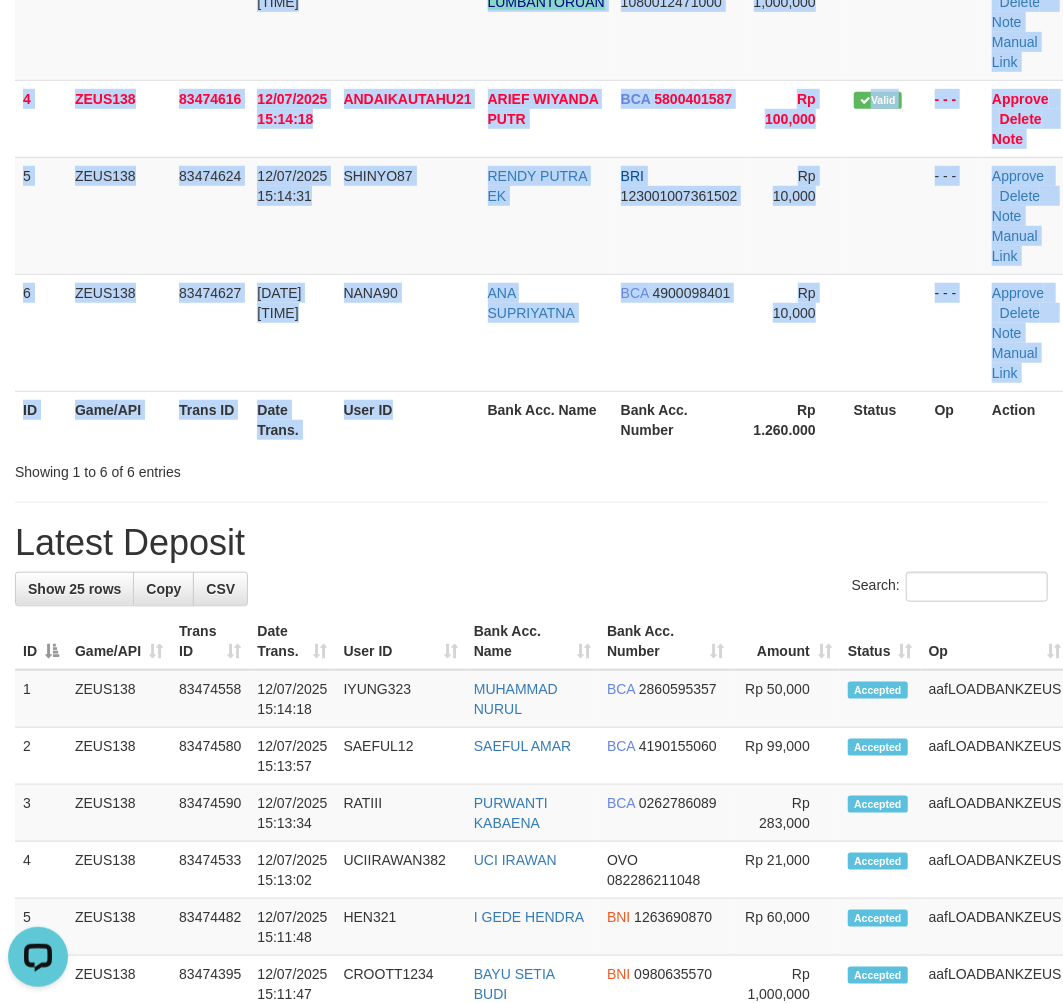 click on "ID Game/API Trans ID Date Trans. User ID Bank Acc. Name Bank Acc. Number Amount Status Op Action
1
ZEUS138
83474363
12/07/2025 15:07:32
MILAROSA98
MILA SARI
DANA
083180812917
Rp 90,000
- - -
Approve
Delete
Note
Manual Link
2
ZEUS138
83474521
12/07/2025 15:11:34
ASEPBLC21
ASEP KURNIAWAN
BRI
016801056047509
Rp 50,000" at bounding box center [531, 60] 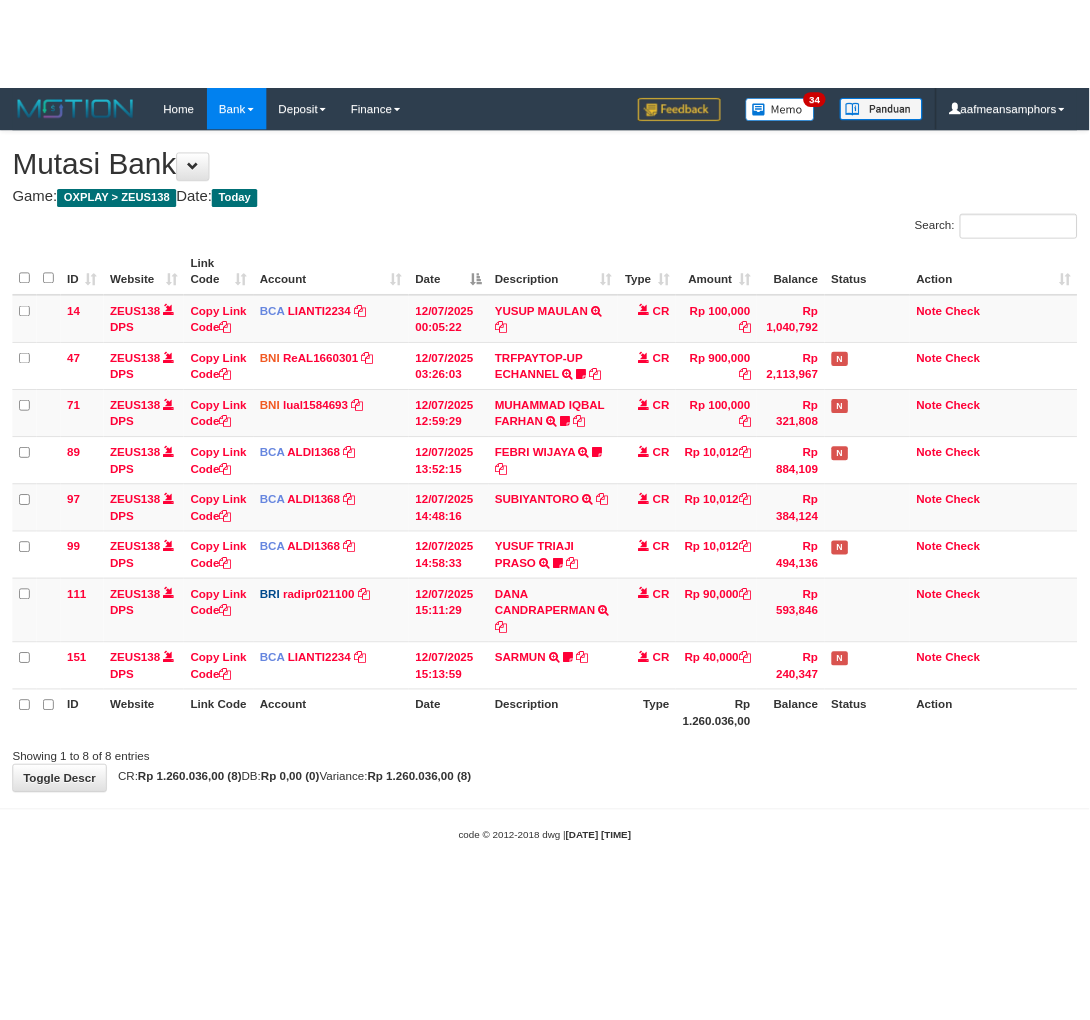scroll, scrollTop: 81, scrollLeft: 0, axis: vertical 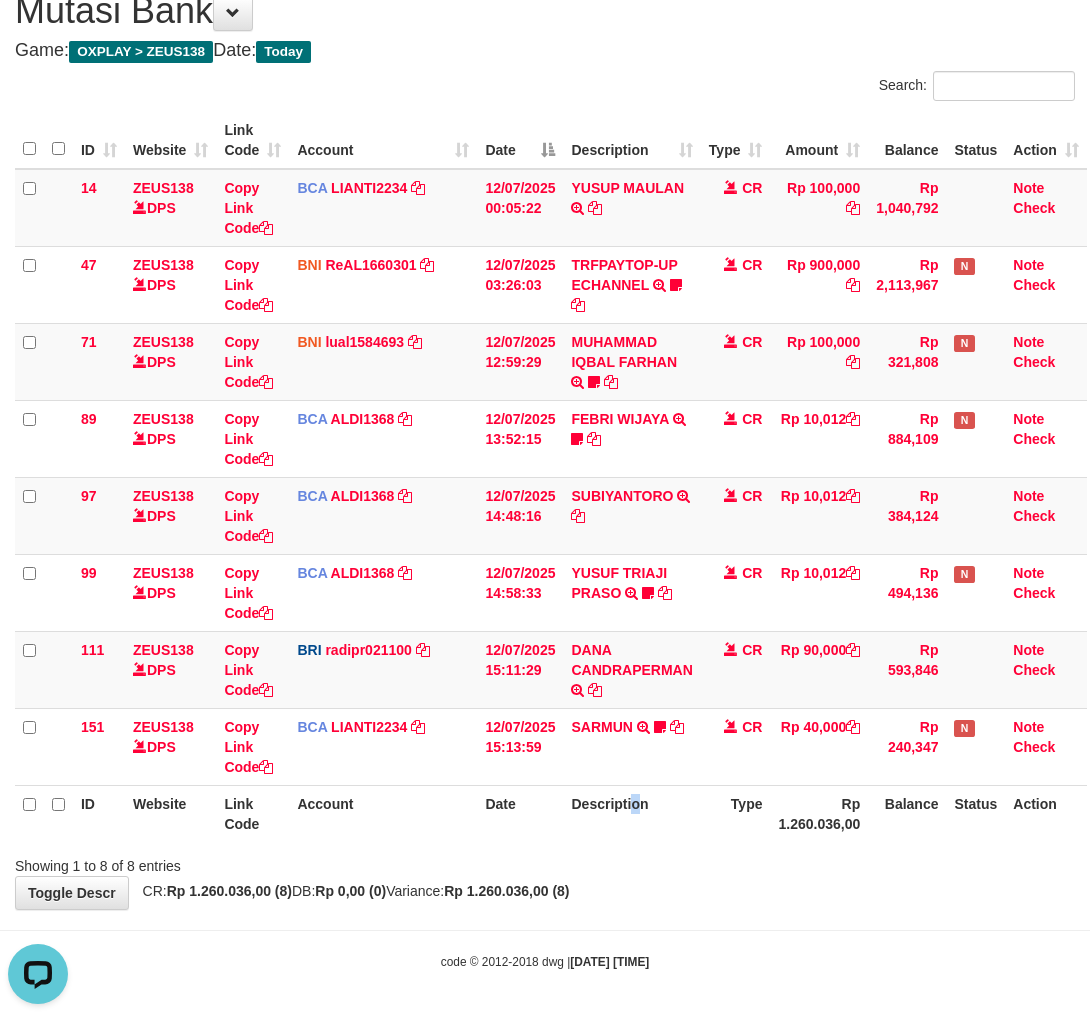 click on "Description" at bounding box center [631, 813] 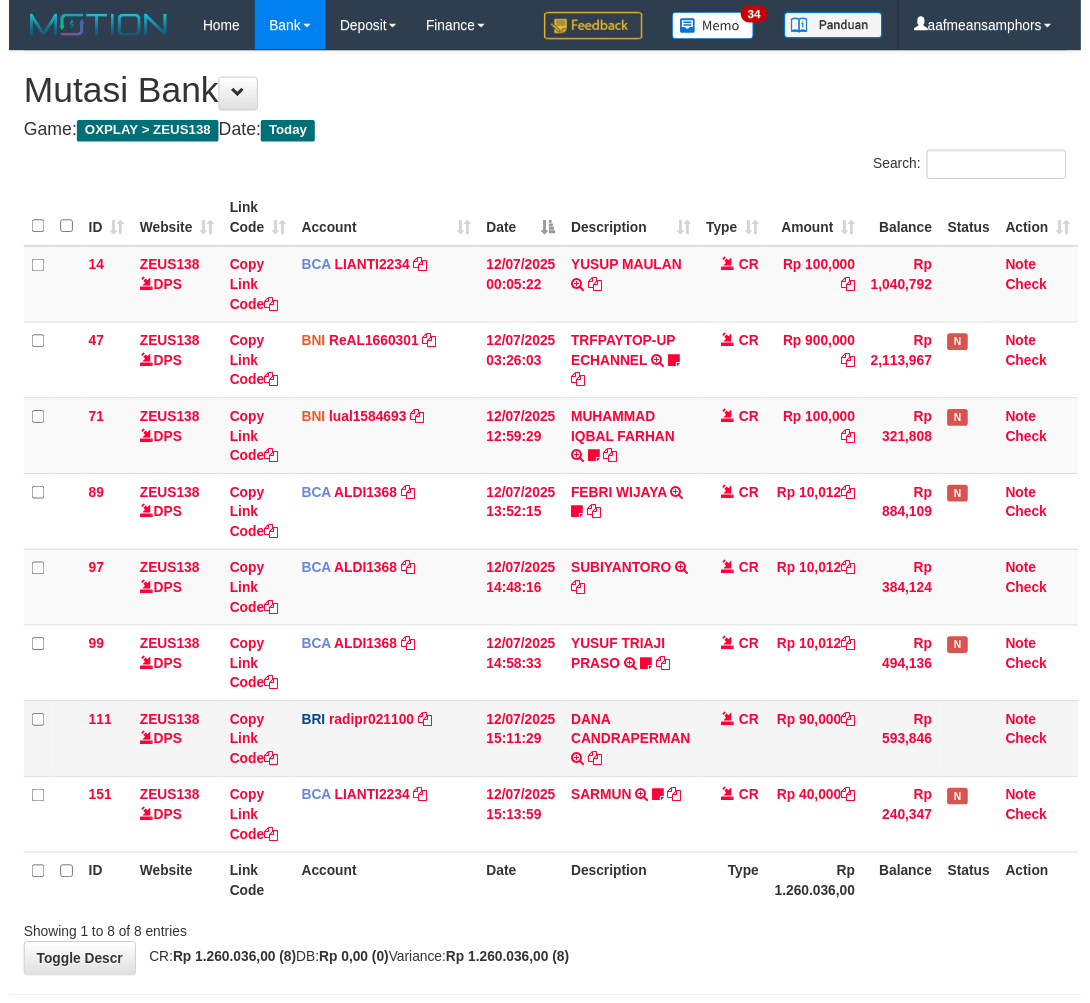 scroll, scrollTop: 81, scrollLeft: 0, axis: vertical 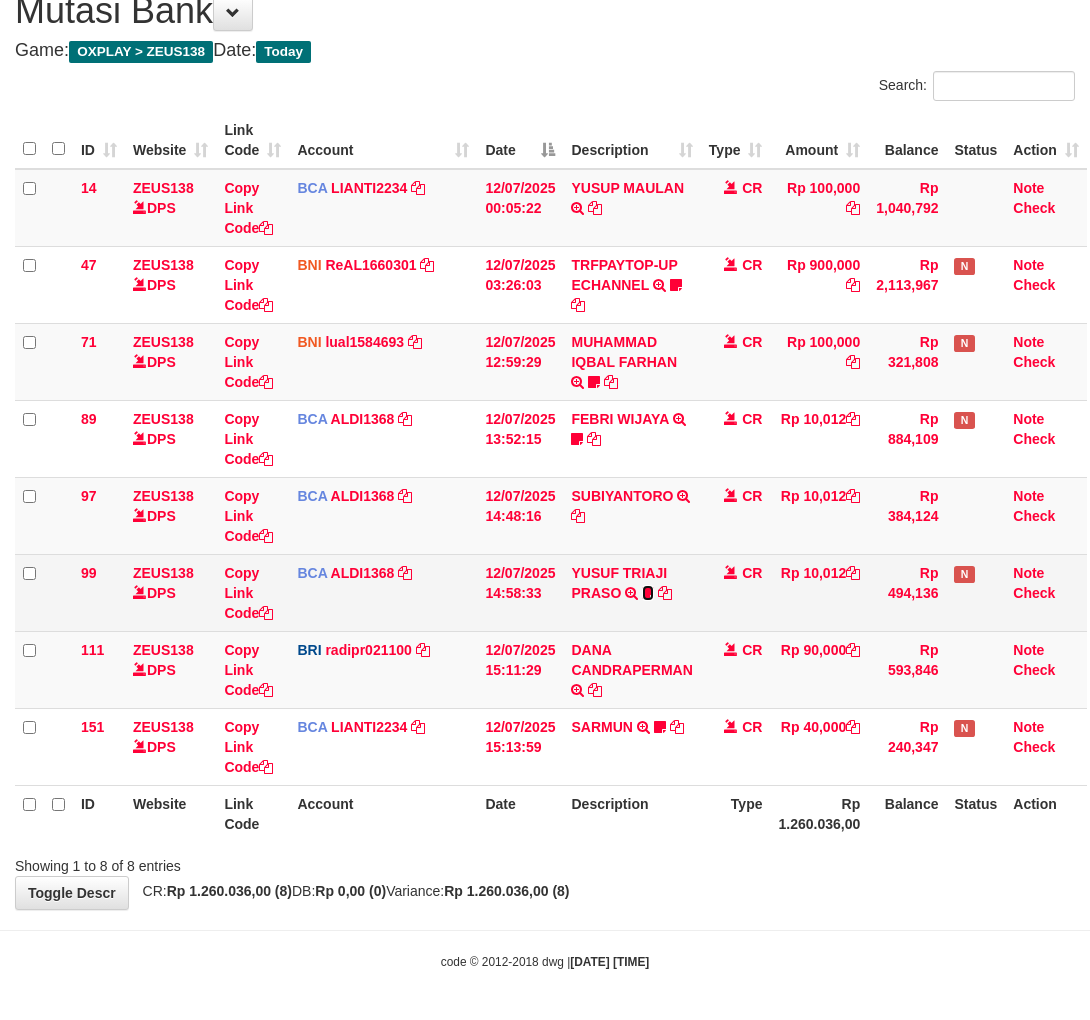 click at bounding box center [648, 593] 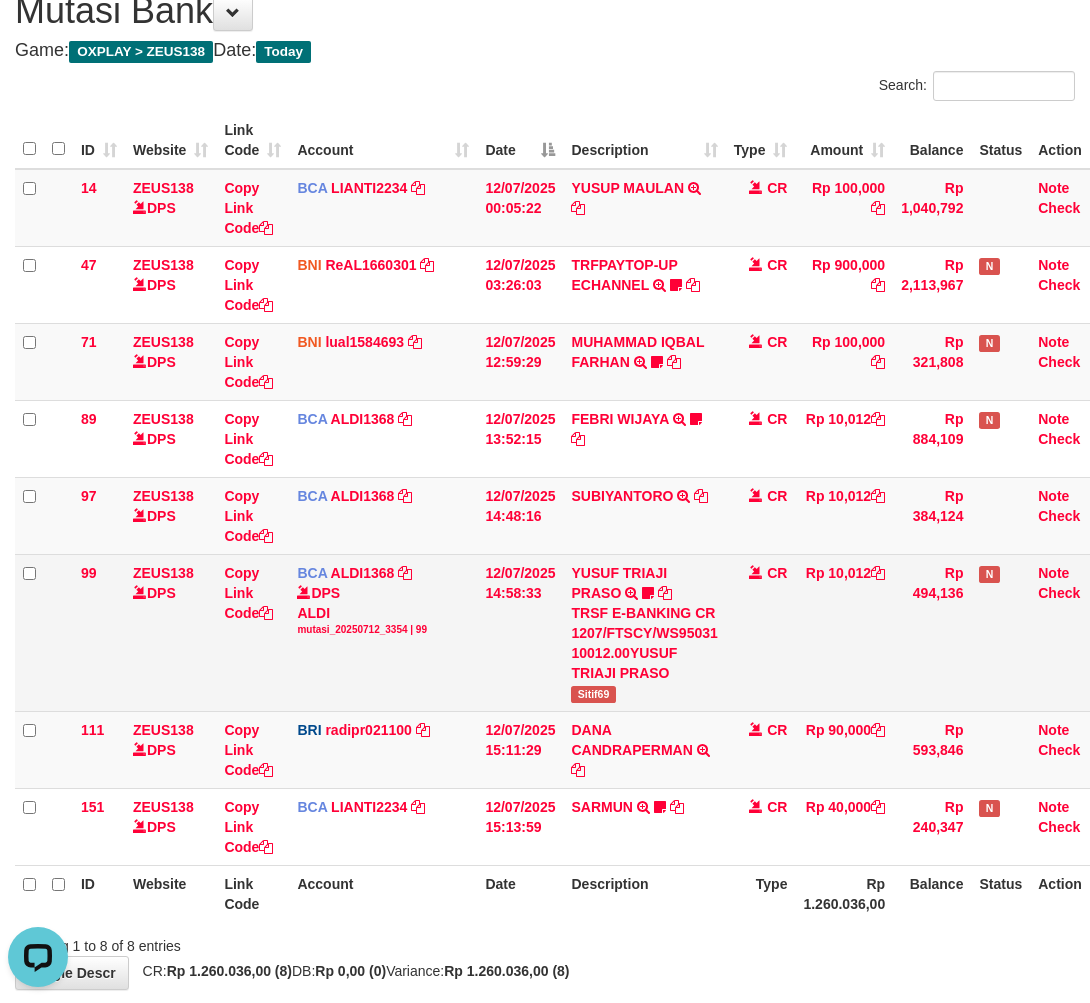 click on "YUSUF TRIAJI PRASO            TRSF E-BANKING CR 1207/FTSCY/WS95031
10012.00YUSUF TRIAJI PRASO    Sitif69" at bounding box center [644, 632] 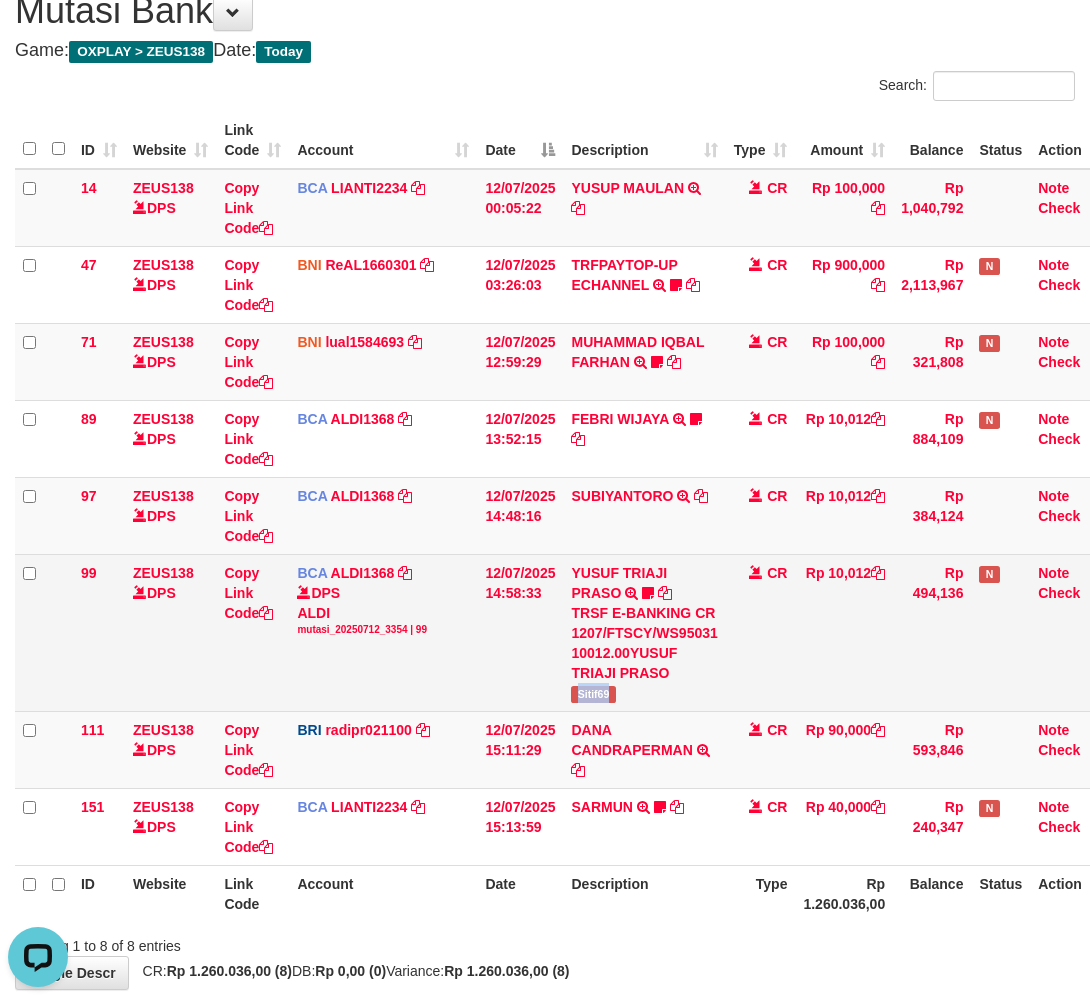 click on "YUSUF TRIAJI PRASO            TRSF E-BANKING CR 1207/FTSCY/WS95031
10012.00YUSUF TRIAJI PRASO    Sitif69" at bounding box center (644, 632) 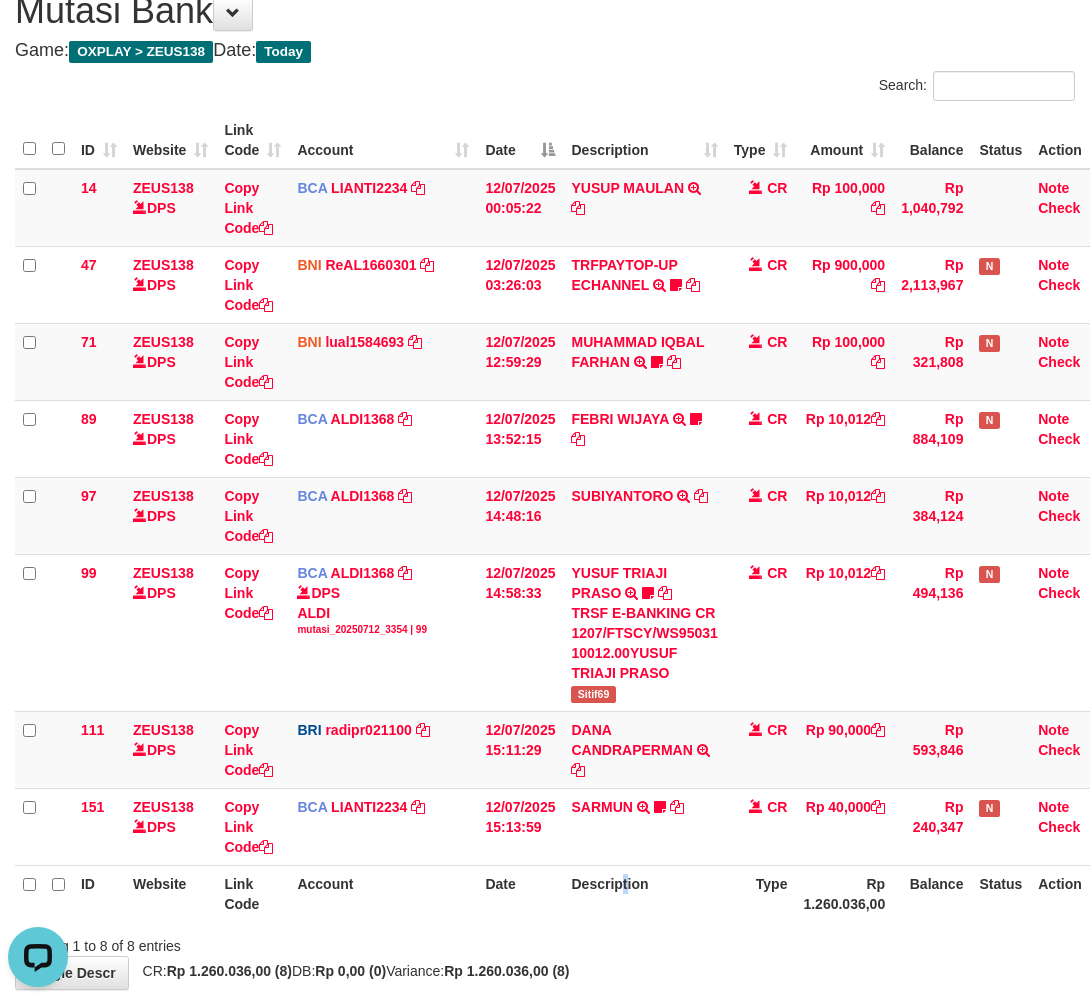 drag, startPoint x: 627, startPoint y: 906, endPoint x: 617, endPoint y: 903, distance: 10.440307 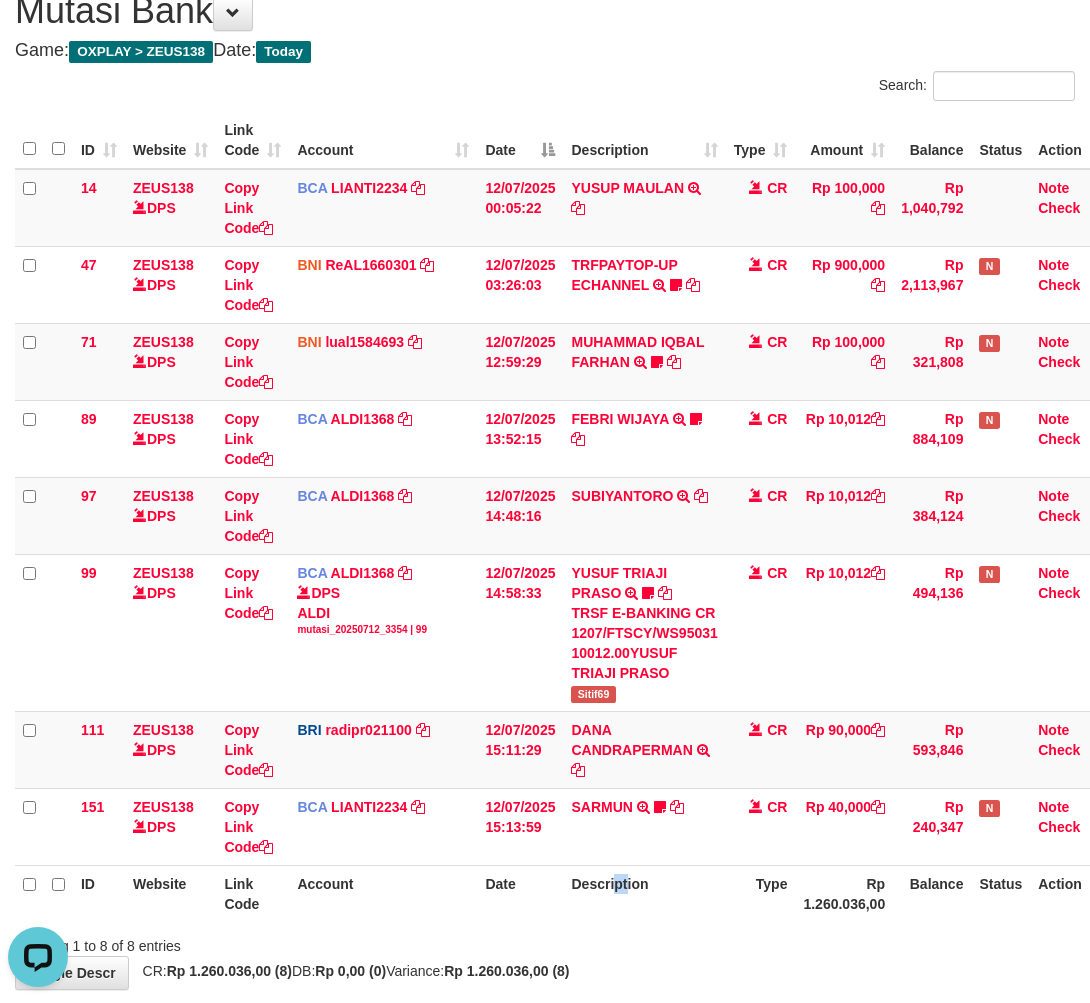 click on "Description" at bounding box center [644, 893] 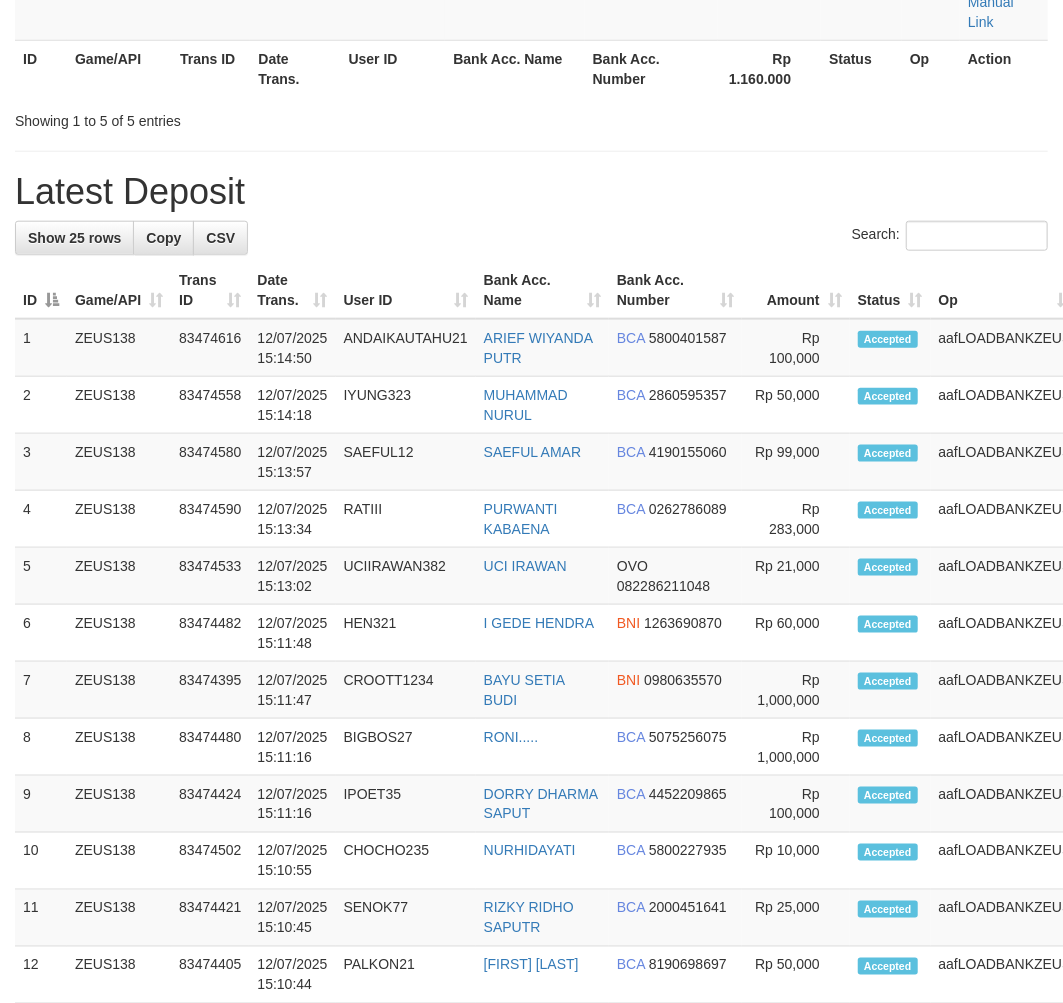 scroll, scrollTop: 611, scrollLeft: 0, axis: vertical 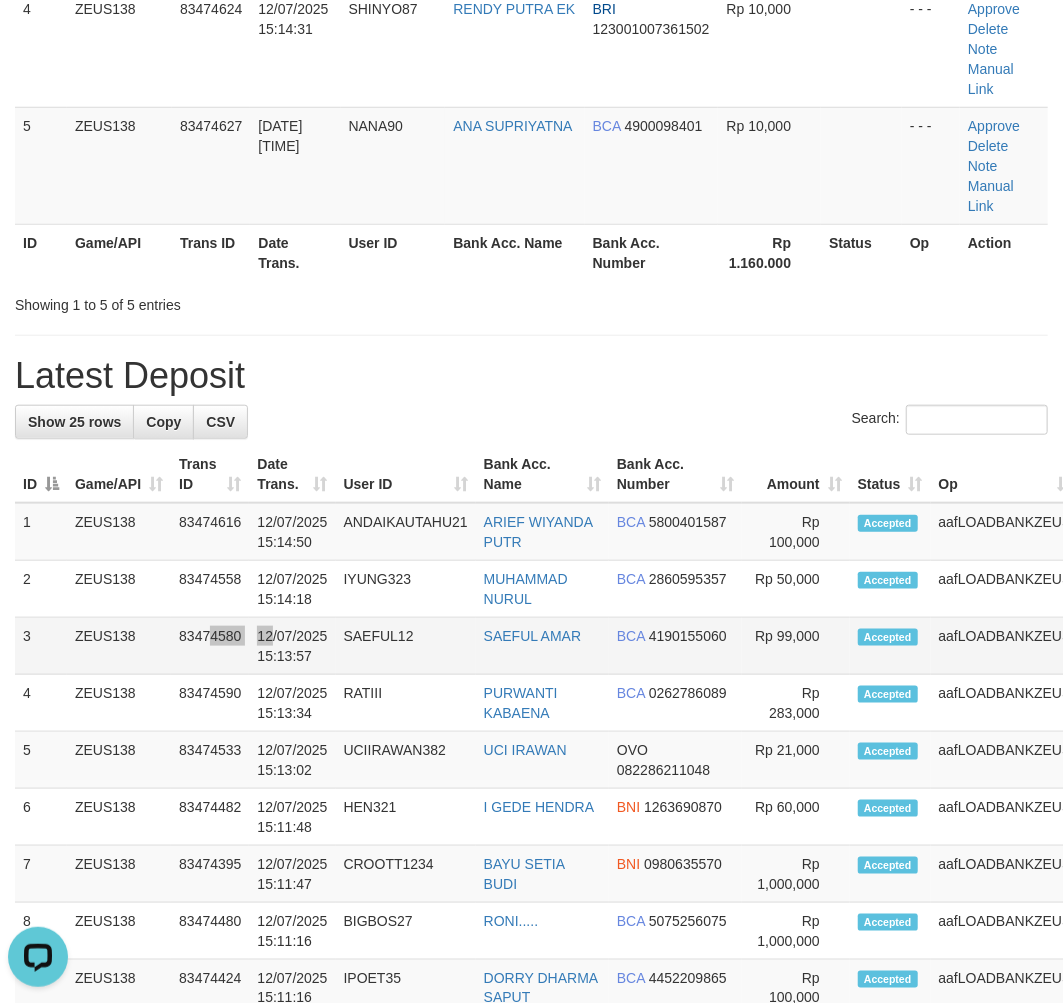 click on "3
ZEUS138
83474580
[DATE] [TIME]
SAEFUL12
SAEFUL AMAR
BCA
4190155060
Rp 99,000
Accepted
aafLOADBANKZEUS
Note" at bounding box center (588, 646) 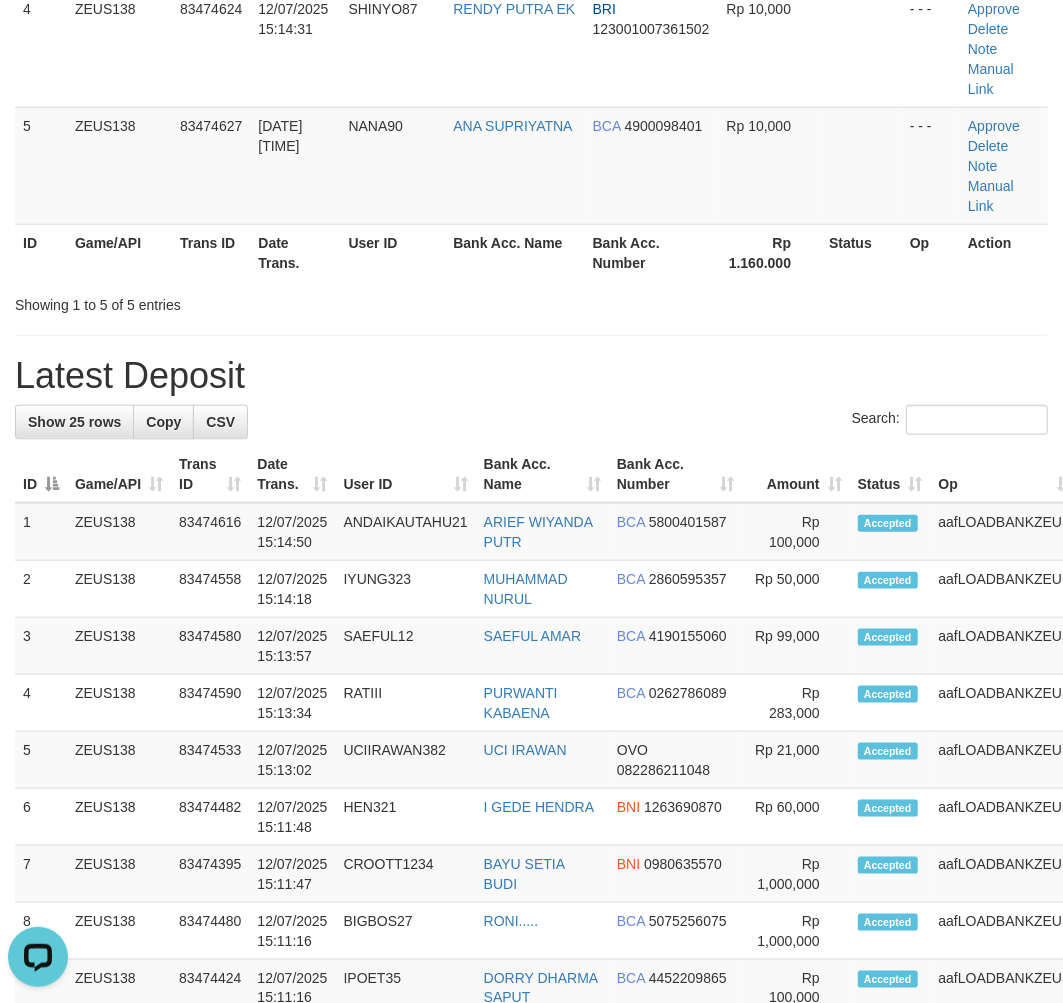 drag, startPoint x: 331, startPoint y: 420, endPoint x: 318, endPoint y: 426, distance: 14.3178215 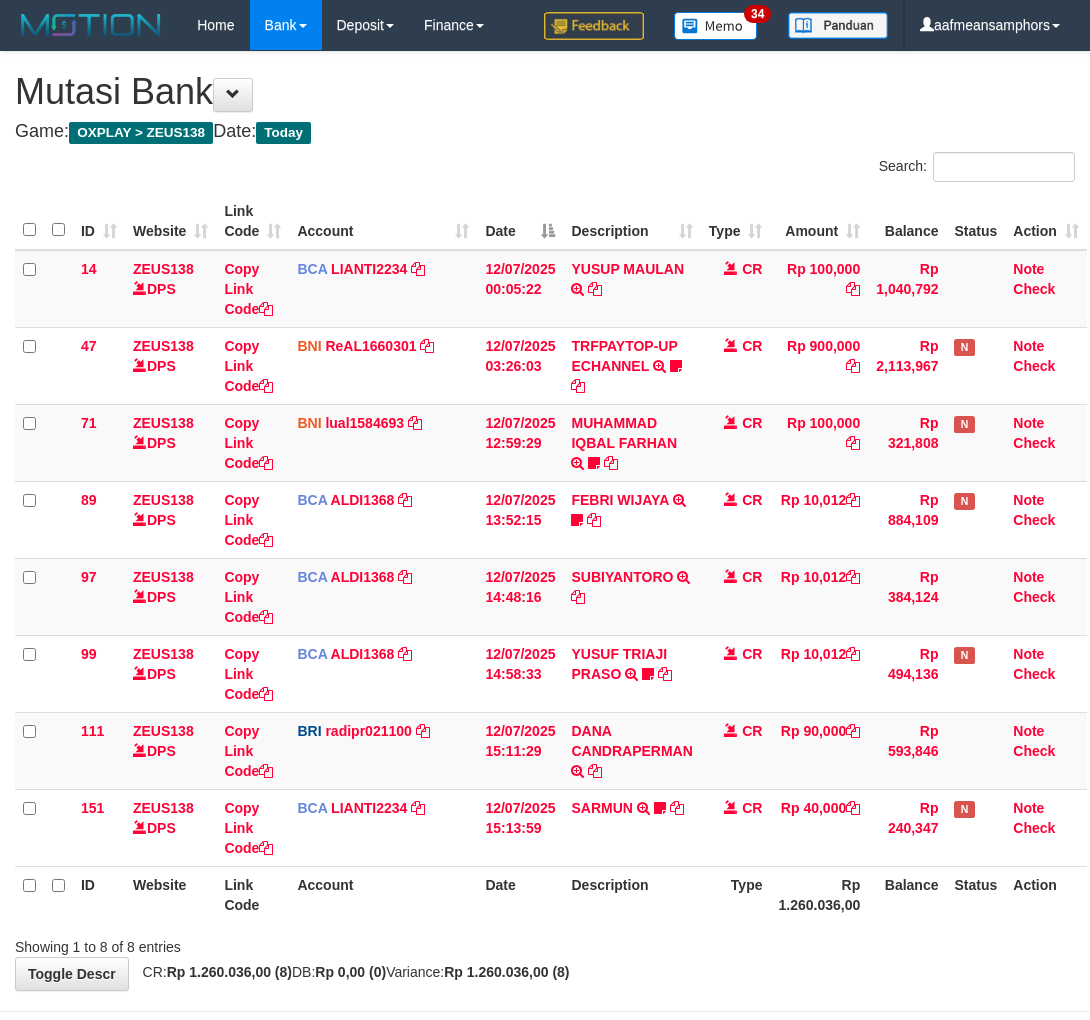 scroll, scrollTop: 81, scrollLeft: 0, axis: vertical 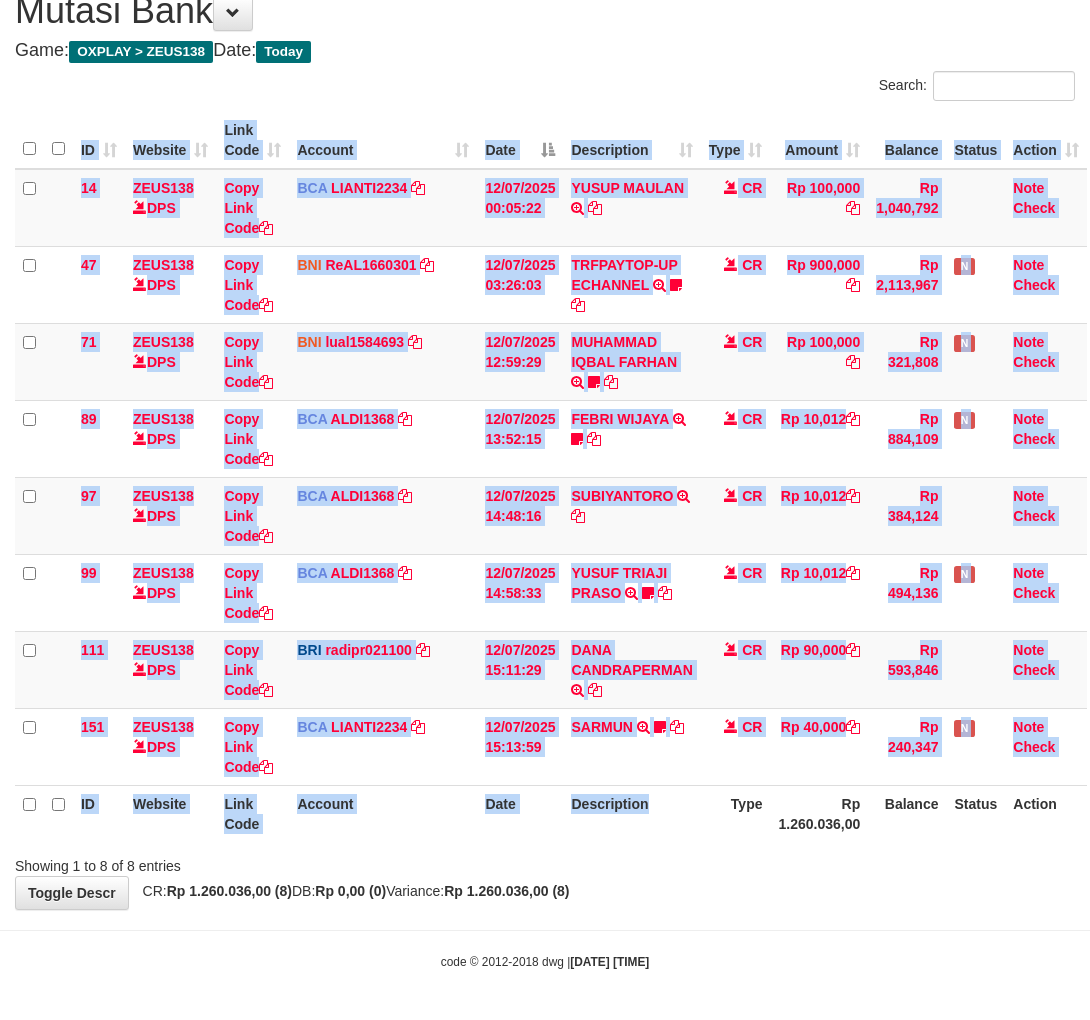click on "ID Website Link Code Account Date Description Type Amount Balance Status Action
14
ZEUS138    DPS
Copy Link Code
BCA
LIANTI2234
DPS
YULIANTI
mutasi_20250712_4646 | 14
mutasi_20250712_4646 | 14
12/07/2025 00:05:22
YUSUP MAULAN         TRSF E-BANKING CR 1207/FTSCY/WS95051
100000.002025071262819090 TRFDN-YUSUP MAULANESPAY DEBIT INDONE
CR
Rp 100,000
Rp 1,040,792
Note
Check
47
ZEUS138    DPS
Copy Link Code
BNI
ReAL1660301" at bounding box center [545, 477] 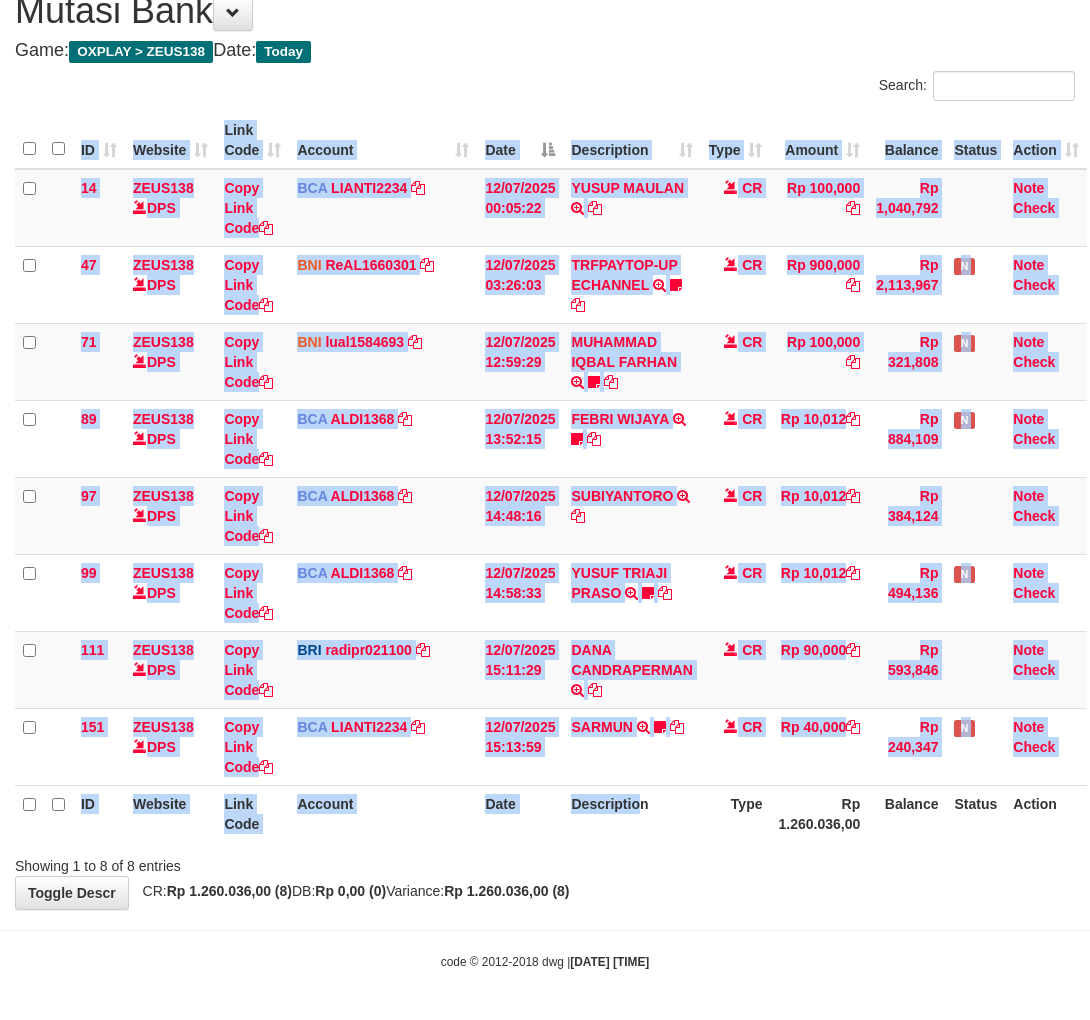 click on "ID Website Link Code Account Date Description Type Amount Balance Status Action
14
ZEUS138    DPS
Copy Link Code
BCA
LIANTI2234
DPS
YULIANTI
mutasi_20250712_4646 | 14
mutasi_20250712_4646 | 14
12/07/2025 00:05:22
YUSUP MAULAN         TRSF E-BANKING CR 1207/FTSCY/WS95051
100000.002025071262819090 TRFDN-YUSUP MAULANESPAY DEBIT INDONE
CR
Rp 100,000
Rp 1,040,792
Note
Check
47
ZEUS138    DPS
Copy Link Code
BNI
ReAL1660301" at bounding box center (545, 477) 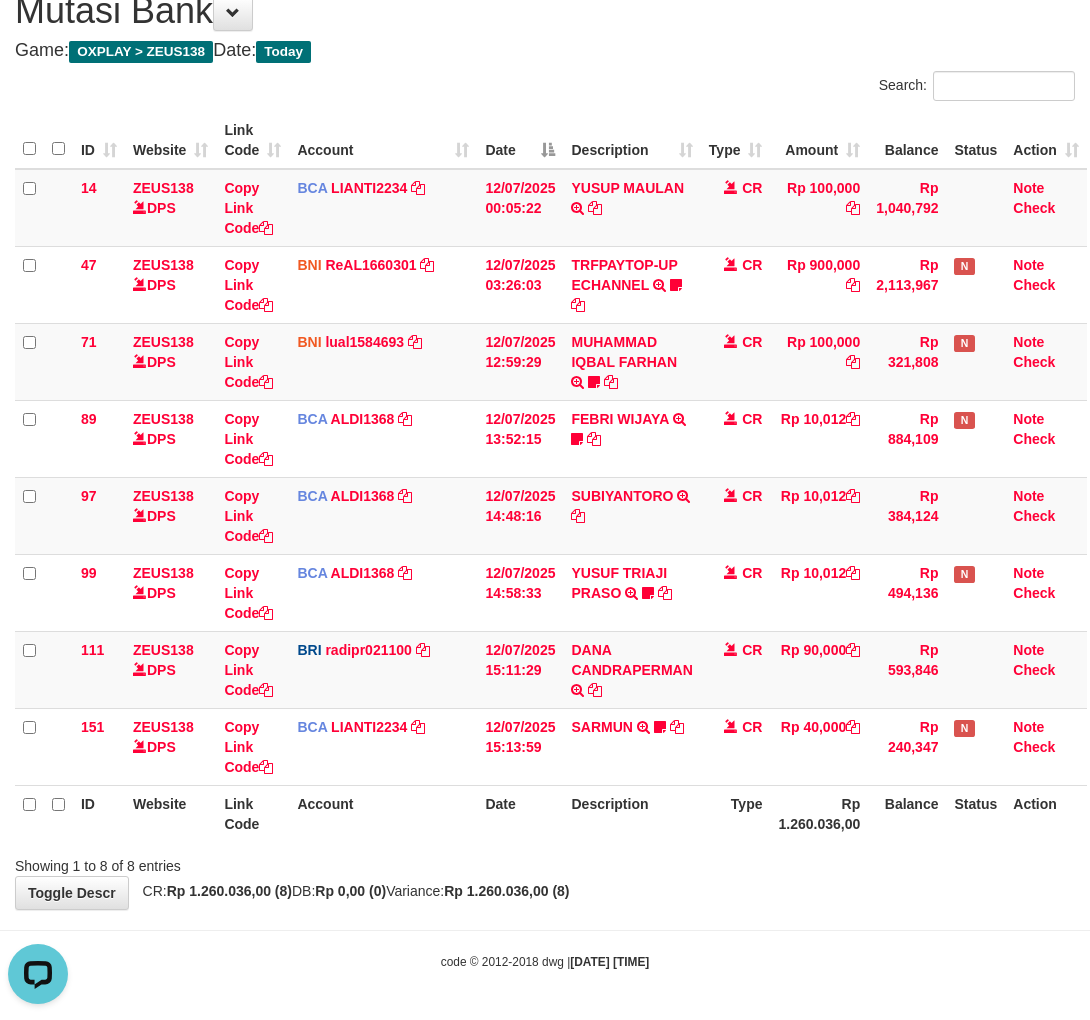click on "Showing 1 to 8 of 8 entries" at bounding box center [545, 862] 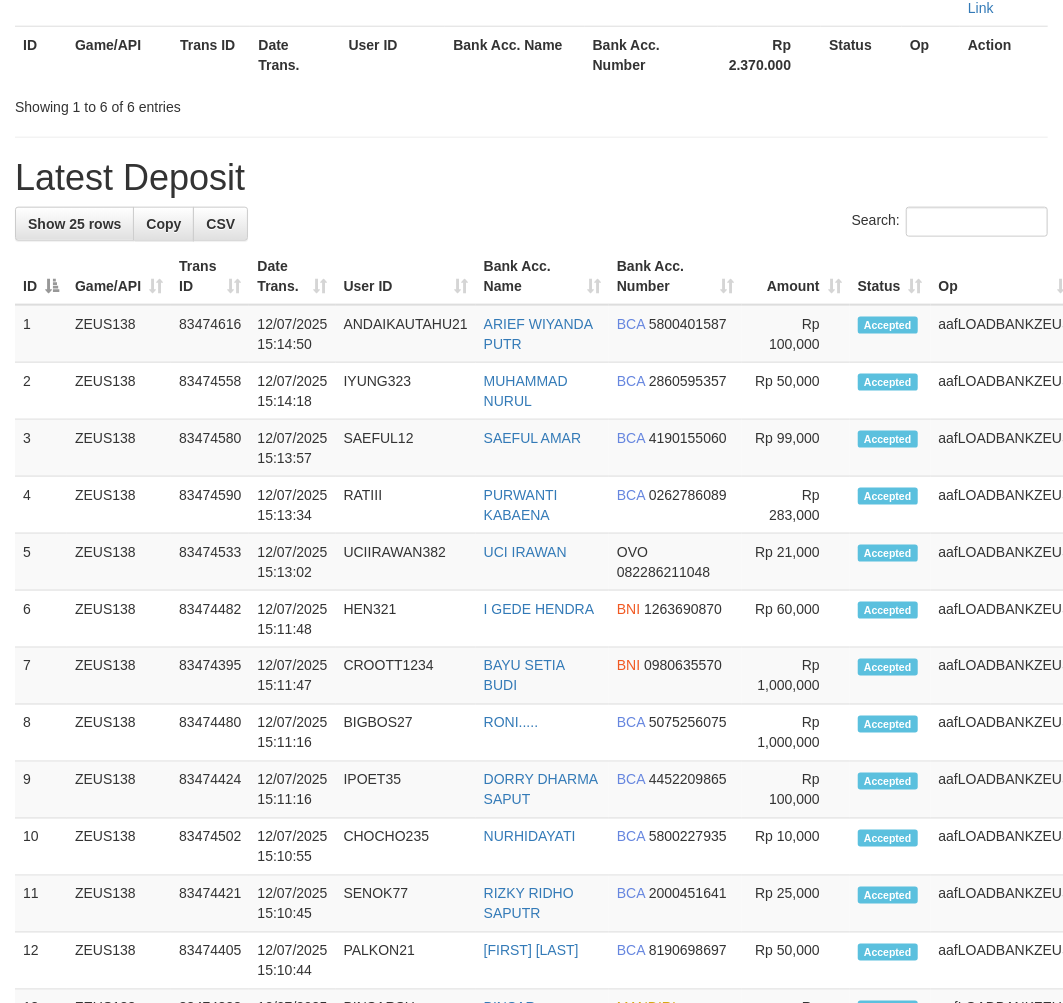 scroll, scrollTop: 721, scrollLeft: 0, axis: vertical 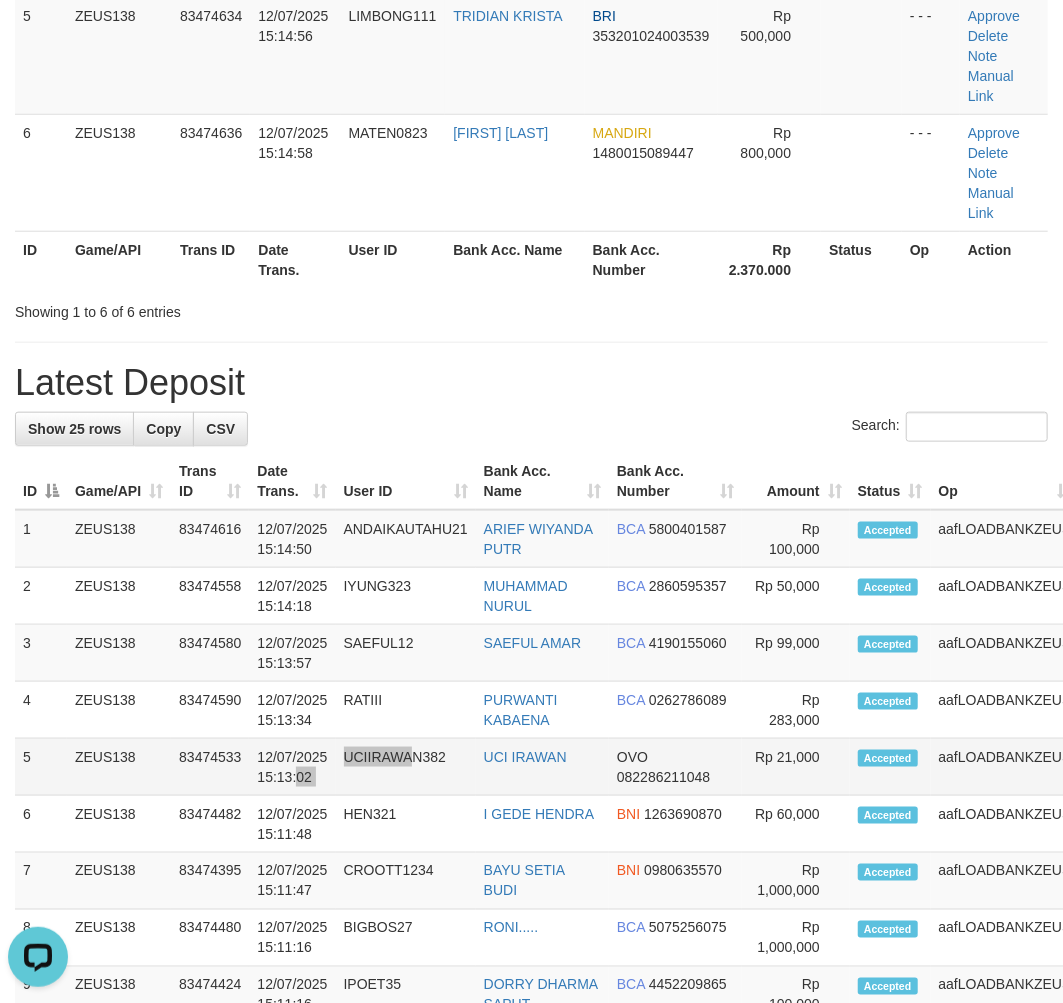 drag, startPoint x: 294, startPoint y: 838, endPoint x: 422, endPoint y: 801, distance: 133.24039 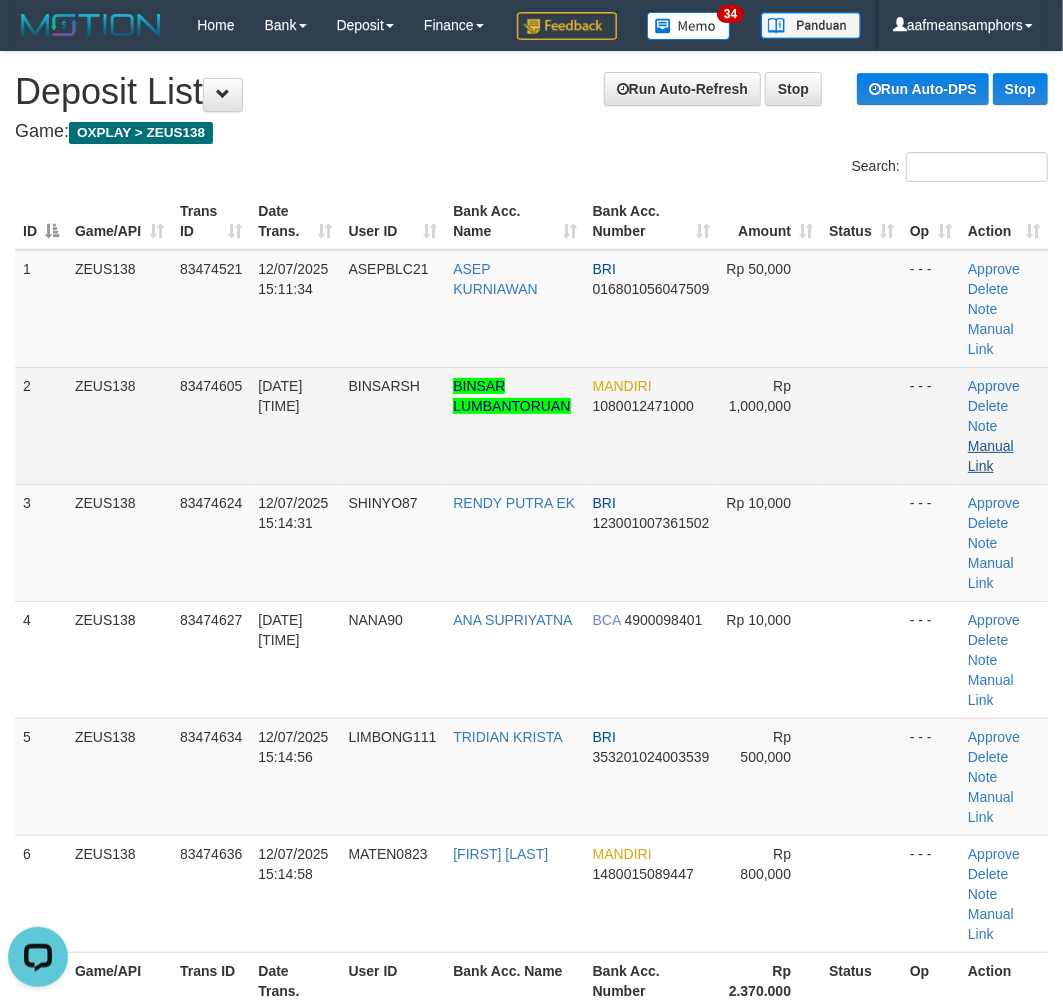 scroll, scrollTop: 1490, scrollLeft: 0, axis: vertical 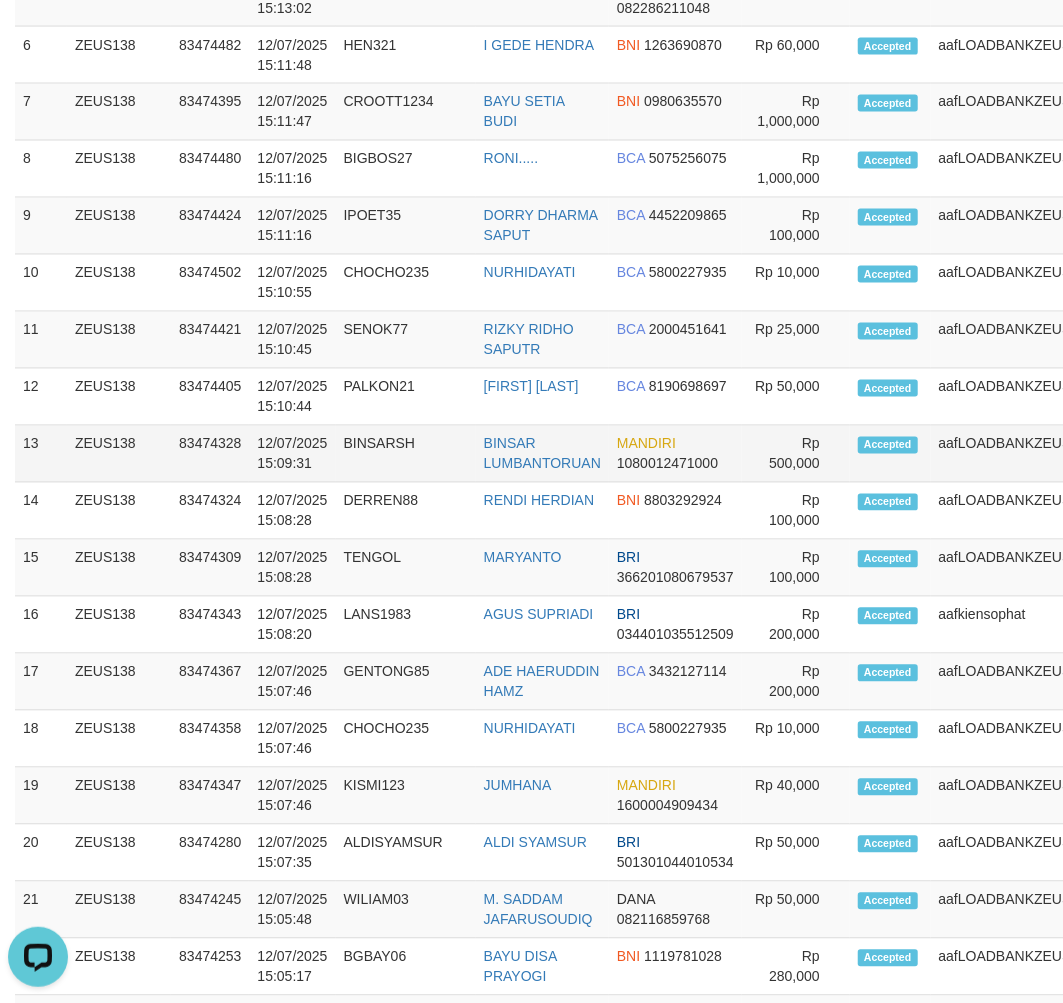 click on "aafLOADBANKZEUS" at bounding box center (1005, 454) 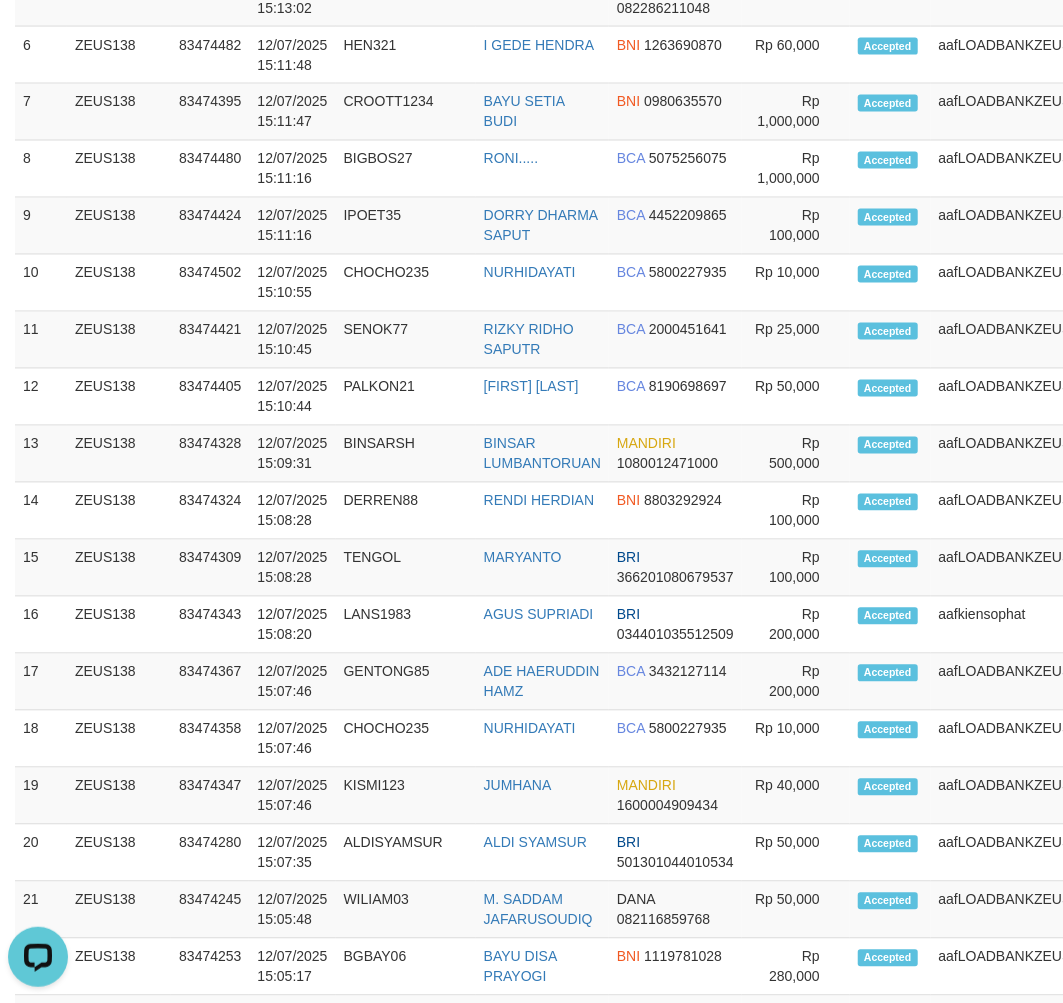 scroll, scrollTop: 0, scrollLeft: 0, axis: both 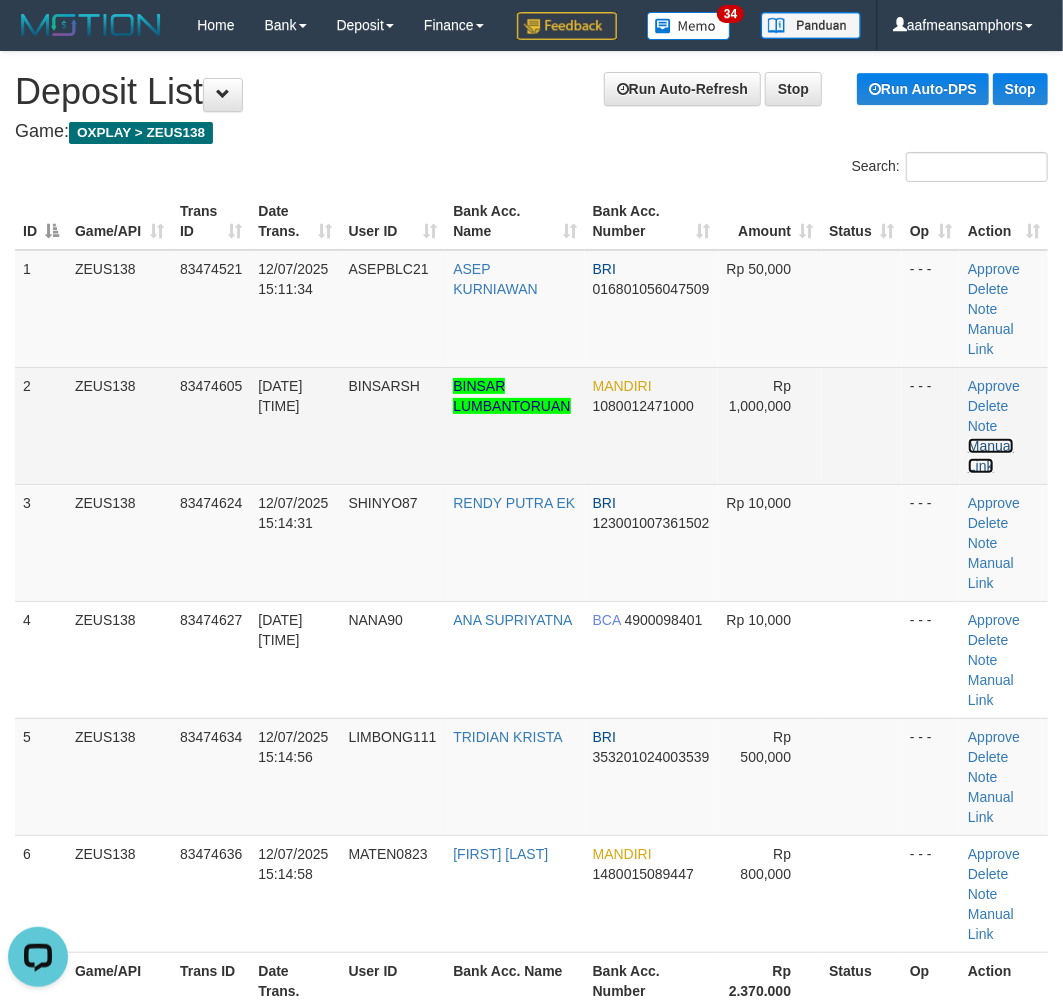 click on "Manual Link" at bounding box center [991, 456] 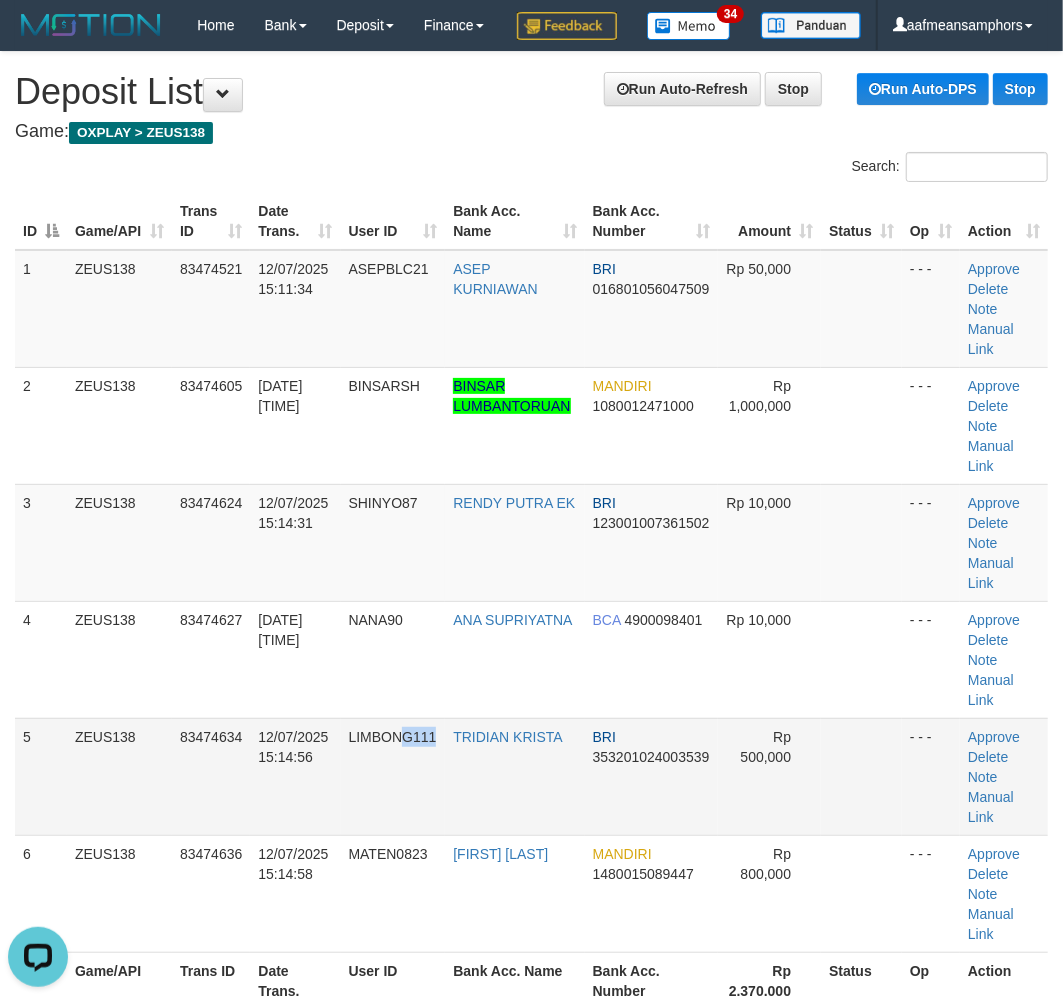 click on "LIMBONG111" at bounding box center (393, 776) 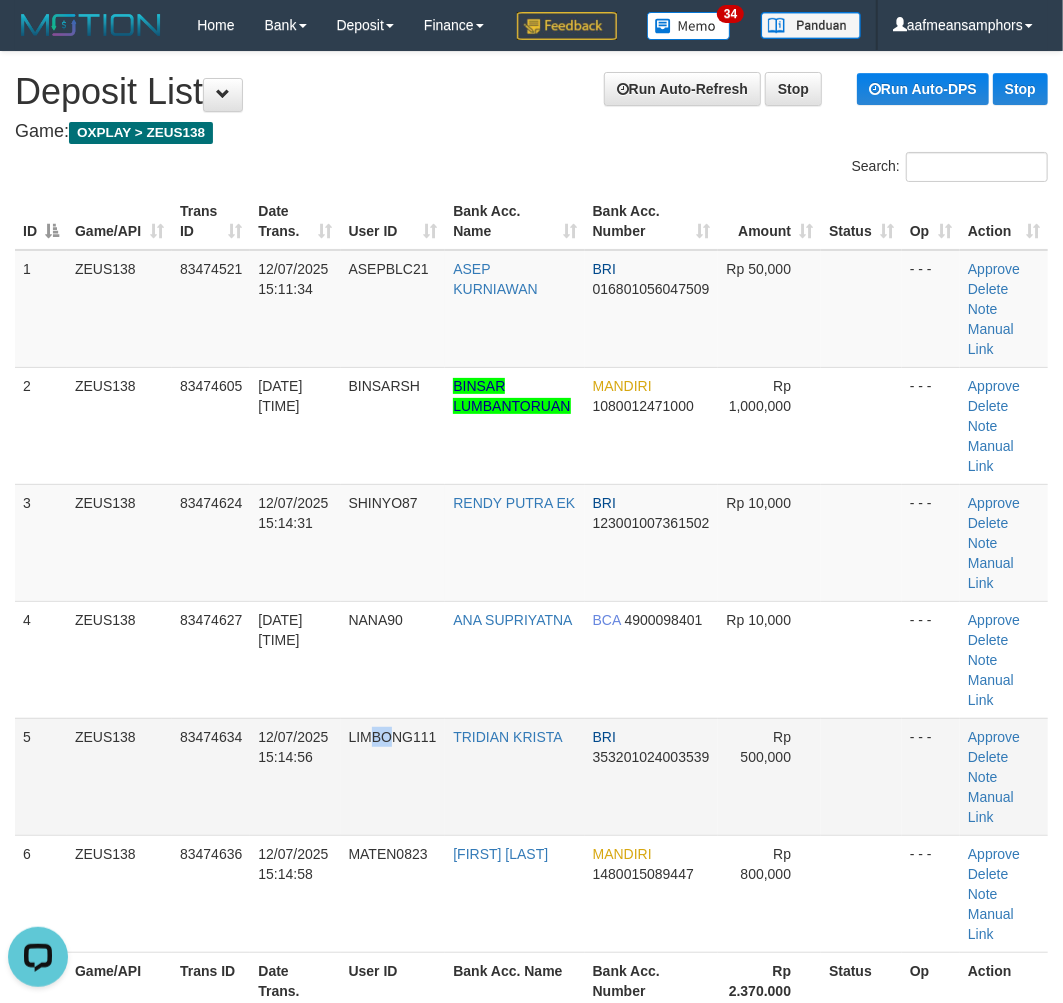click on "LIMBONG111" at bounding box center [393, 776] 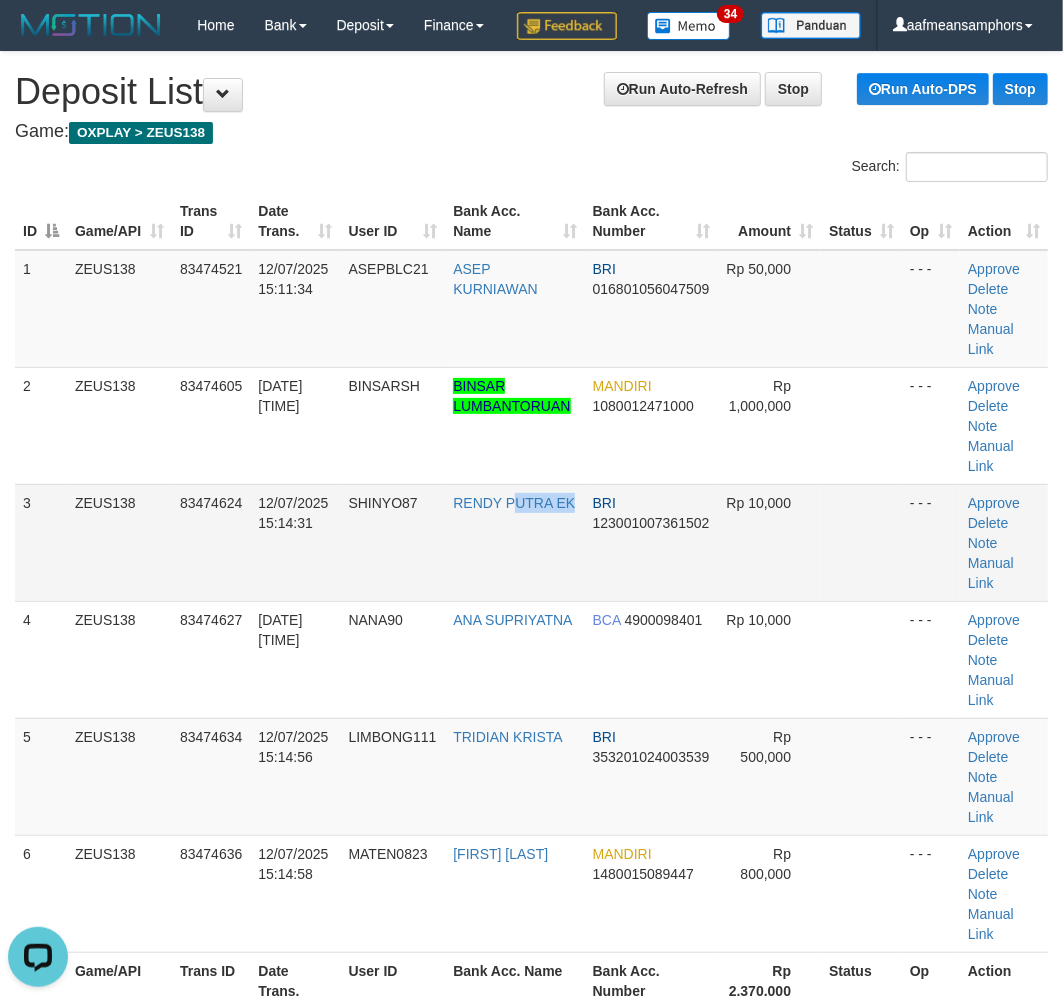 click on "RENDY PUTRA EK" at bounding box center [514, 542] 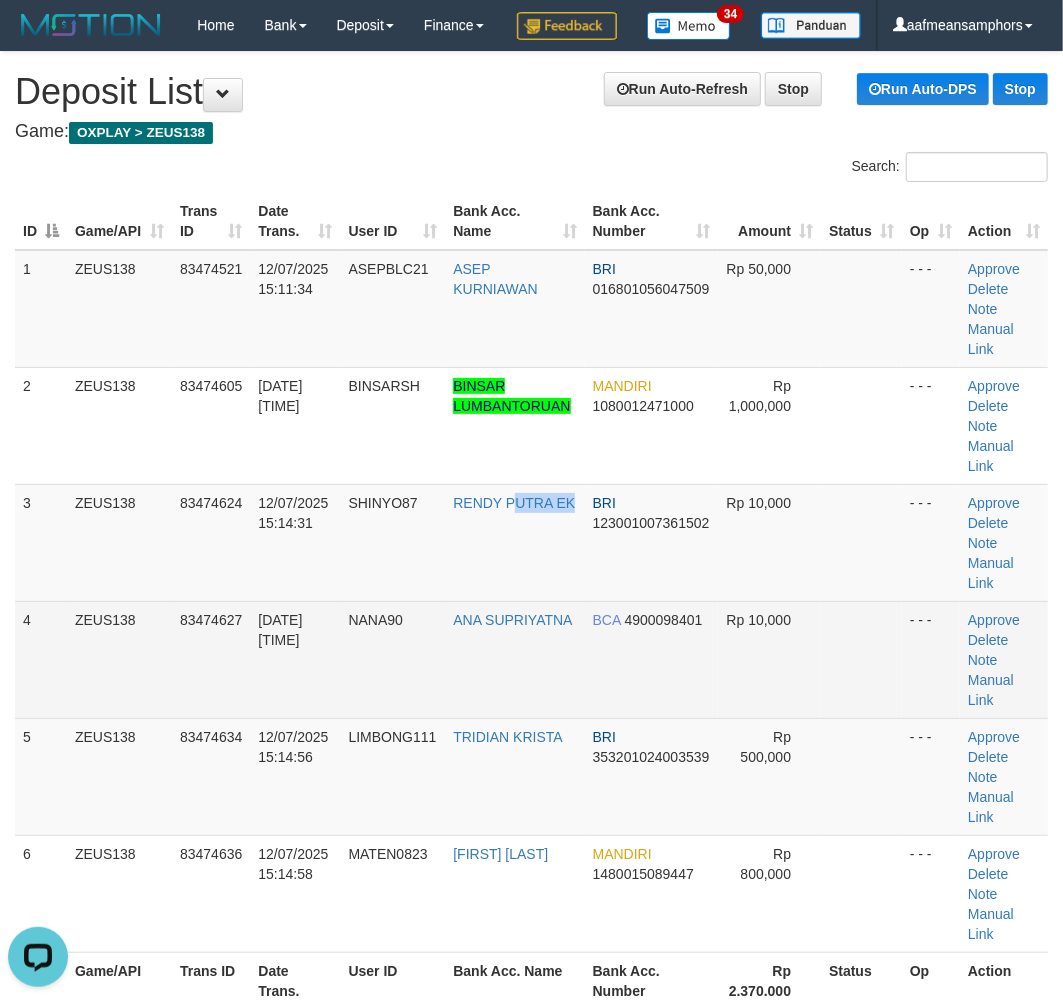 click on "ANA SUPRIYATNA" at bounding box center [514, 659] 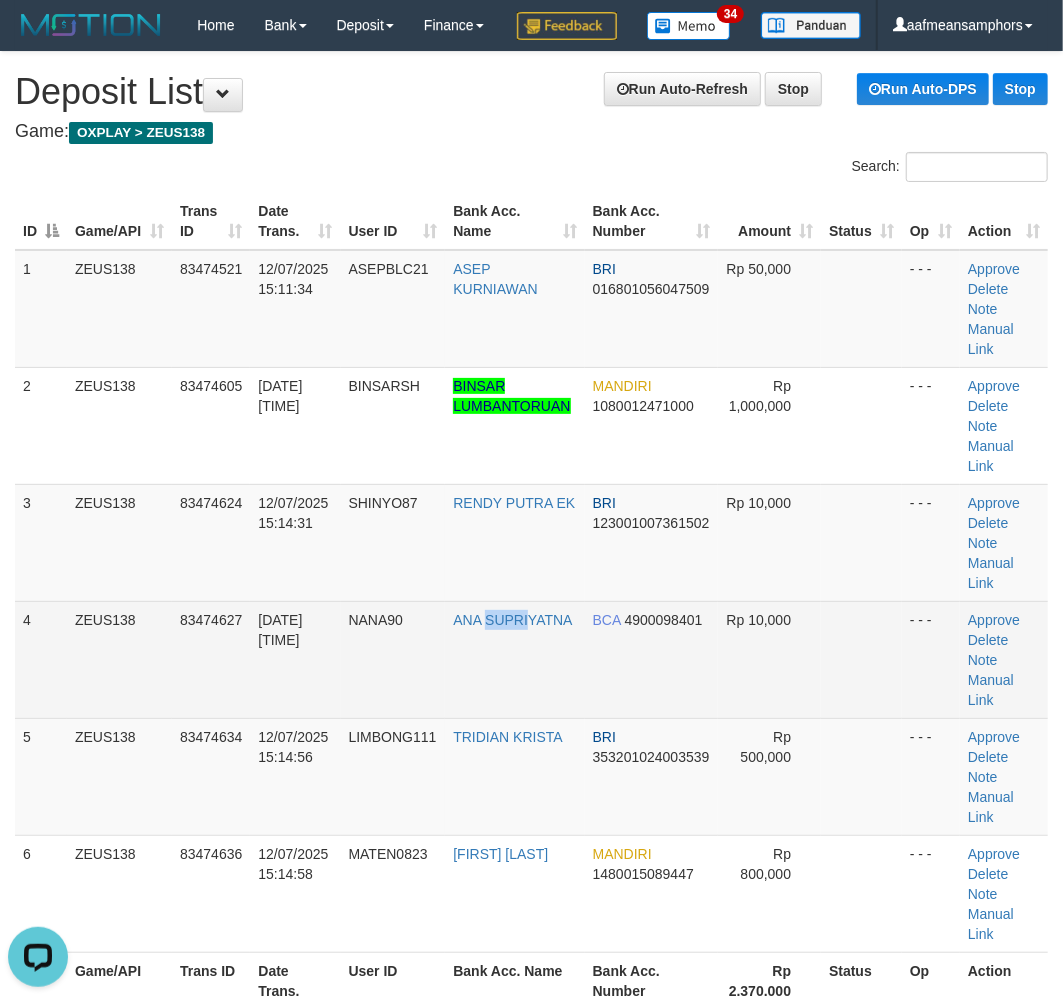 click on "ANA SUPRIYATNA" at bounding box center (514, 659) 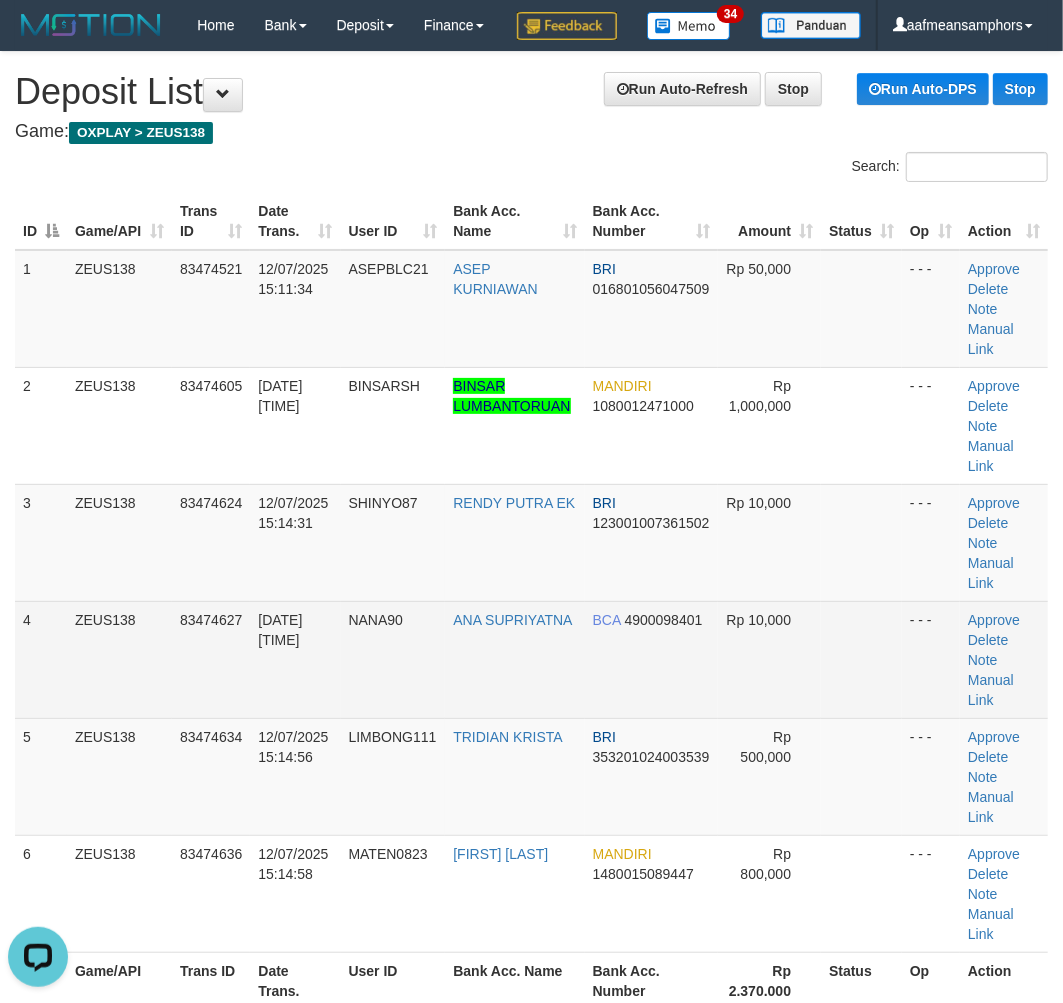 click on "4
ZEUS138
83474627
12/07/2025 15:14:34
NANA90
ANA SUPRIYATNA
BCA
4900098401
Rp 10,000
- - -
Approve
Delete
Note
Manual Link" at bounding box center (531, 659) 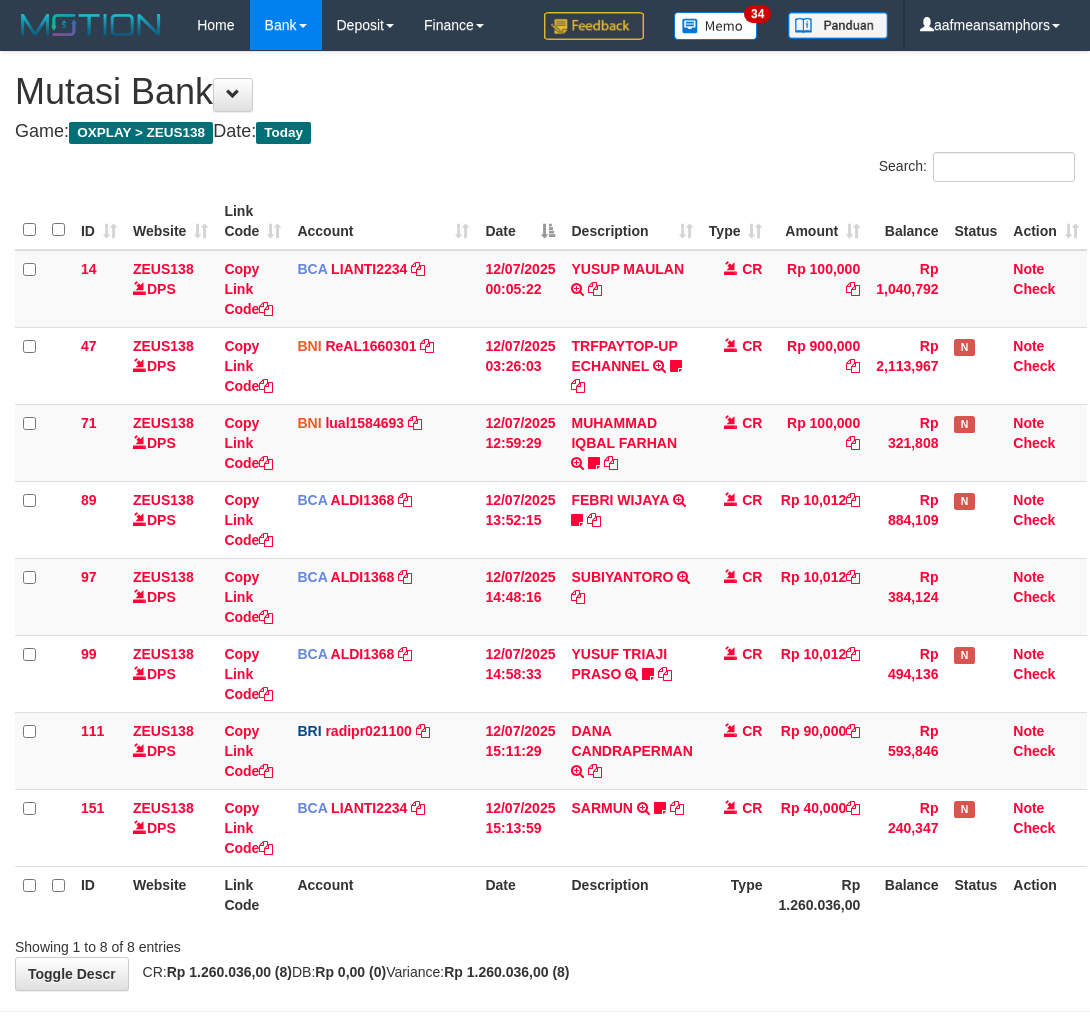 scroll, scrollTop: 81, scrollLeft: 0, axis: vertical 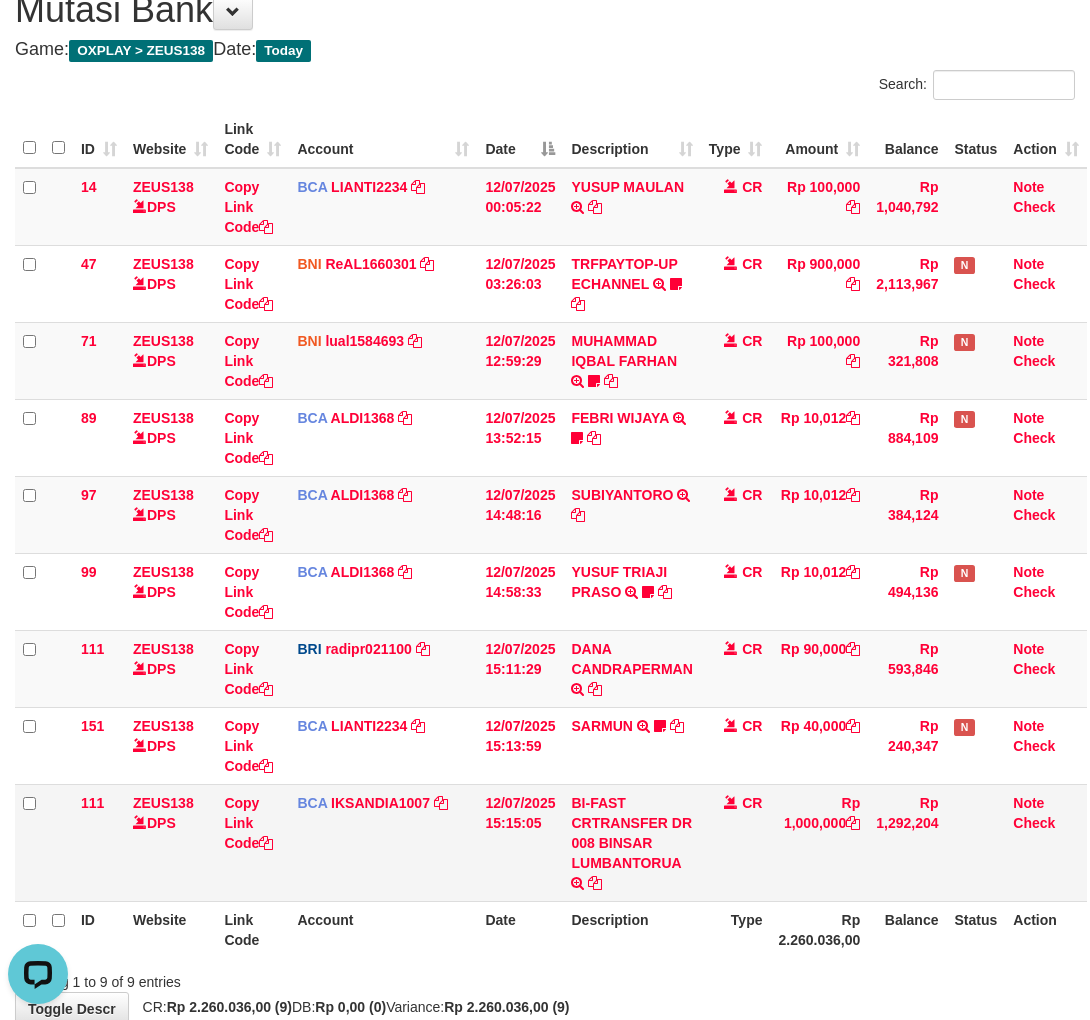 drag, startPoint x: 614, startPoint y: 848, endPoint x: 633, endPoint y: 855, distance: 20.248457 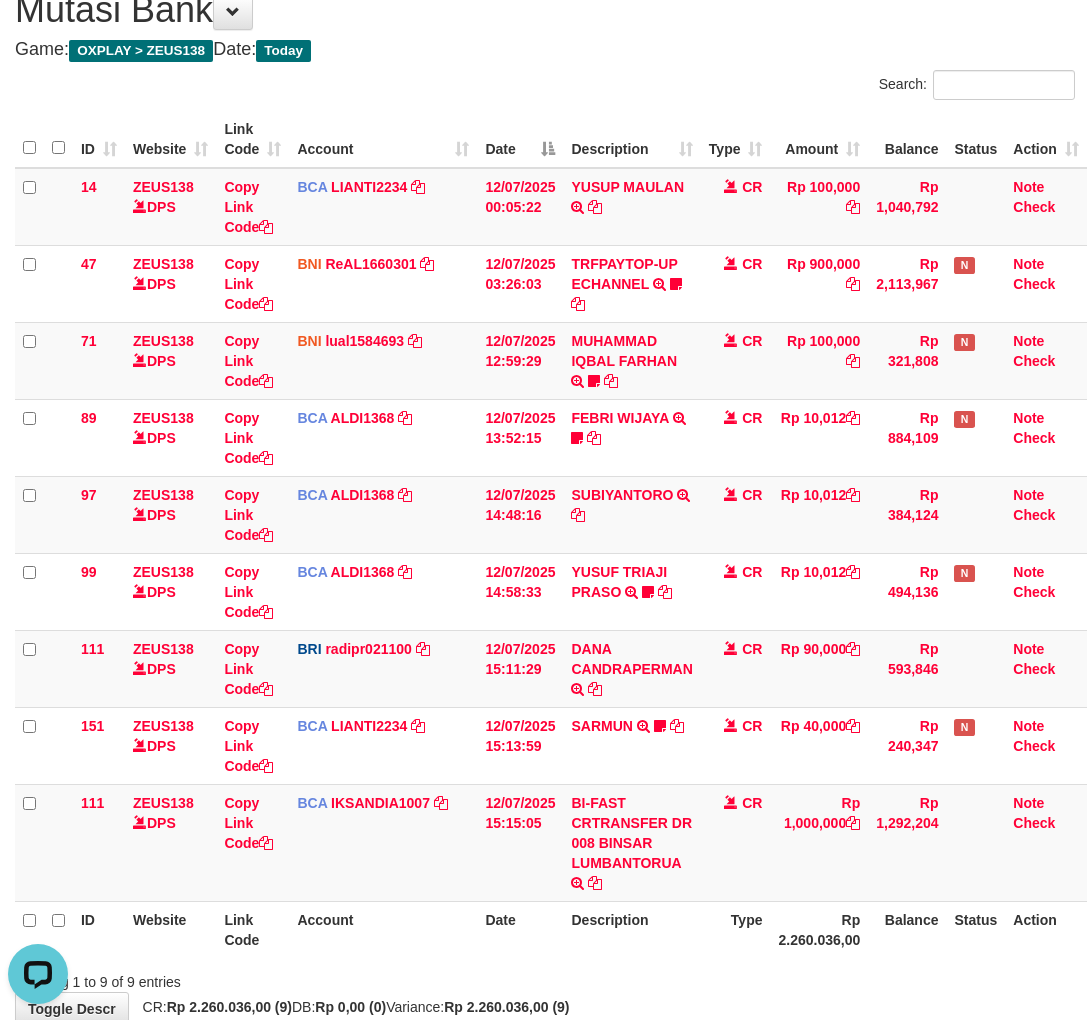 drag, startPoint x: 634, startPoint y: 927, endPoint x: 1103, endPoint y: 845, distance: 476.11447 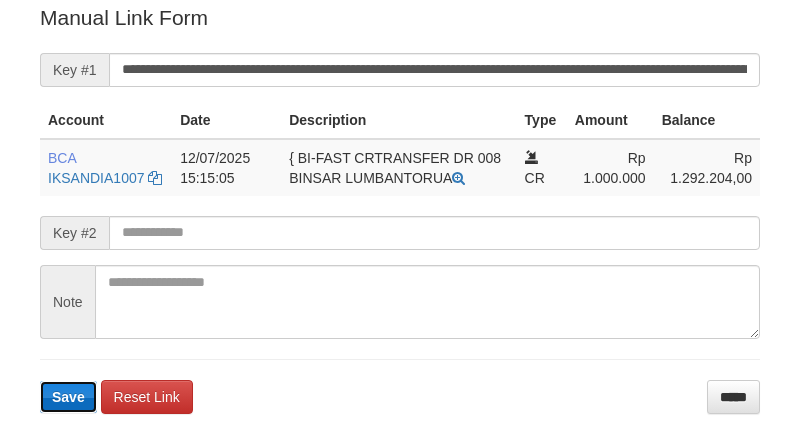 click on "Save" at bounding box center (68, 397) 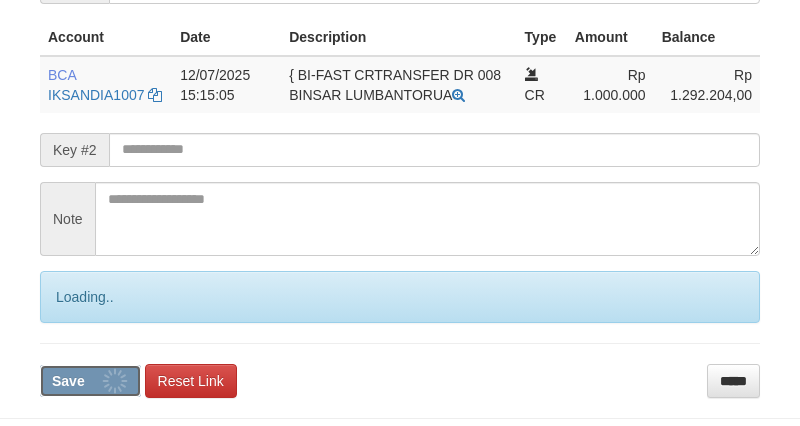 scroll, scrollTop: 566, scrollLeft: 0, axis: vertical 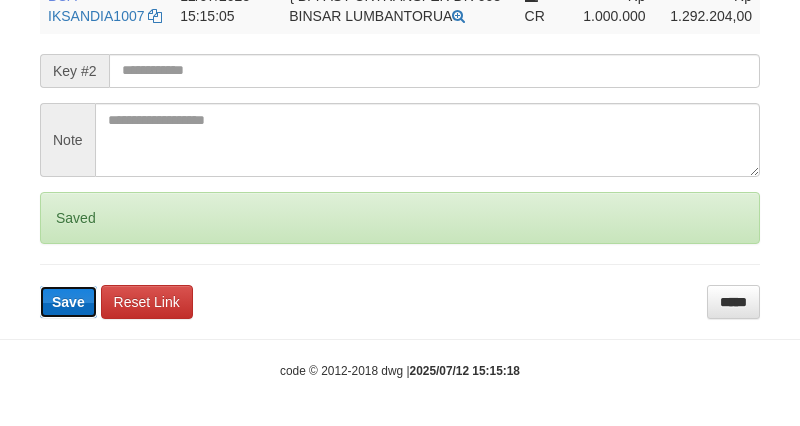 click on "Save" at bounding box center (68, 302) 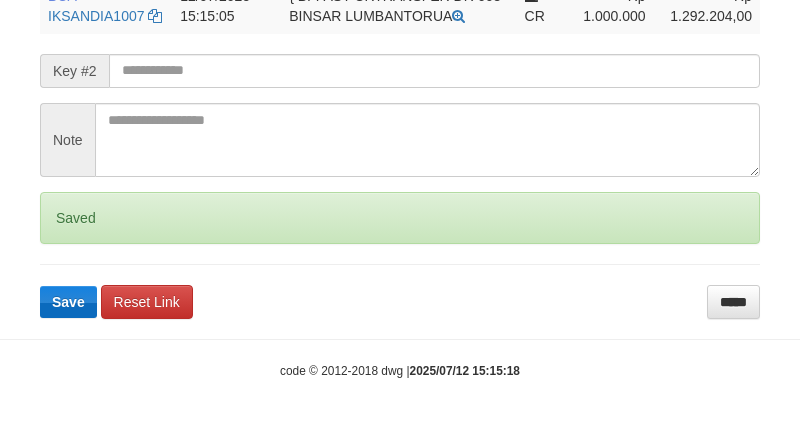 click on "Save" at bounding box center (68, 302) 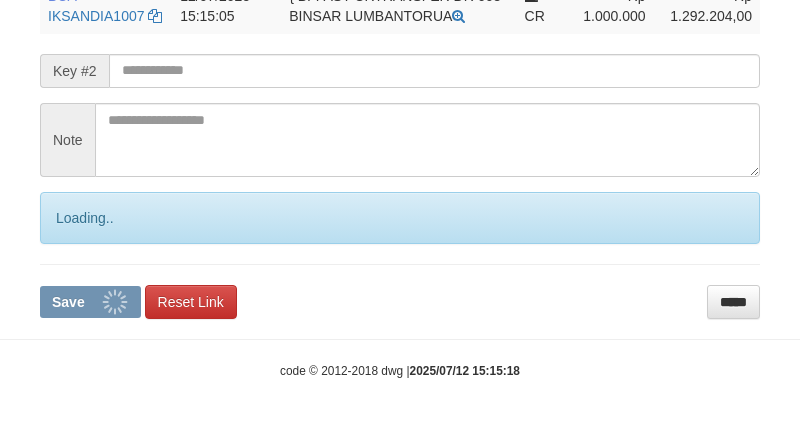 click on "Save" at bounding box center [90, 302] 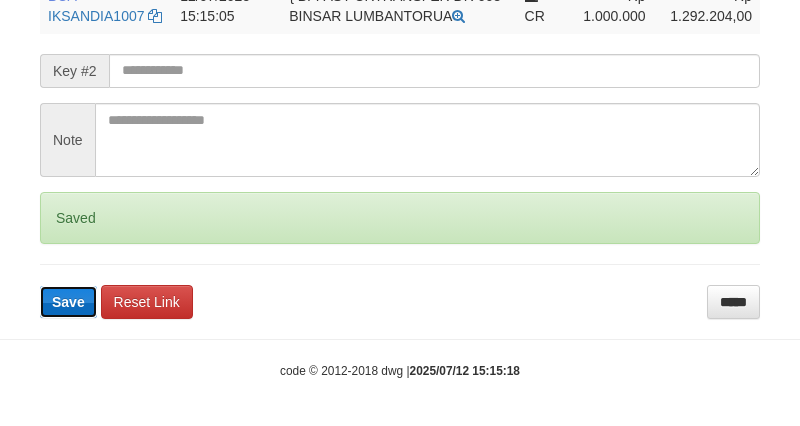 click on "Save" at bounding box center [68, 302] 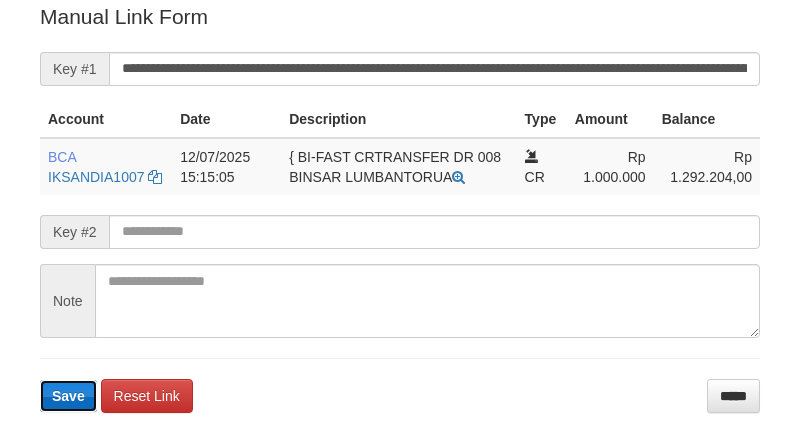 click on "Save" at bounding box center [68, 396] 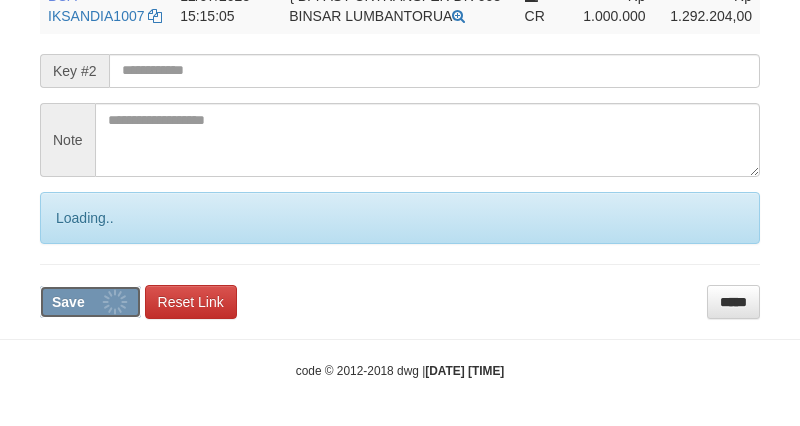 scroll, scrollTop: 565, scrollLeft: 0, axis: vertical 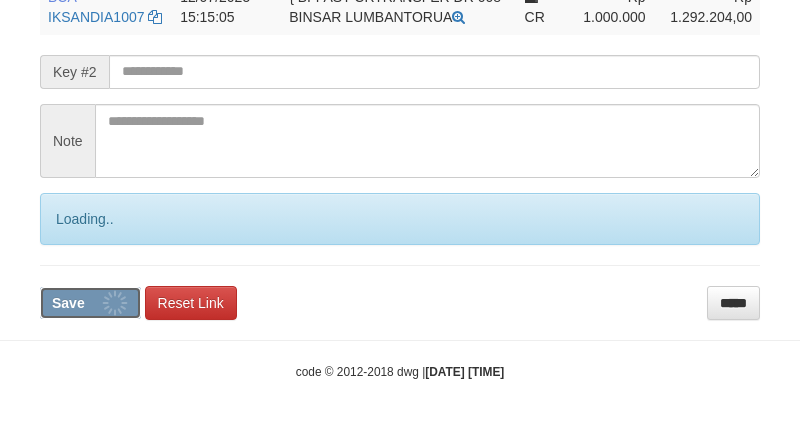 click on "Save" at bounding box center [90, 303] 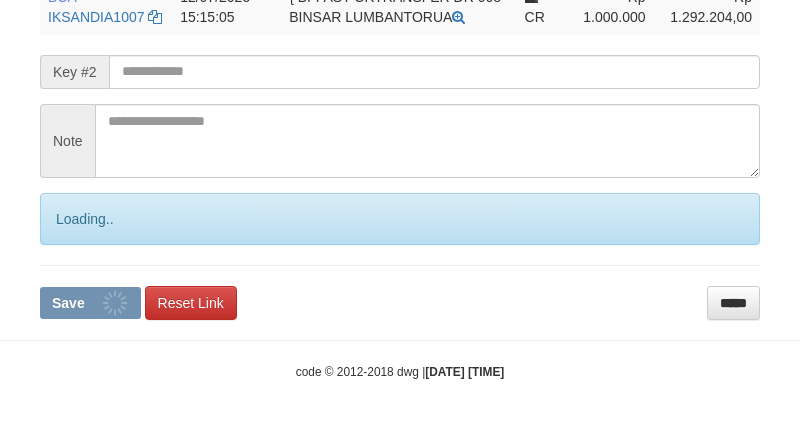 click on "Deposit Detail
Game/API
Trans ID
Date Trans.
User ID
Bank Acc. Name
Bank Acc. Number
Amount
ZEUS138
83474605
12/07/2025 15:14:00
BINSARSH
BINSAR LUMBANTORUAN
MANDIRI
1080012471000
Rp 1,000,000
Manual Link History
#
Admin
Key #1
Key #2
Note
Date
1
aafsoksela
mutasi_20250712_4118|111
12-07-2025 15:15:12
Account
Date
Description
Type
Amount
Balance
BCA
IKSANDIA1007
CR CR" at bounding box center (400, -67) 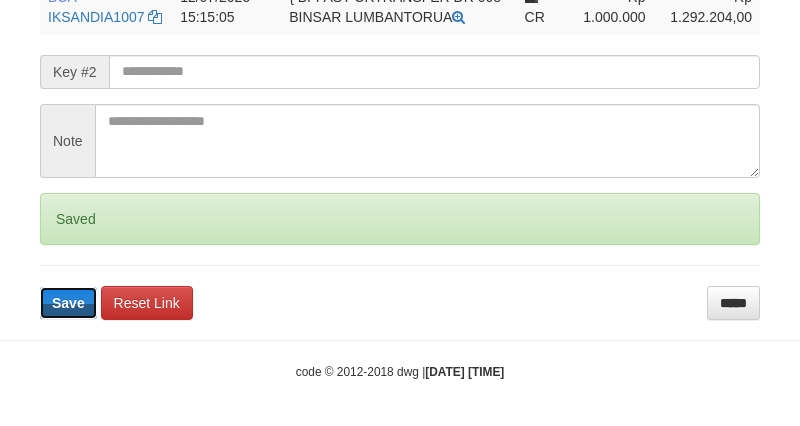 drag, startPoint x: 66, startPoint y: 297, endPoint x: 62, endPoint y: 316, distance: 19.416489 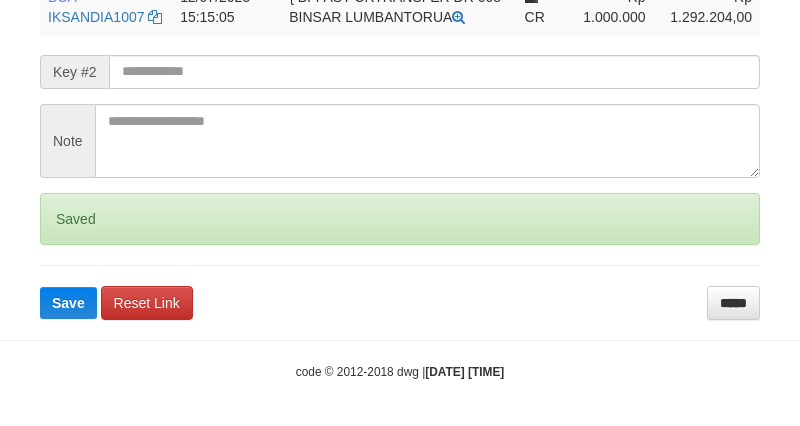 scroll, scrollTop: 564, scrollLeft: 0, axis: vertical 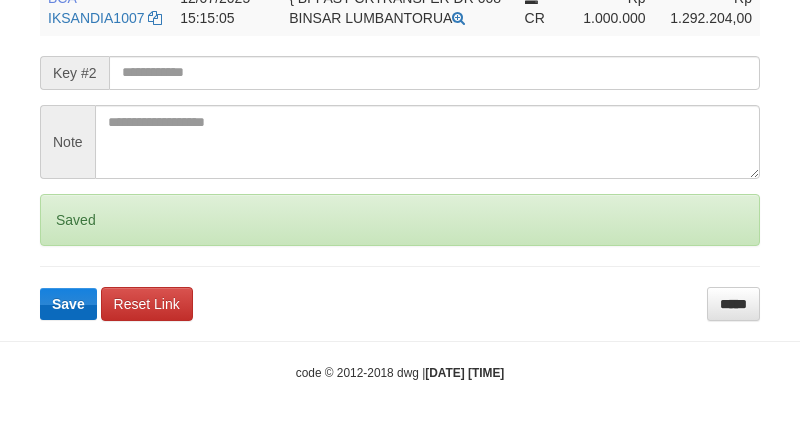 click on "Save" at bounding box center [68, 304] 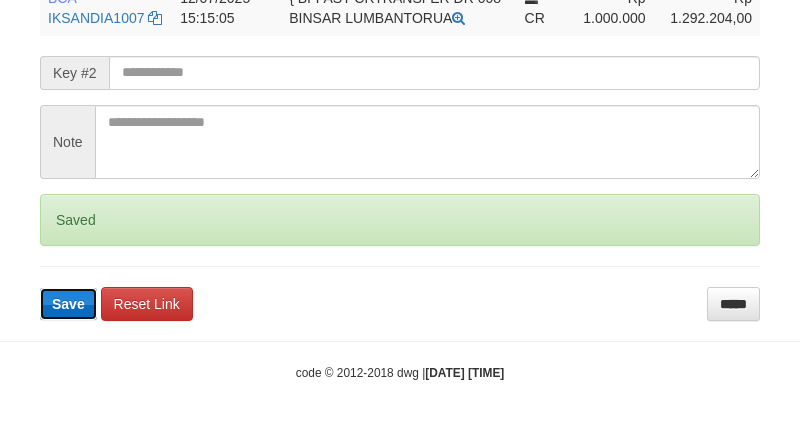 click on "Save" at bounding box center [68, 304] 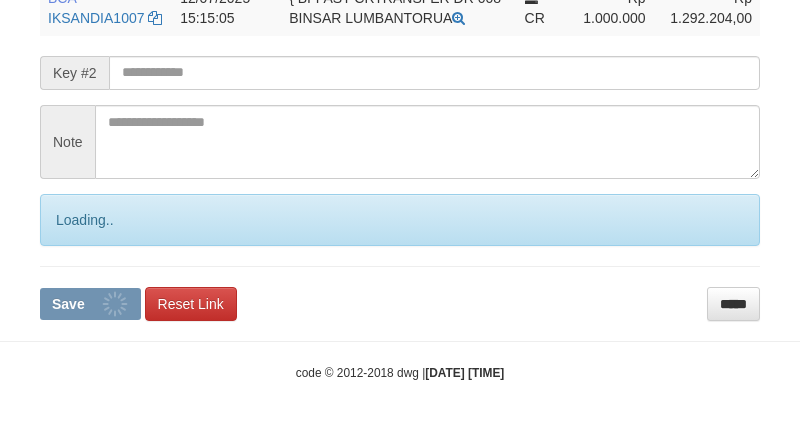 click on "Deposit Detail
Game/API
Trans ID
Date Trans.
User ID
Bank Acc. Name
Bank Acc. Number
Amount
ZEUS138
83474605
12/07/2025 15:14:00
BINSARSH
BINSAR LUMBANTORUAN
MANDIRI
1080012471000
Rp 1,000,000
Manual Link History
#
Admin
Key #1
Key #2
Note
Date
1
aafsoksela
mutasi_20250712_4118|111
12-07-2025 15:15:12
Account
Date
Description
Type
Amount
Balance
BCA
IKSANDIA1007
CR CR" at bounding box center (400, -66) 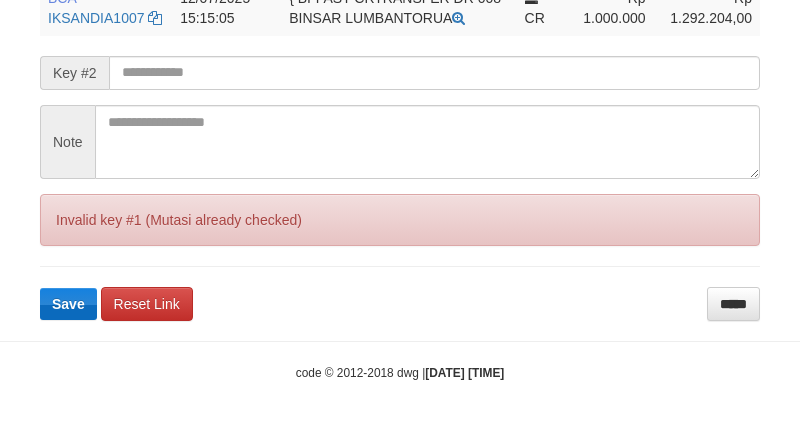 scroll, scrollTop: 563, scrollLeft: 0, axis: vertical 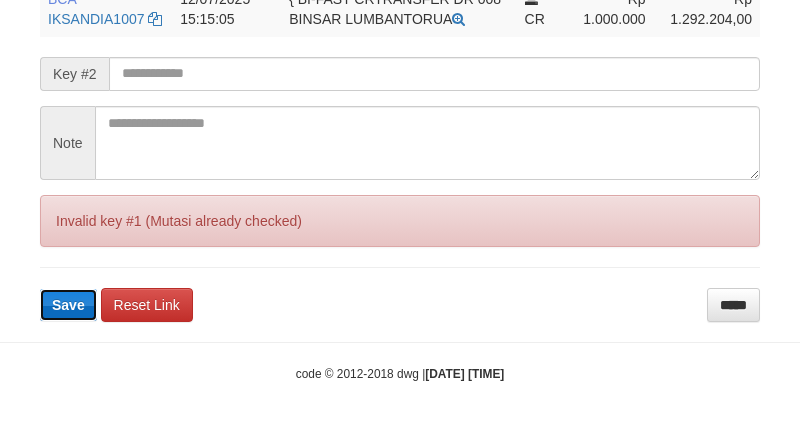 click on "Save" at bounding box center (68, 305) 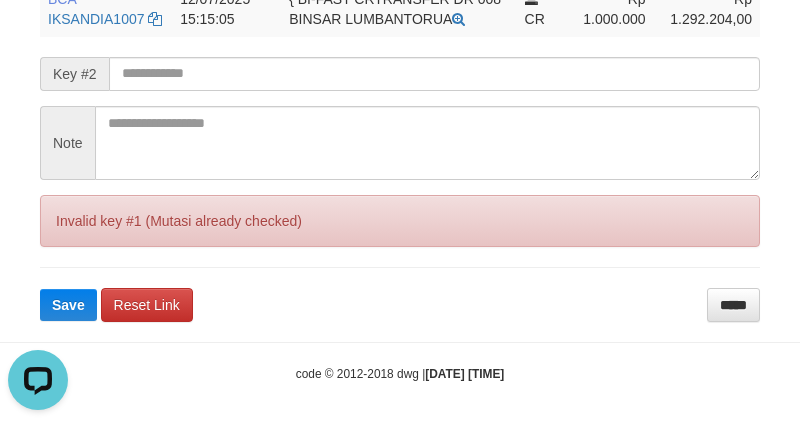 scroll, scrollTop: 0, scrollLeft: 0, axis: both 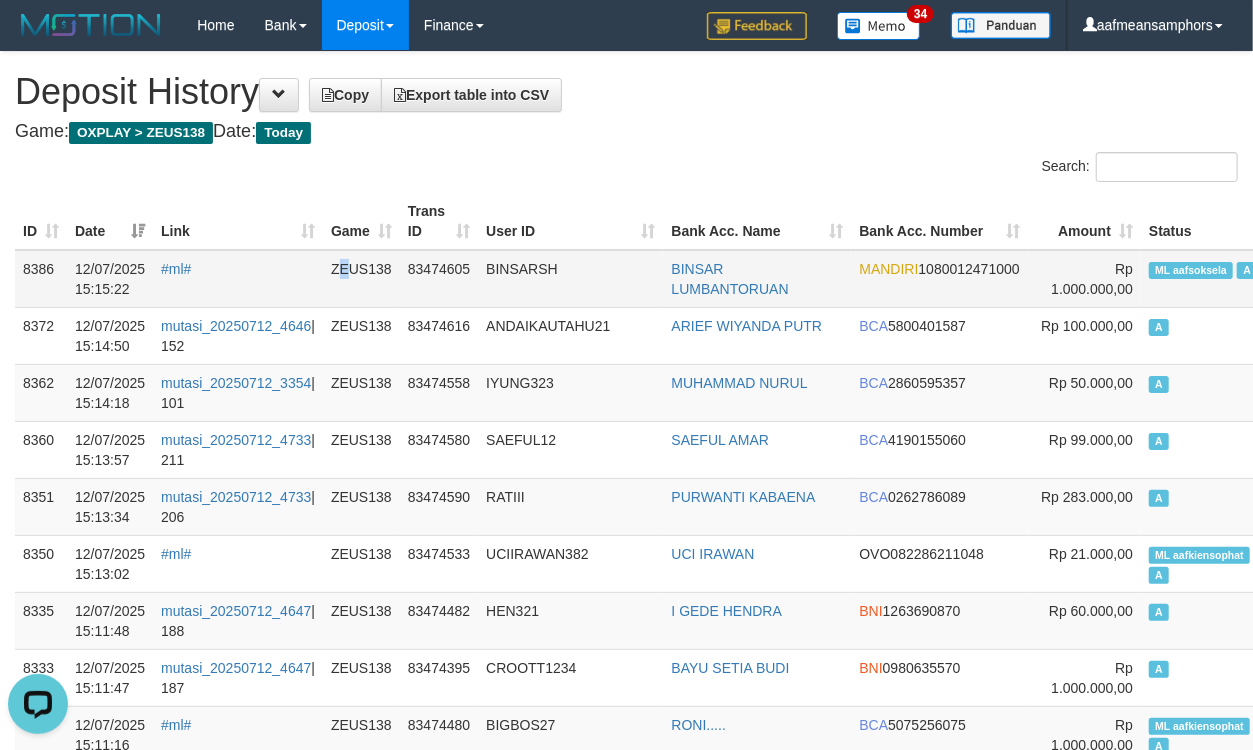 click on "ZEUS138" at bounding box center (361, 279) 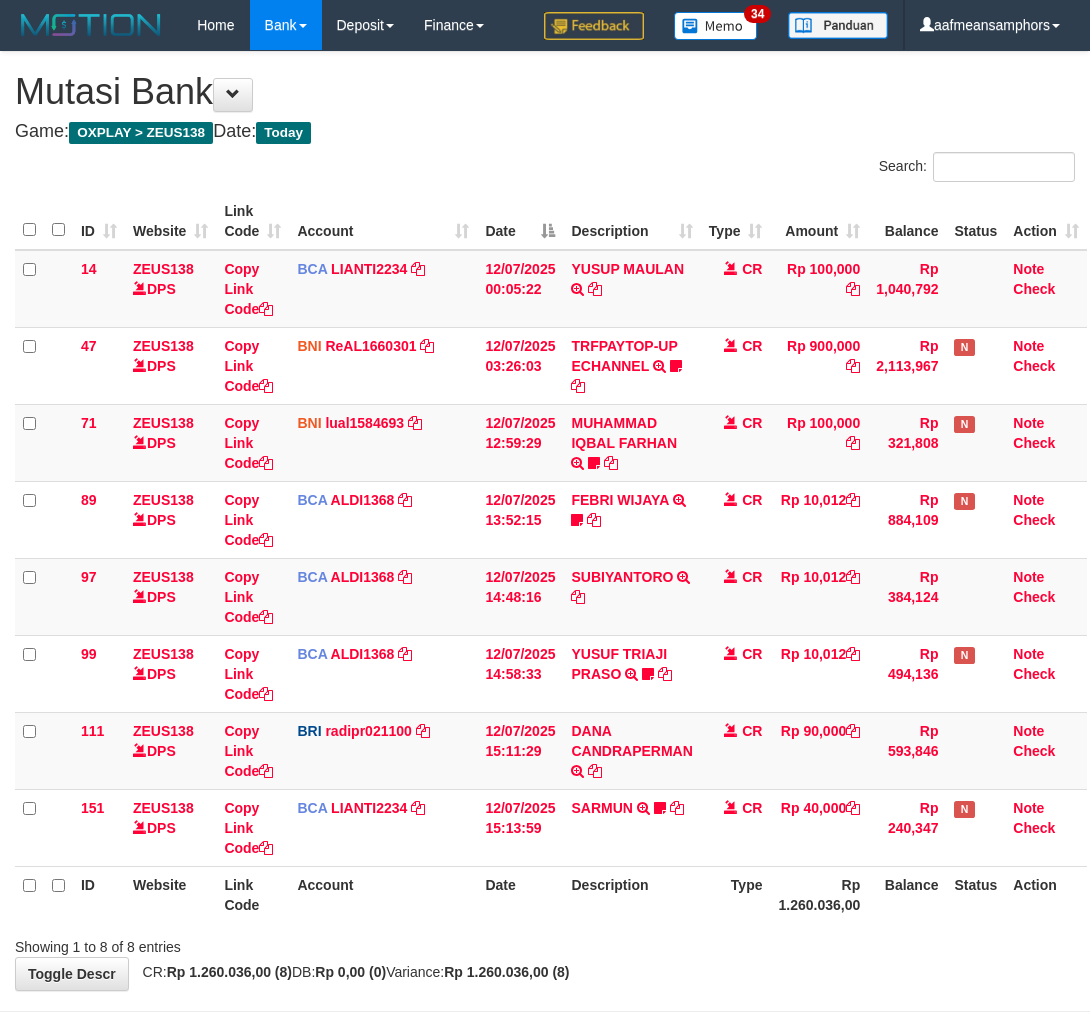 scroll, scrollTop: 81, scrollLeft: 0, axis: vertical 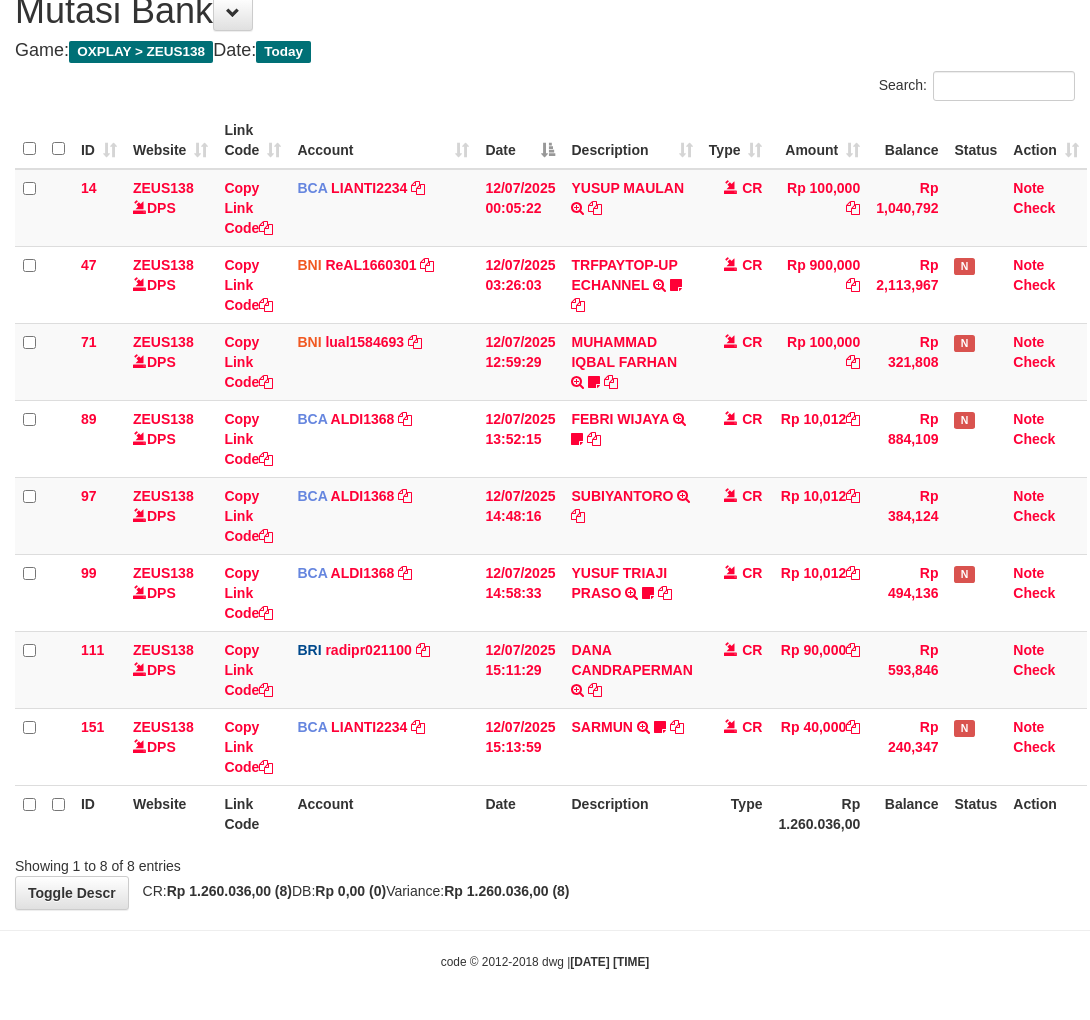 click on "Showing 1 to 8 of 8 entries" at bounding box center [545, 862] 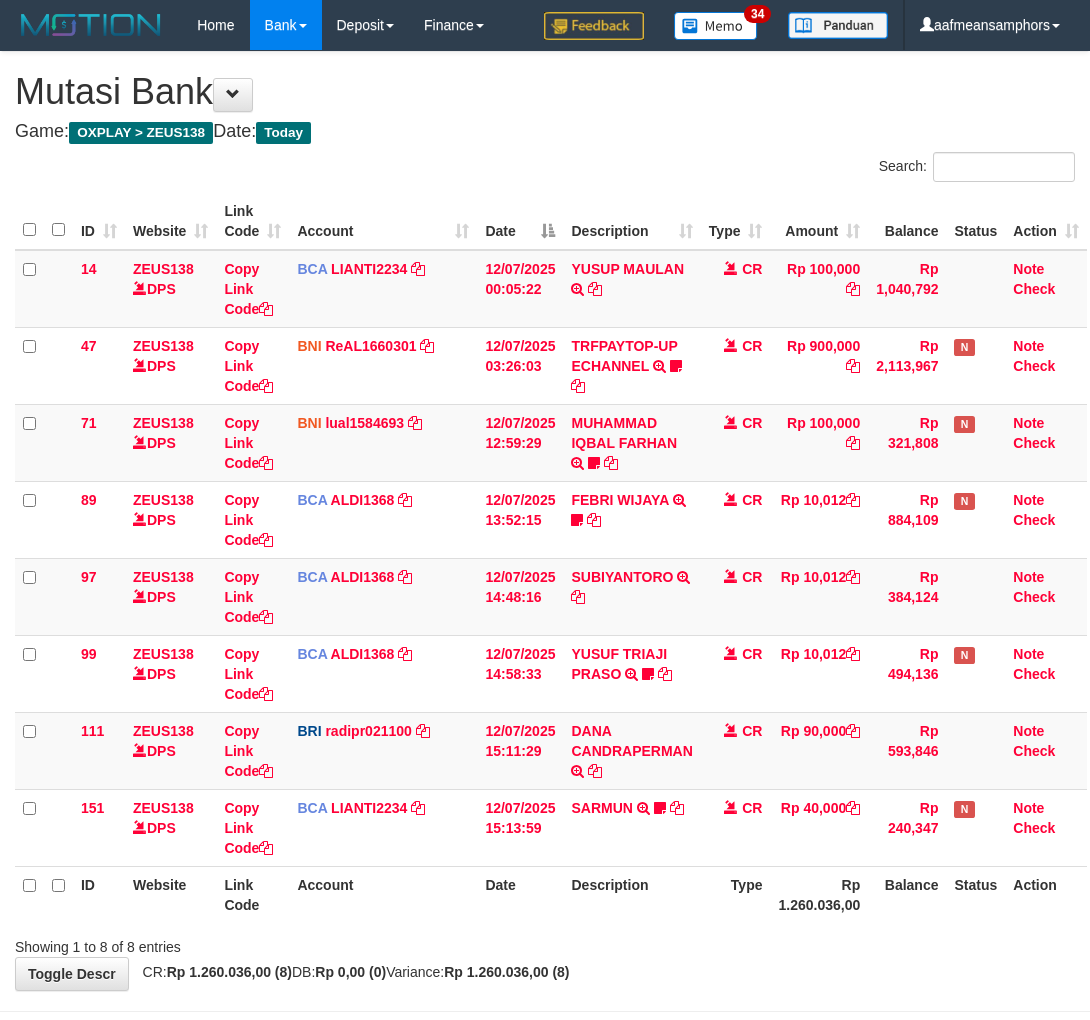 scroll, scrollTop: 81, scrollLeft: 0, axis: vertical 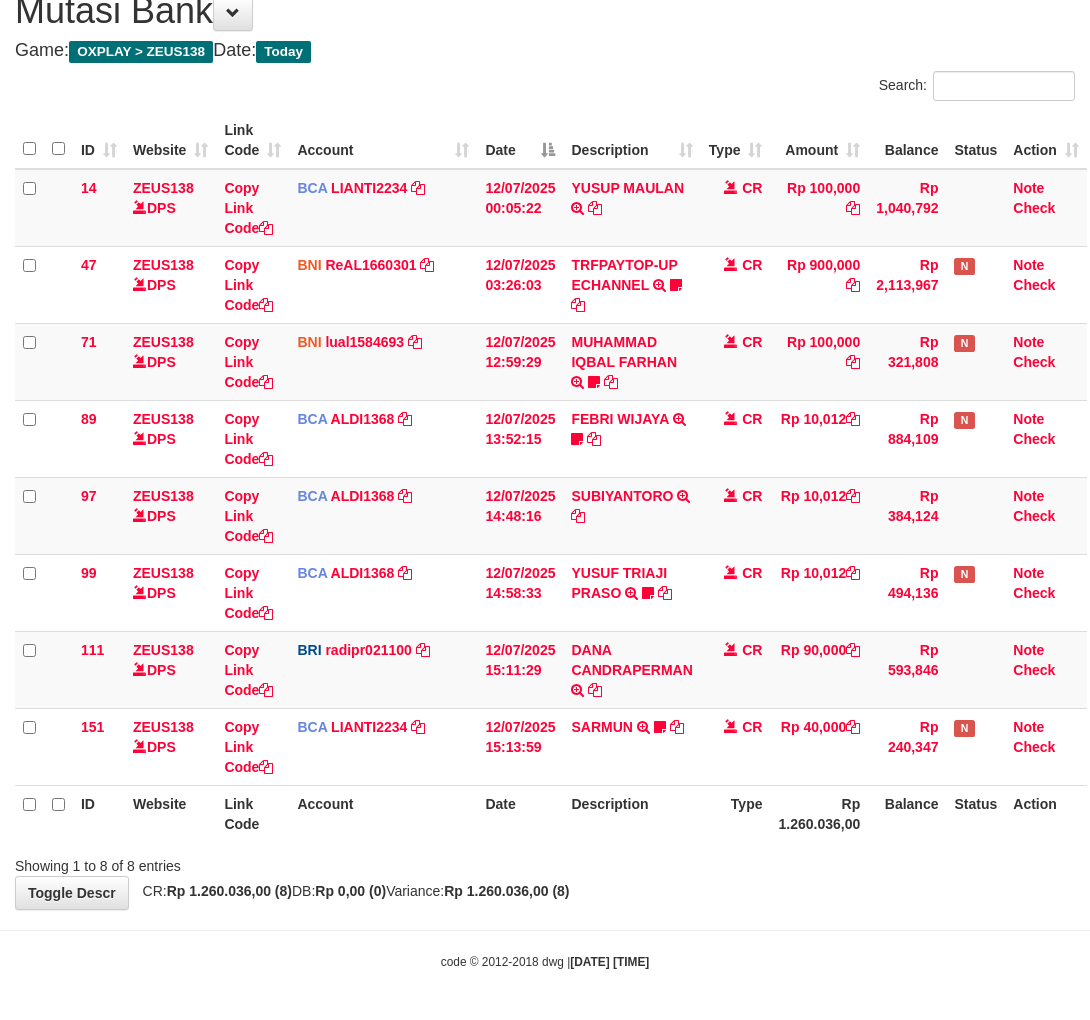 click on "Showing 1 to 8 of 8 entries" at bounding box center (545, 862) 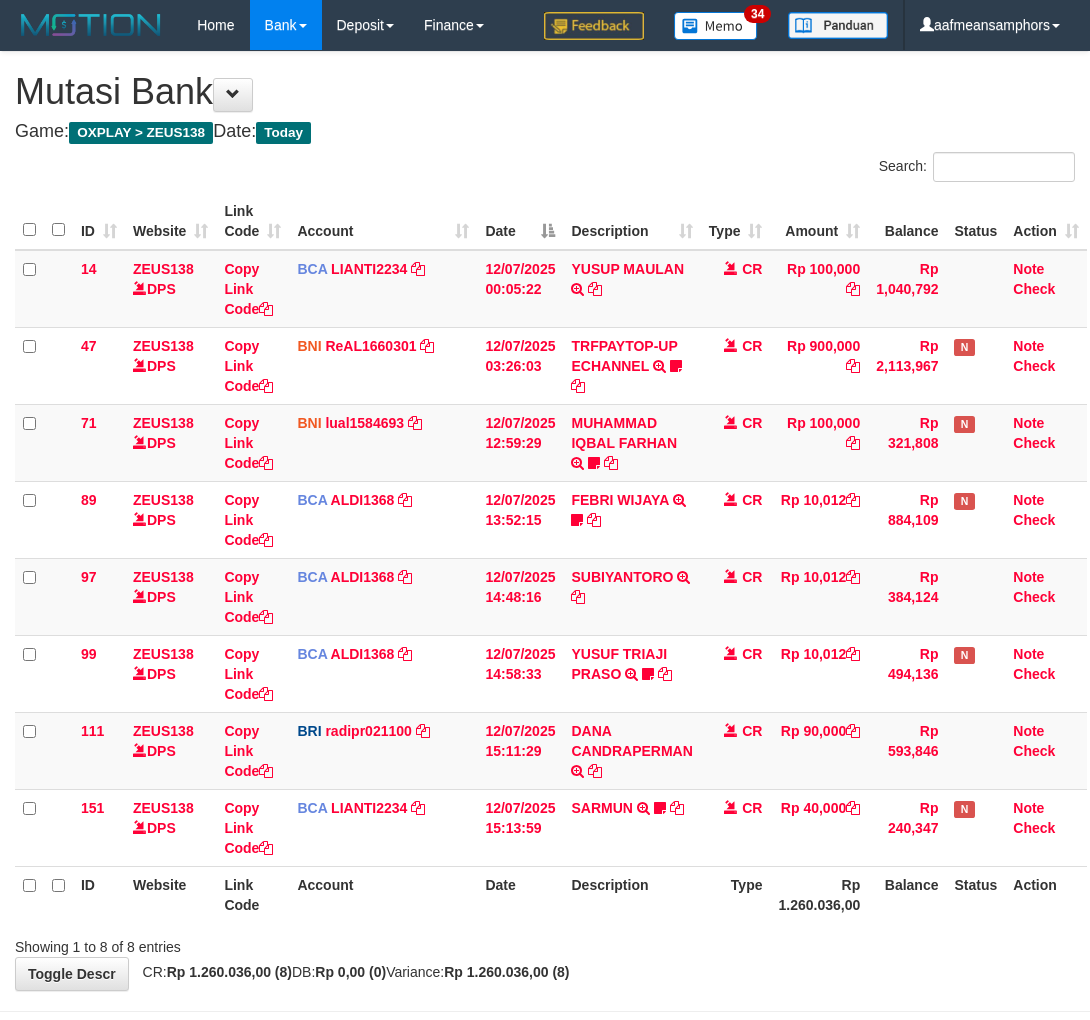 scroll, scrollTop: 81, scrollLeft: 0, axis: vertical 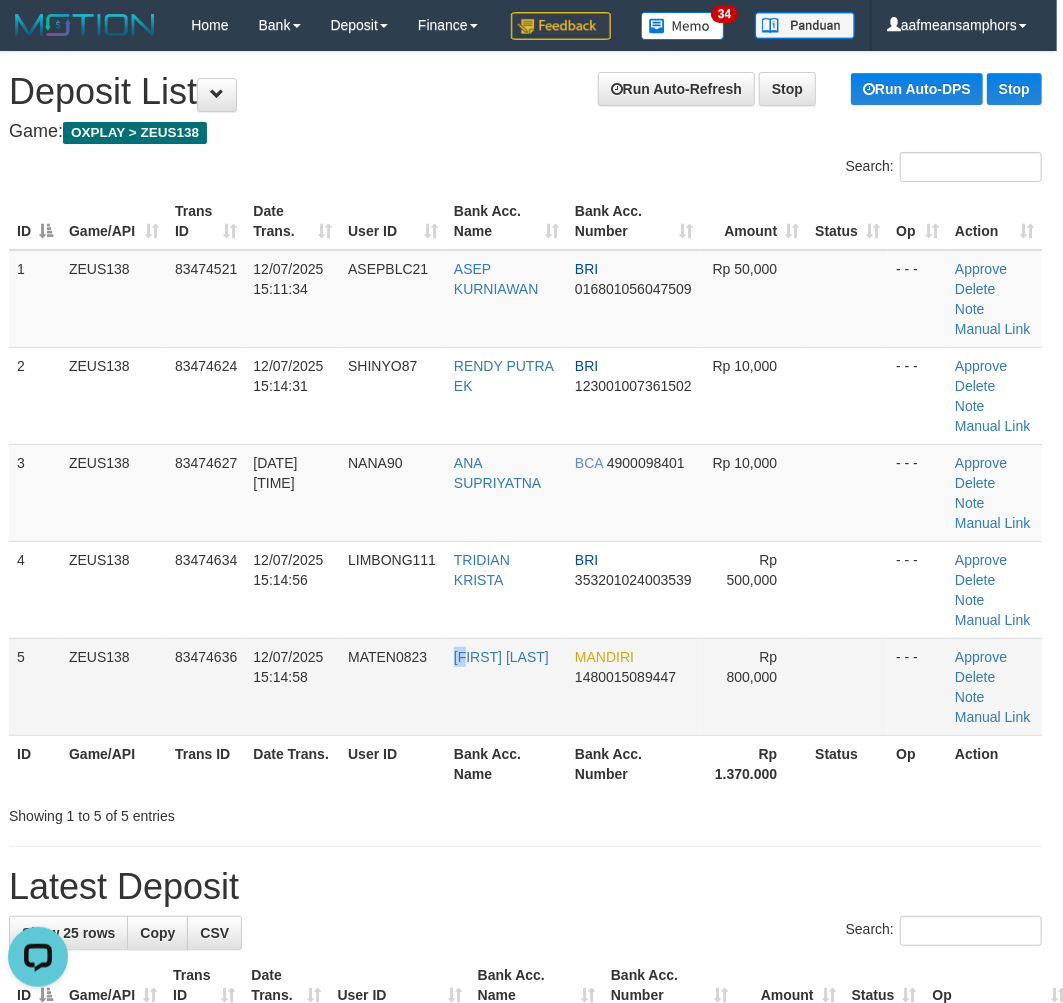 drag, startPoint x: 448, startPoint y: 773, endPoint x: 132, endPoint y: 762, distance: 316.1914 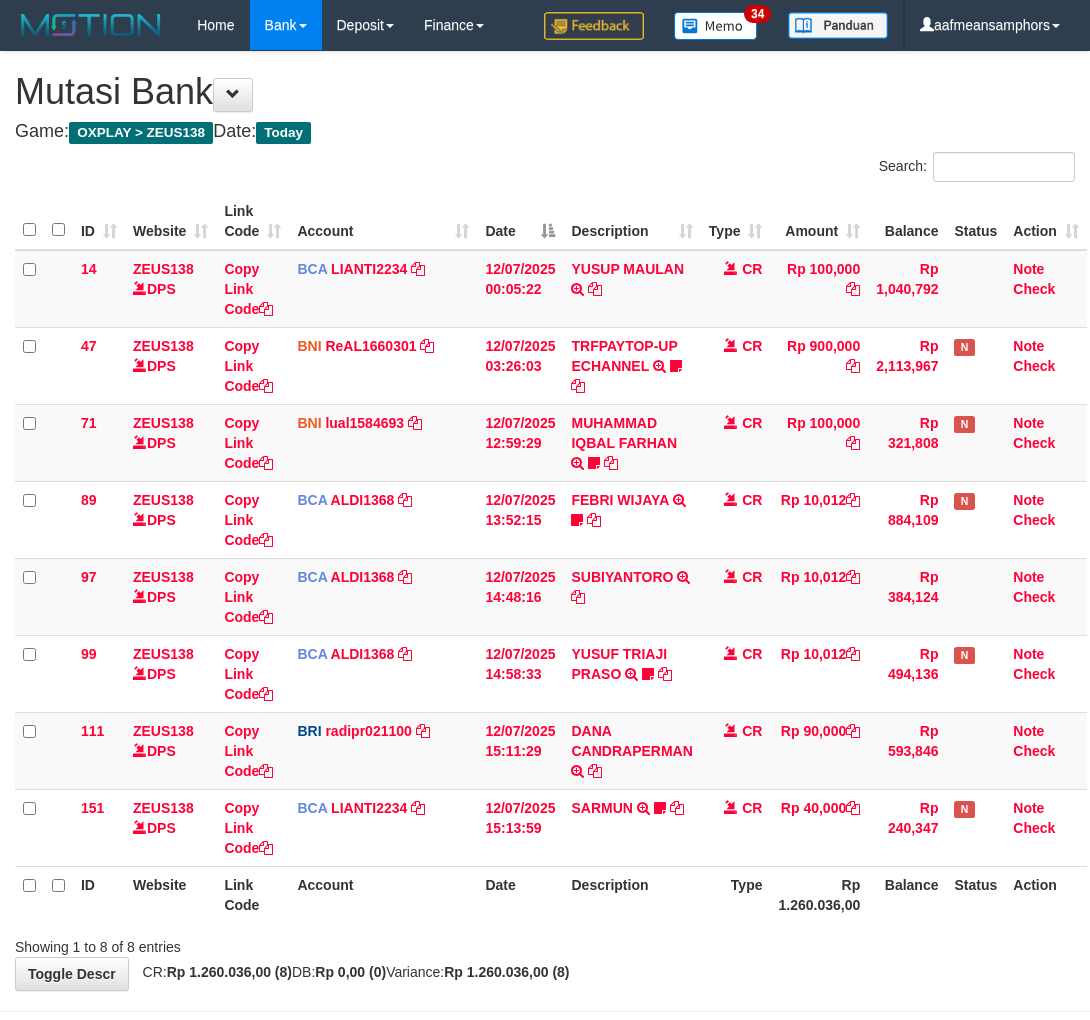 scroll, scrollTop: 81, scrollLeft: 0, axis: vertical 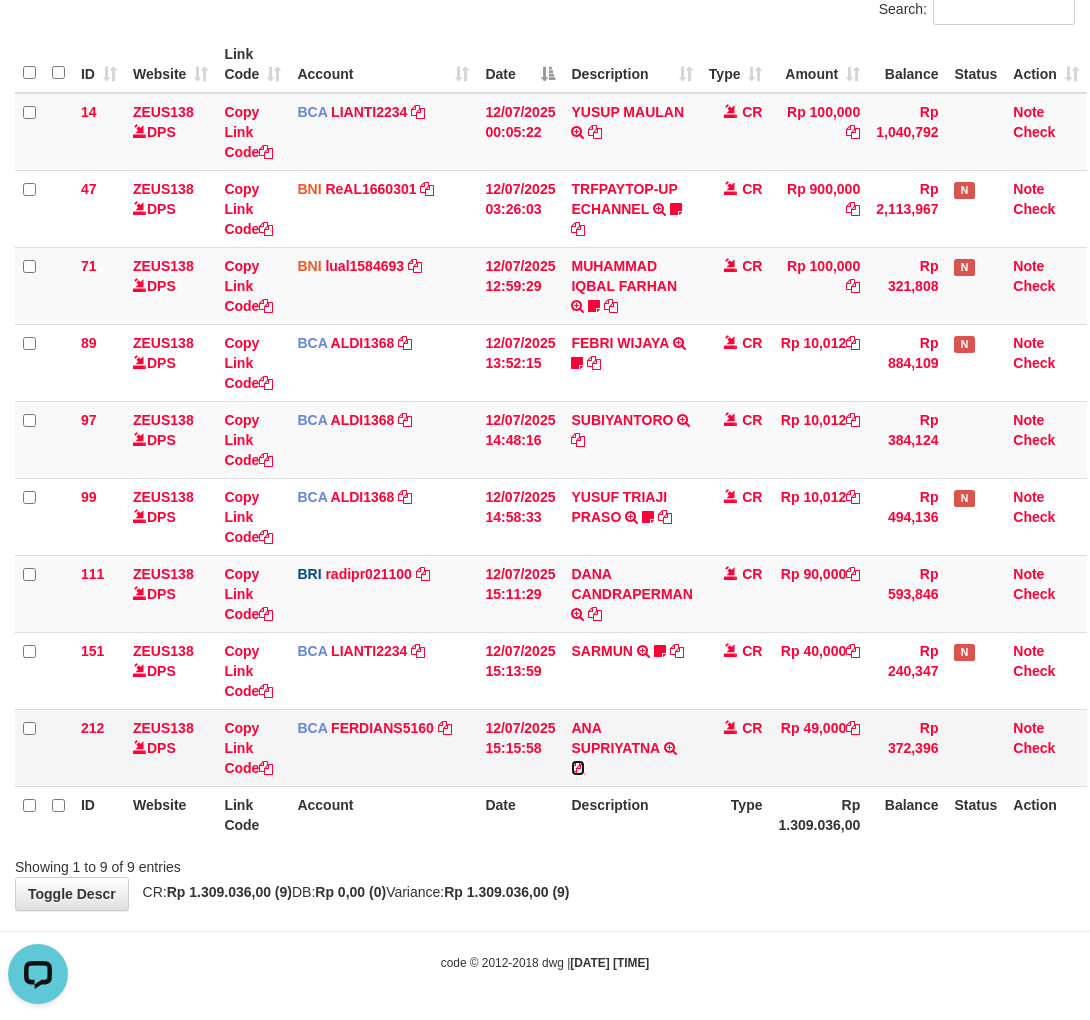 click at bounding box center (578, 768) 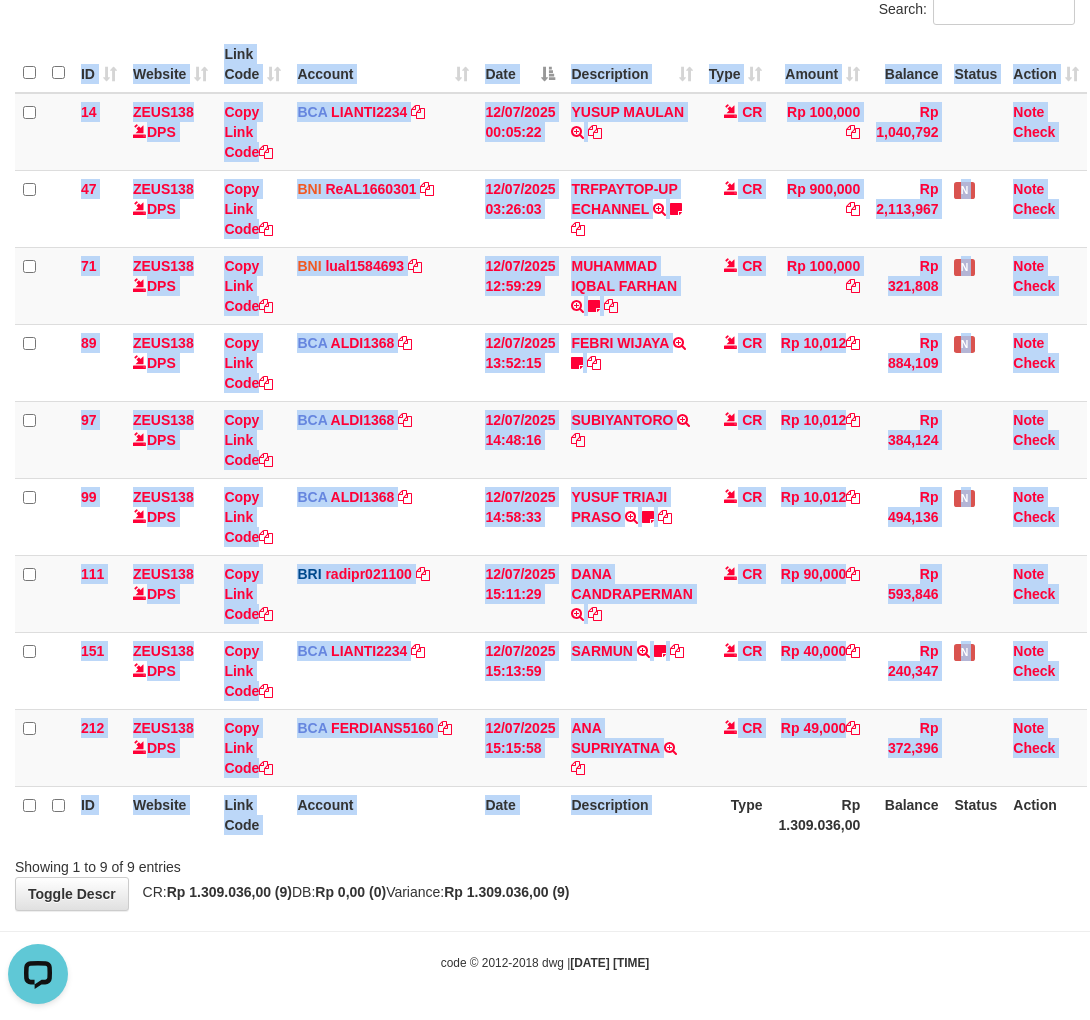 click on "ID Website Link Code Account Date Description Type Amount Balance Status Action
14
ZEUS138    DPS
Copy Link Code
BCA
LIANTI2234
DPS
YULIANTI
mutasi_20250712_4646 | 14
mutasi_20250712_4646 | 14
12/07/2025 00:05:22
YUSUP MAULAN         TRSF E-BANKING CR 1207/FTSCY/WS95051
100000.002025071262819090 TRFDN-YUSUP MAULANESPAY DEBIT INDONE
CR
Rp 100,000
Rp 1,040,792
Note
Check
47
ZEUS138    DPS
Copy Link Code
BNI
ReAL1660301" at bounding box center (545, 439) 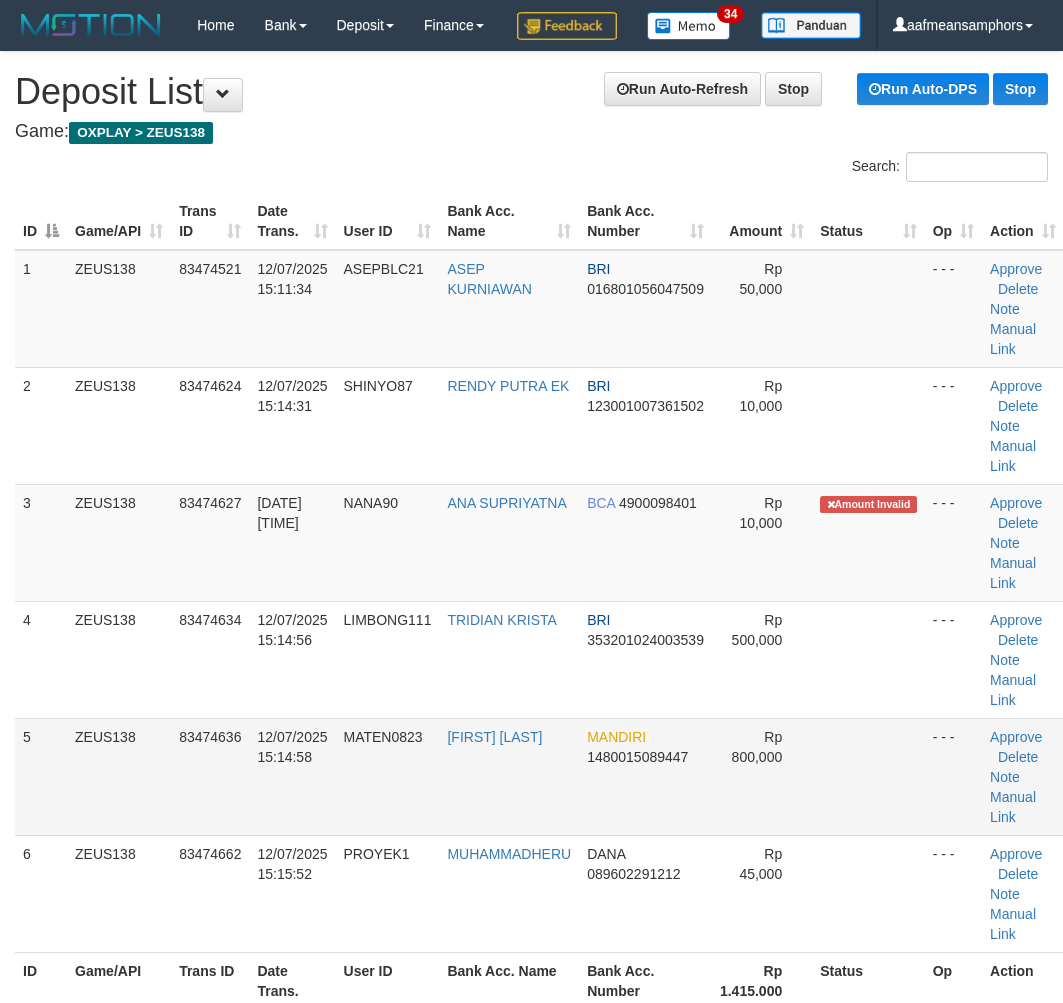 scroll, scrollTop: 0, scrollLeft: 6, axis: horizontal 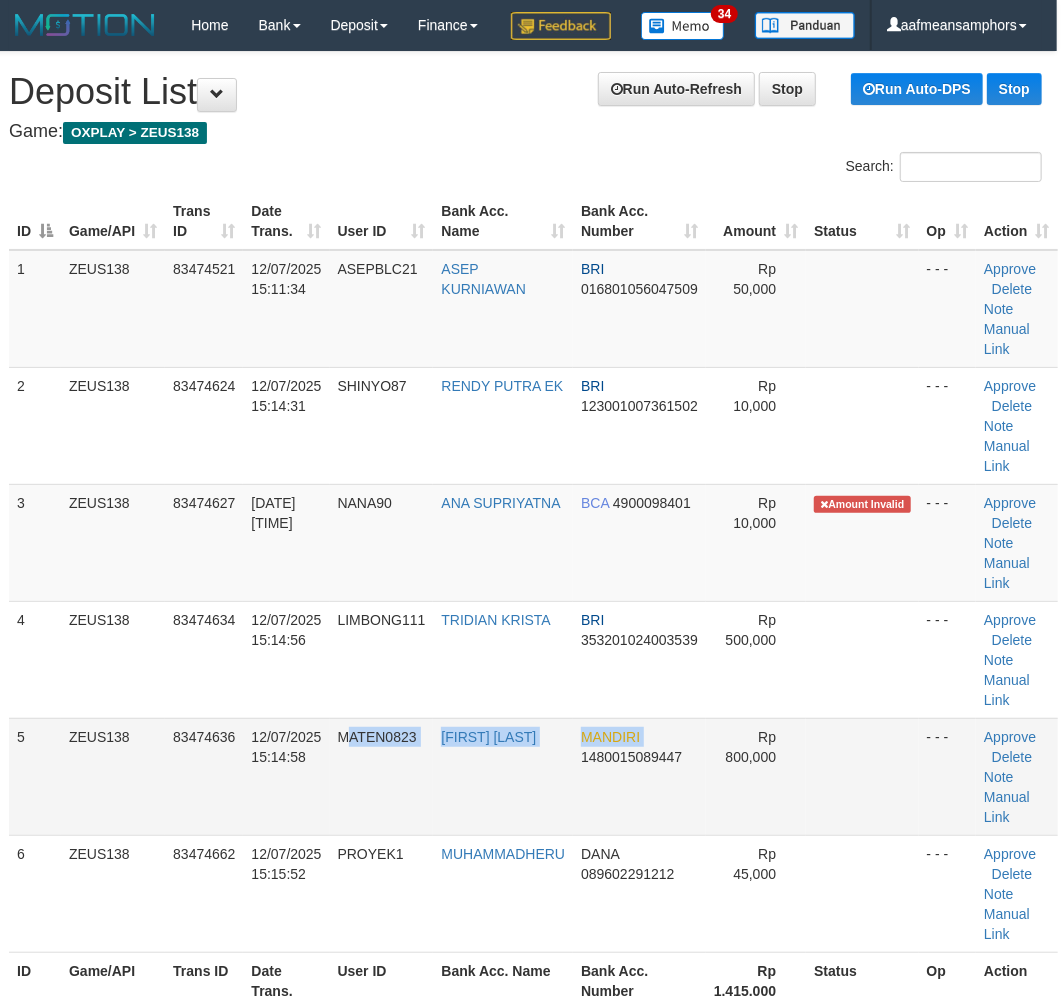 click on "5
ZEUS138
83474636
12/07/2025 15:14:58
MATEN0823
MATEUS TULU
MANDIRI
1480015089447
Rp 800,000
- - -
Approve
Delete
Note
Manual Link" 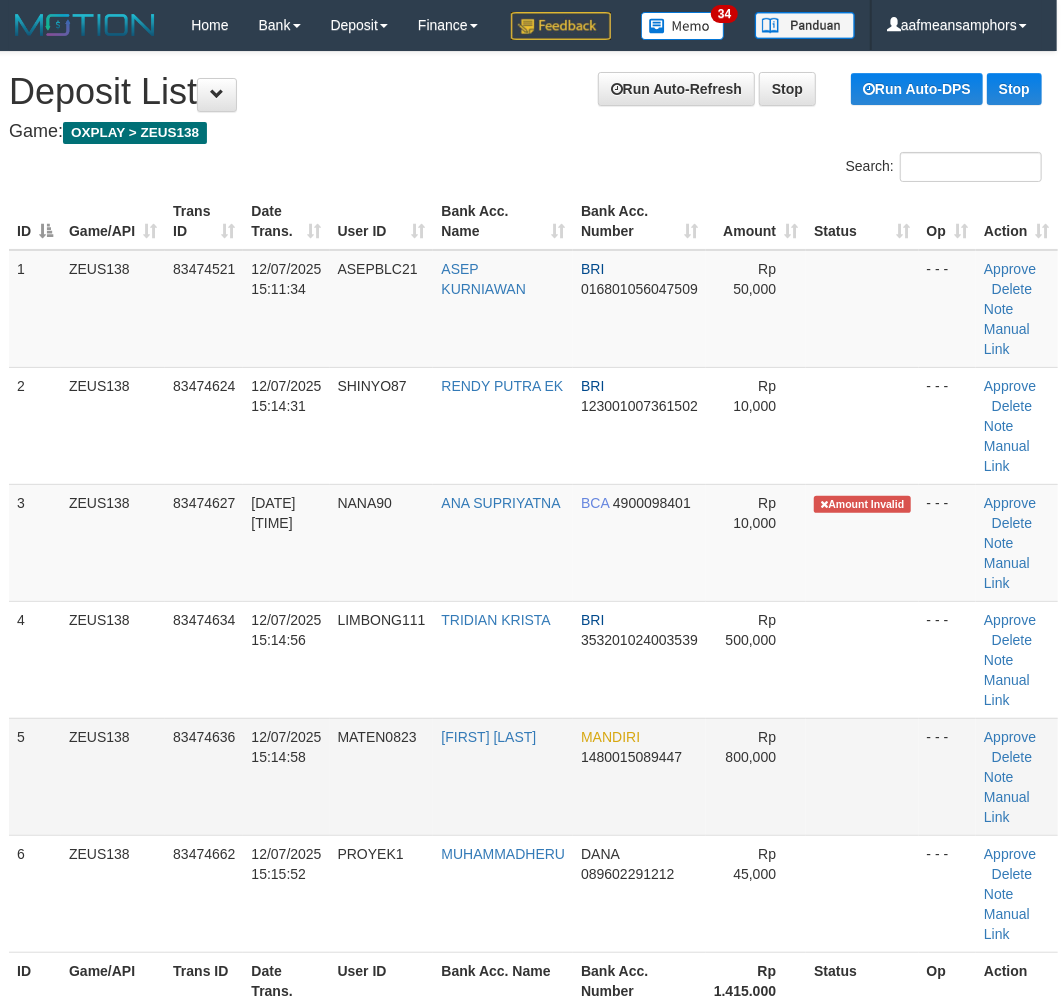click on "MATEN0823" 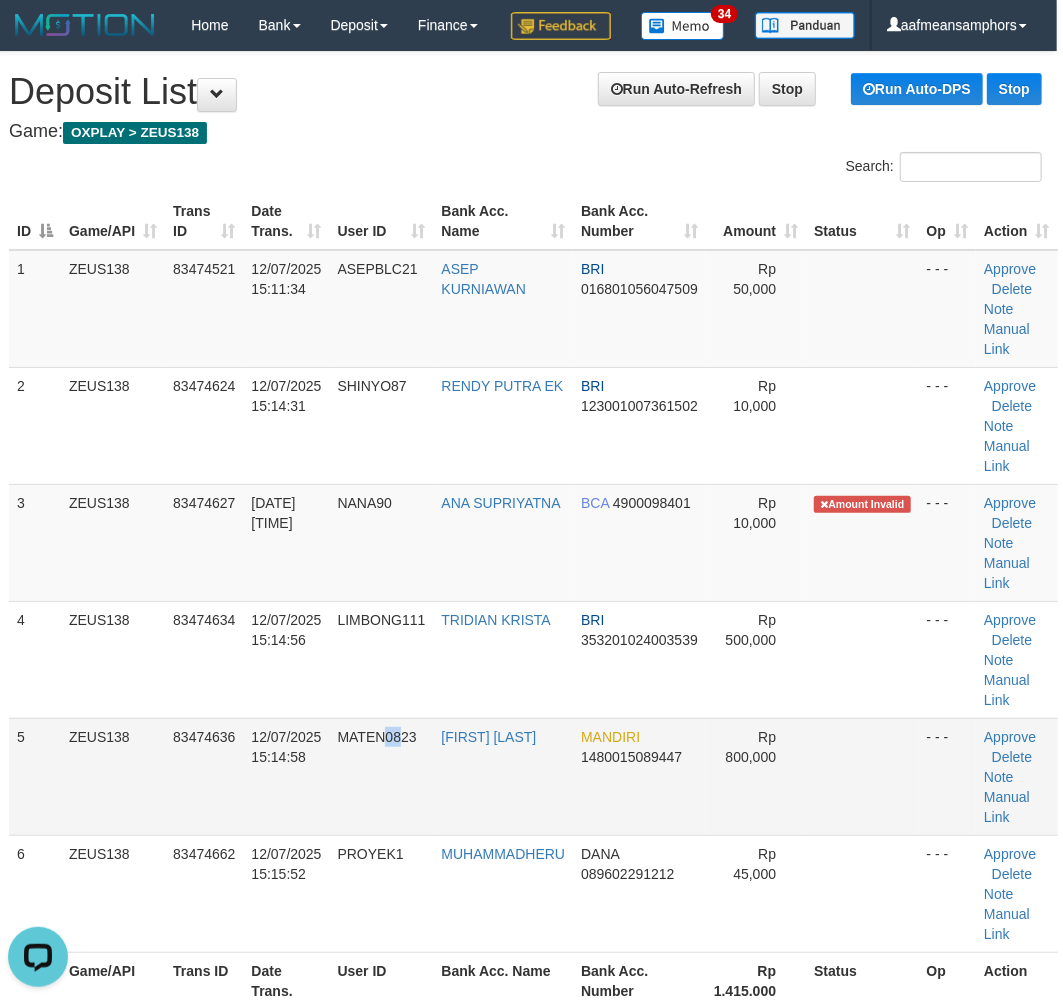 scroll, scrollTop: 0, scrollLeft: 0, axis: both 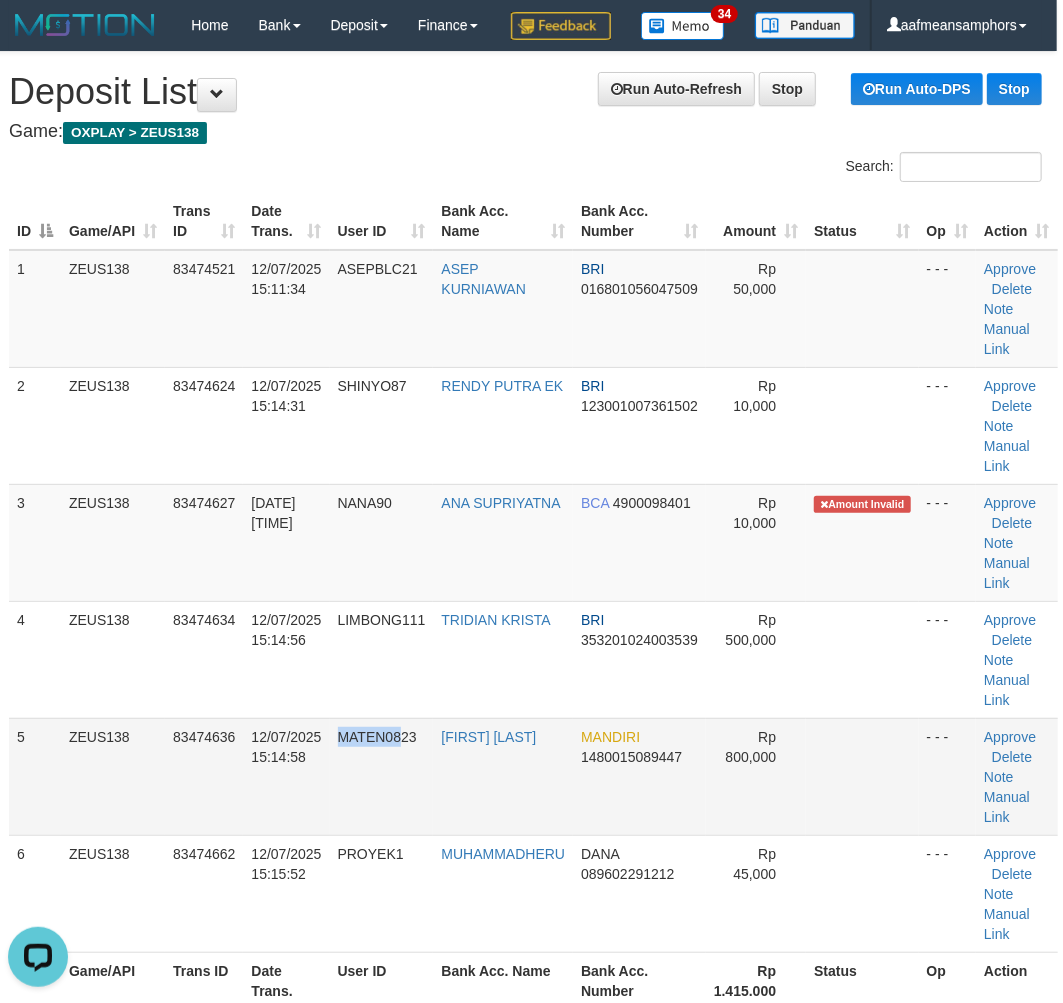 click on "MATEN0823" 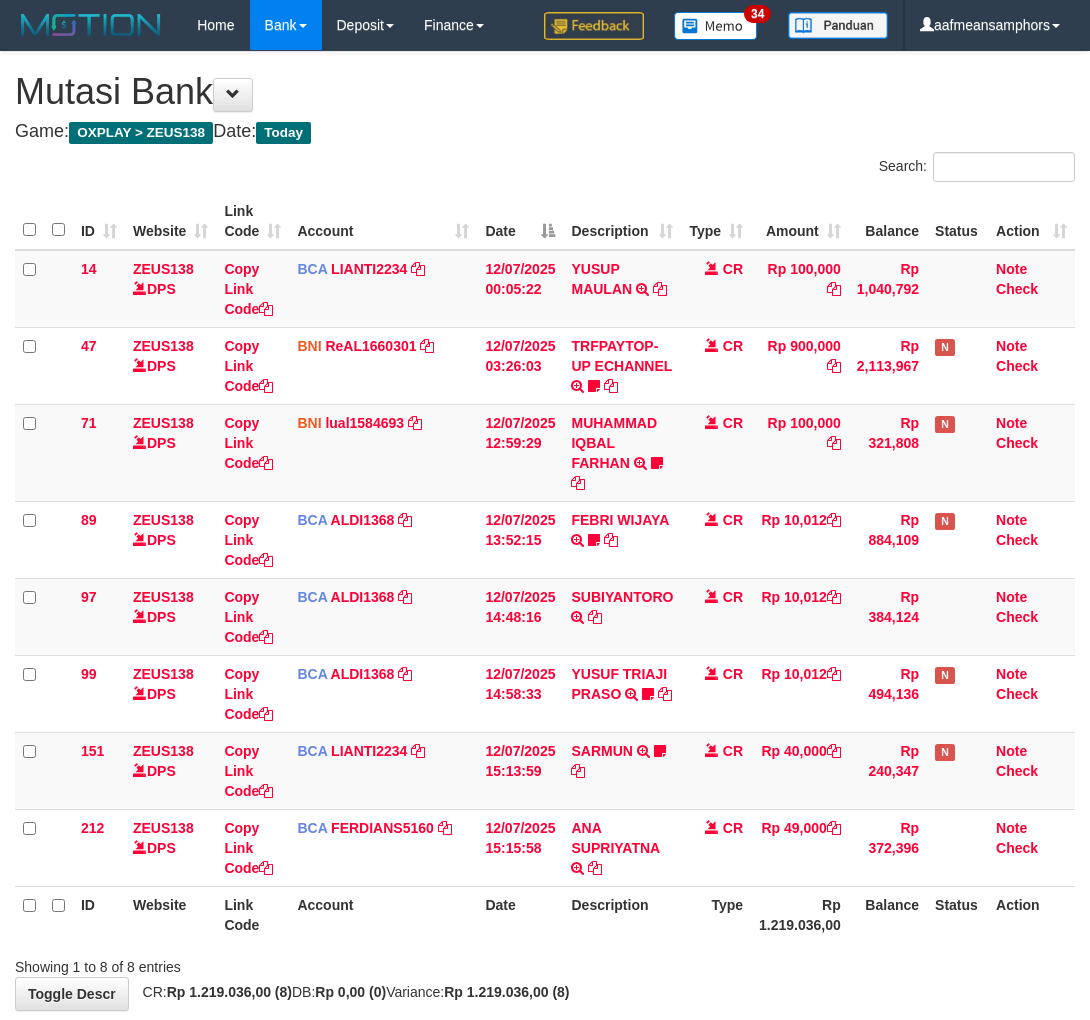 scroll, scrollTop: 72, scrollLeft: 0, axis: vertical 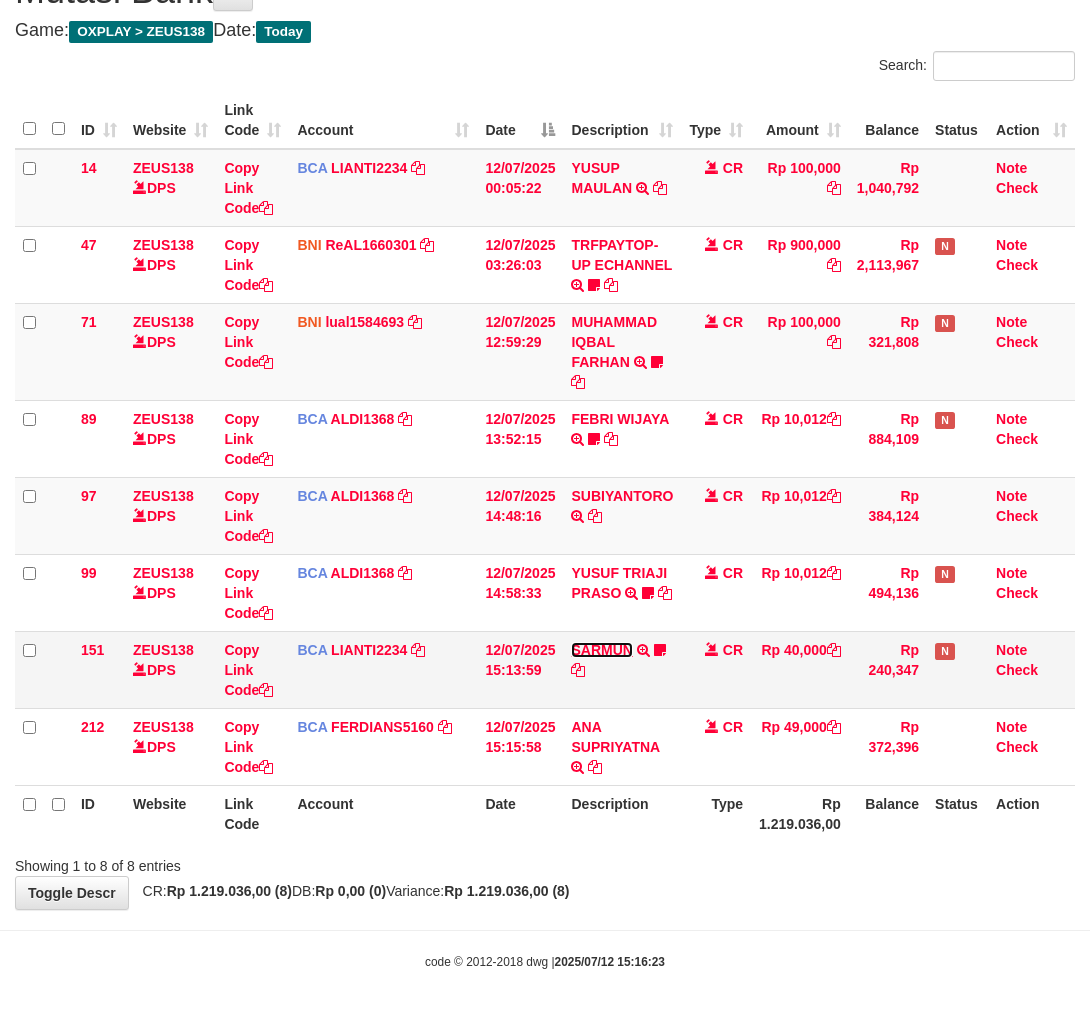 click on "SARMUN" at bounding box center [601, 650] 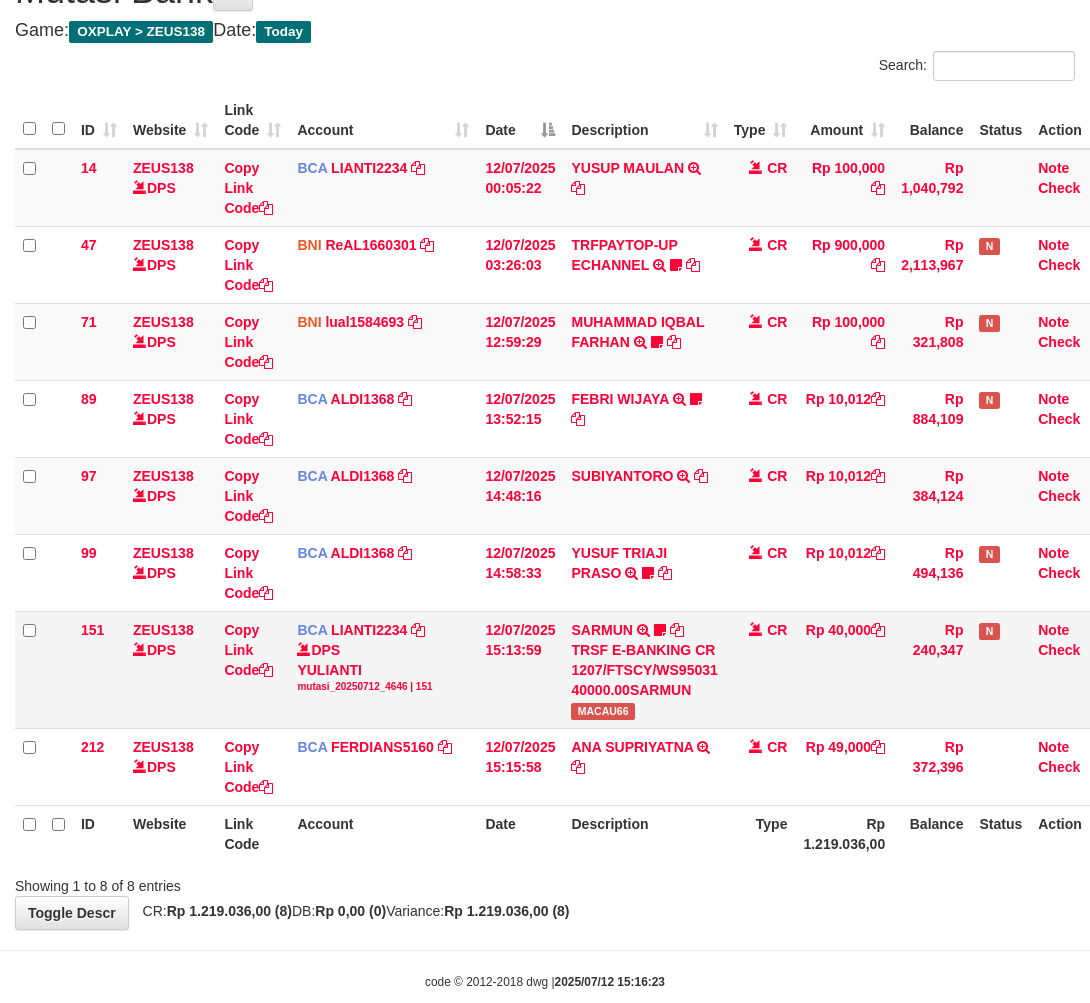 click on "MACAU66" at bounding box center [602, 711] 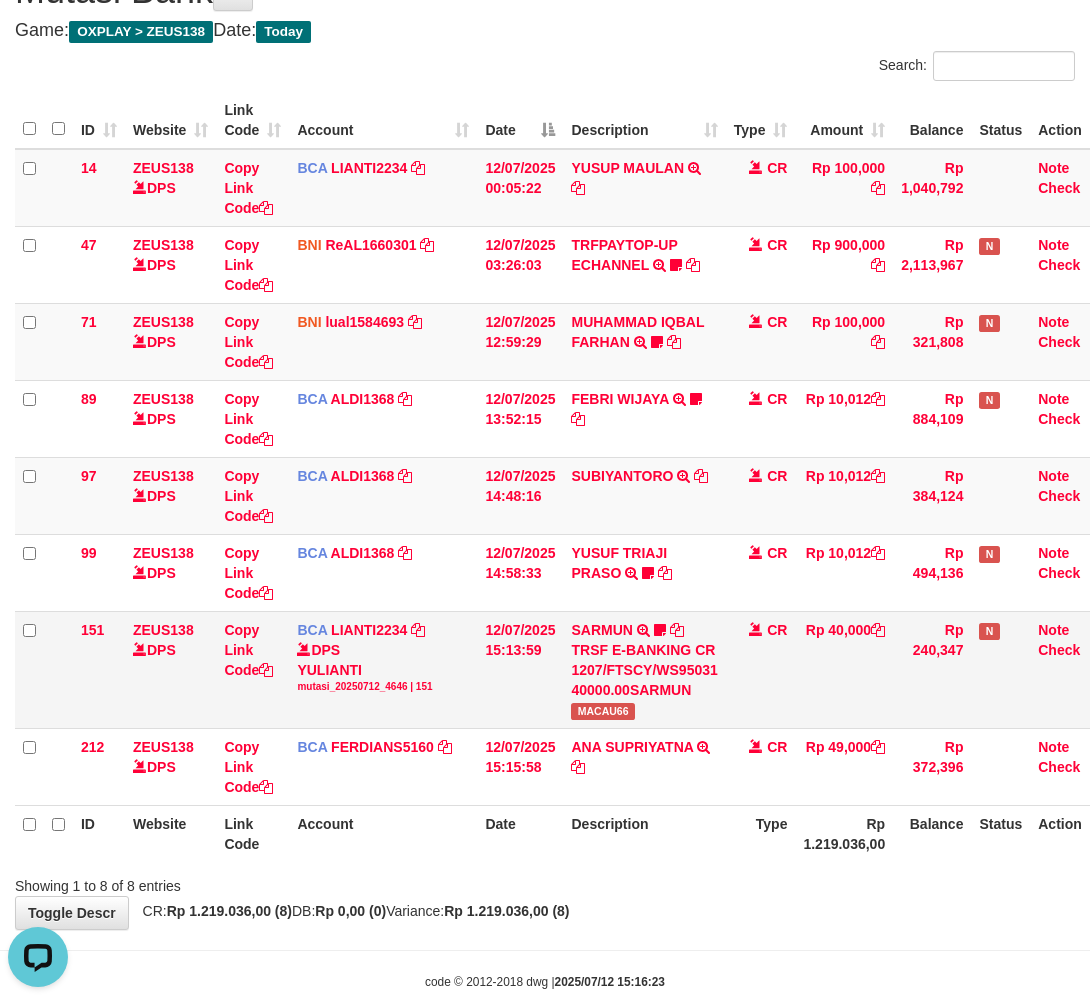 scroll, scrollTop: 0, scrollLeft: 0, axis: both 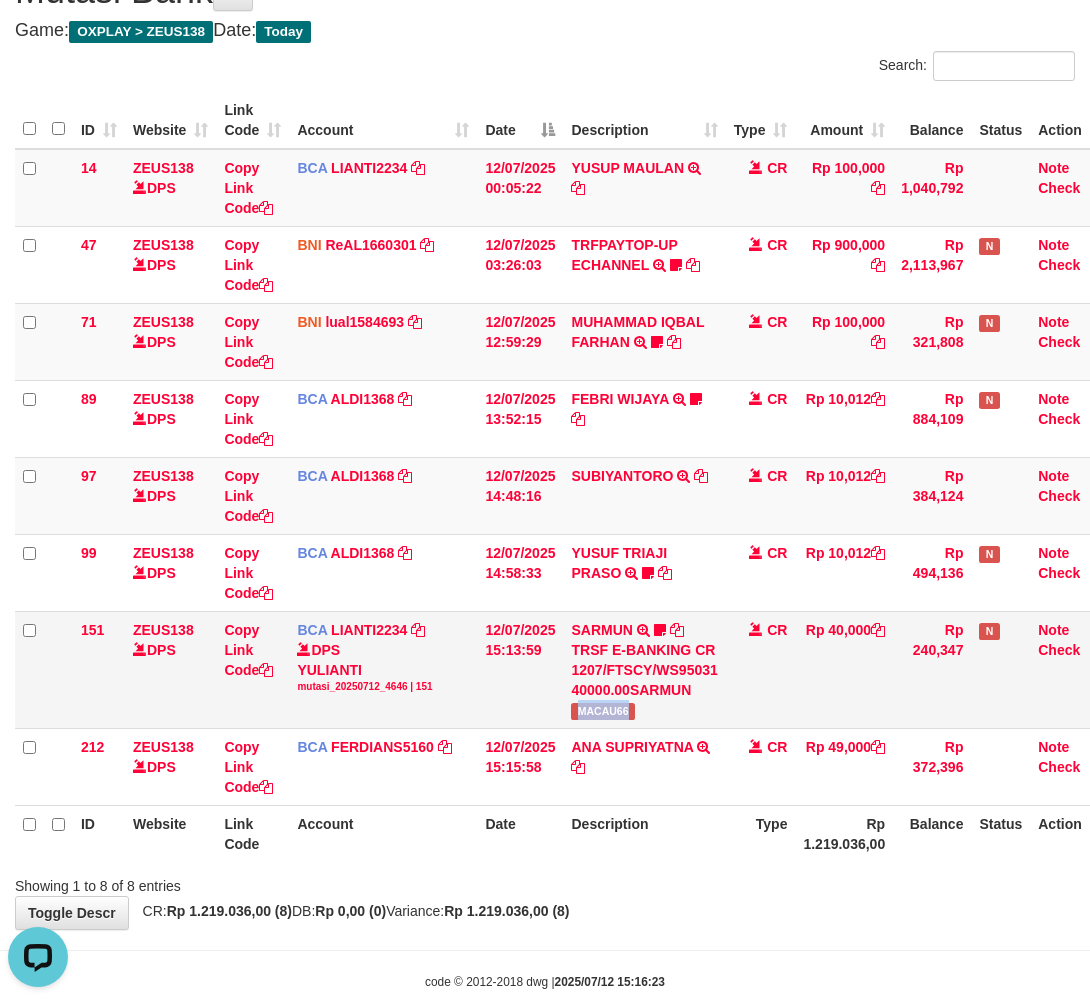 click on "MACAU66" at bounding box center [602, 711] 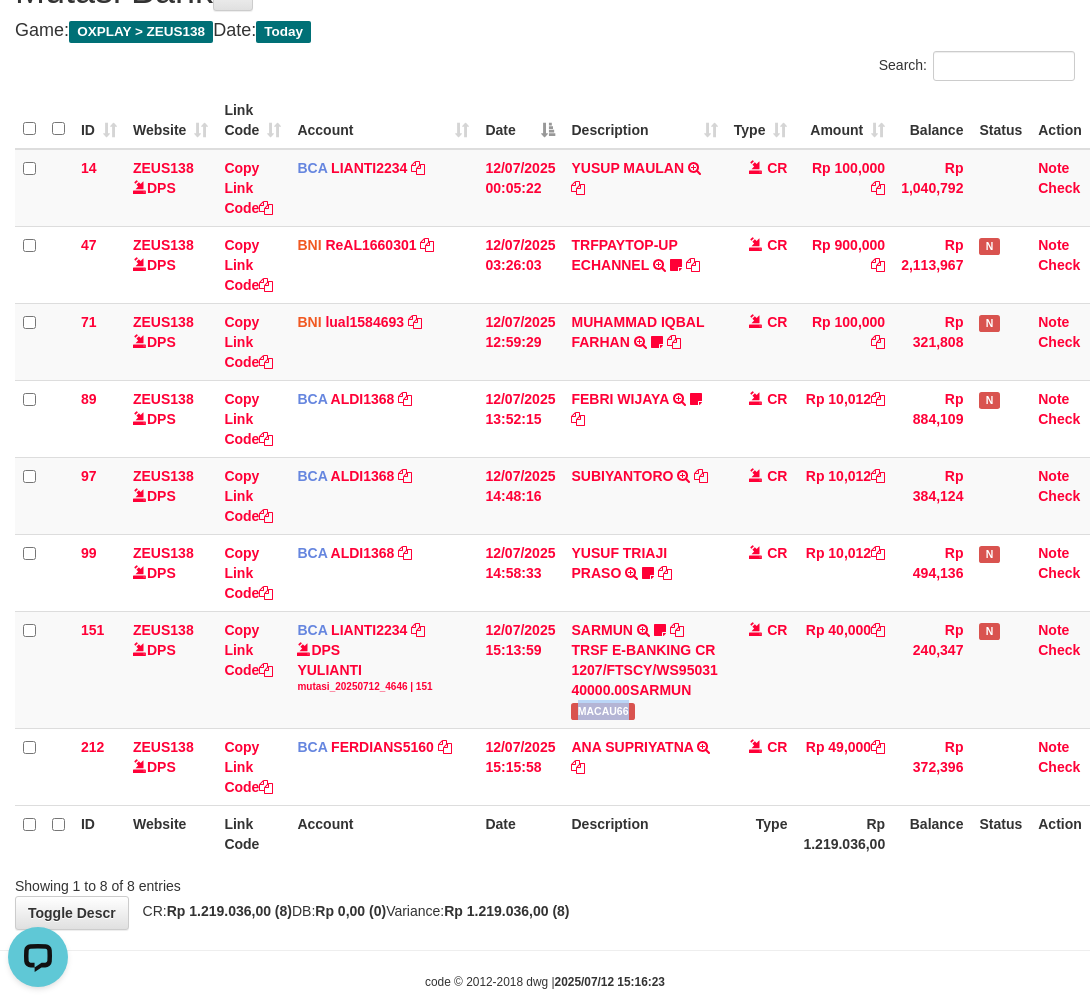 copy on "MACAU66" 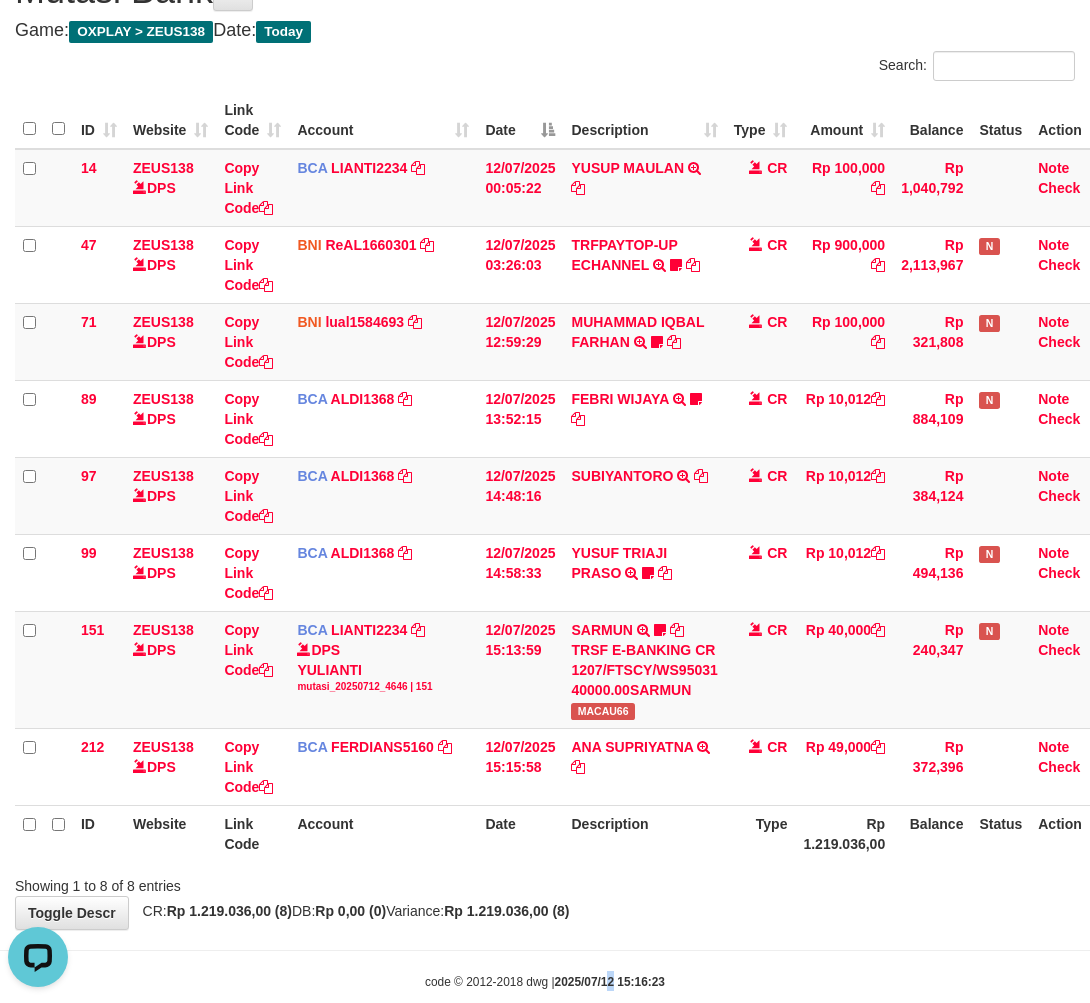 drag, startPoint x: 612, startPoint y: 966, endPoint x: 737, endPoint y: 902, distance: 140.43147 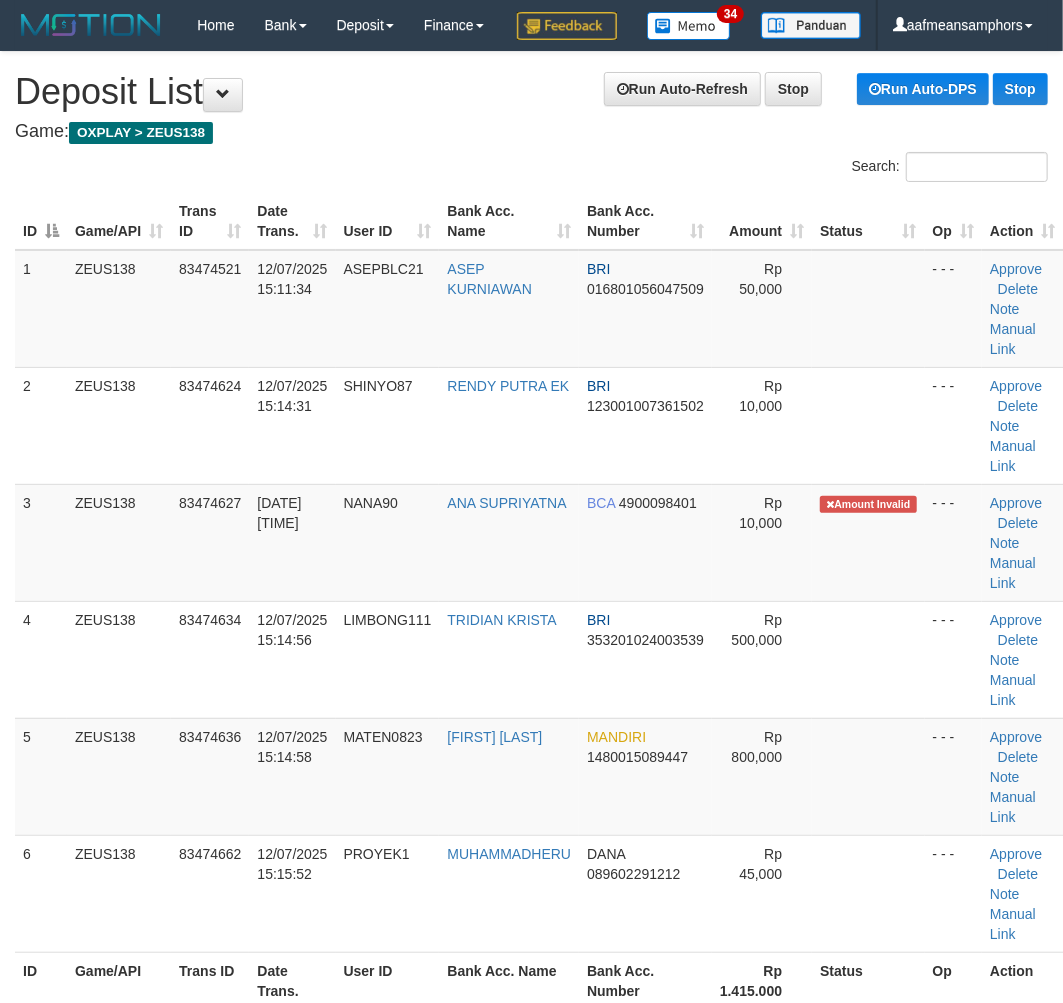 scroll, scrollTop: 0, scrollLeft: 6, axis: horizontal 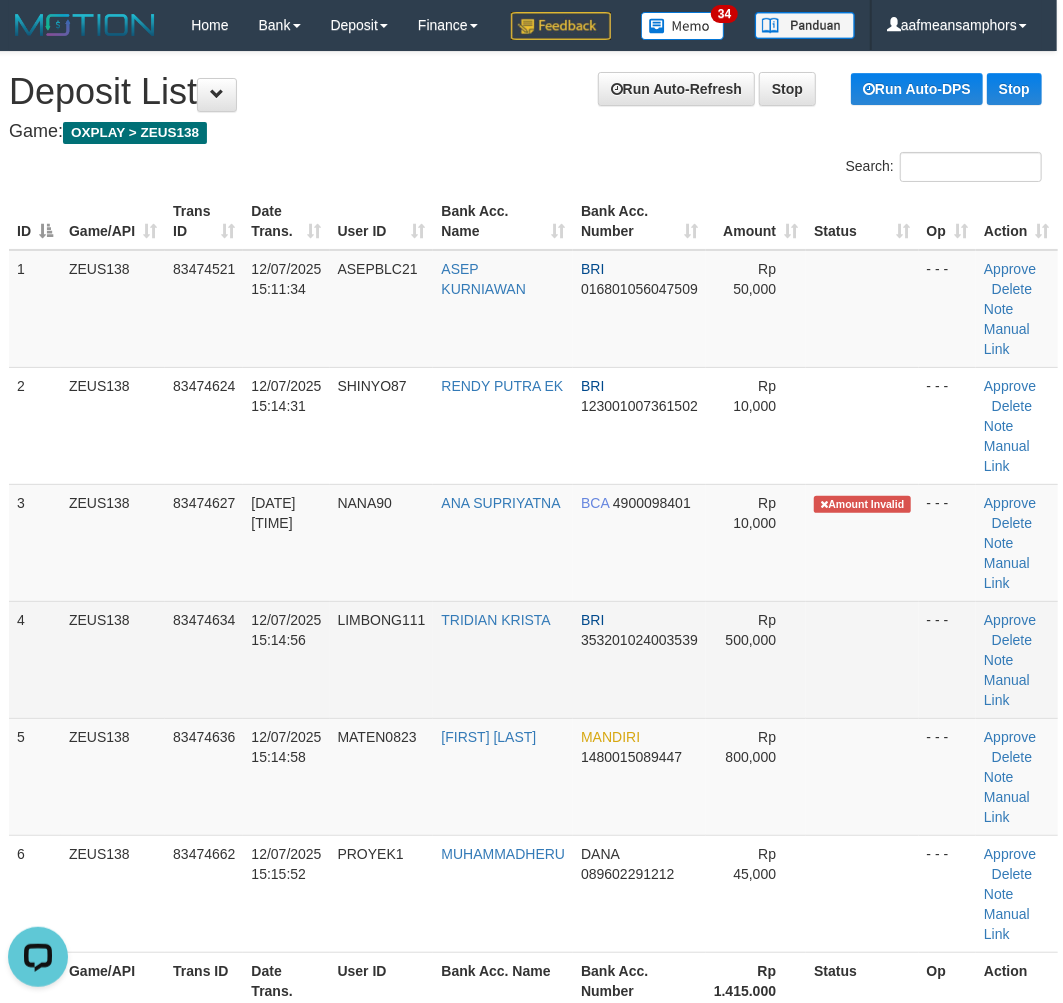 click on "4
ZEUS138
83474634
12/07/2025 15:14:56
LIMBONG111
TRIDIAN KRISTA
BRI
353201024003539
Rp 500,000
- - -
Approve
Delete
Note
Manual Link" at bounding box center [533, 659] 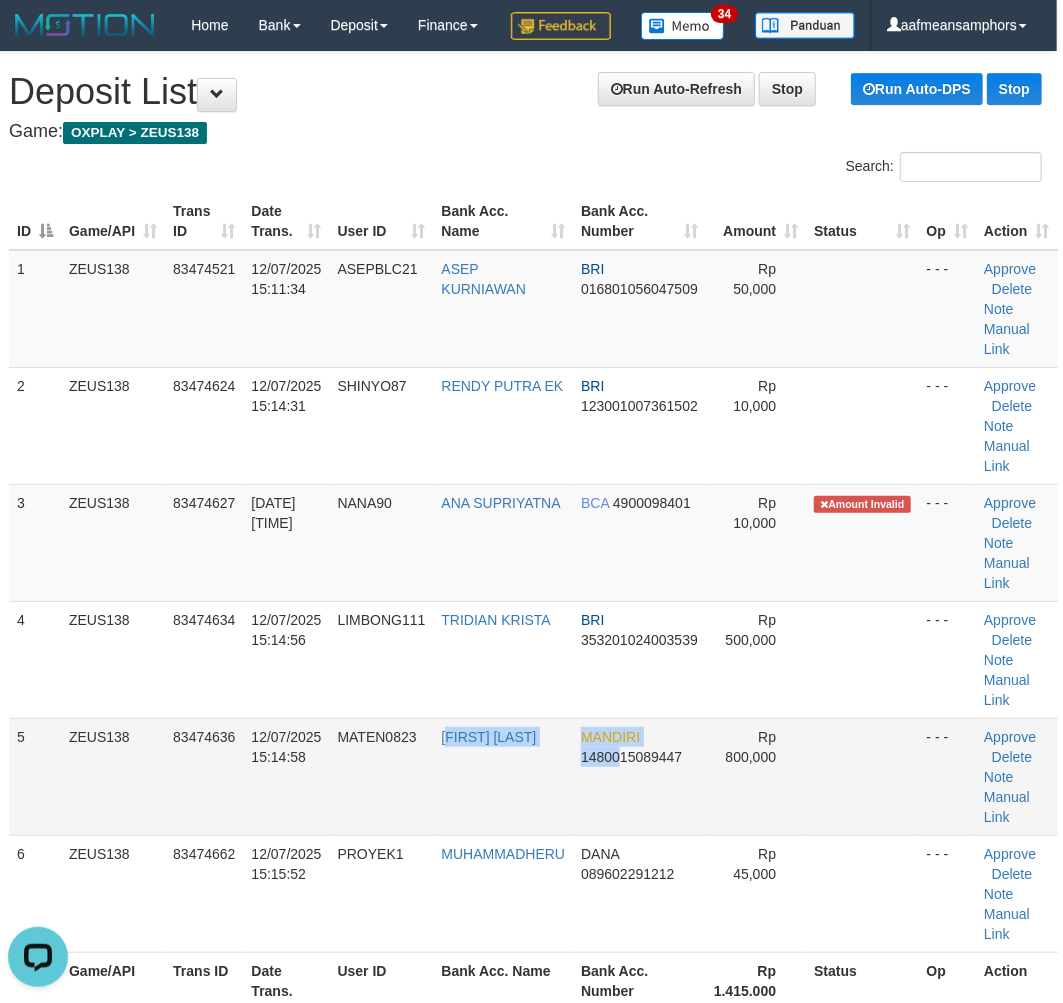 drag, startPoint x: 563, startPoint y: 801, endPoint x: 604, endPoint y: 805, distance: 41.19466 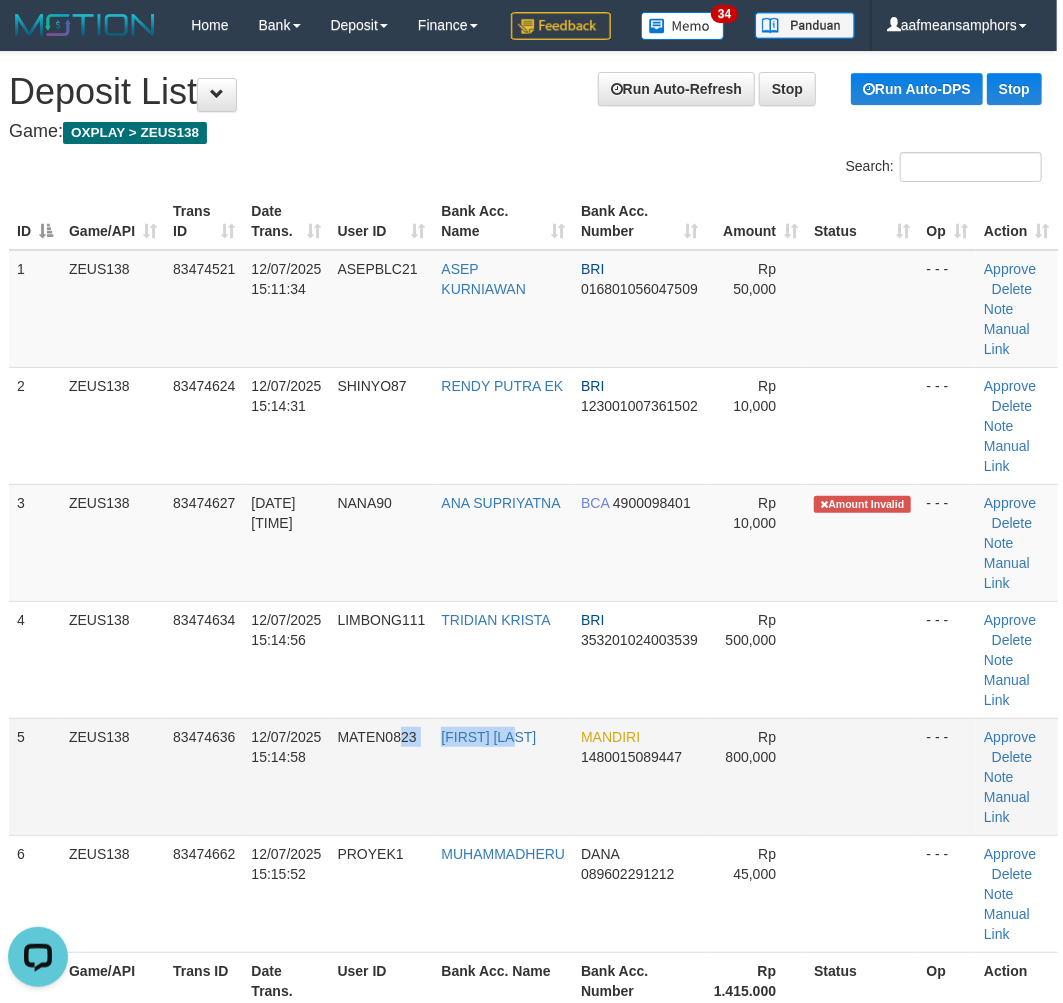 click on "5
ZEUS138
83474636
12/07/2025 15:14:58
MATEN0823
MATEUS TULU
MANDIRI
1480015089447
Rp 800,000
- - -
Approve
Delete
Note
Manual Link" at bounding box center (533, 776) 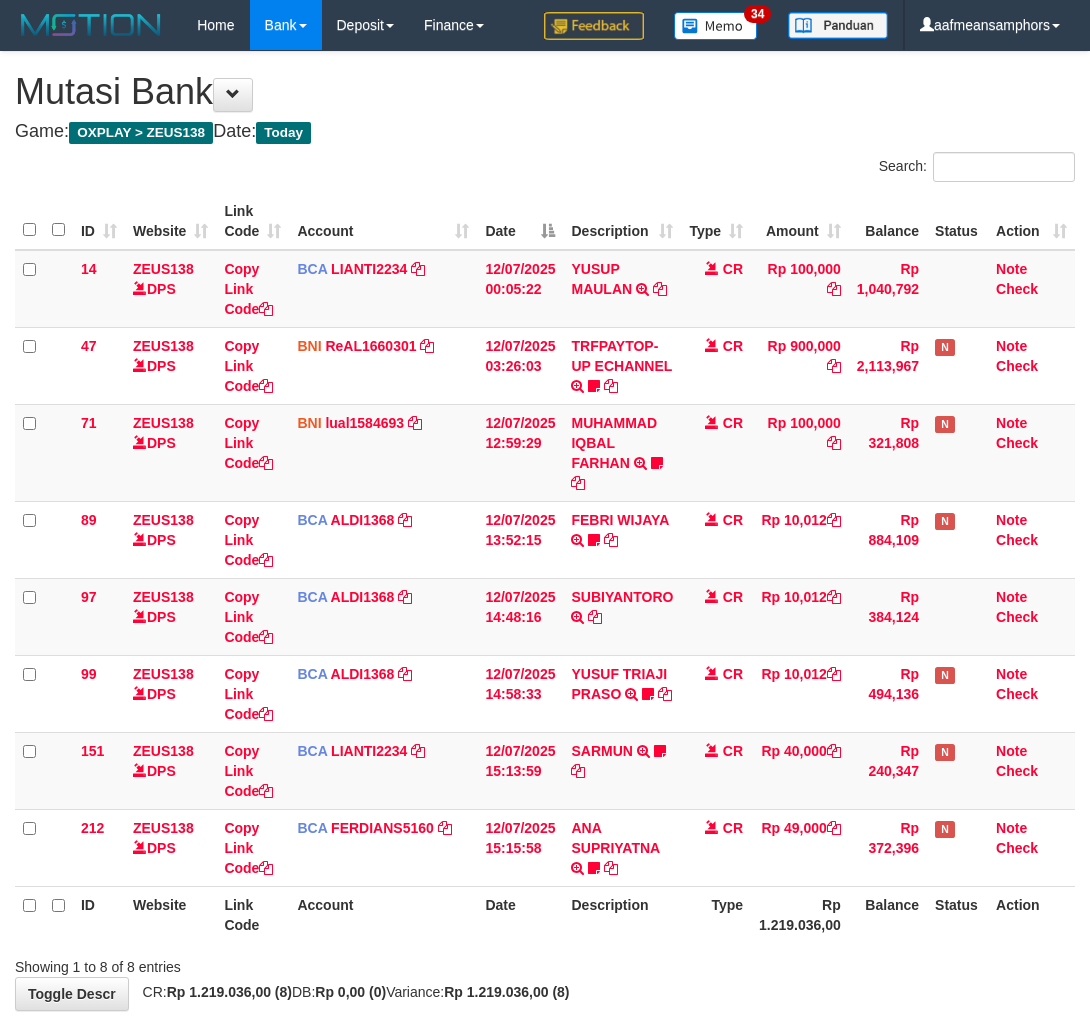 scroll, scrollTop: 101, scrollLeft: 0, axis: vertical 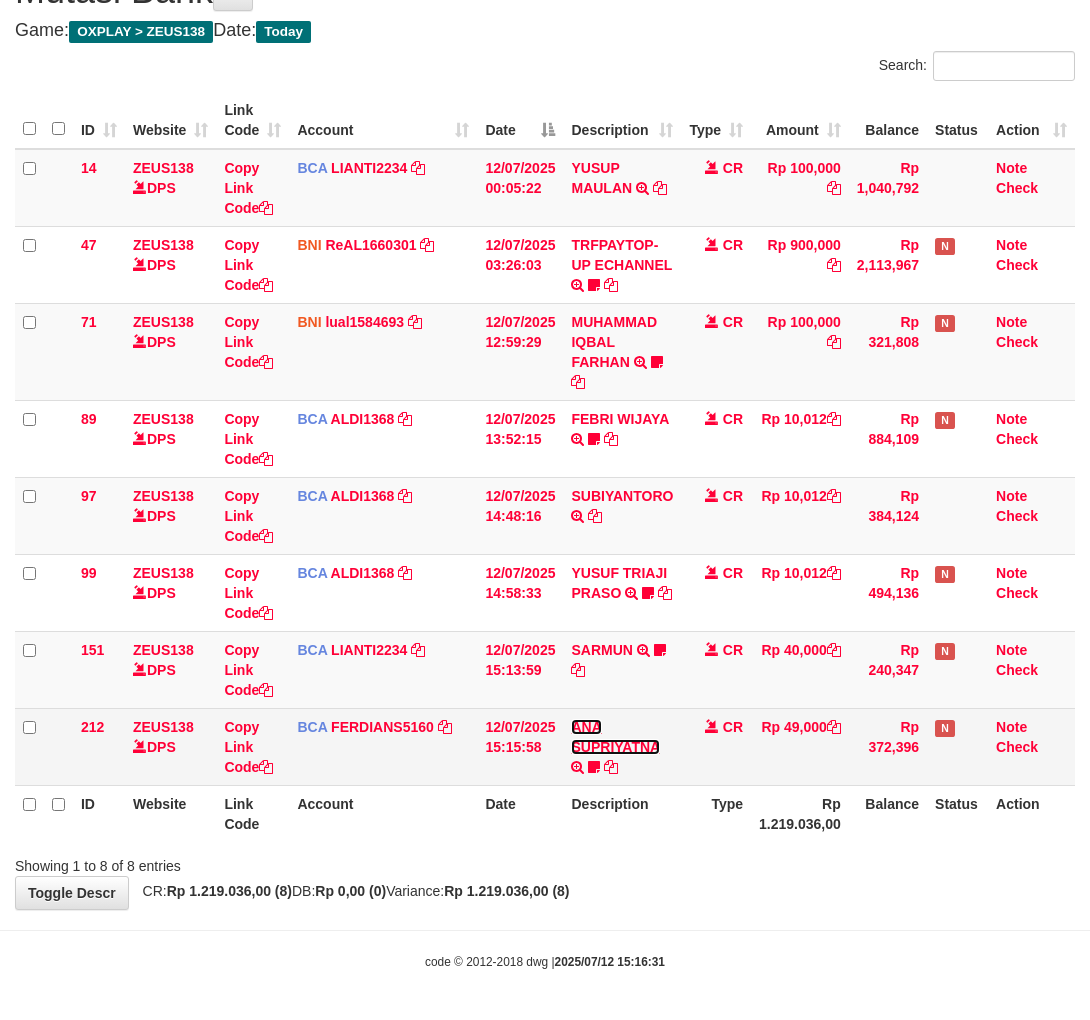 drag, startPoint x: 0, startPoint y: 0, endPoint x: 615, endPoint y: 738, distance: 960.6607 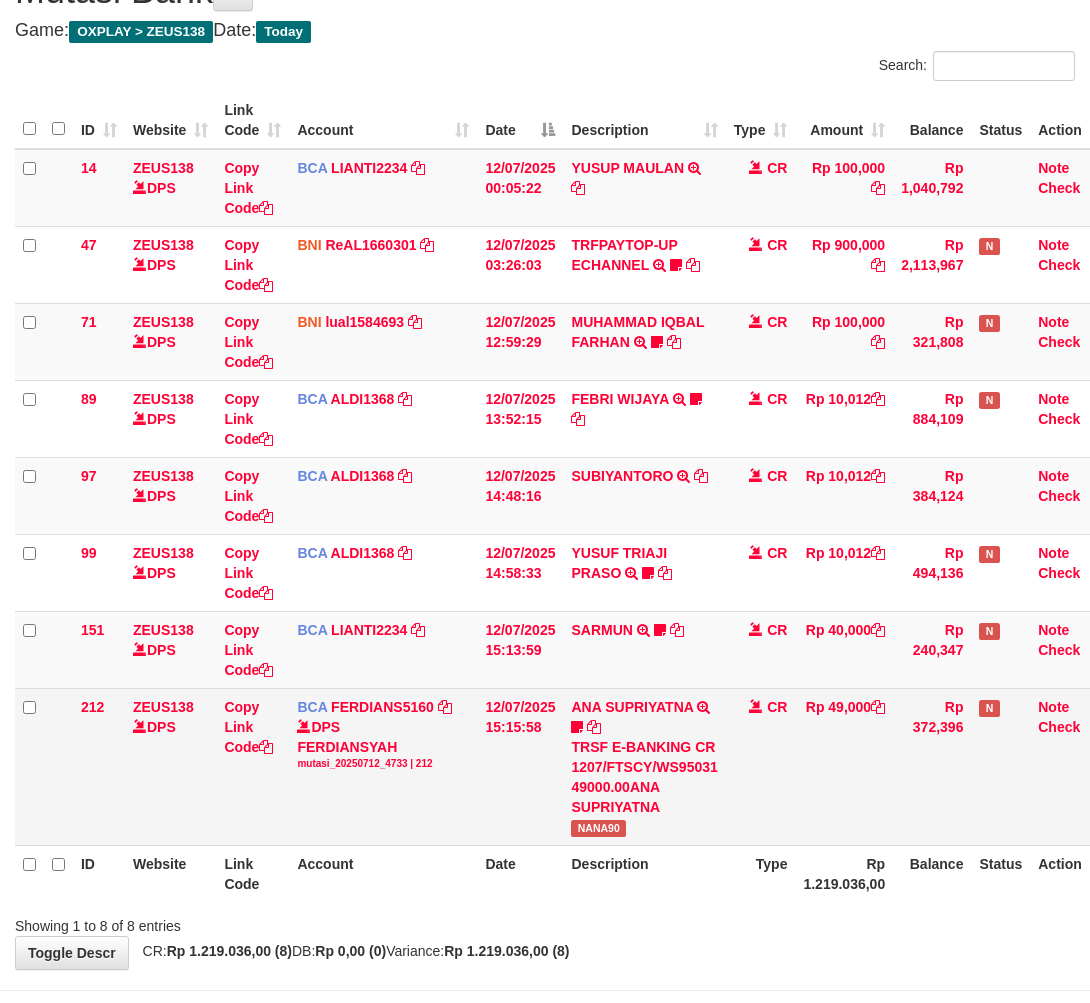click on "NANA90" at bounding box center (598, 828) 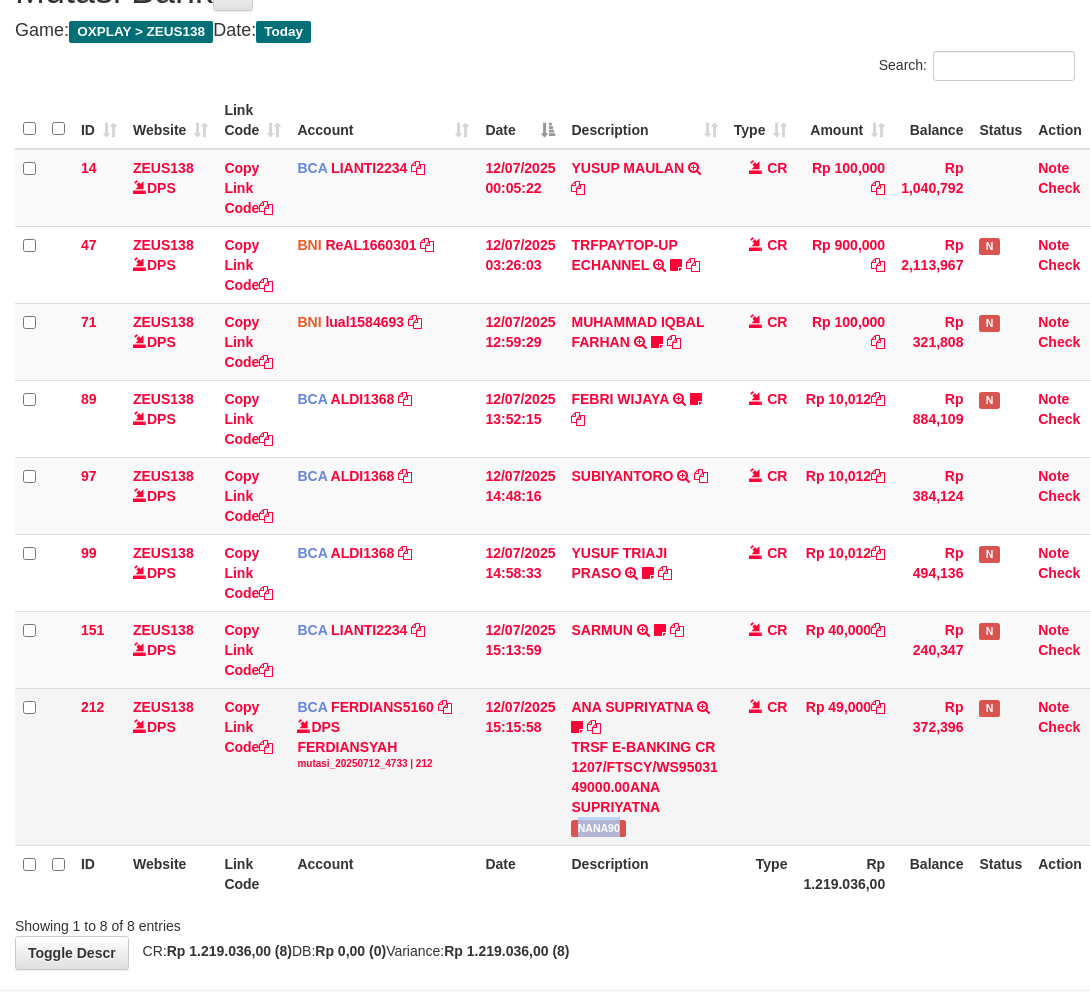 click on "NANA90" at bounding box center [598, 828] 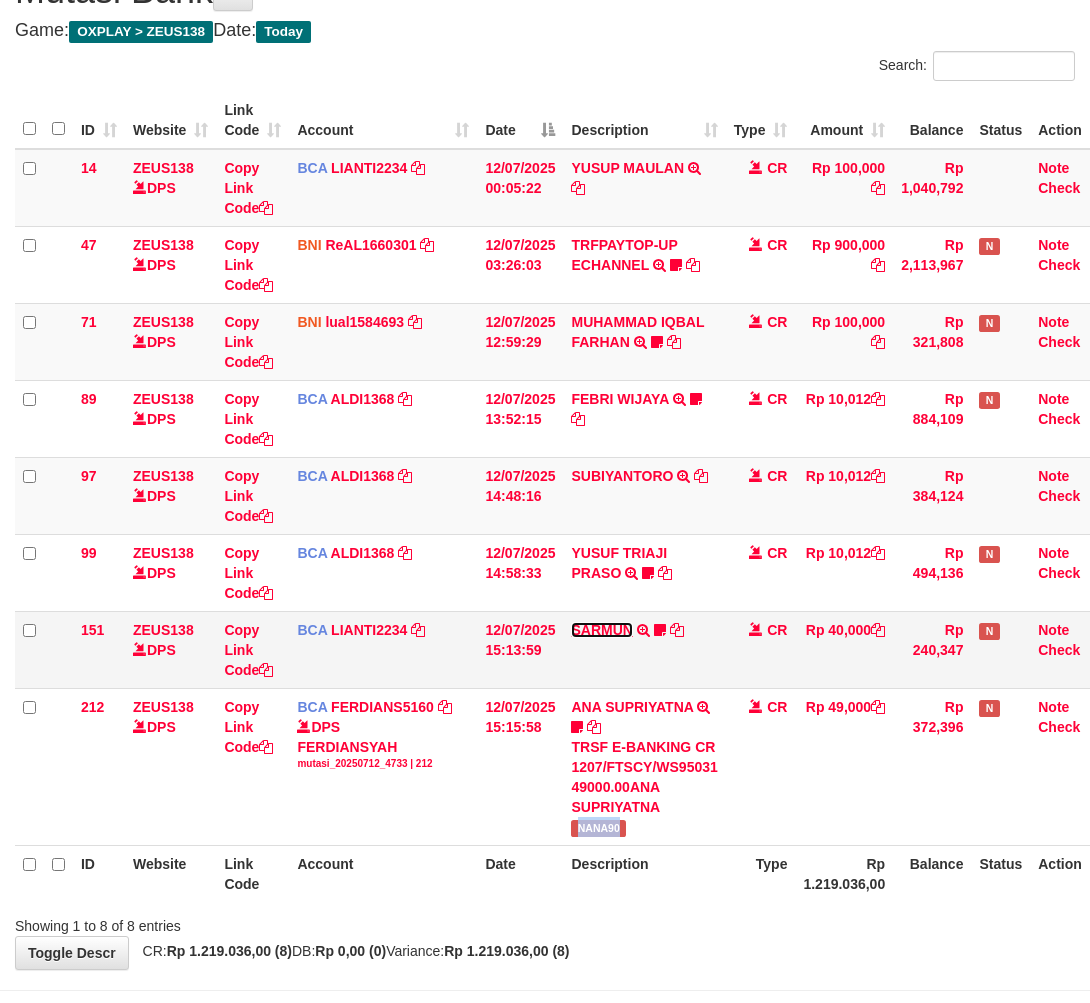 click on "SARMUN" at bounding box center (601, 630) 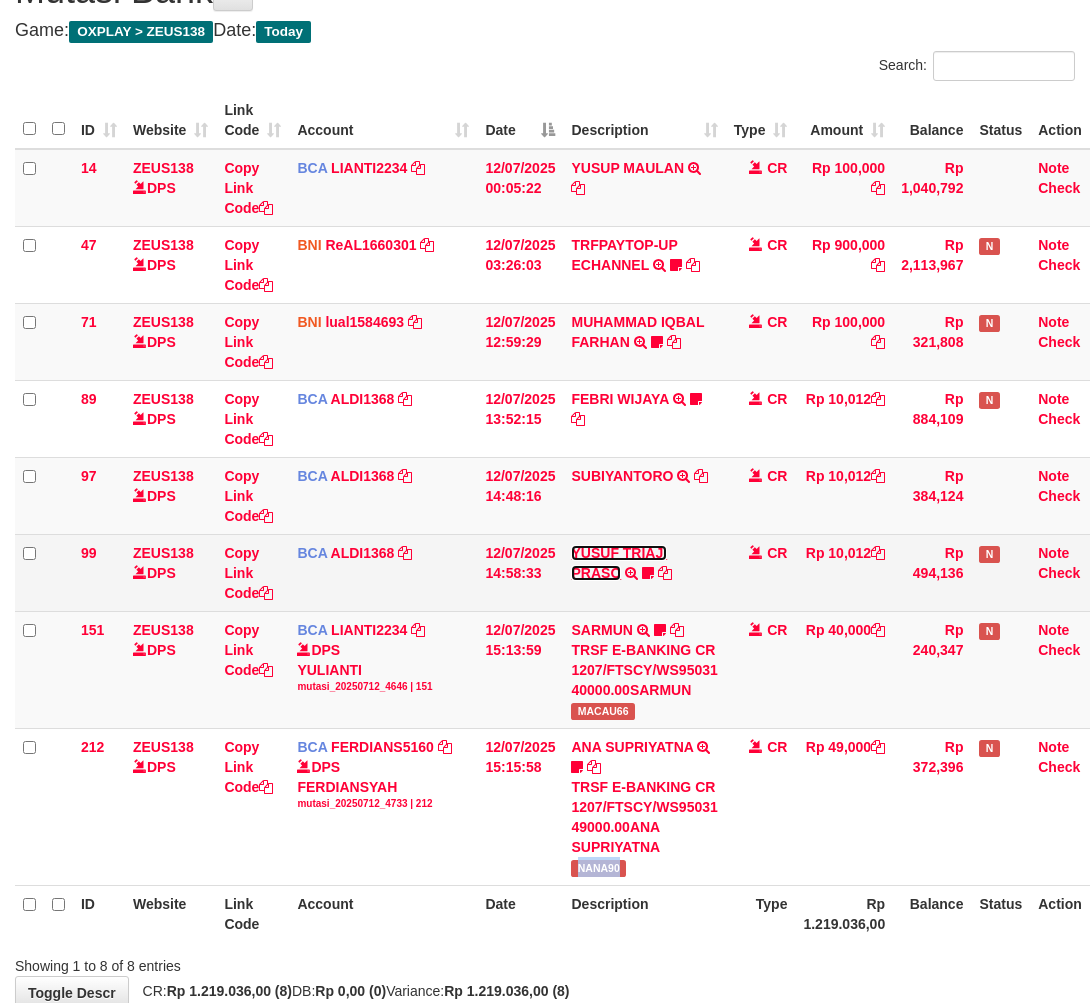 click on "YUSUF TRIAJI PRASO" at bounding box center [619, 563] 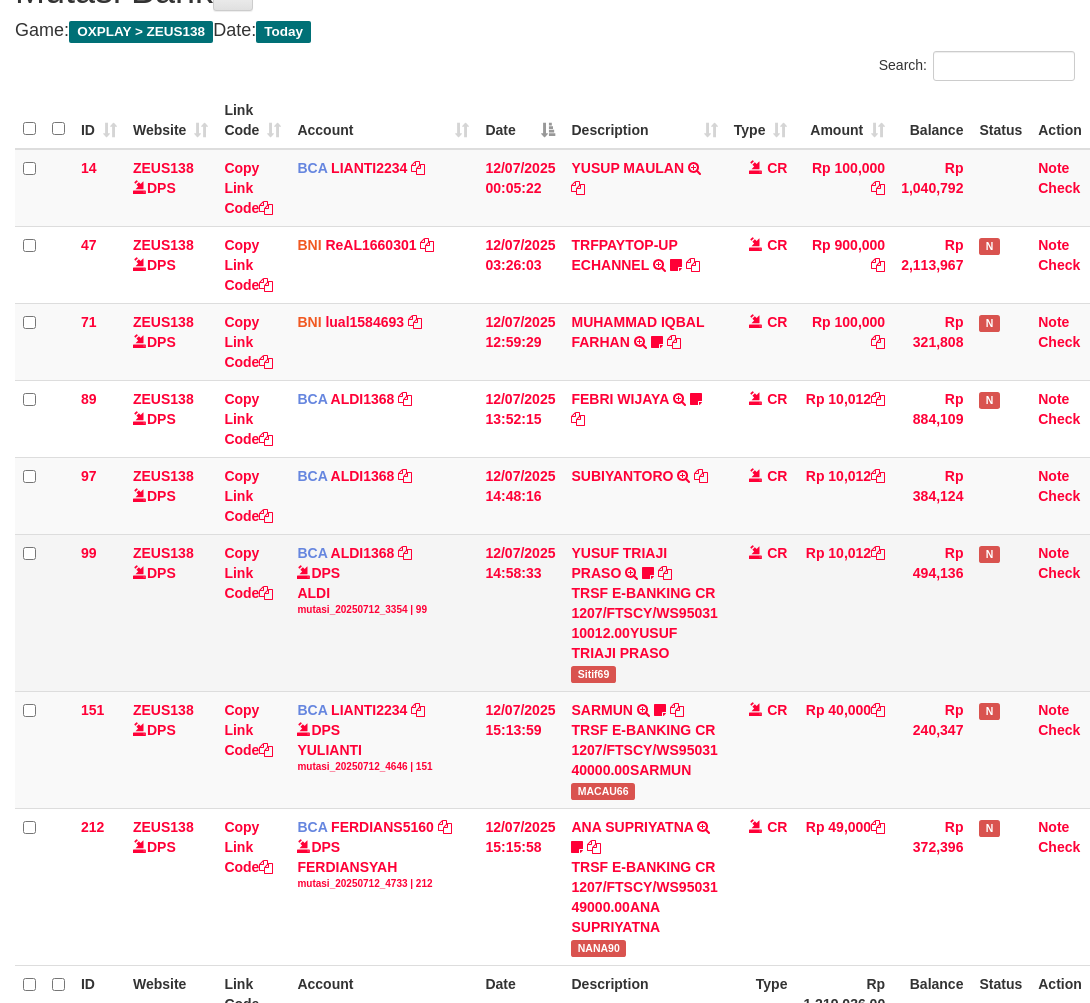 click on "Sitif69" at bounding box center [593, 674] 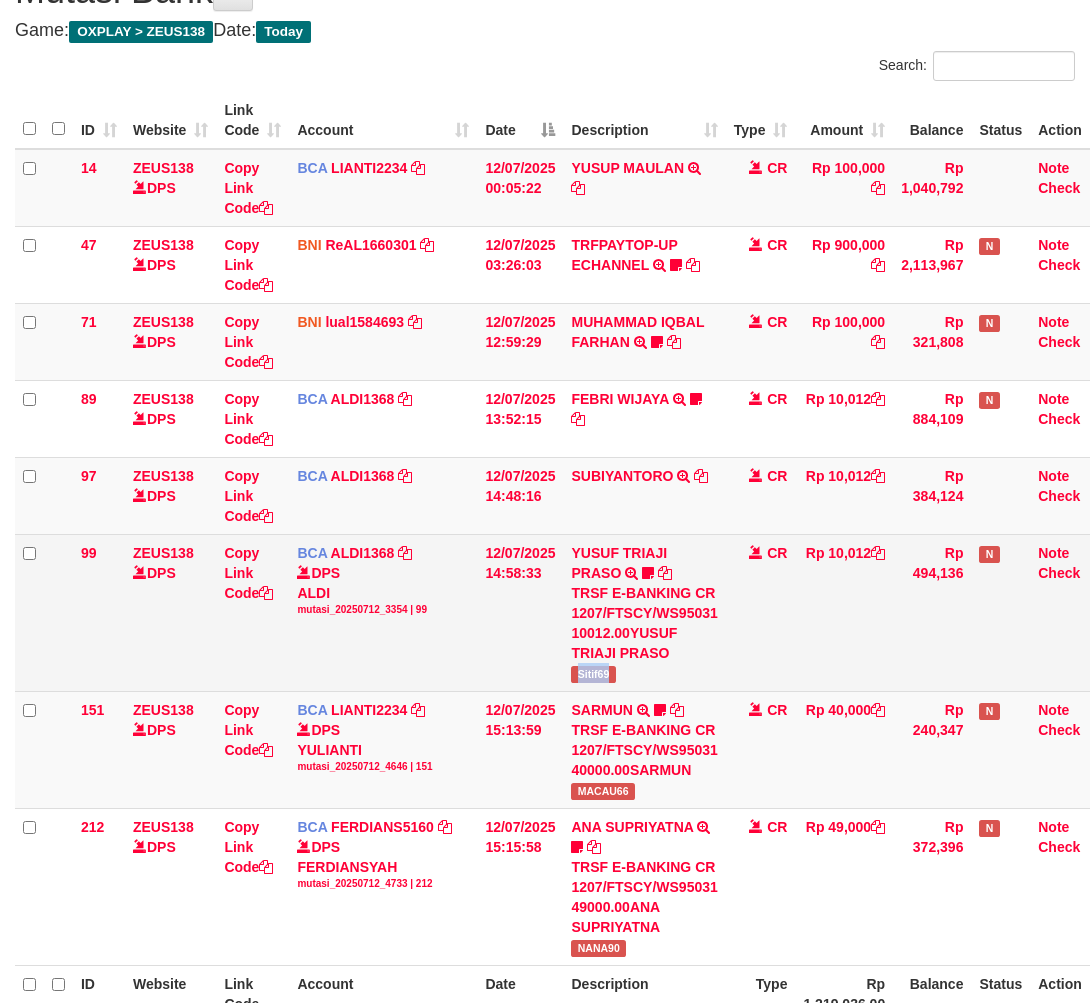 click on "Sitif69" at bounding box center (593, 674) 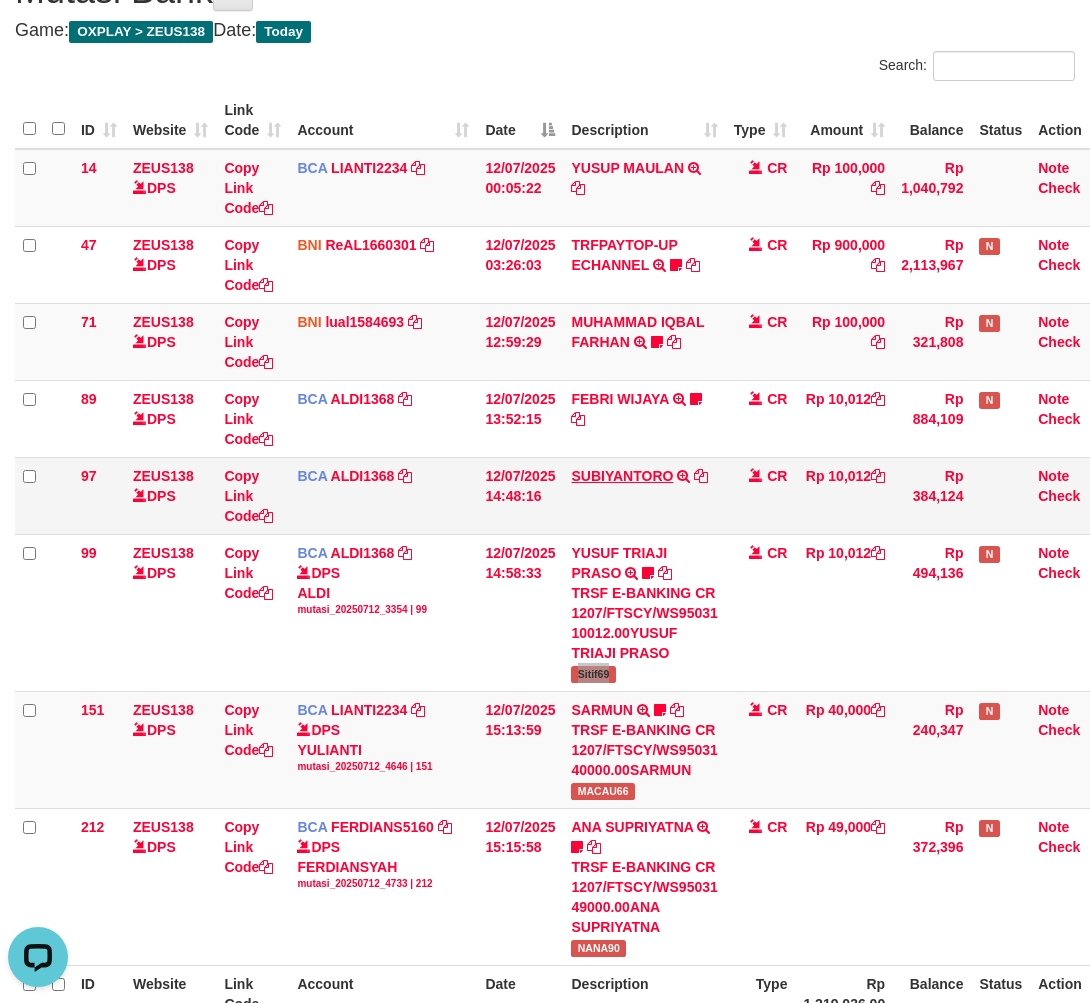 scroll, scrollTop: 0, scrollLeft: 0, axis: both 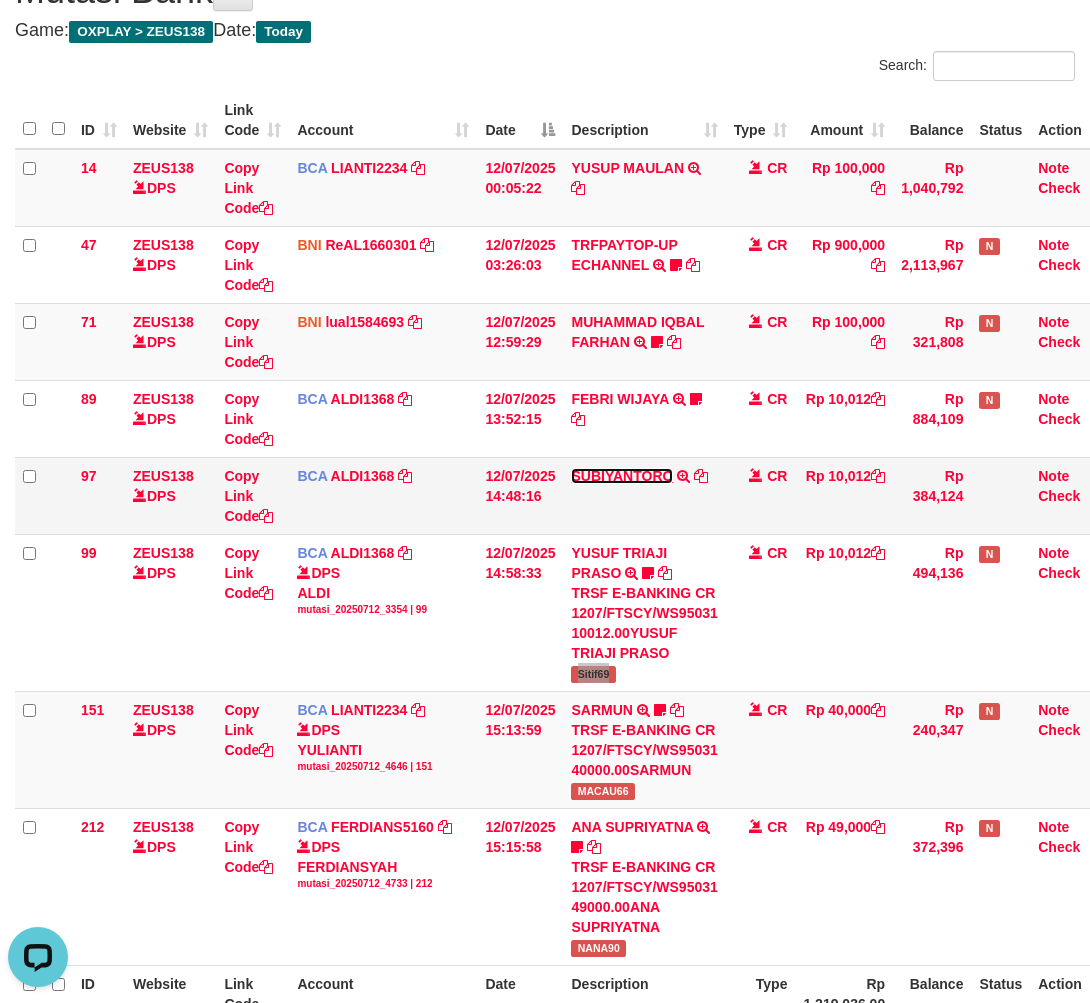 click on "SUBIYANTORO" at bounding box center (622, 476) 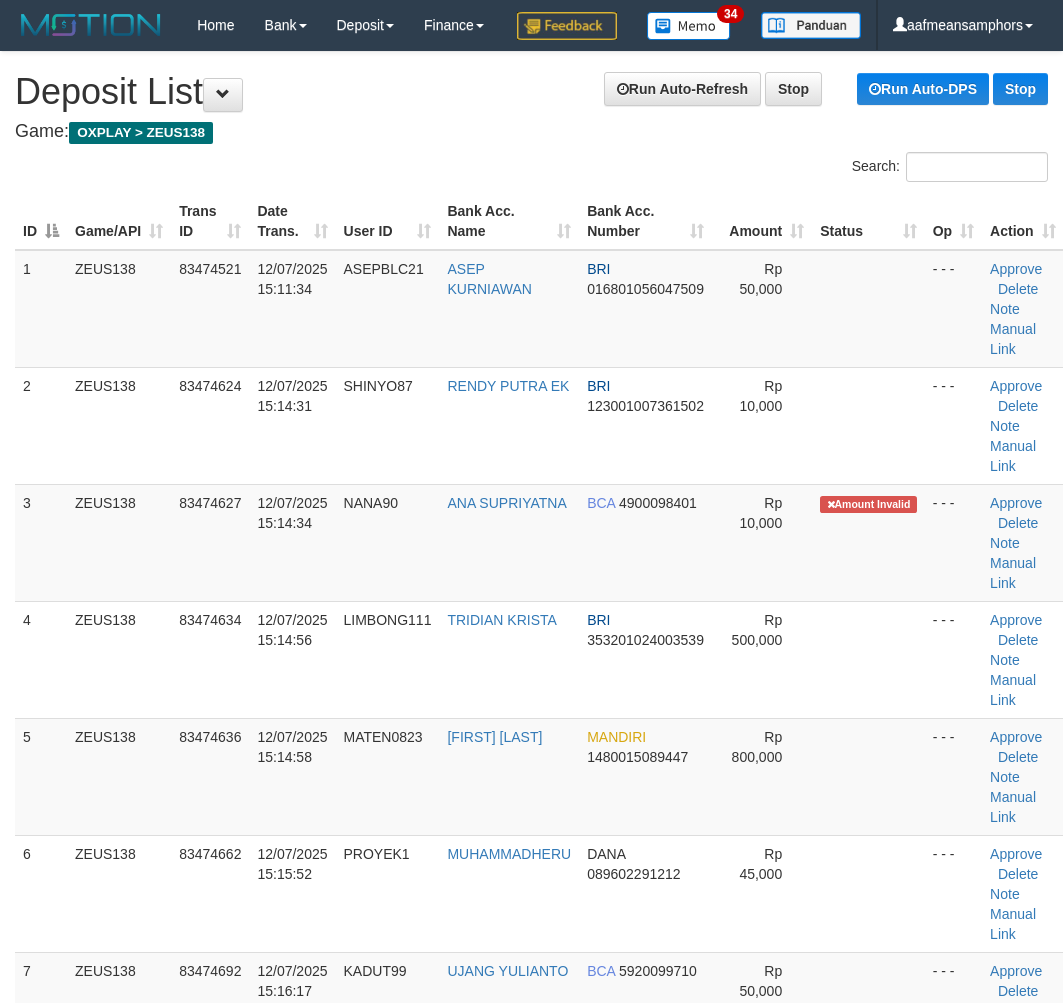 scroll, scrollTop: 0, scrollLeft: 6, axis: horizontal 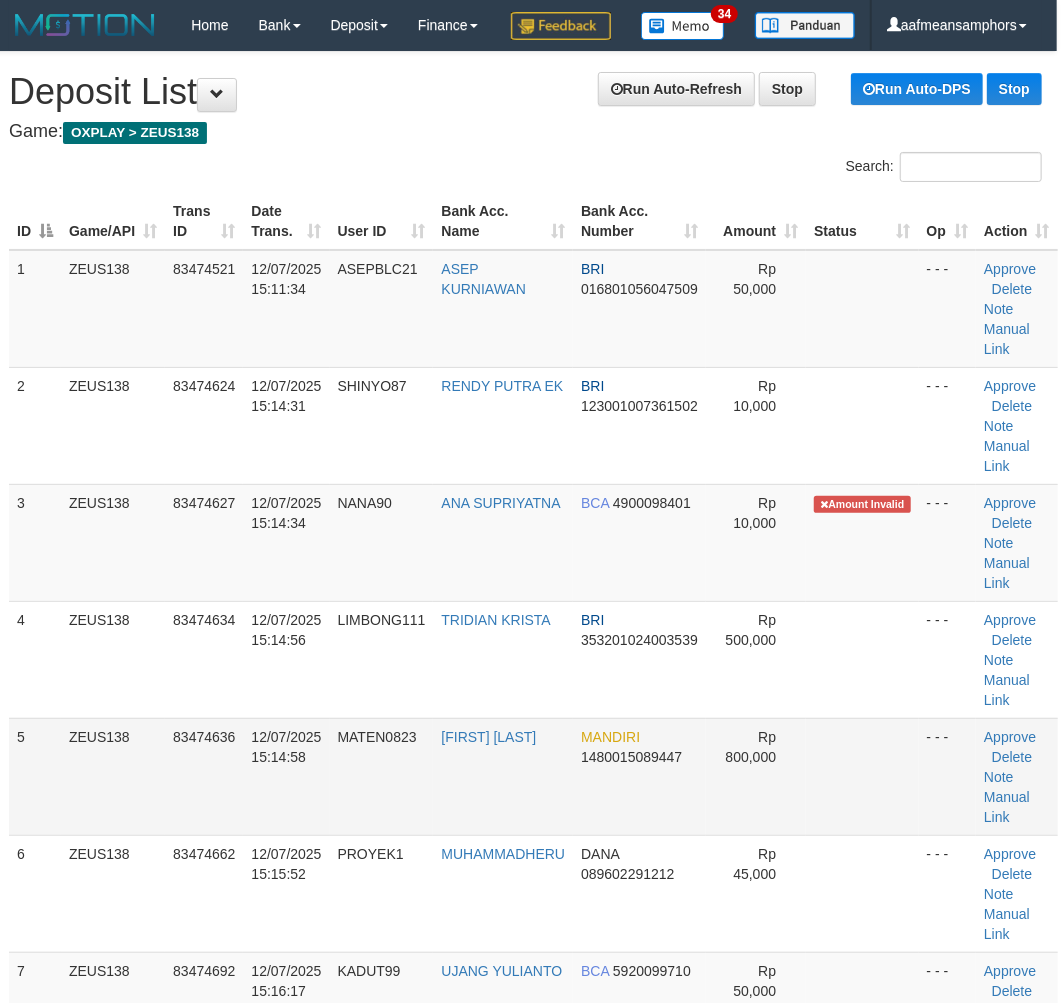 click on "5
ZEUS138
83474636
12/07/2025 15:14:58
MATEN0823
MATEUS TULU
MANDIRI
1480015089447
Rp 800,000
- - -
Approve
Delete
Note
Manual Link" at bounding box center (533, 776) 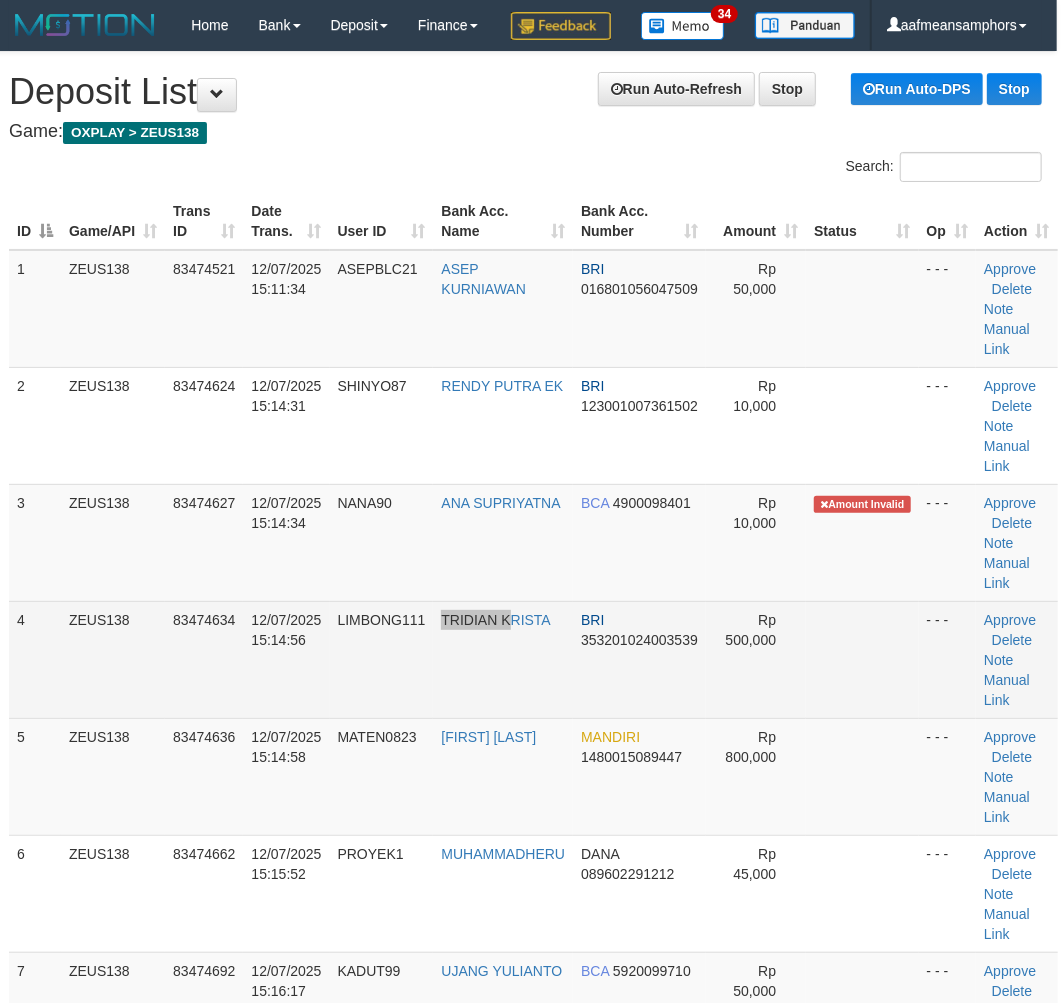 click on "TRIDIAN KRISTA" at bounding box center (503, 659) 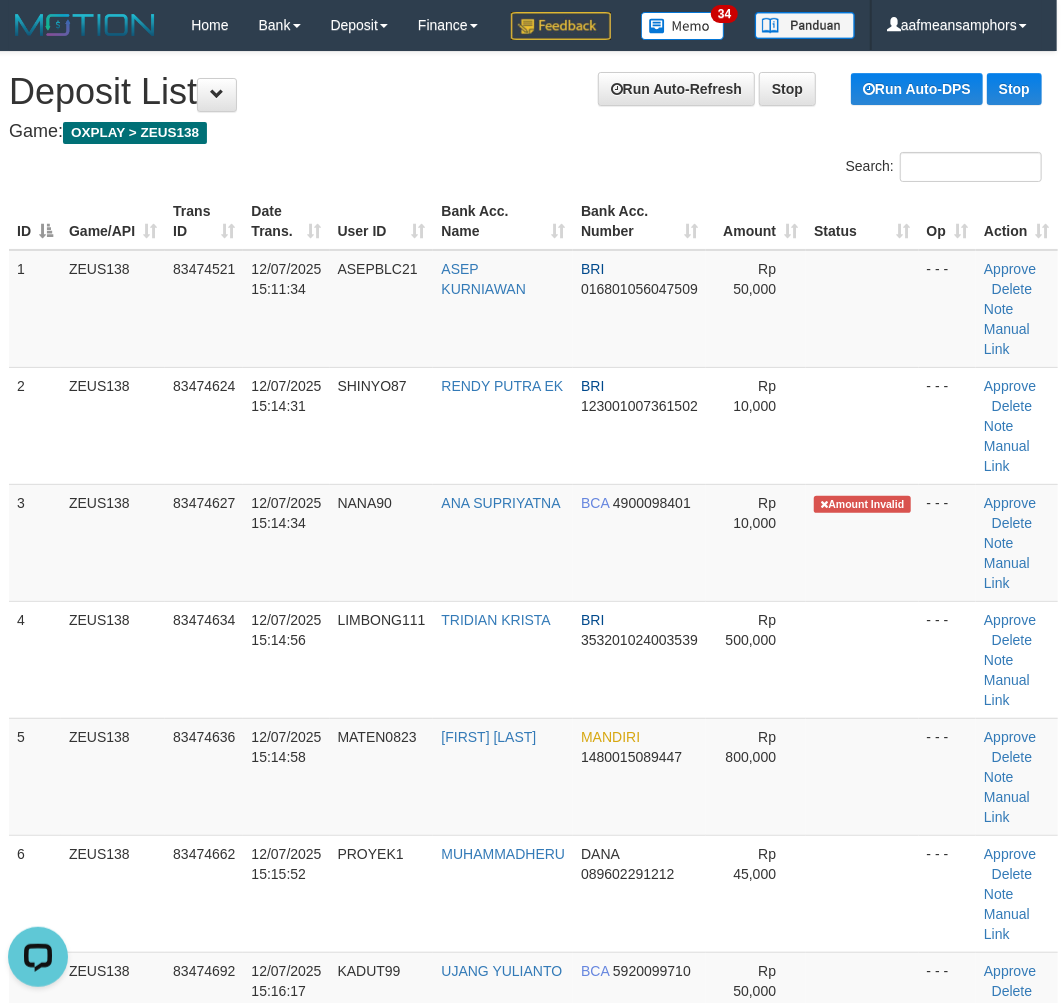 scroll, scrollTop: 0, scrollLeft: 0, axis: both 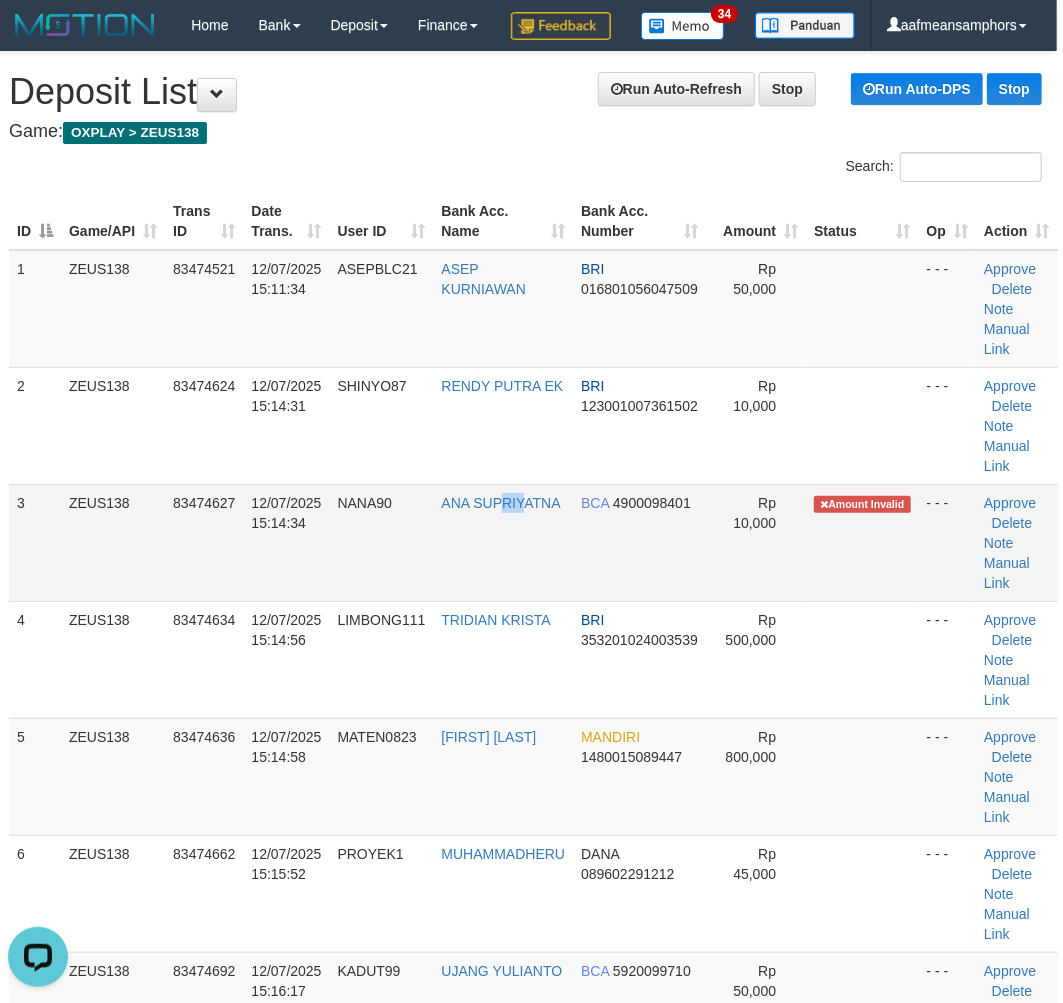 click on "ANA SUPRIYATNA" at bounding box center [503, 542] 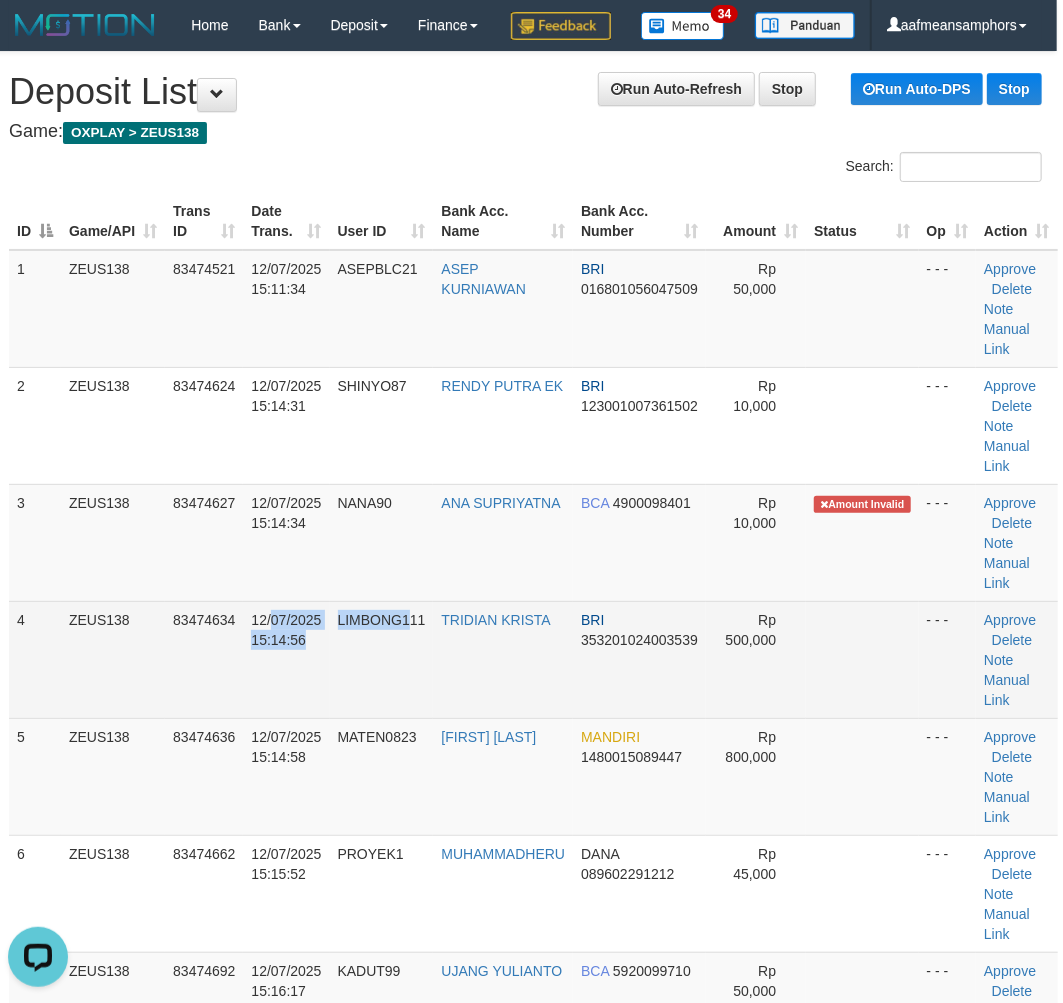 click on "4
ZEUS138
83474634
12/07/2025 15:14:56
LIMBONG111
TRIDIAN KRISTA
BRI
353201024003539
Rp 500,000
- - -
Approve
Delete
Note
Manual Link" at bounding box center [533, 659] 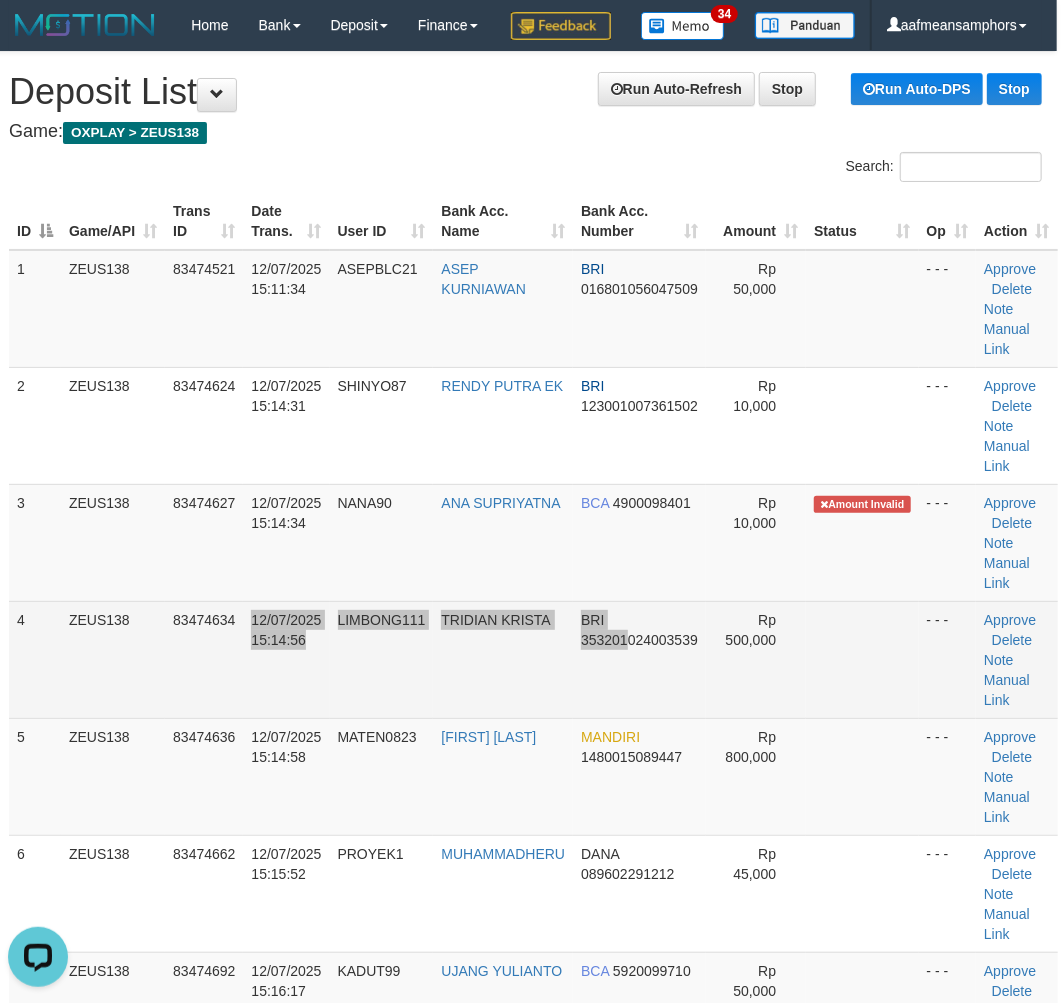 click on "4
ZEUS138
83474634
12/07/2025 15:14:56
LIMBONG111
TRIDIAN KRISTA
BRI
353201024003539
Rp 500,000
- - -
Approve
Delete
Note
Manual Link" at bounding box center [533, 659] 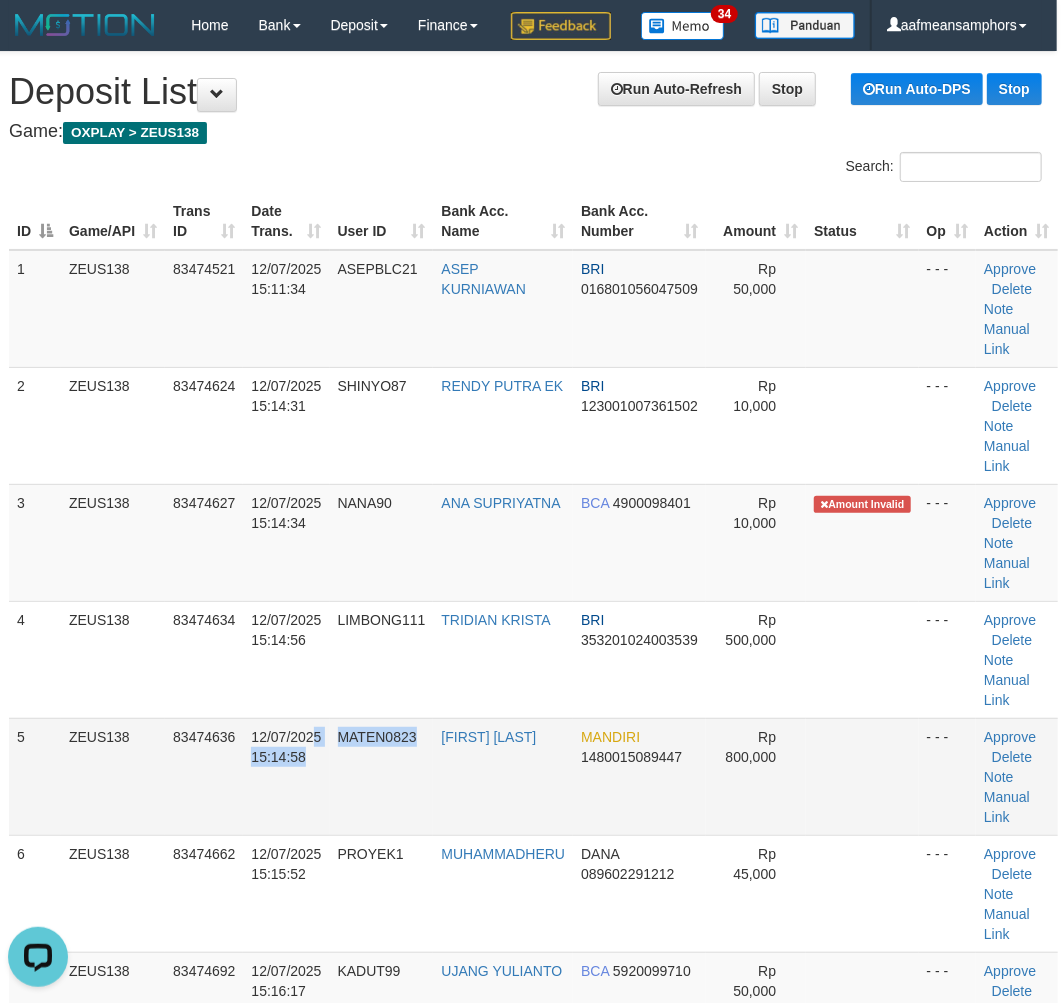 click on "5
ZEUS138
83474636
12/07/2025 15:14:58
MATEN0823
MATEUS TULU
MANDIRI
1480015089447
Rp 800,000
- - -
Approve
Delete
Note
Manual Link" at bounding box center [533, 776] 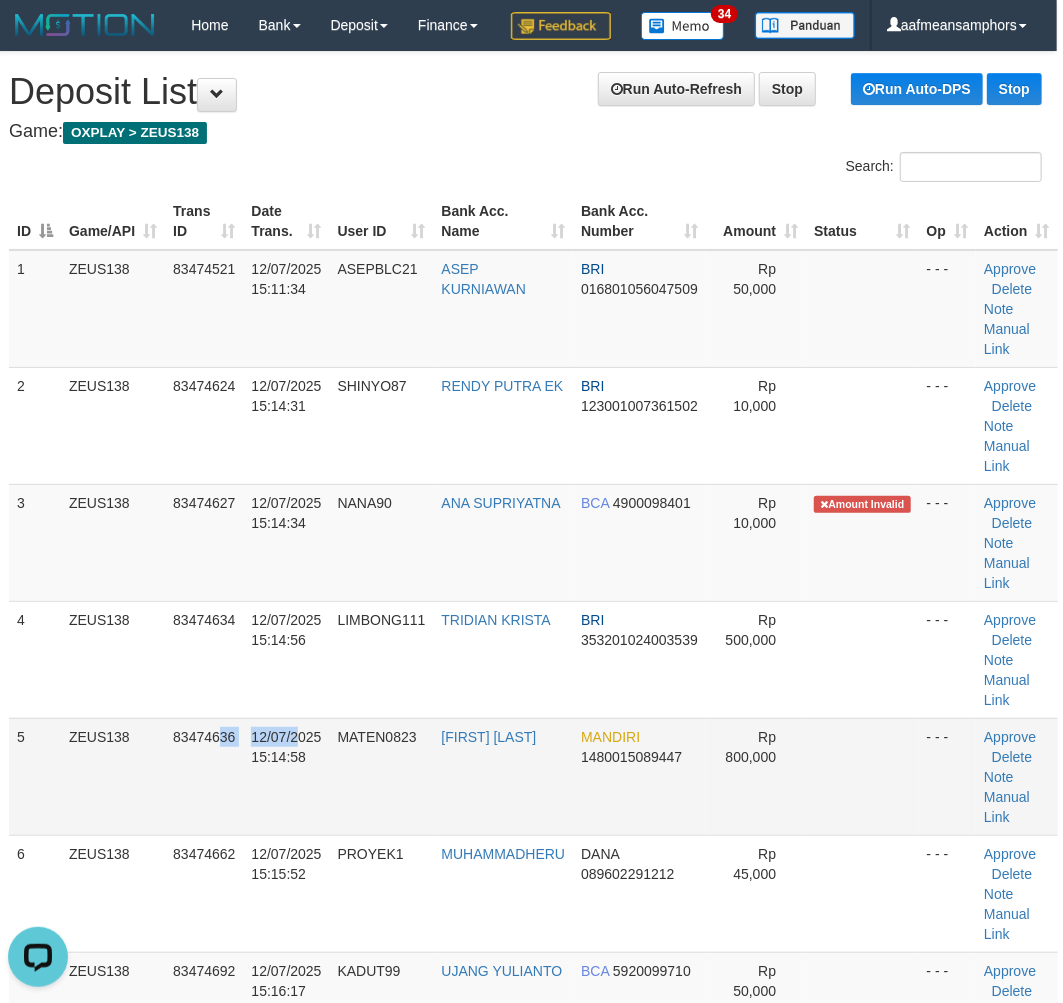 click on "5
ZEUS138
83474636
12/07/2025 15:14:58
MATEN0823
MATEUS TULU
MANDIRI
1480015089447
Rp 800,000
- - -
Approve
Delete
Note
Manual Link" at bounding box center [533, 776] 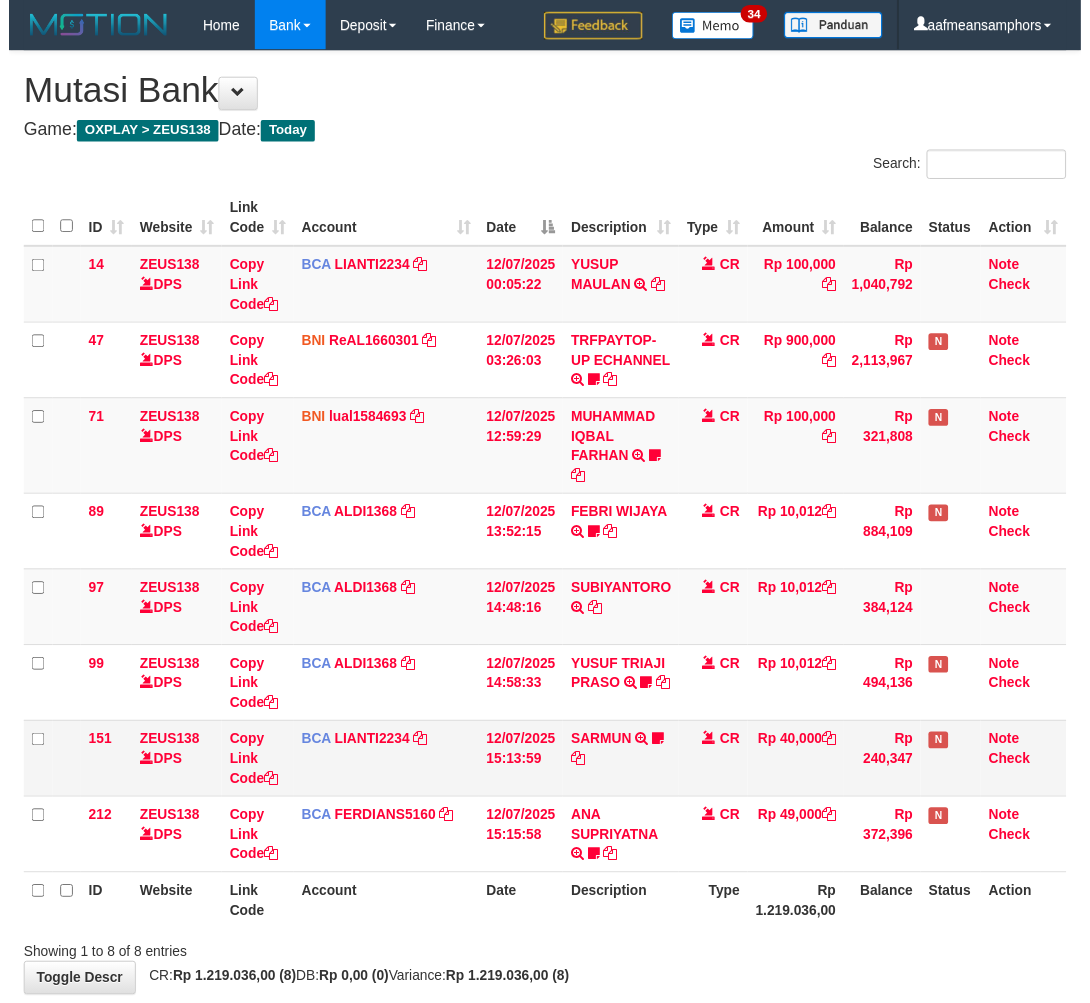 scroll, scrollTop: 101, scrollLeft: 0, axis: vertical 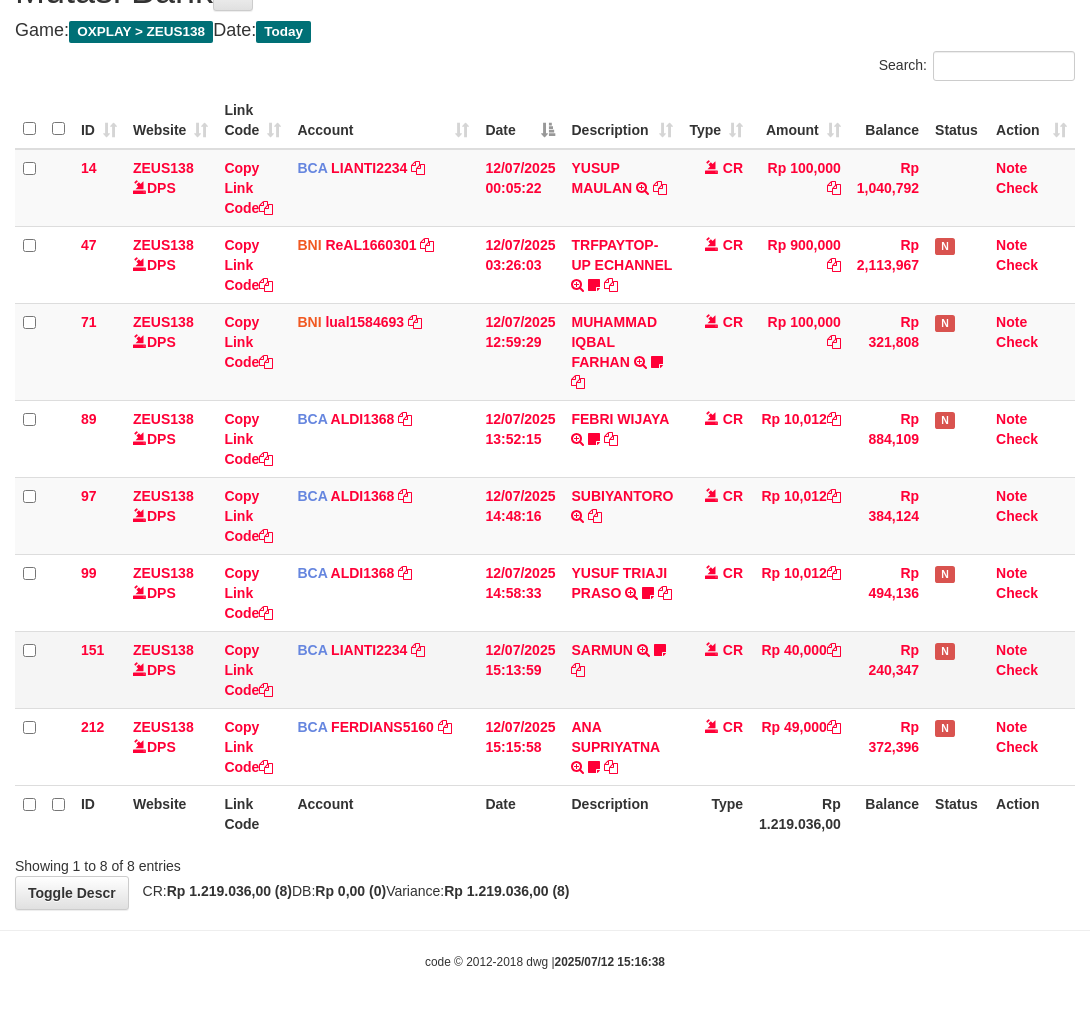 drag, startPoint x: 621, startPoint y: 632, endPoint x: 601, endPoint y: 636, distance: 20.396078 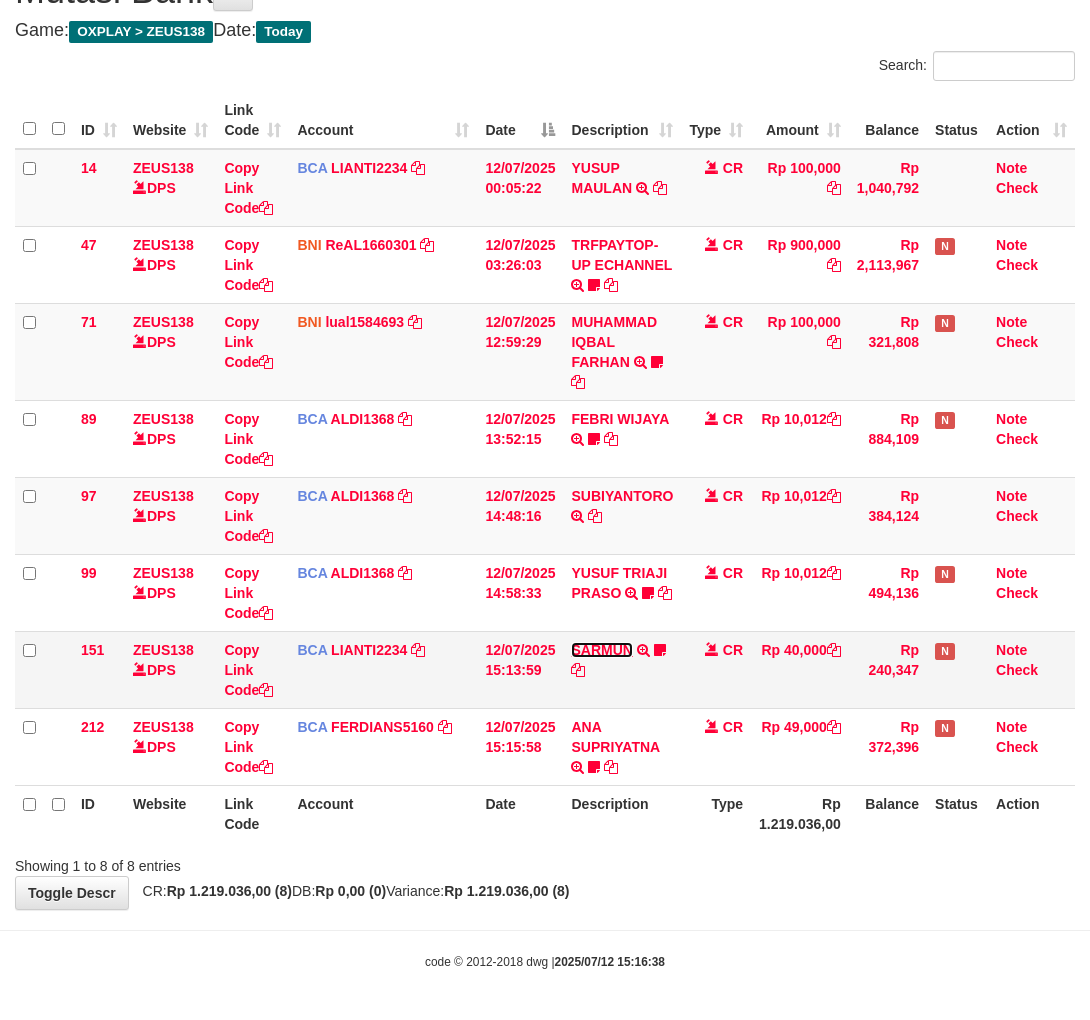 click on "SARMUN" at bounding box center (601, 650) 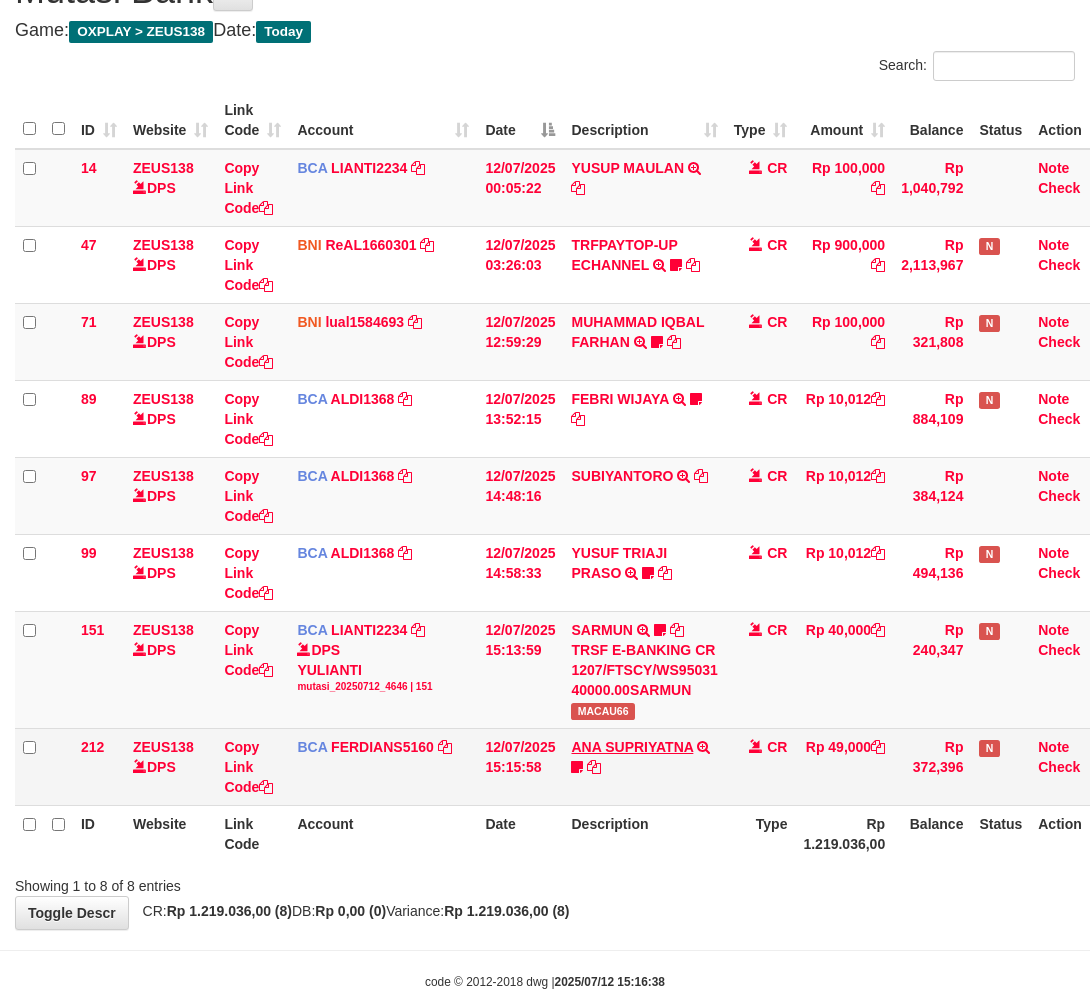 scroll, scrollTop: 137, scrollLeft: 0, axis: vertical 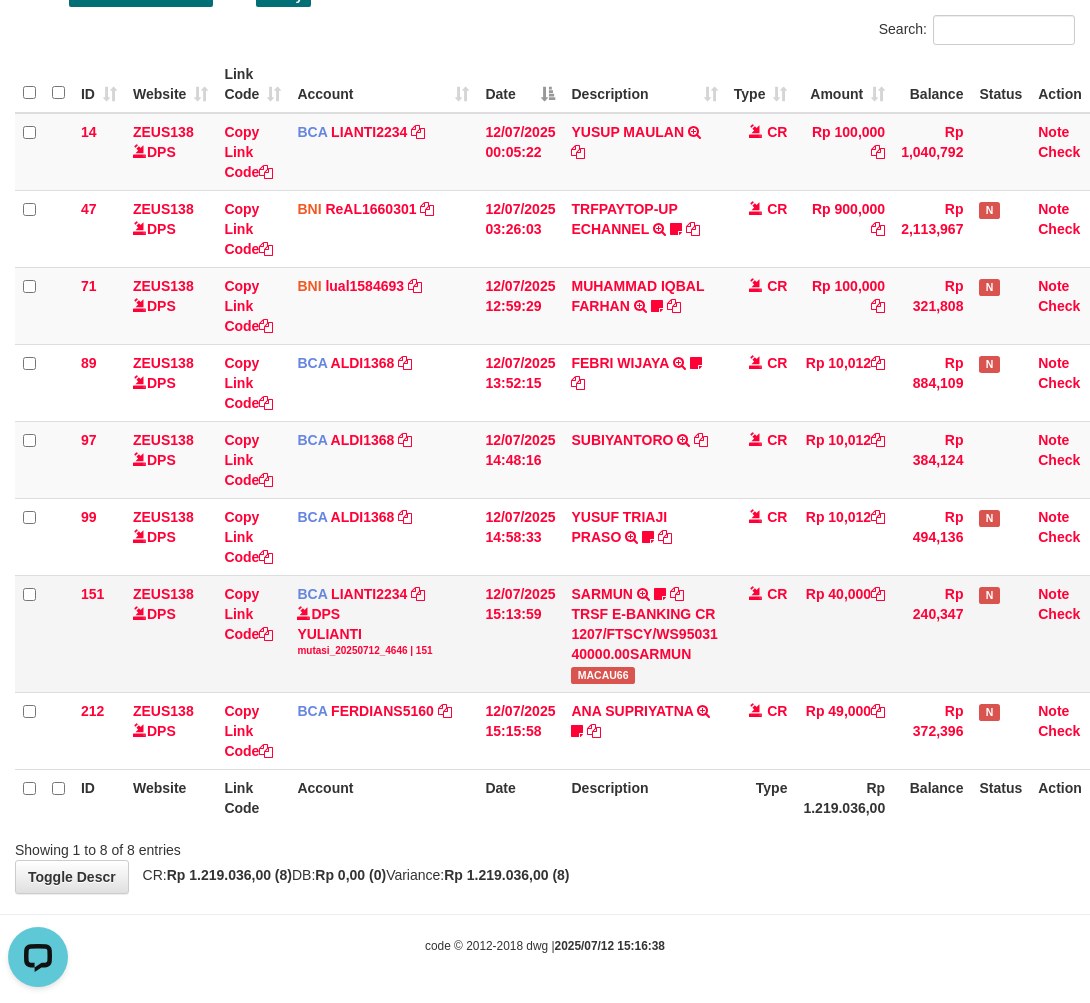 click on "MACAU66" at bounding box center (602, 675) 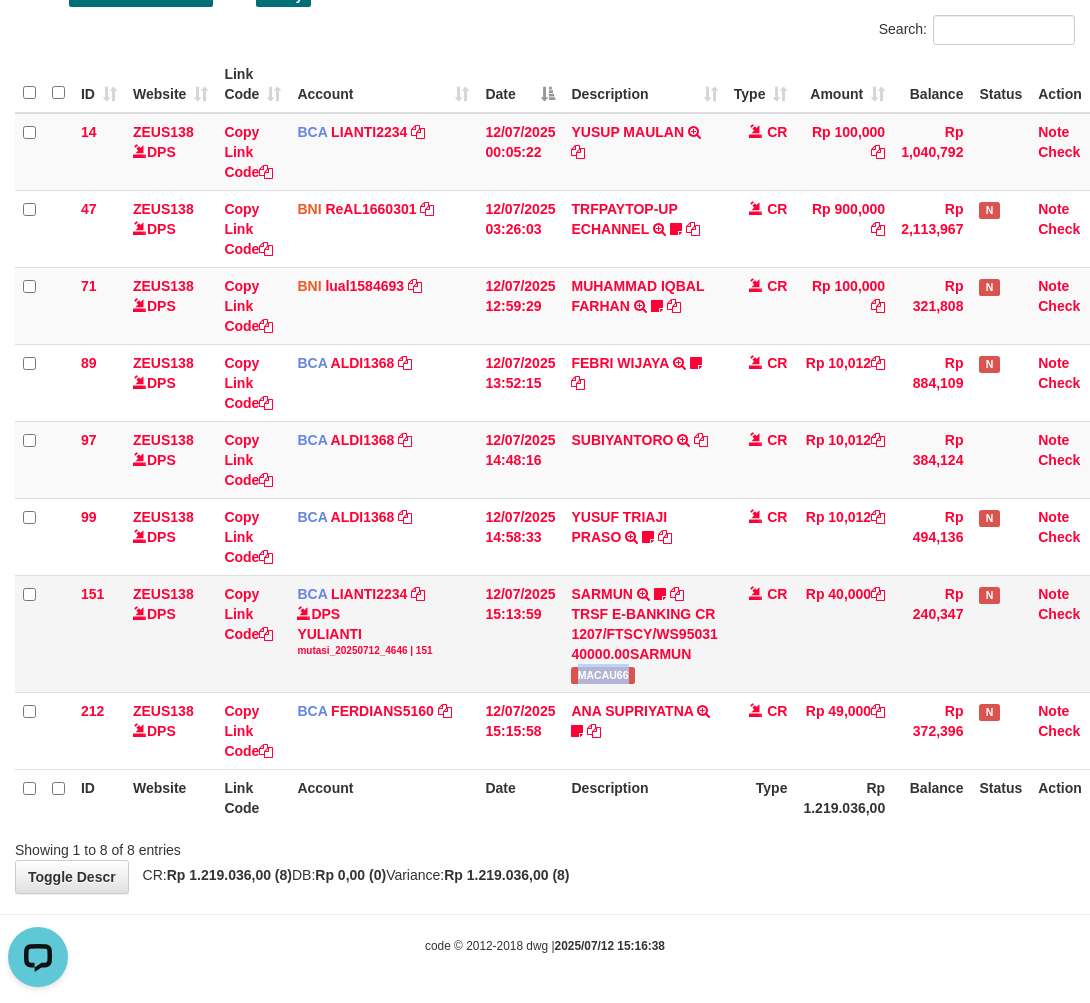click on "MACAU66" at bounding box center [602, 675] 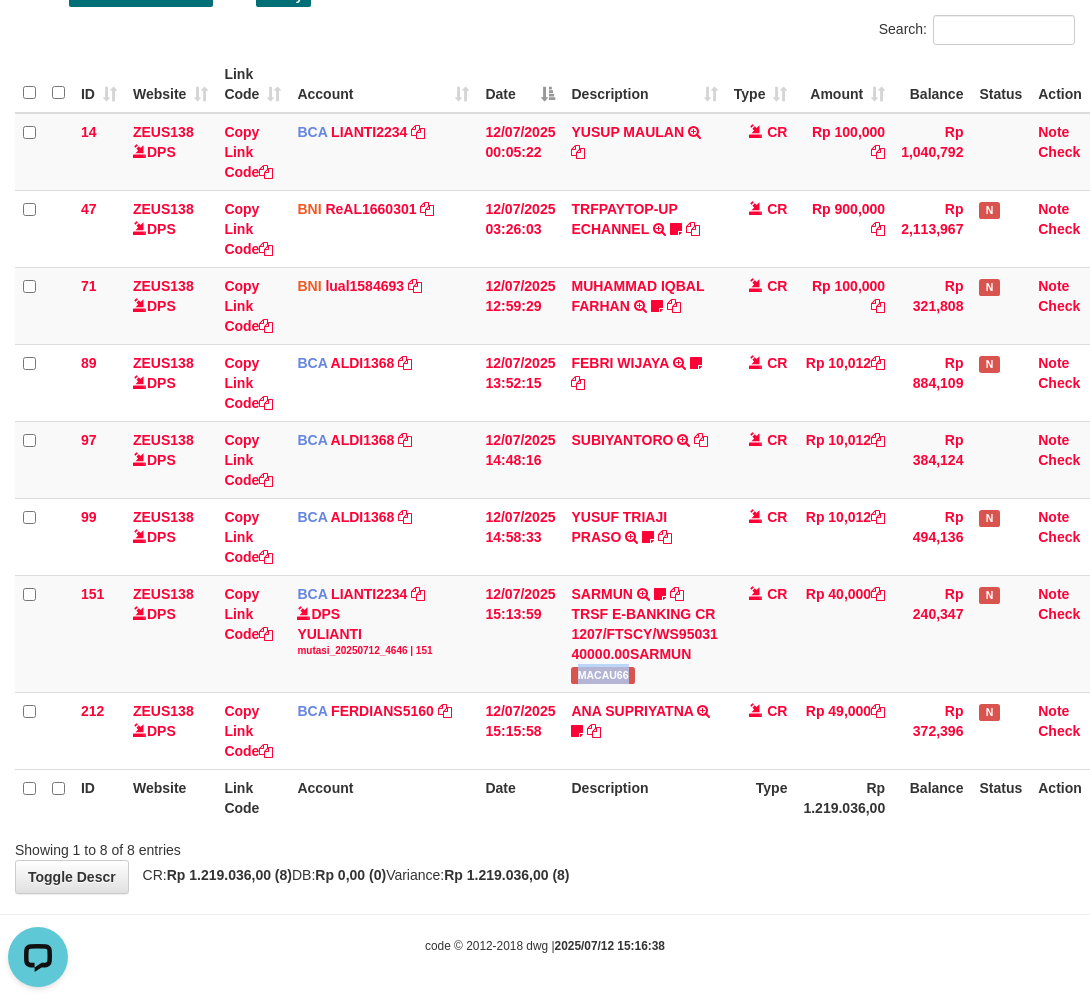 copy on "MACAU66" 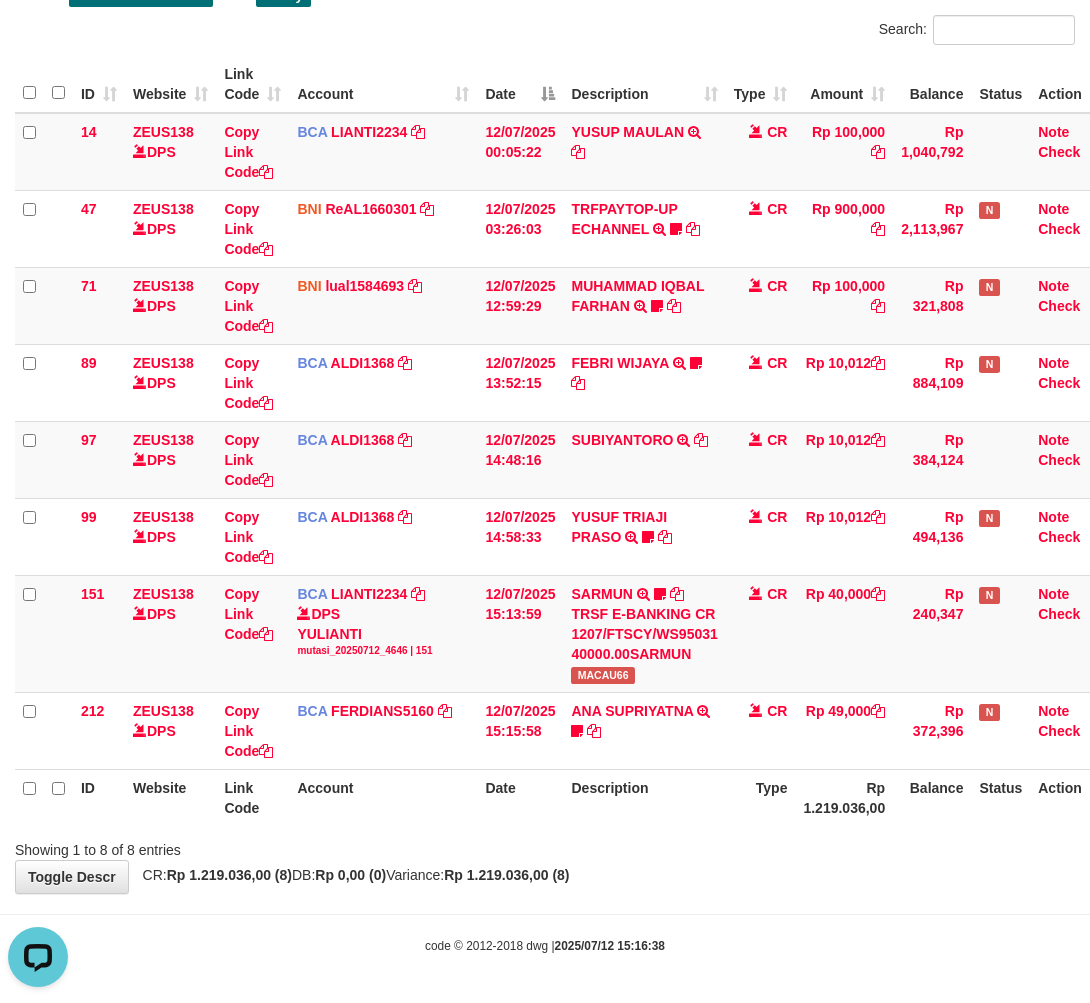drag, startPoint x: 704, startPoint y: 864, endPoint x: 717, endPoint y: 856, distance: 15.264338 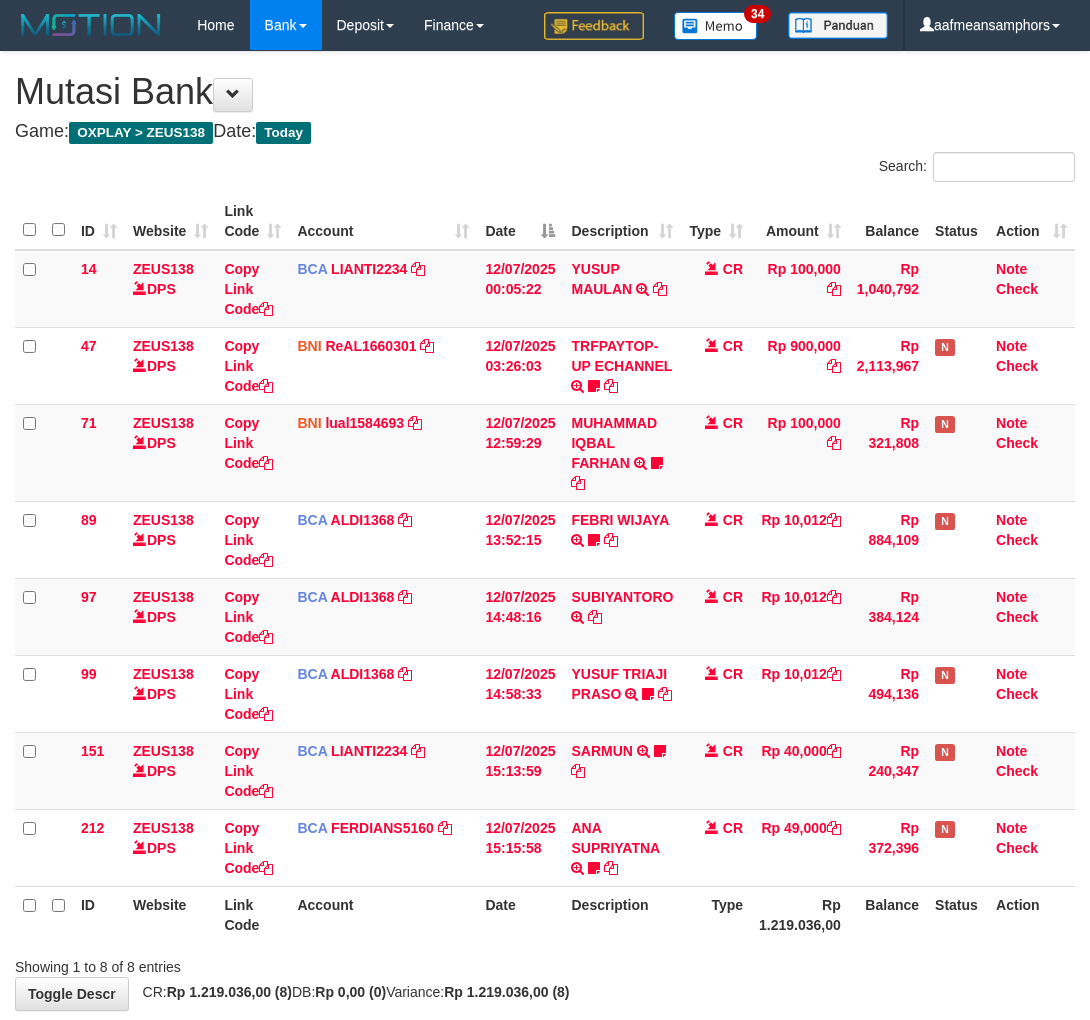 scroll, scrollTop: 101, scrollLeft: 0, axis: vertical 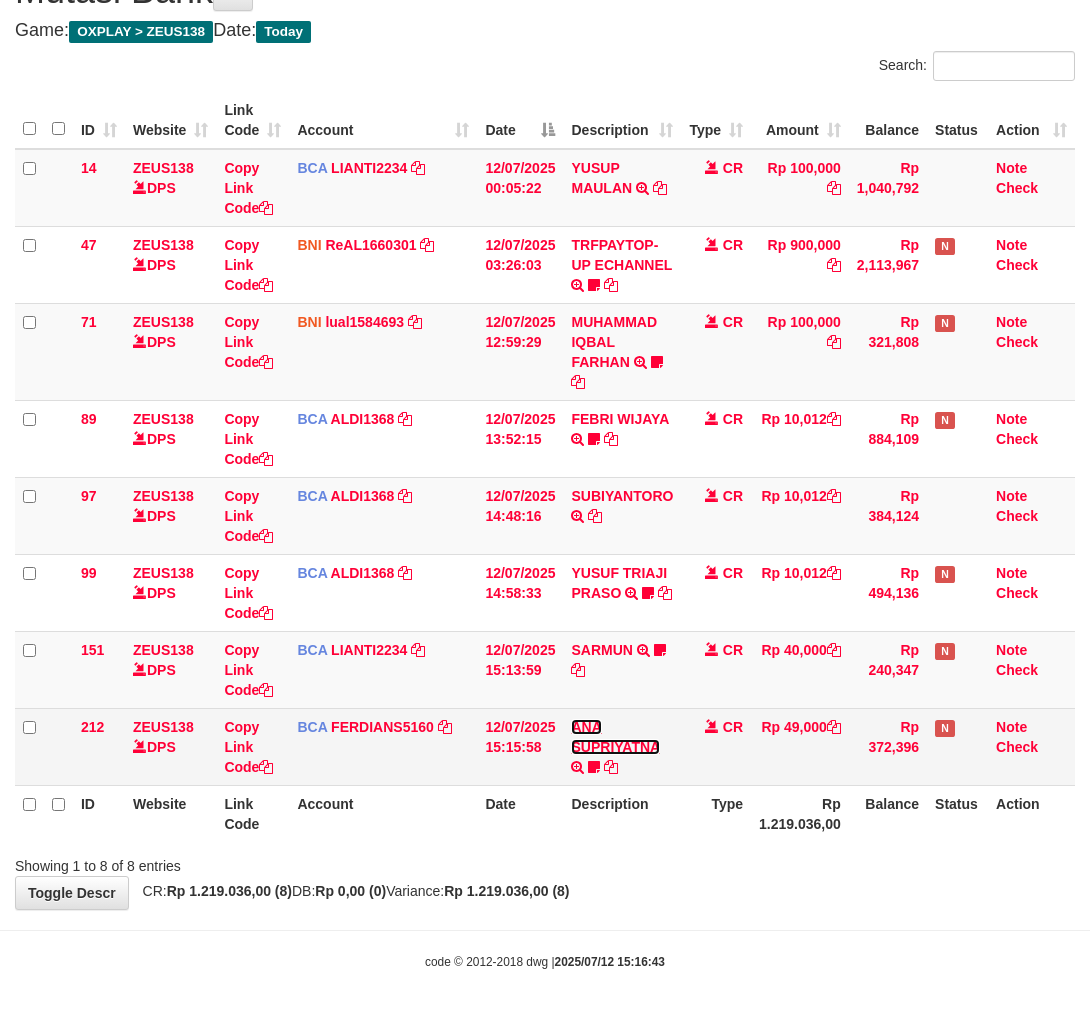 click on "ANA SUPRIYATNA" at bounding box center [615, 737] 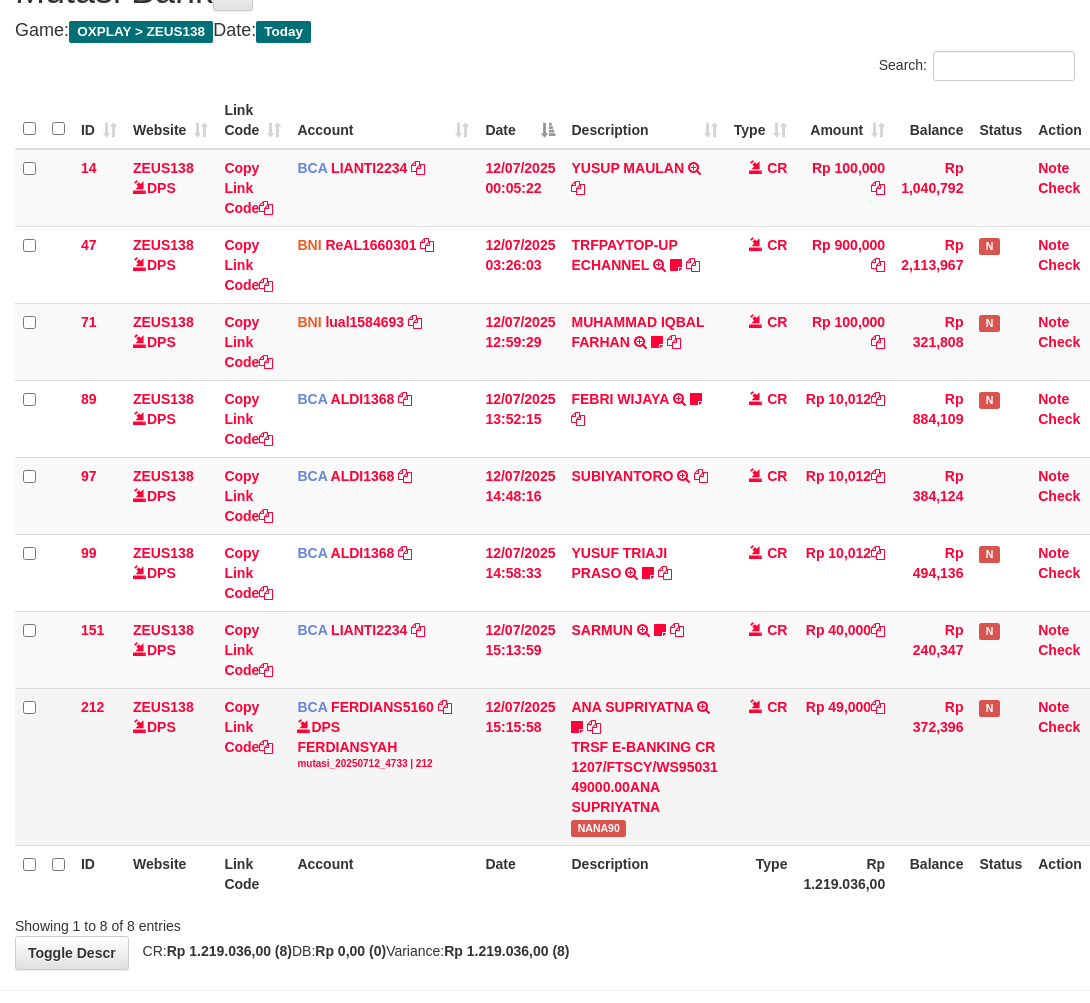 click on "NANA90" at bounding box center [598, 828] 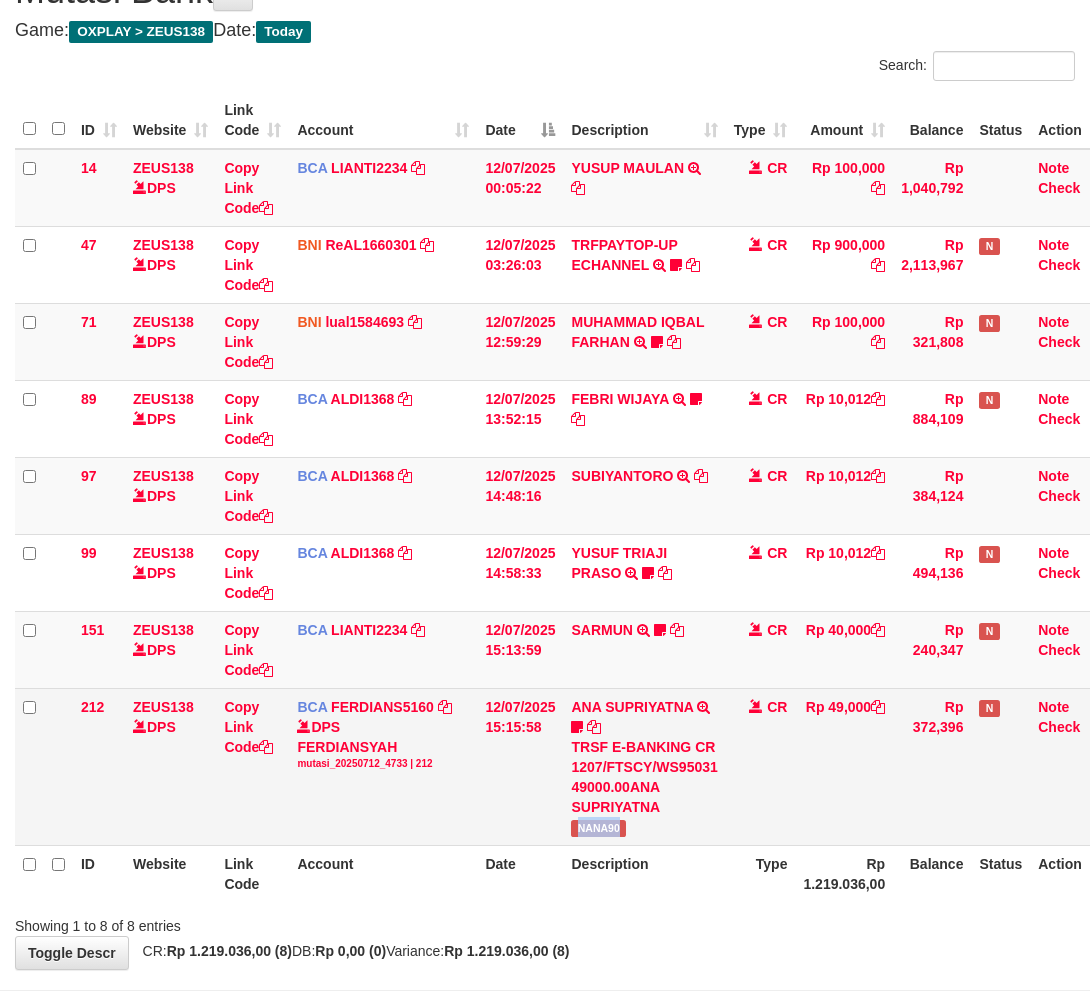 click on "NANA90" at bounding box center (598, 828) 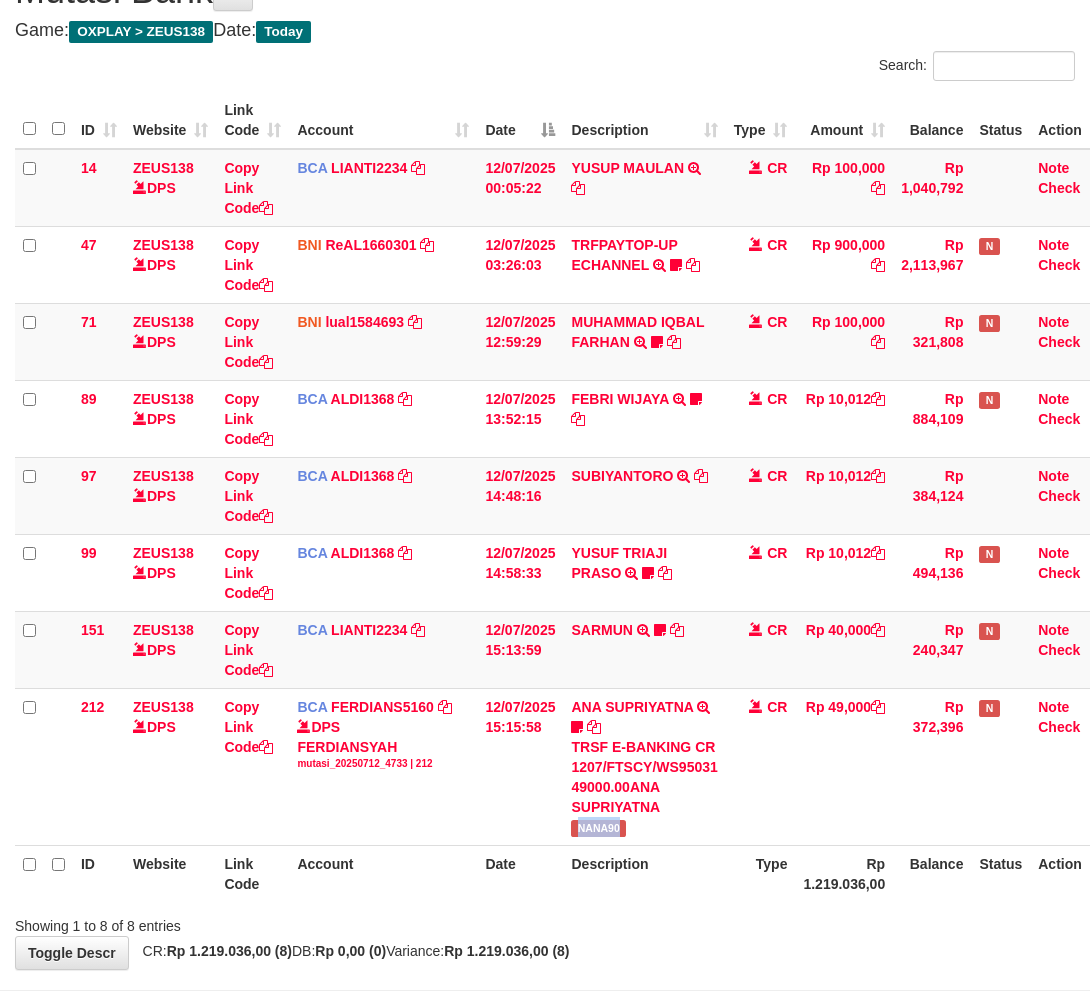 copy on "NANA90" 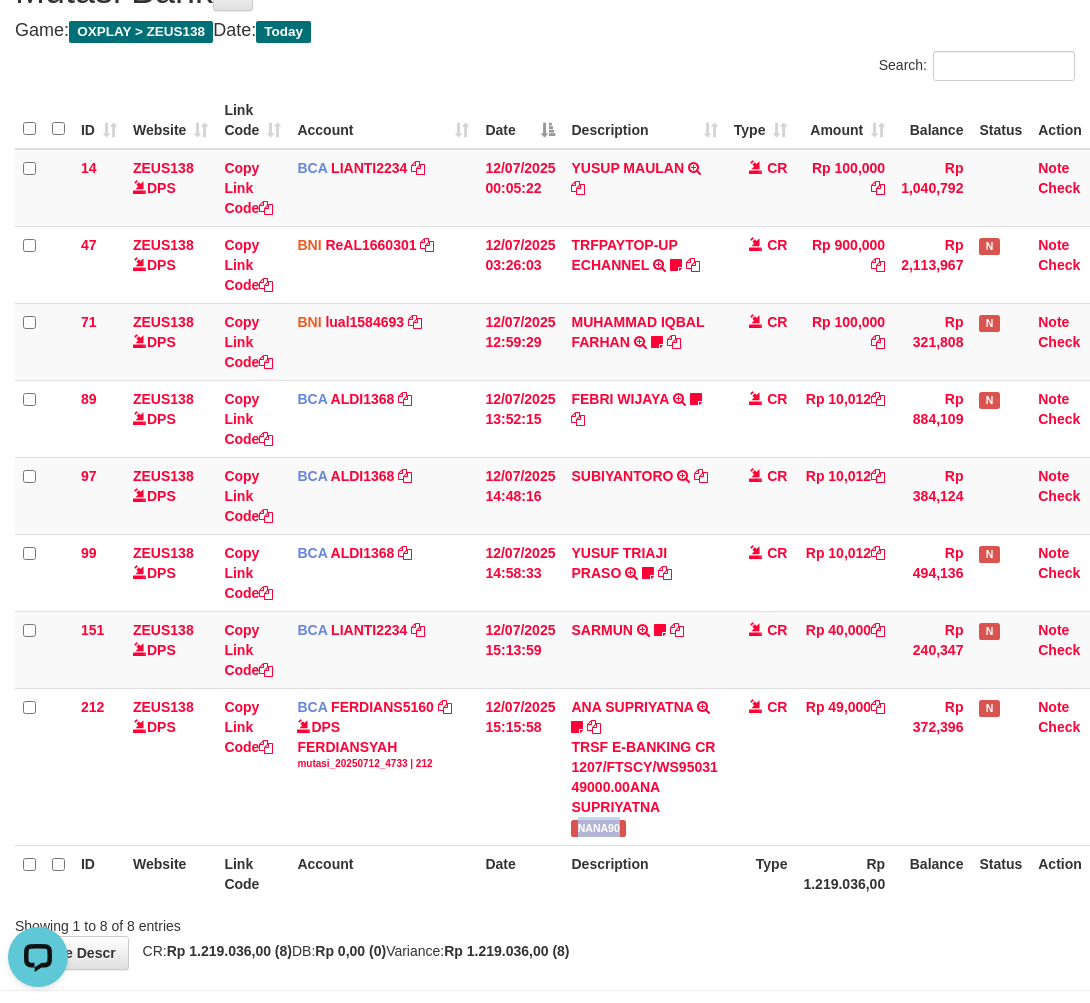 scroll, scrollTop: 0, scrollLeft: 0, axis: both 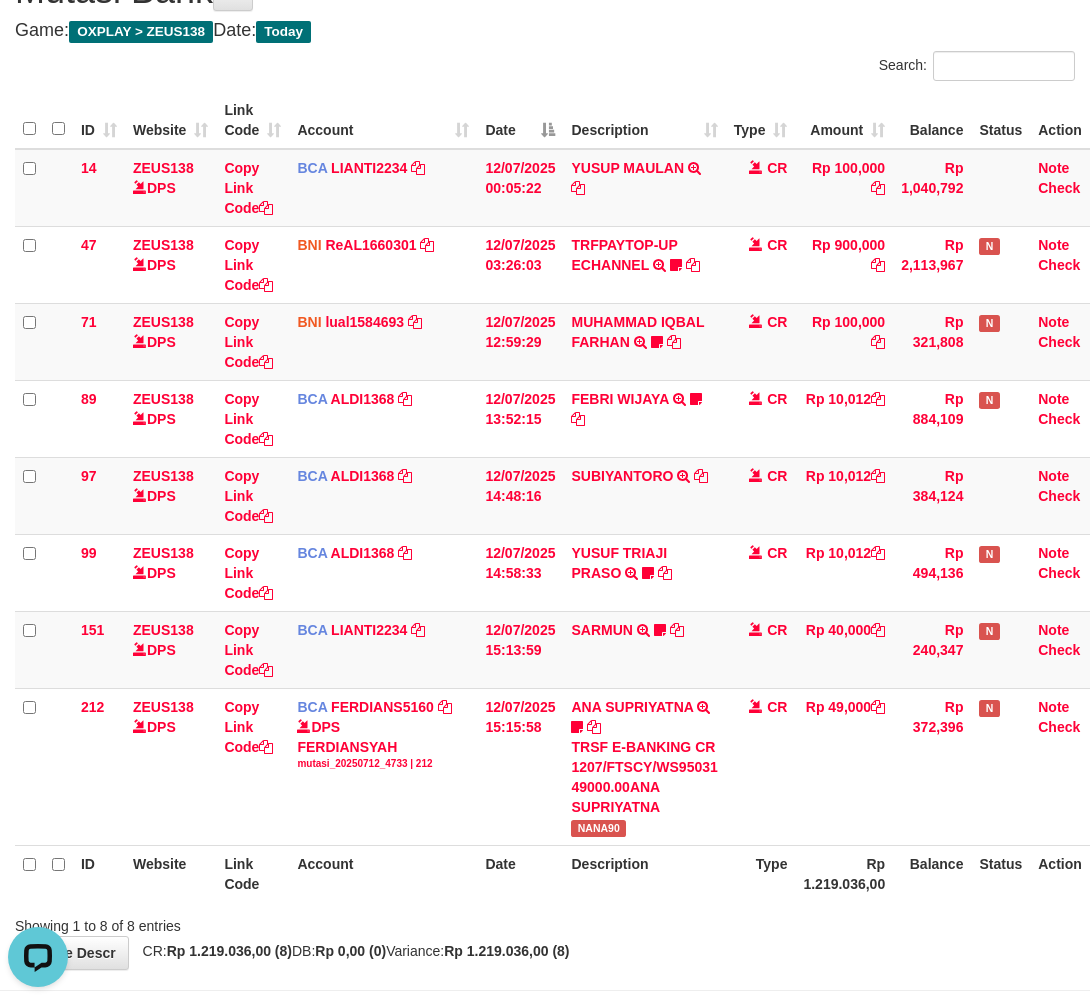drag, startPoint x: 614, startPoint y: 876, endPoint x: 708, endPoint y: 854, distance: 96.540146 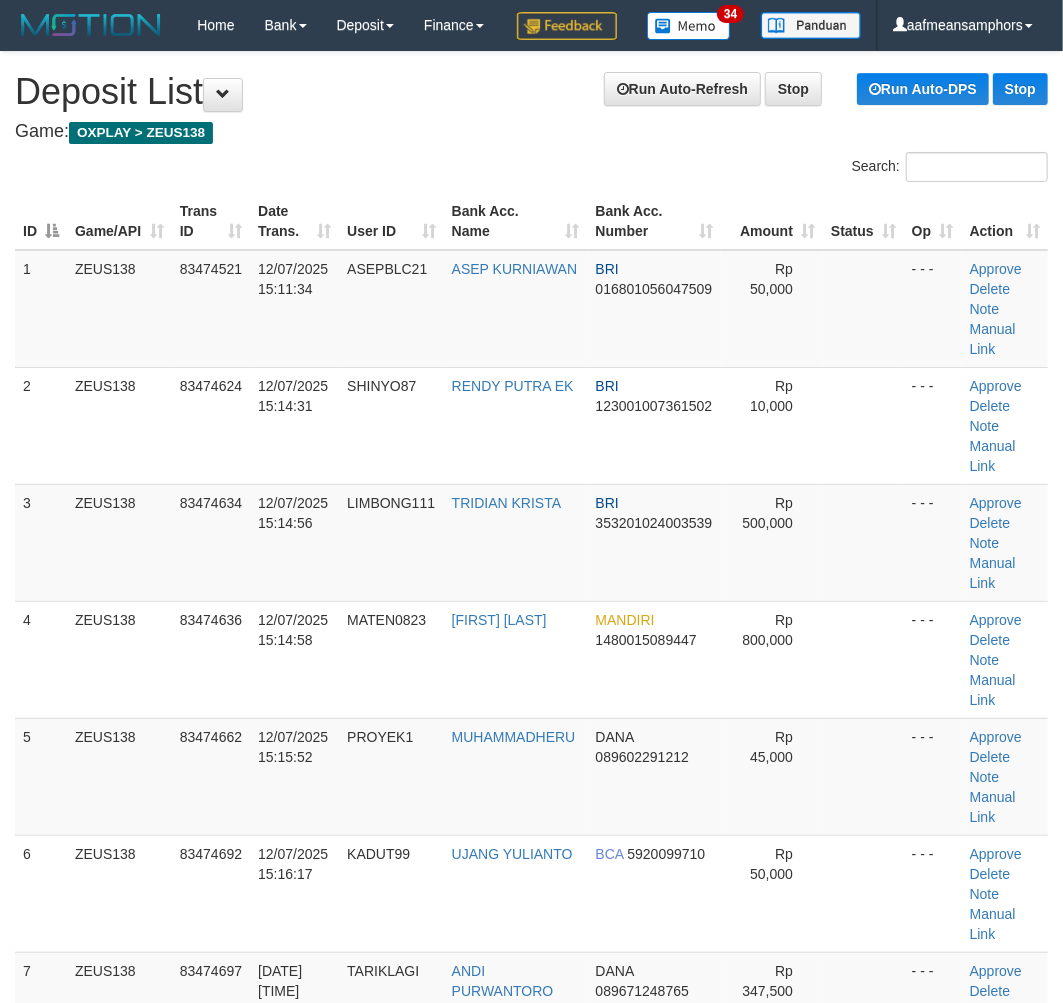 scroll, scrollTop: 0, scrollLeft: 11, axis: horizontal 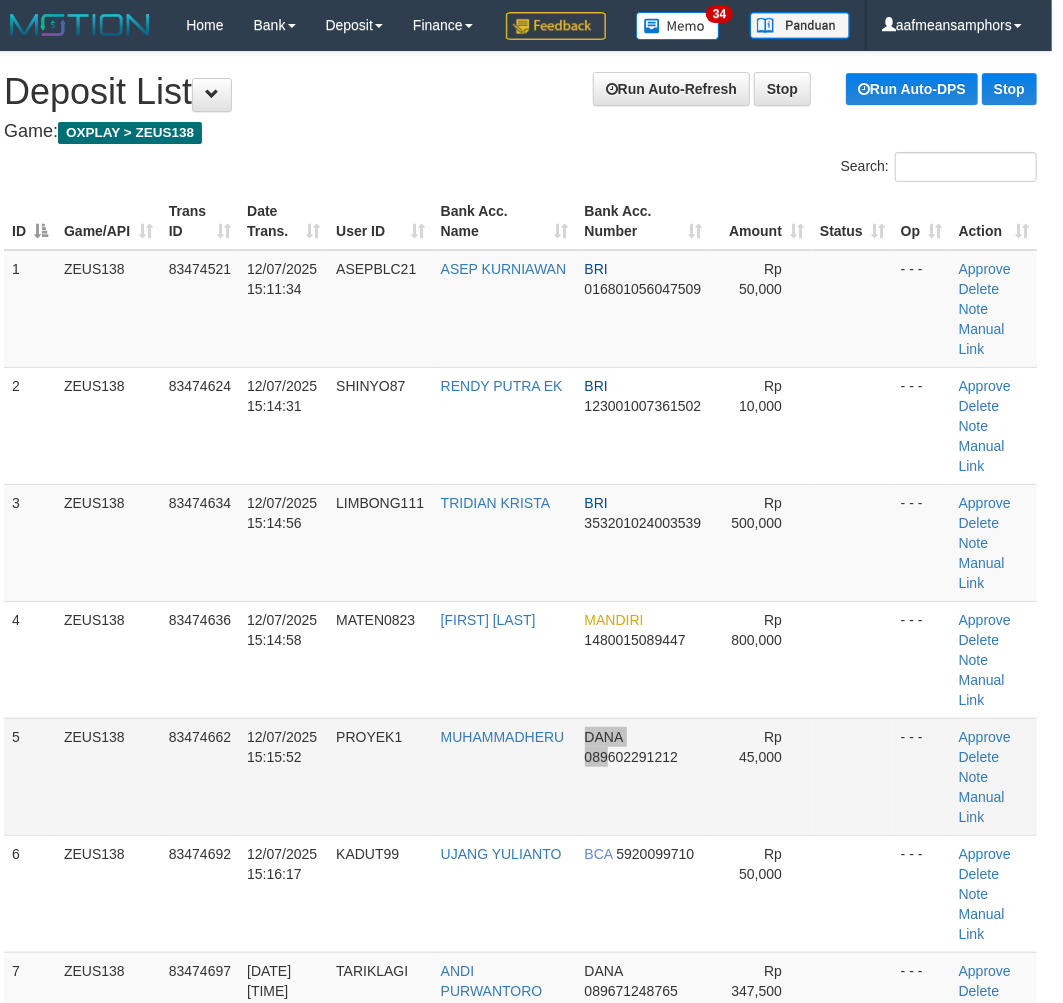 click on "5
ZEUS138
83474662
[DATE] [TIME]
PROYEK1
[NAME]
DANA
[PHONE]
Rp 45,000
- - -
Approve
Delete
Note
Manual Link" at bounding box center (520, 776) 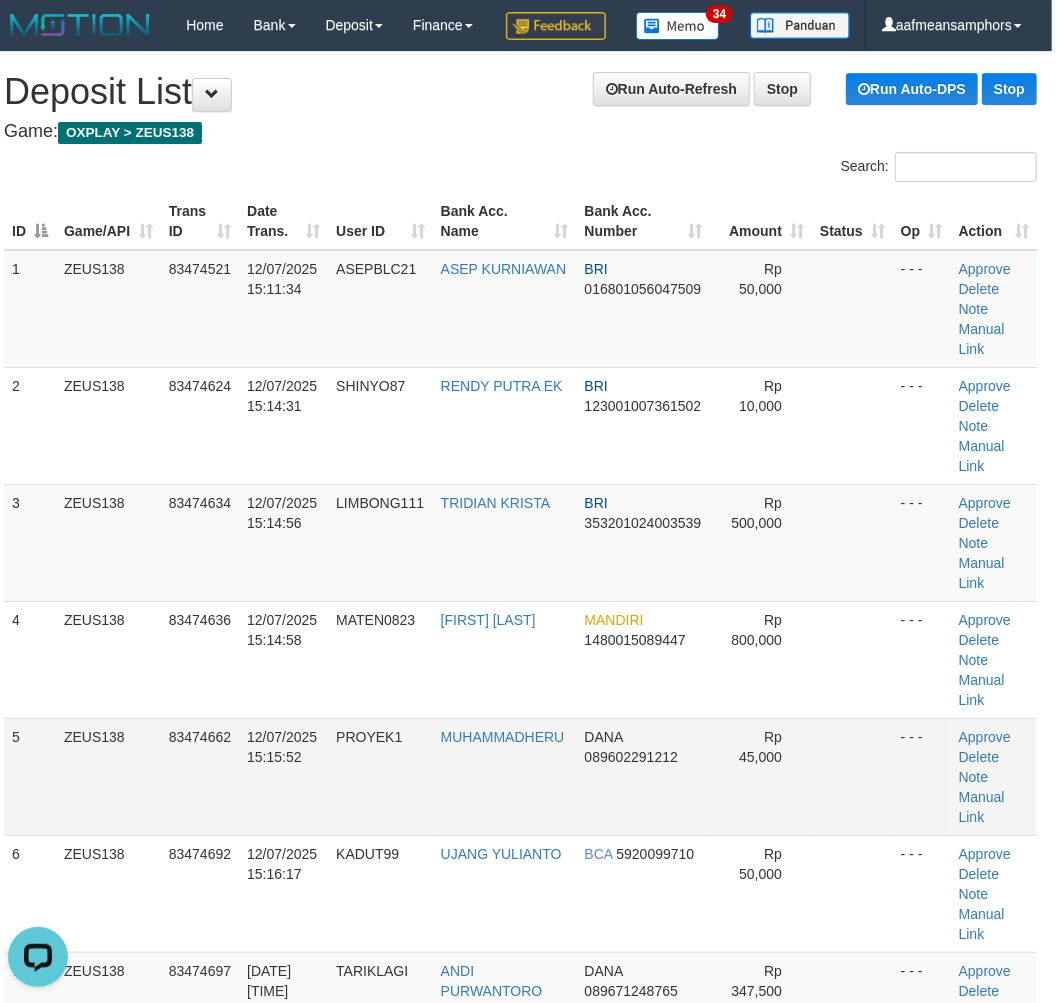 scroll, scrollTop: 0, scrollLeft: 0, axis: both 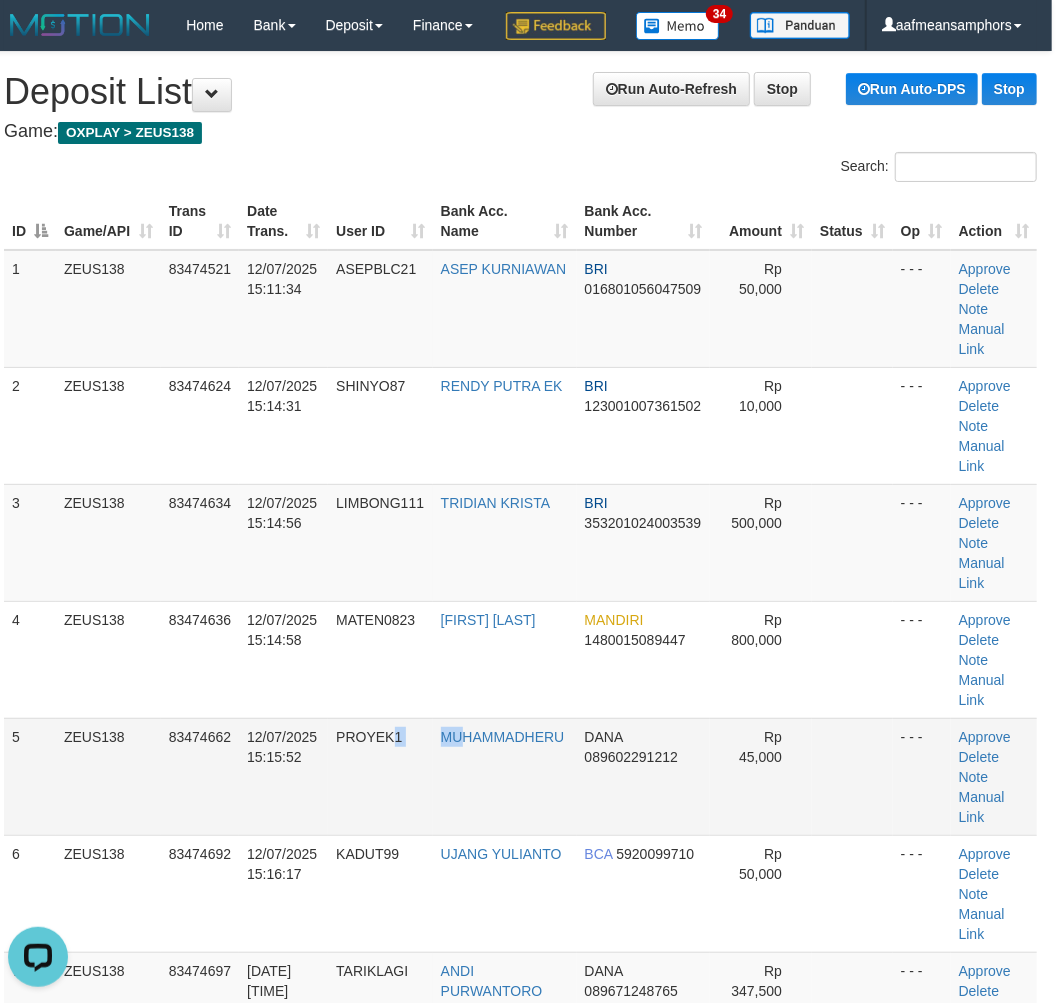 click on "5
ZEUS138
83474662
12/07/2025 15:15:52
PROYEK1
MUHAMMADHERU
DANA
089602291212
Rp 45,000
- - -
Approve
Delete
Note
Manual Link" at bounding box center (520, 776) 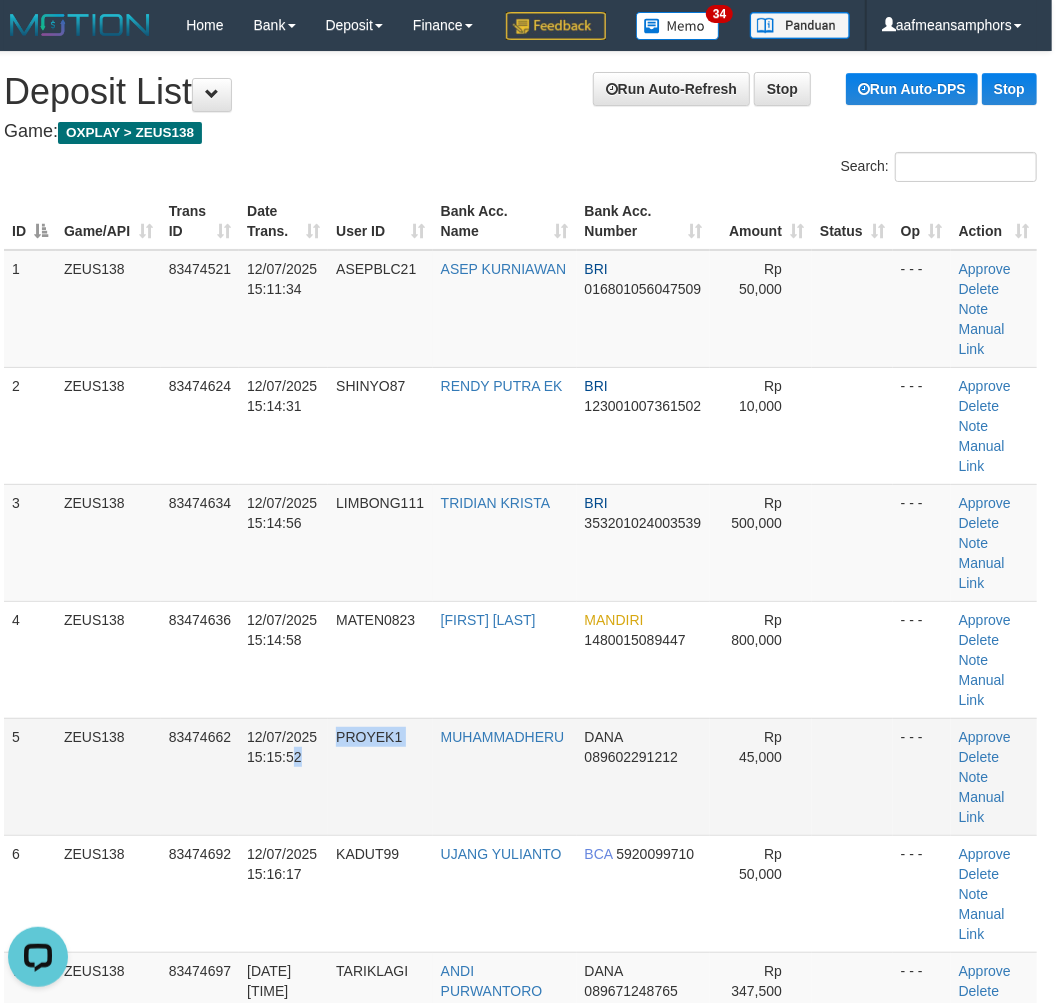 drag, startPoint x: 435, startPoint y: 820, endPoint x: 425, endPoint y: 822, distance: 10.198039 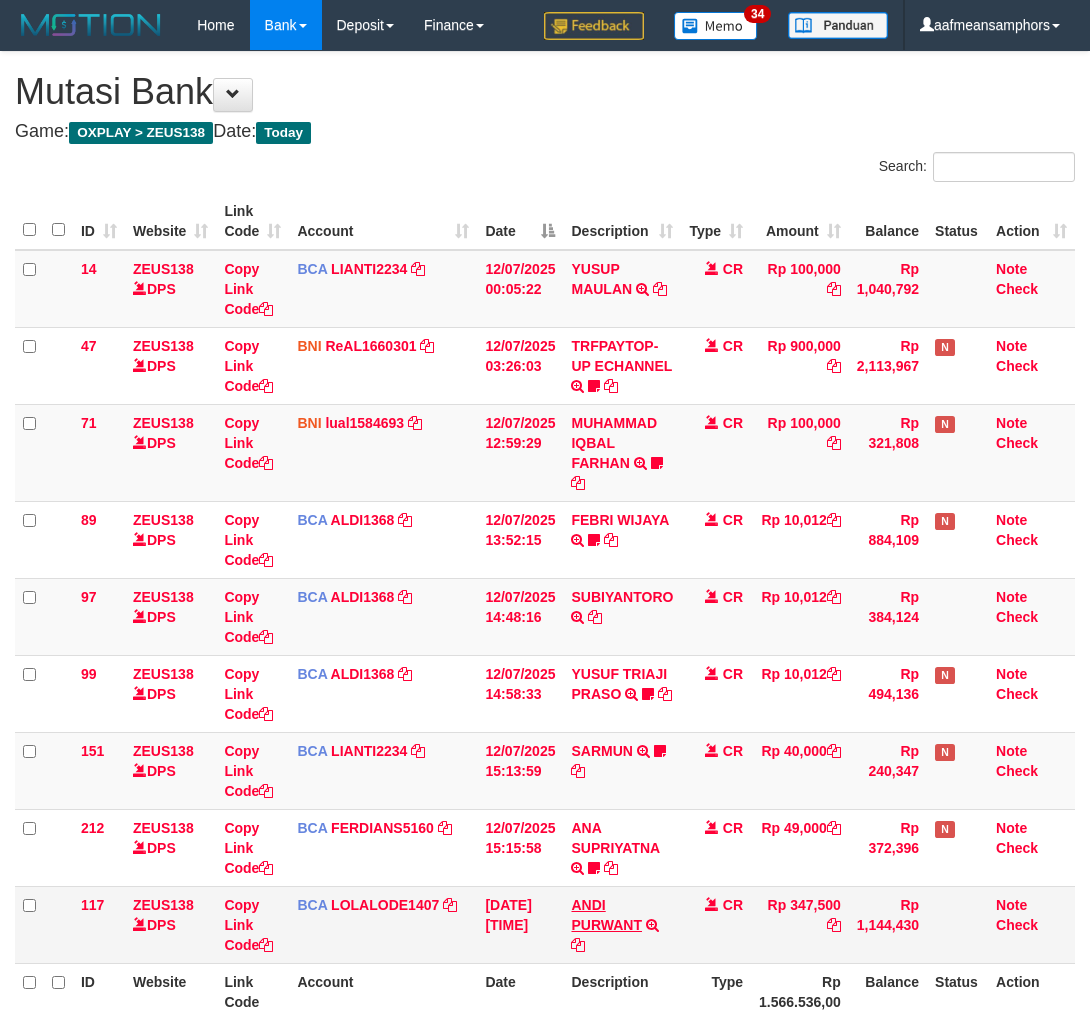 scroll, scrollTop: 113, scrollLeft: 0, axis: vertical 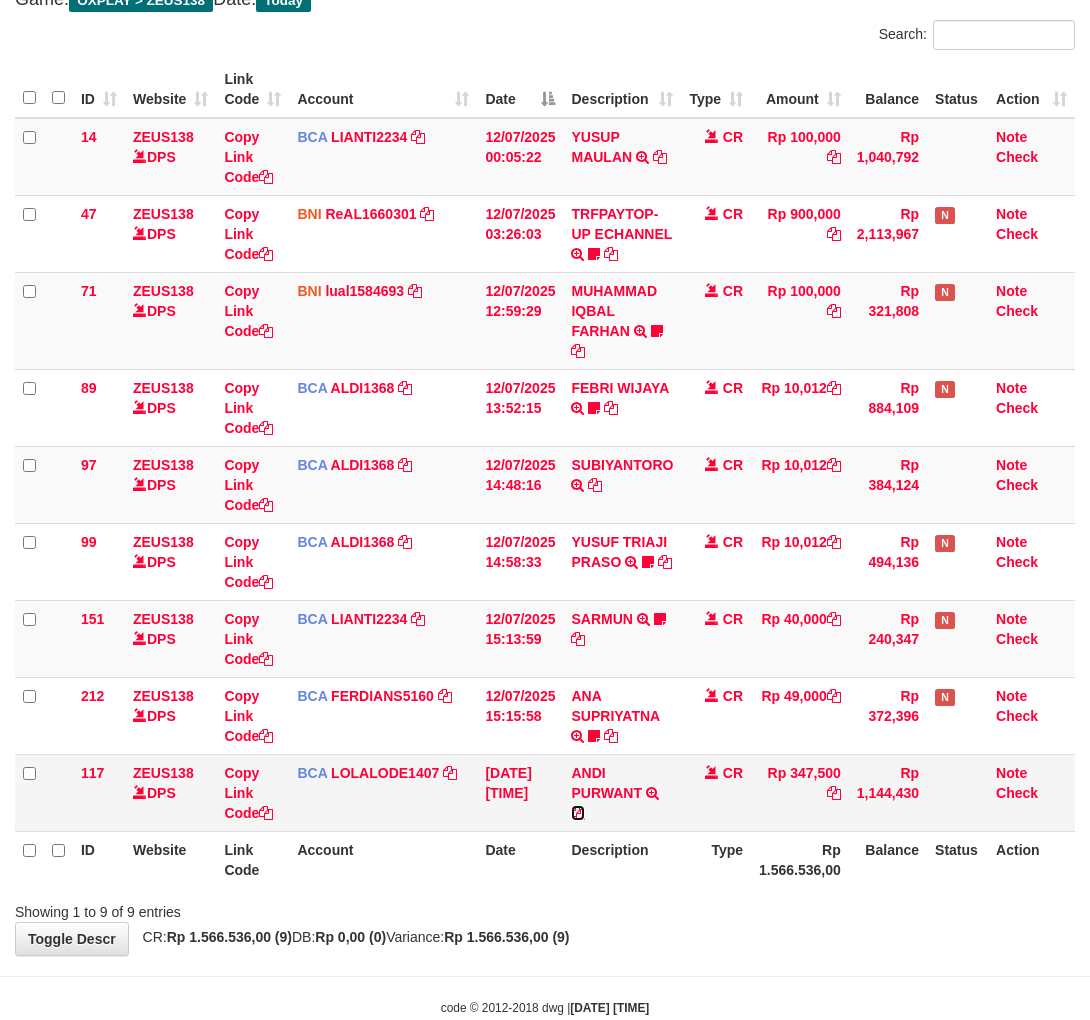 drag, startPoint x: 573, startPoint y: 808, endPoint x: 646, endPoint y: 811, distance: 73.061615 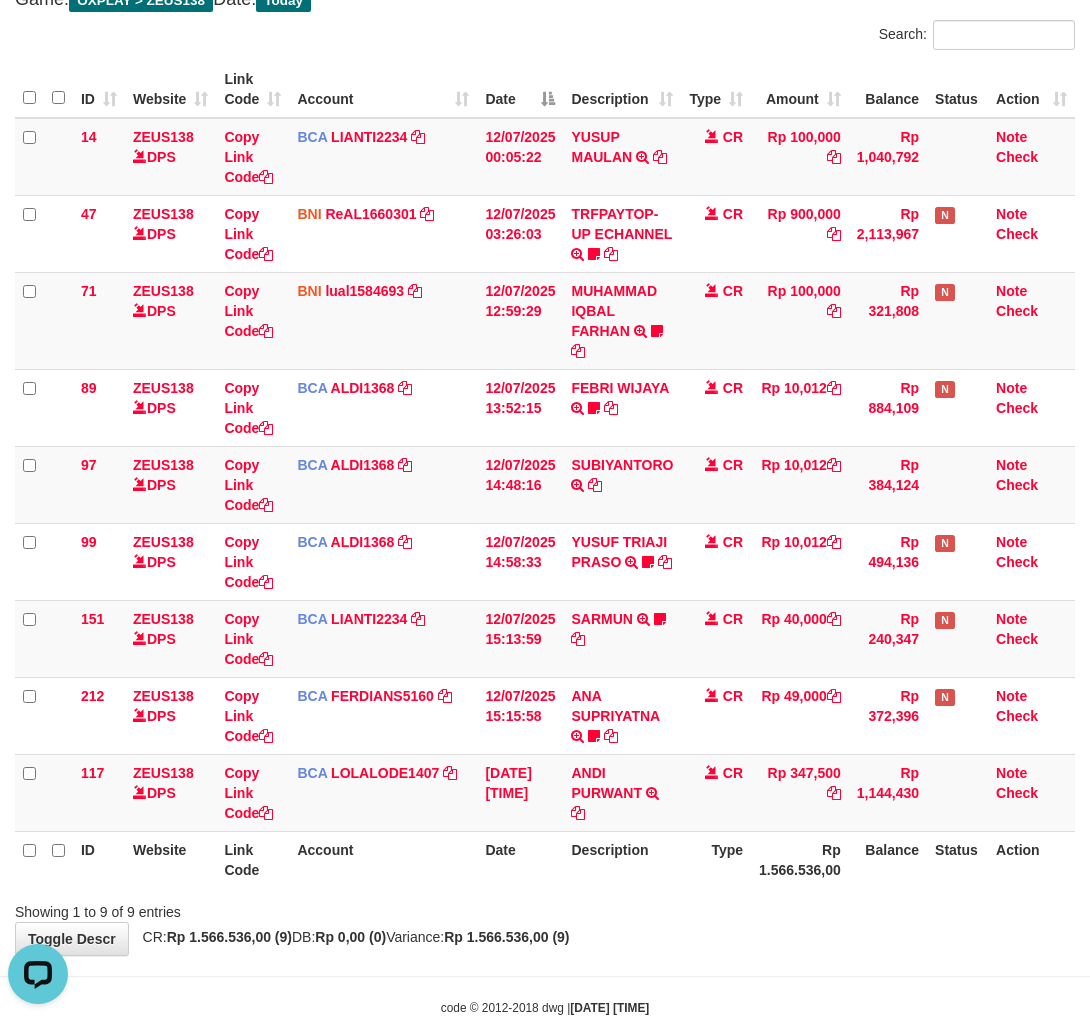 scroll, scrollTop: 0, scrollLeft: 0, axis: both 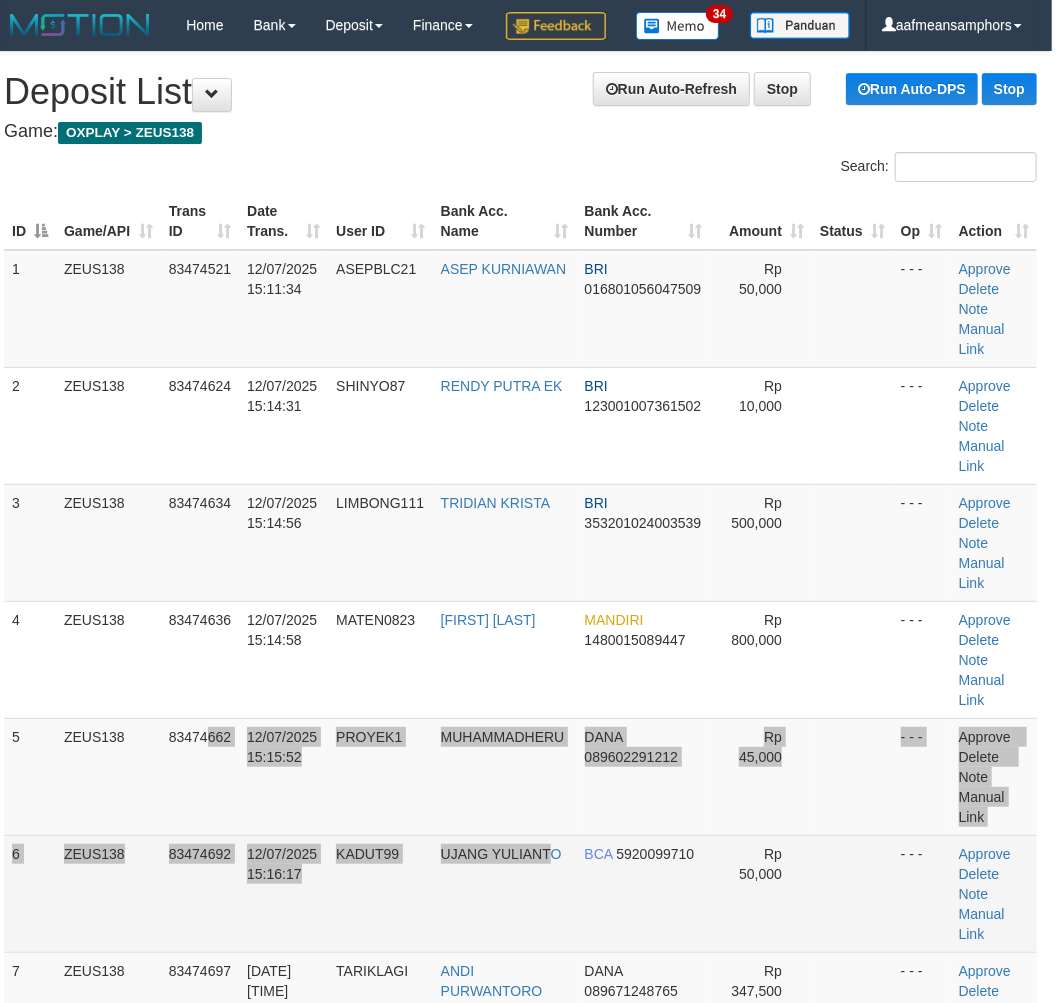 click on "1
ZEUS138
83474521
12/07/2025 15:11:34
ASEPBLC21
ASEP KURNIAWAN
BRI
016801056047509
Rp 50,000
- - -
Approve
Delete
Note
Manual Link
2
ZEUS138
83474624
12/07/2025 15:14:31
SHINYO87
RENDY PUTRA EK
BRI
123001007361502
Rp 10,000
- - -
Approve
BRI" at bounding box center (520, 660) 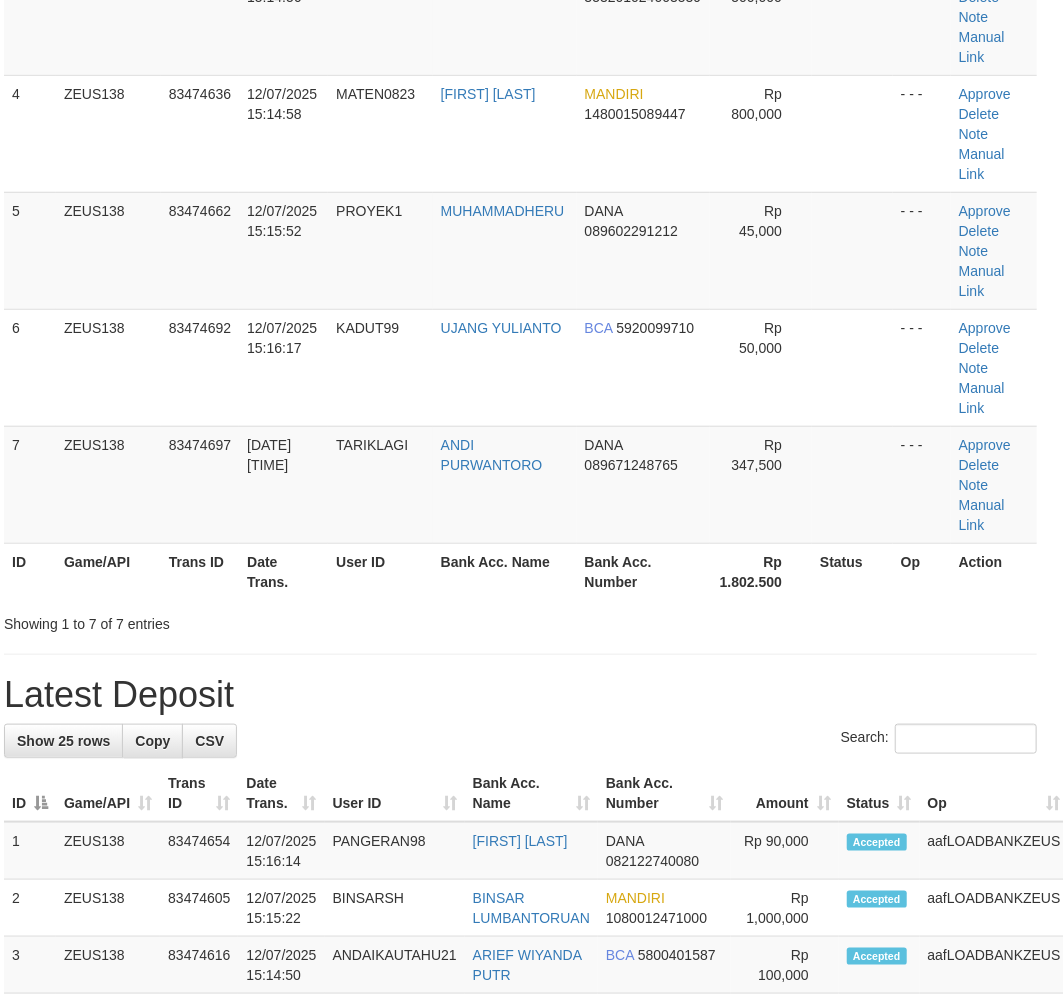 scroll, scrollTop: 696, scrollLeft: 11, axis: both 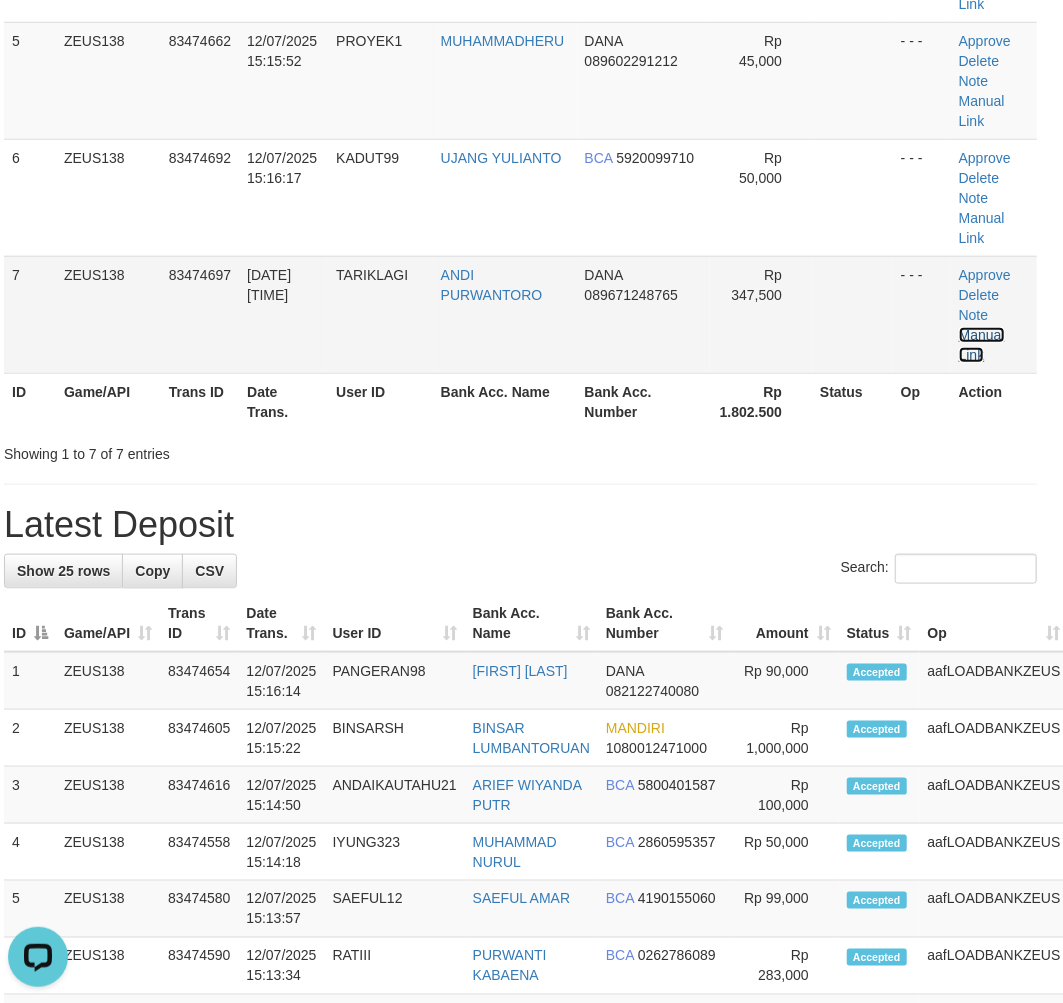 click on "Manual Link" at bounding box center (982, 345) 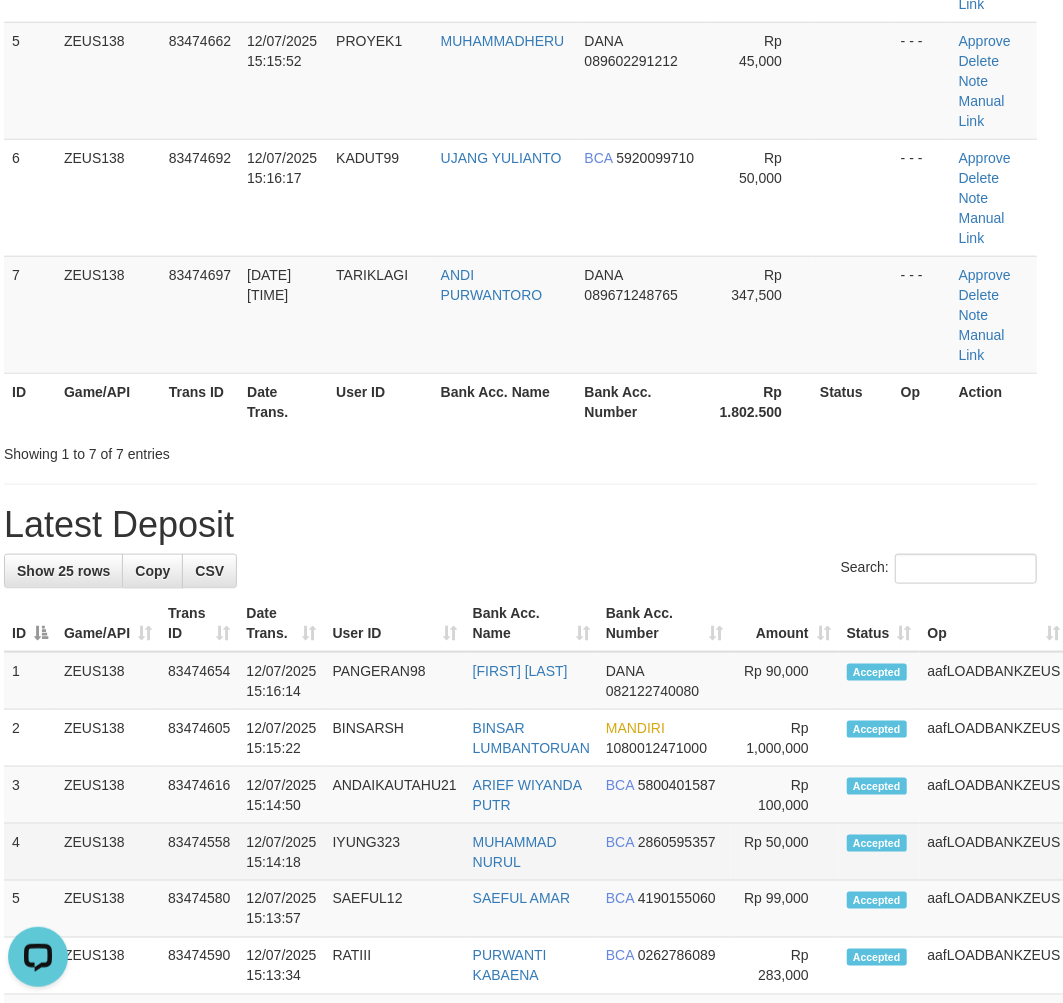 drag, startPoint x: 414, startPoint y: 877, endPoint x: 4, endPoint y: 890, distance: 410.20605 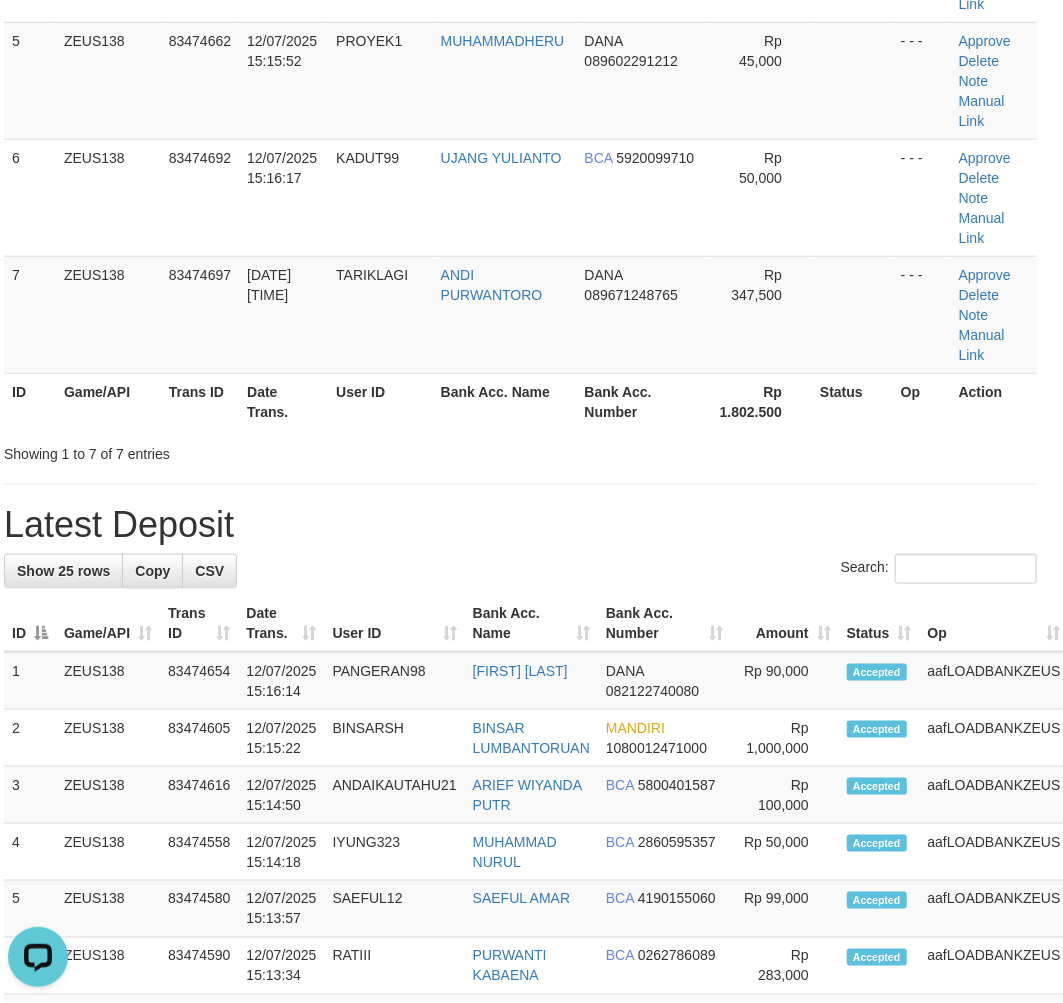 click on "Latest Deposit" at bounding box center [520, 525] 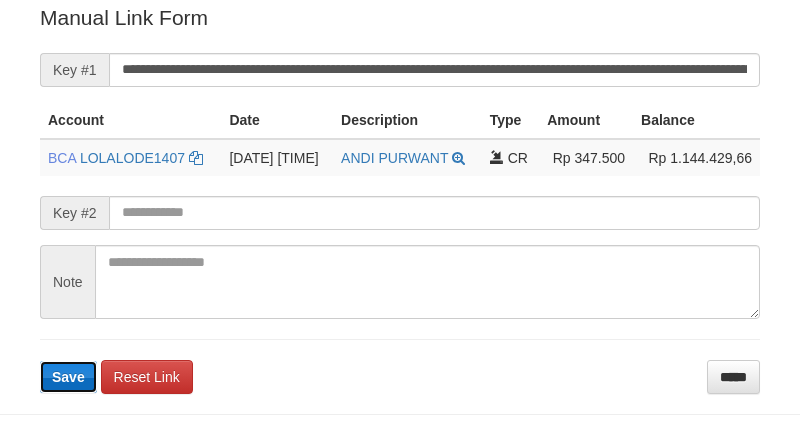 click on "Save" at bounding box center (68, 377) 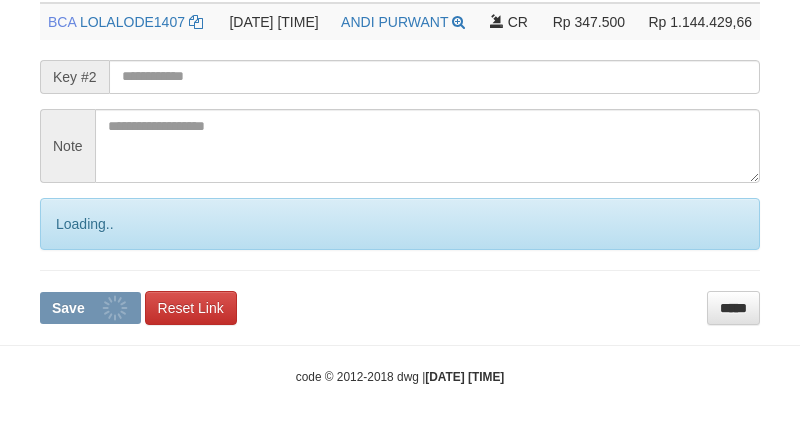 click on "**********" at bounding box center [400, 95] 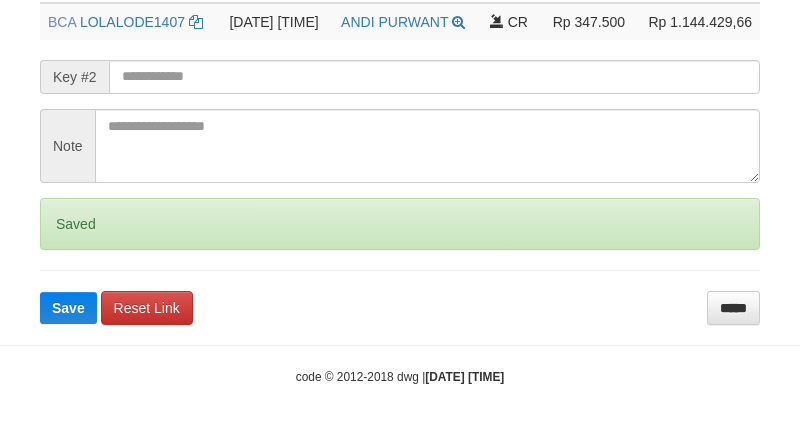 scroll, scrollTop: 546, scrollLeft: 0, axis: vertical 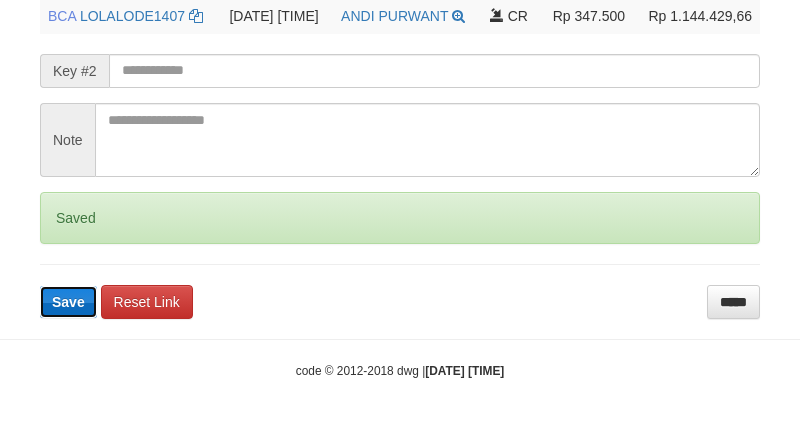type 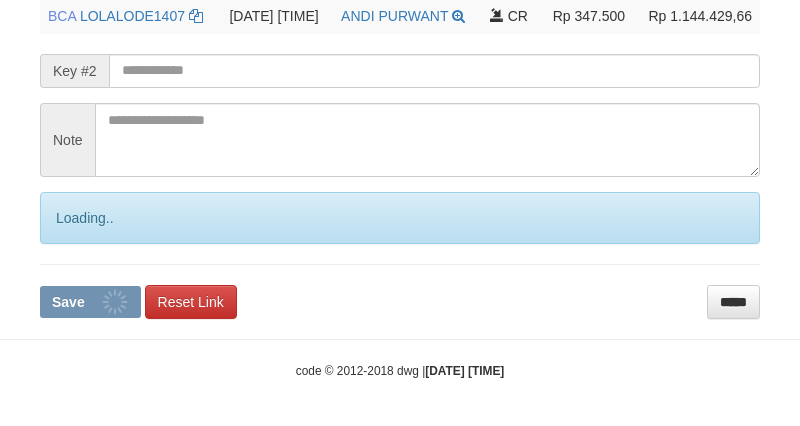 click on "code © [YEAR]-[YEAR] dwg |  [DATE] [TIME]" at bounding box center [400, 370] 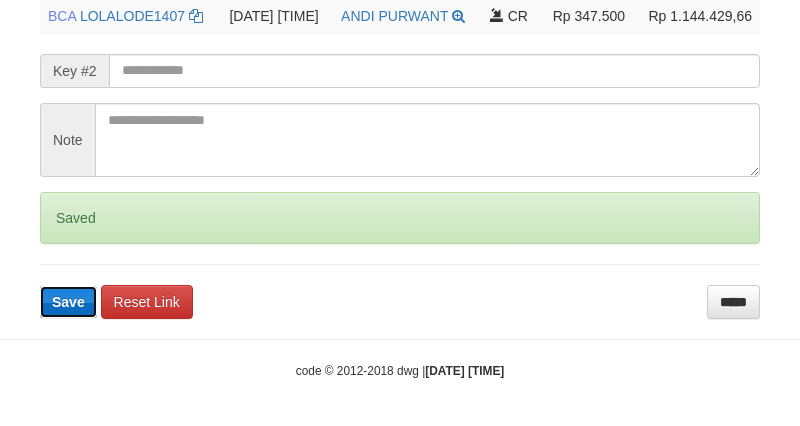 drag, startPoint x: 76, startPoint y: 285, endPoint x: 67, endPoint y: 303, distance: 20.12461 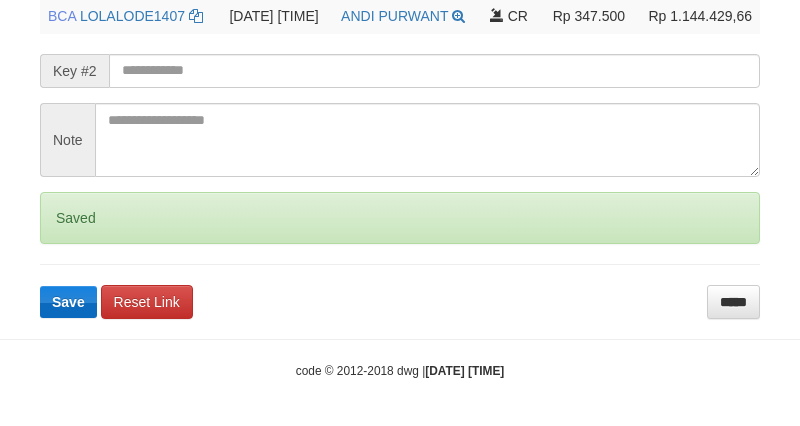 scroll, scrollTop: 545, scrollLeft: 0, axis: vertical 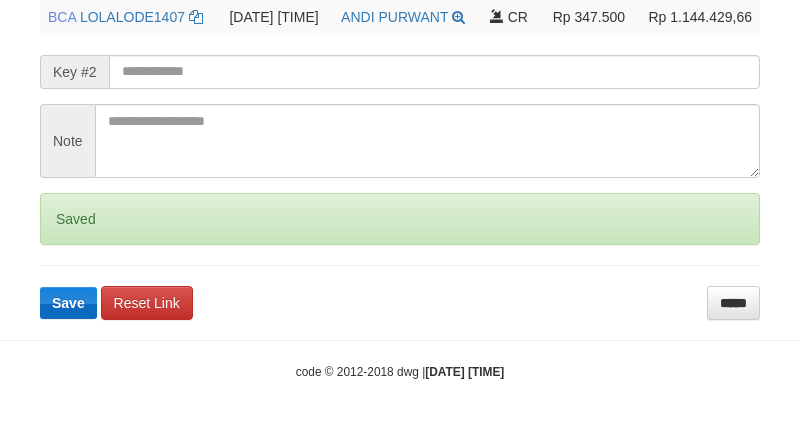 click on "Save" at bounding box center [68, 303] 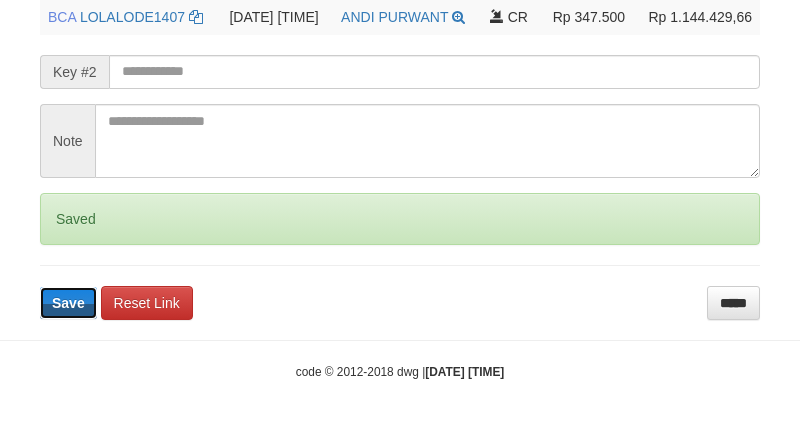 drag, startPoint x: 68, startPoint y: 300, endPoint x: 67, endPoint y: 320, distance: 20.024984 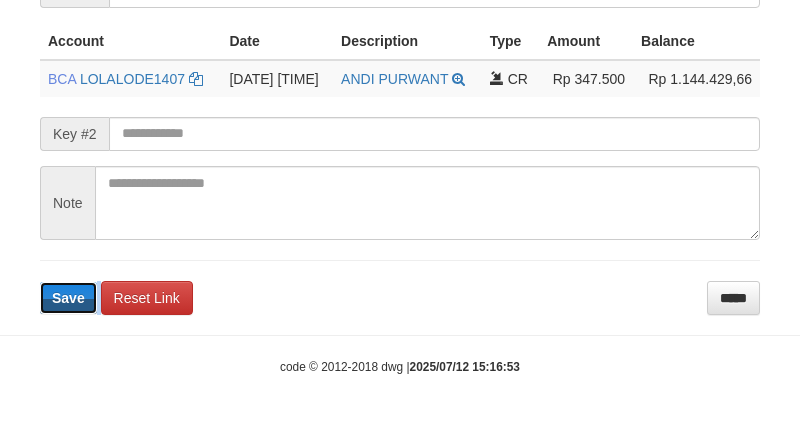click on "Save" at bounding box center (68, 298) 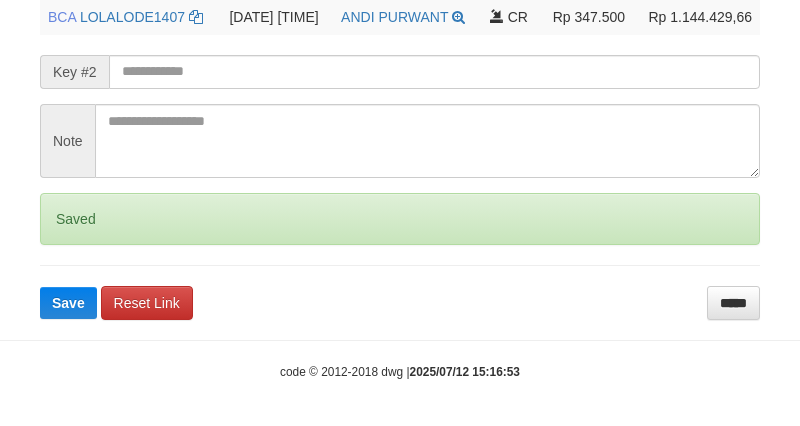 click on "Deposit Detail
Game/API
Trans ID
Date Trans.
User ID
Bank Acc. Name
Bank Acc. Number
Amount
ZEUS138
83474697
12/07/2025 15:16:27
TARIKLAGI
ANDI PURWANTORO
DANA
089671248765
Rp 347,500
Manual Link History
#
Admin
Key #1
Key #2
Note
Date
1
aafnounvanny
mutasi_20250712_4500|117
12-07-2025 15:16:49
Account
Date
Description
Type
Amount
Balance
BCA
LOLALODE1407" at bounding box center (400, -57) 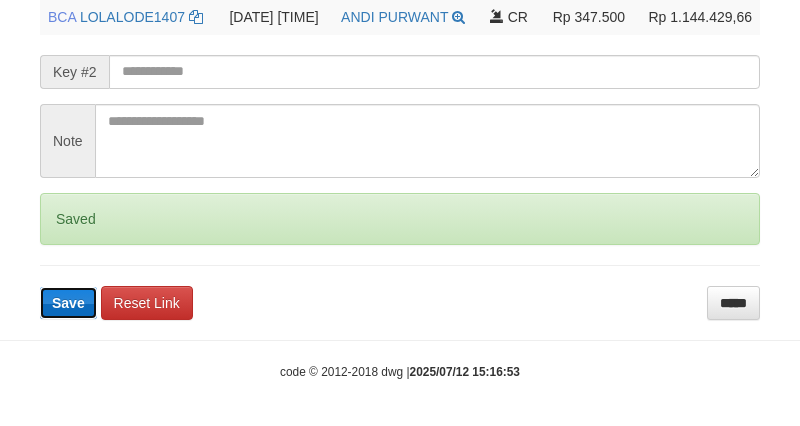 scroll, scrollTop: 544, scrollLeft: 0, axis: vertical 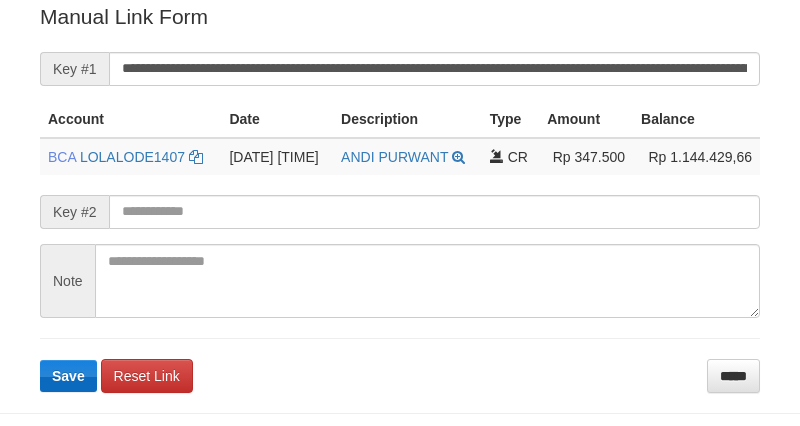 click on "**********" at bounding box center [400, 197] 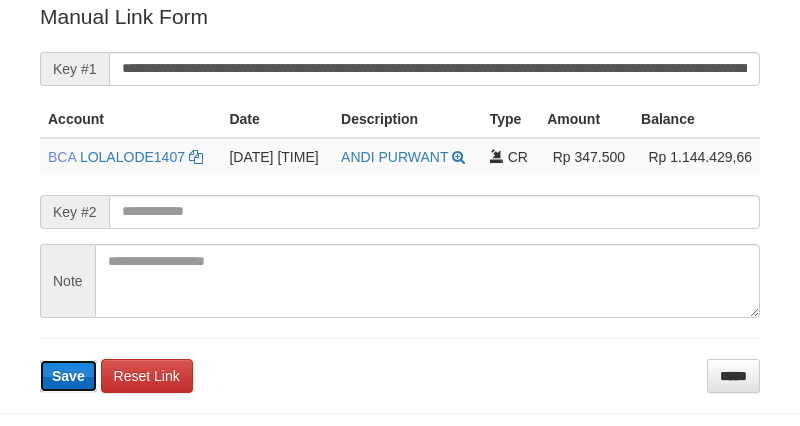 click on "Save" at bounding box center (68, 376) 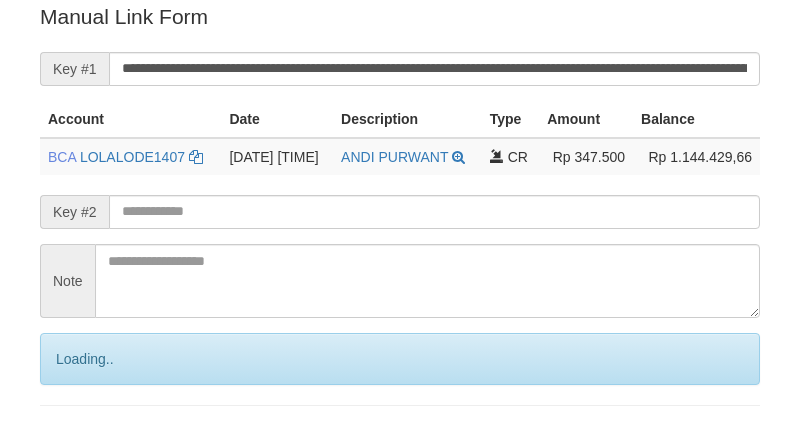 scroll, scrollTop: 543, scrollLeft: 0, axis: vertical 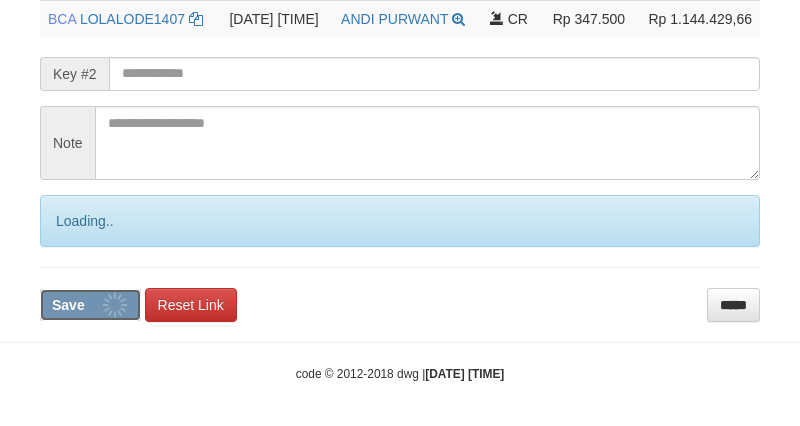 click on "Save" at bounding box center (68, 305) 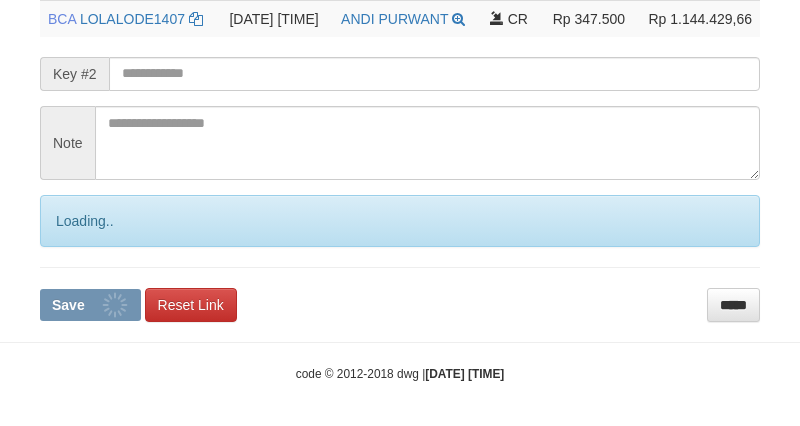 click on "Deposit Detail
Game/API
Trans ID
Date Trans.
User ID
Bank Acc. Name
Bank Acc. Number
Amount
ZEUS138
83474697
12/07/2025 15:16:27
TARIKLAGI
ANDI PURWANTORO
DANA
089671248765
Rp 347,500
Manual Link History
#
Admin
Key #1
Key #2
Note
Date
1
aafnounvanny
mutasi_20250712_4500|117
12-07-2025 15:16:49
Account
Date
Description
Type
Amount
Balance
BCA
LOLALODE1407" at bounding box center (400, -55) 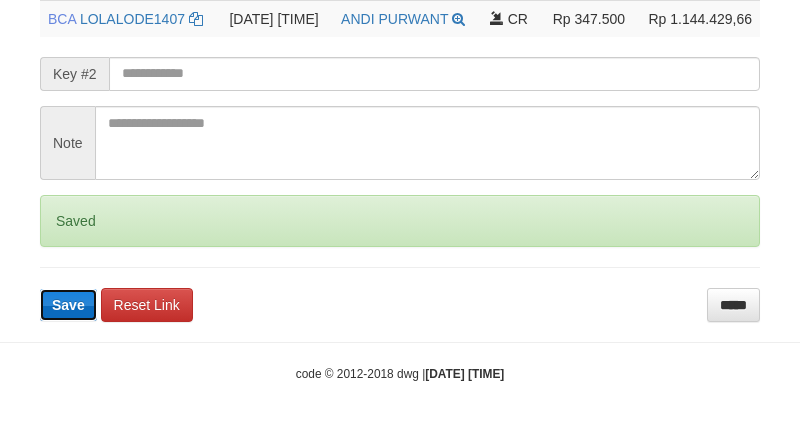 click on "Save" at bounding box center [68, 305] 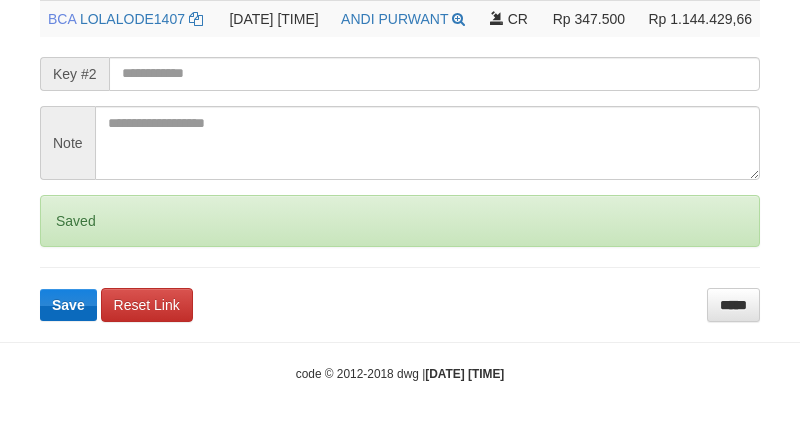 scroll, scrollTop: 542, scrollLeft: 0, axis: vertical 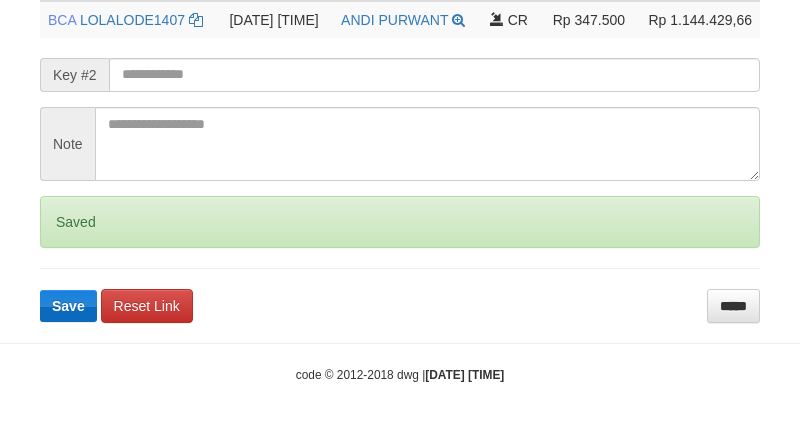 click on "Save" at bounding box center [68, 306] 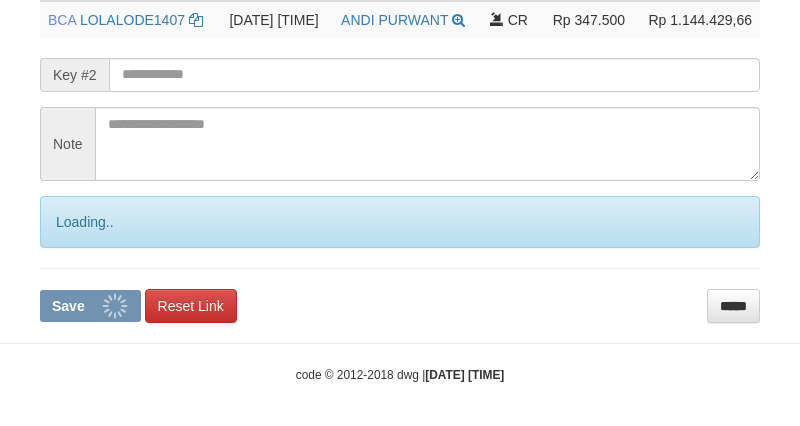 click on "Save" at bounding box center [68, 306] 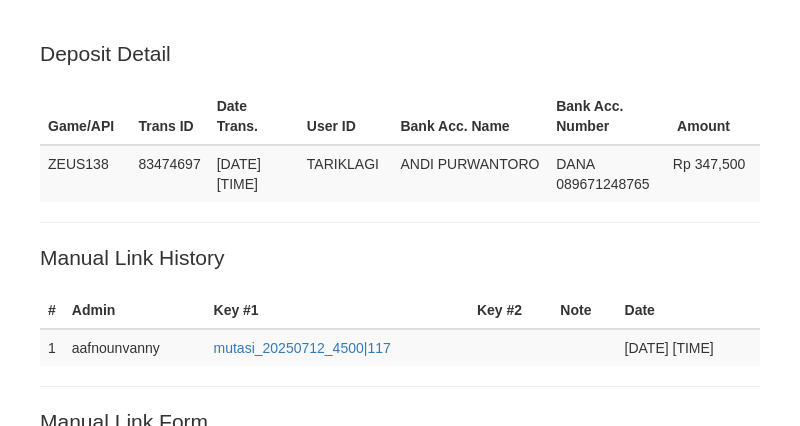 click on "Deposit Detail
Game/API
Trans ID
Date Trans.
User ID
Bank Acc. Name
Bank Acc. Number
Amount
ZEUS138
83474697
12/07/2025 15:16:27
TARIKLAGI
ANDI PURWANTORO
DANA
089671248765
Rp 347,500
Manual Link History
#
Admin
Key #1
Key #2
Note
Date
1
aafnounvanny
mutasi_20250712_4500|117
12-07-2025 15:16:49
Account
Date
Description
Type
Amount
Balance
BCA
LOLALODE1407" at bounding box center (400, 488) 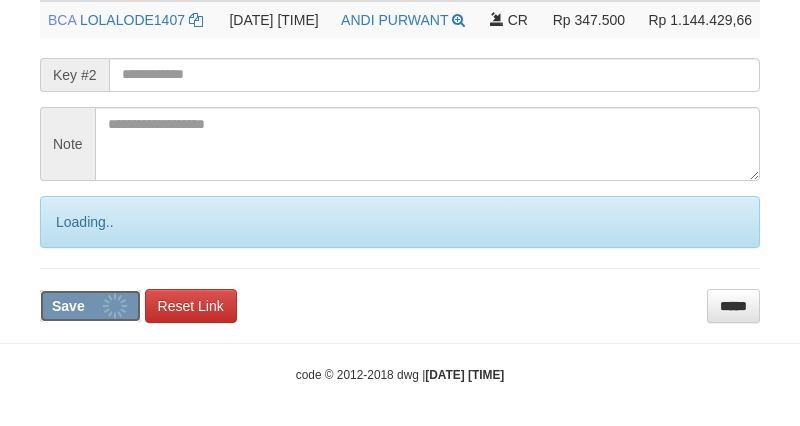click on "Save" at bounding box center (90, 306) 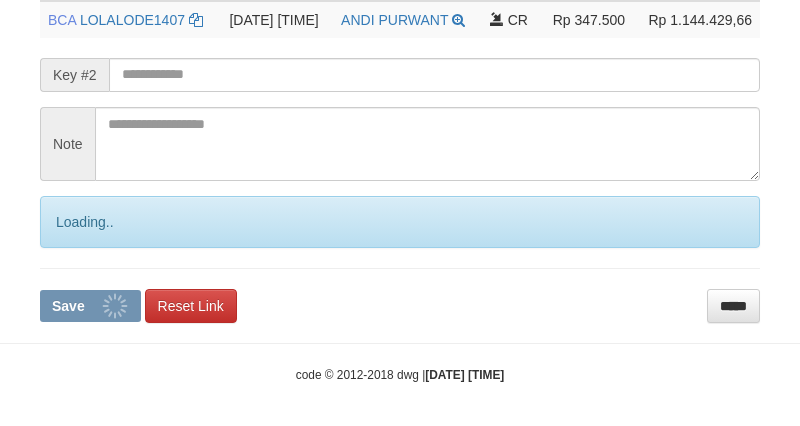 scroll, scrollTop: 541, scrollLeft: 0, axis: vertical 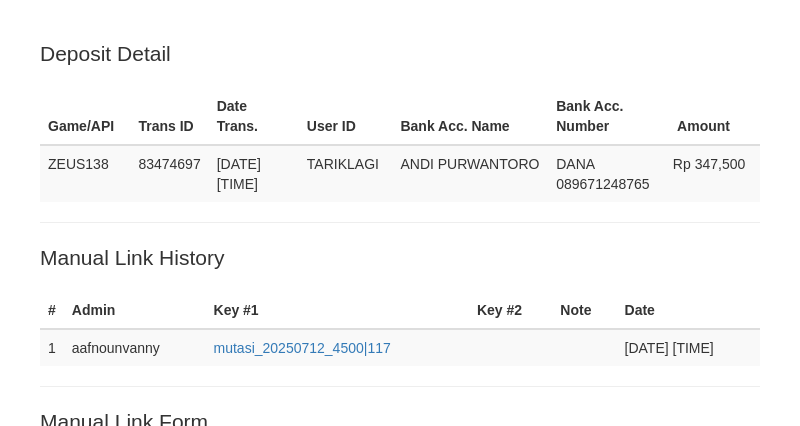 click on "Save" at bounding box center (68, 781) 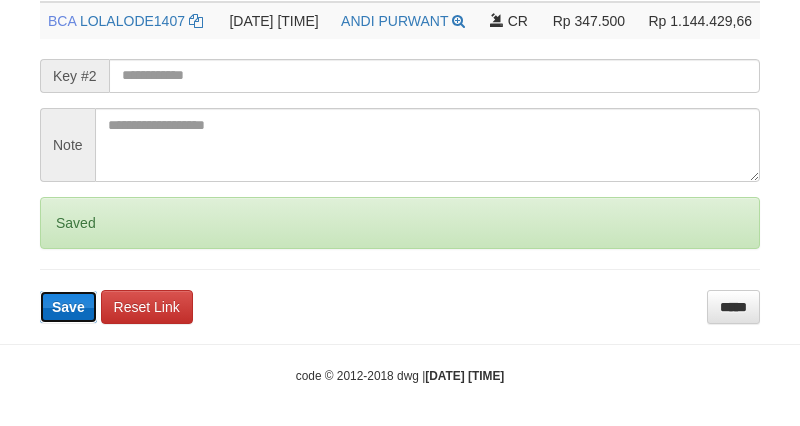 click on "Save" at bounding box center (68, 307) 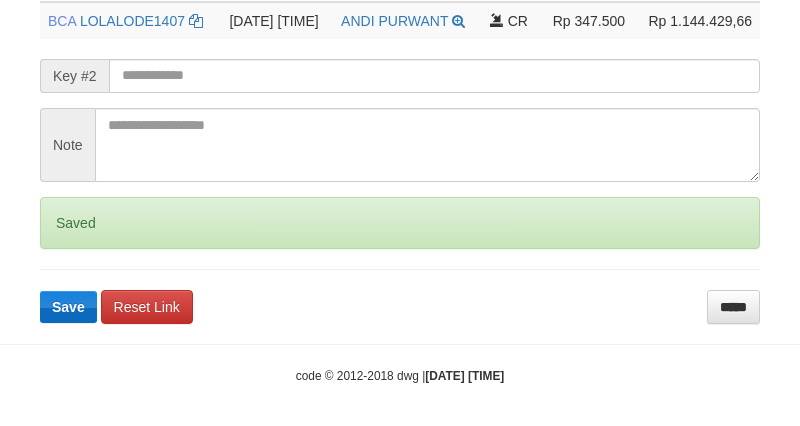 click on "Save" at bounding box center [68, 307] 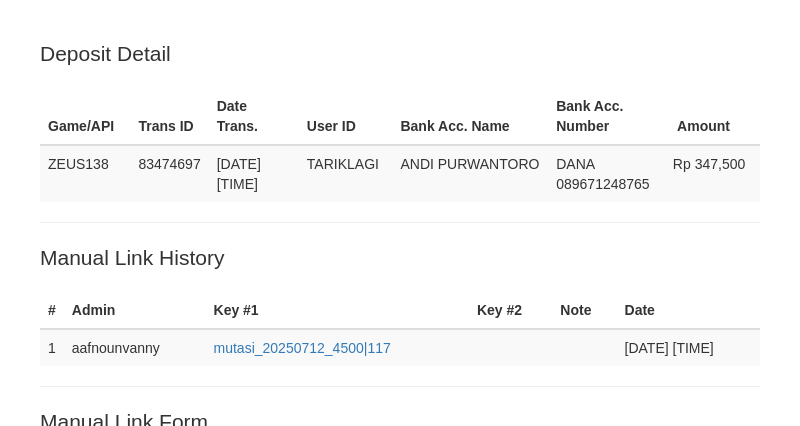 scroll, scrollTop: 541, scrollLeft: 0, axis: vertical 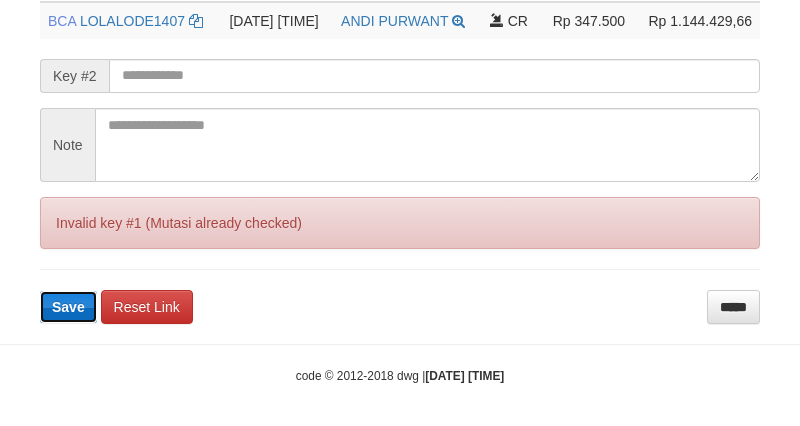 click on "Save" at bounding box center [68, 307] 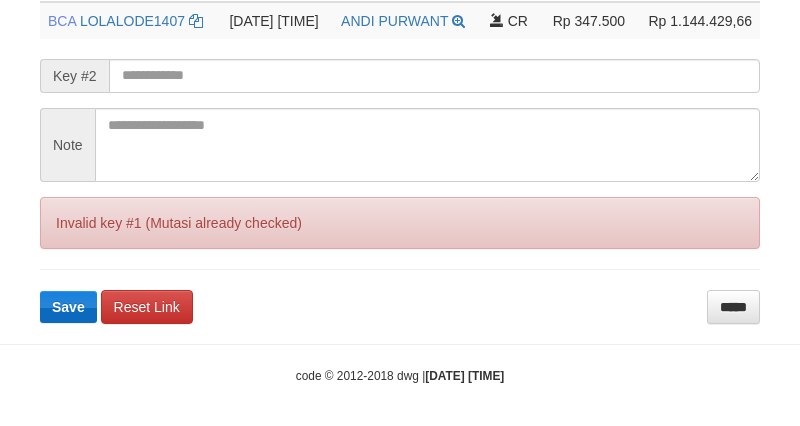 click on "Save" at bounding box center [68, 307] 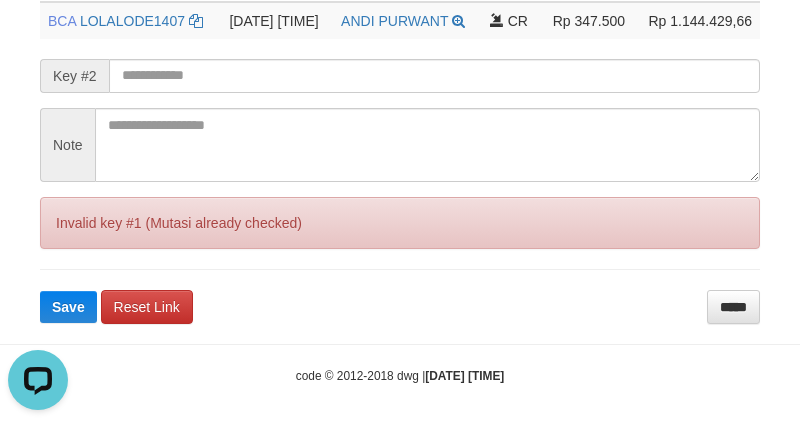 scroll, scrollTop: 0, scrollLeft: 0, axis: both 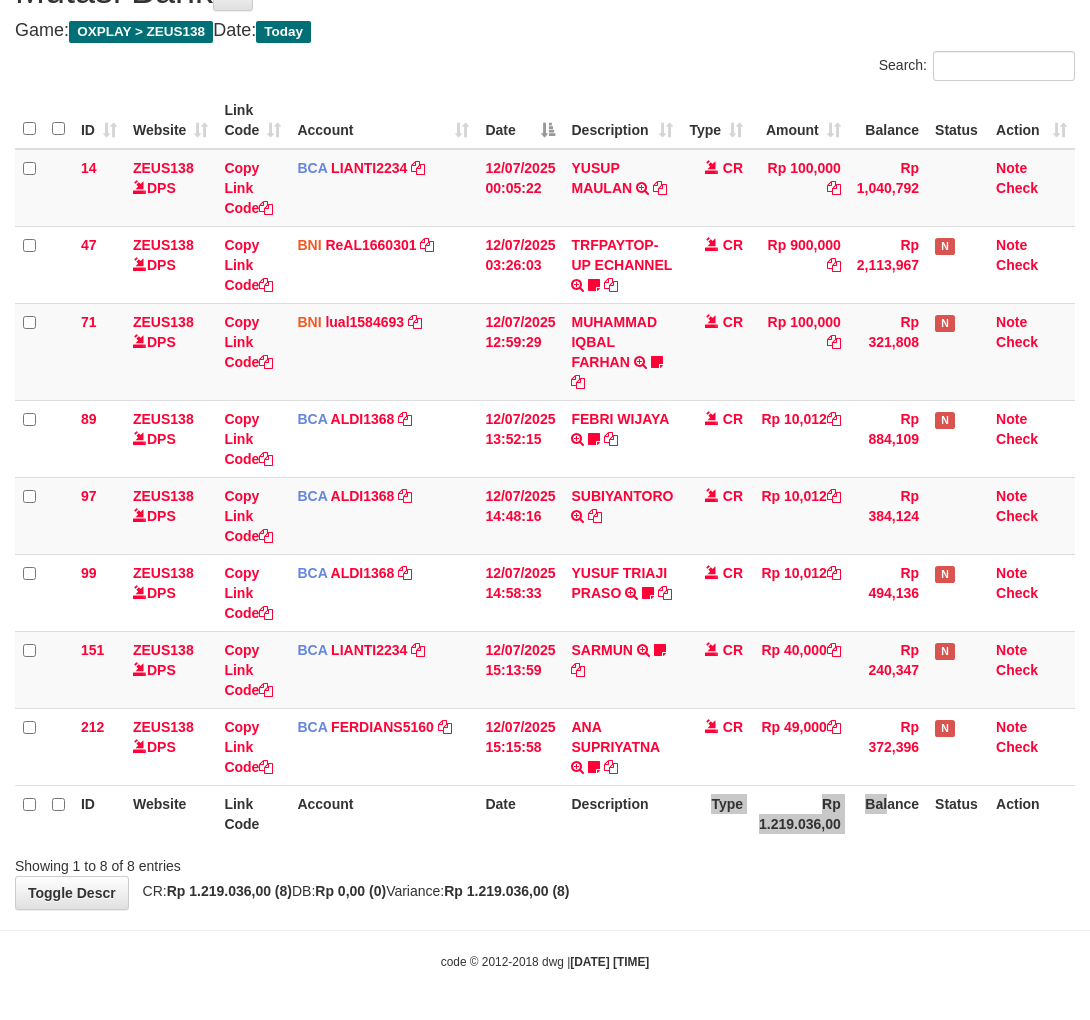 click on "ID Website Link Code Account Date Description Type Rp 1.219.036,00 Balance Status Action" at bounding box center [545, 813] 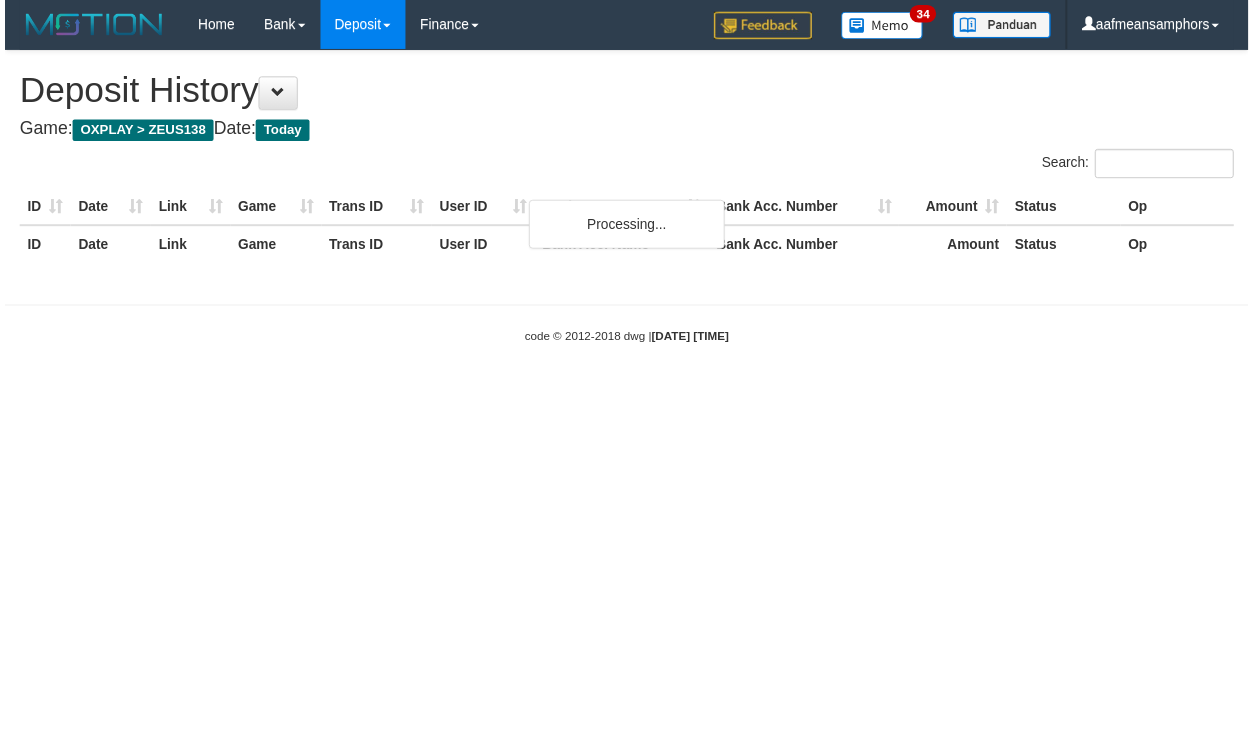 scroll, scrollTop: 0, scrollLeft: 0, axis: both 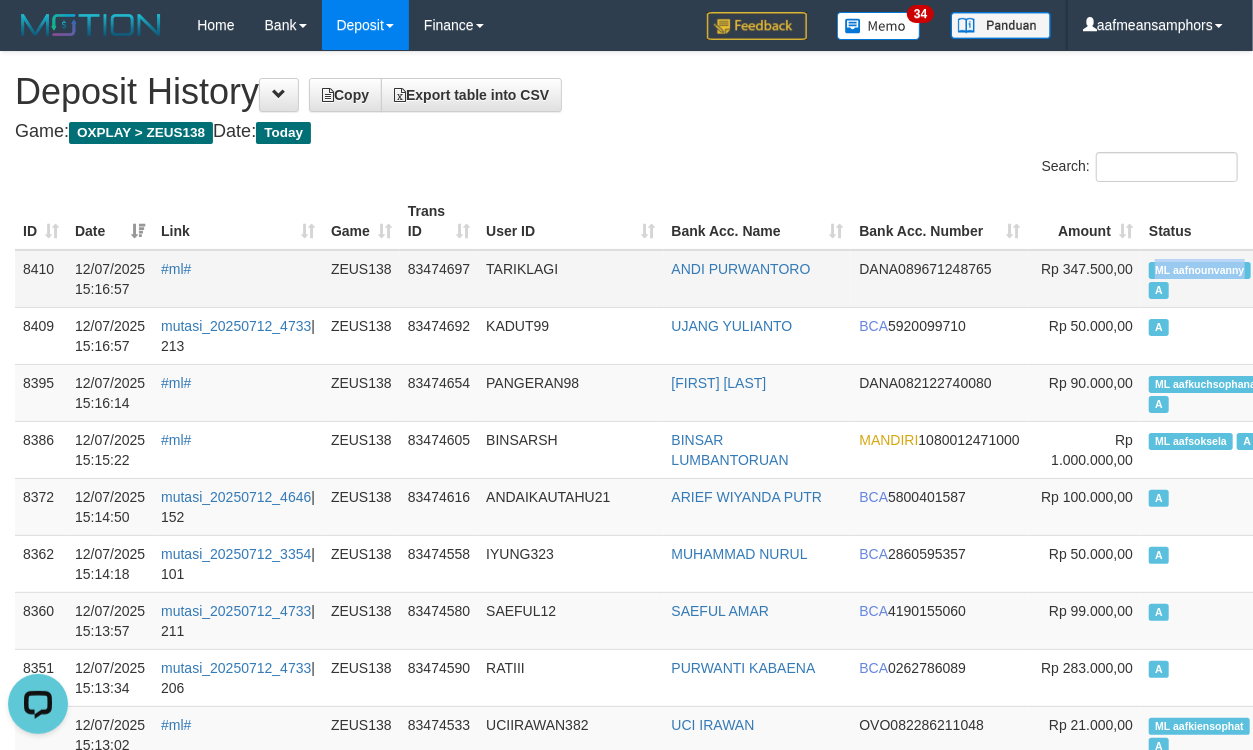 drag, startPoint x: 1131, startPoint y: 264, endPoint x: 1204, endPoint y: 261, distance: 73.061615 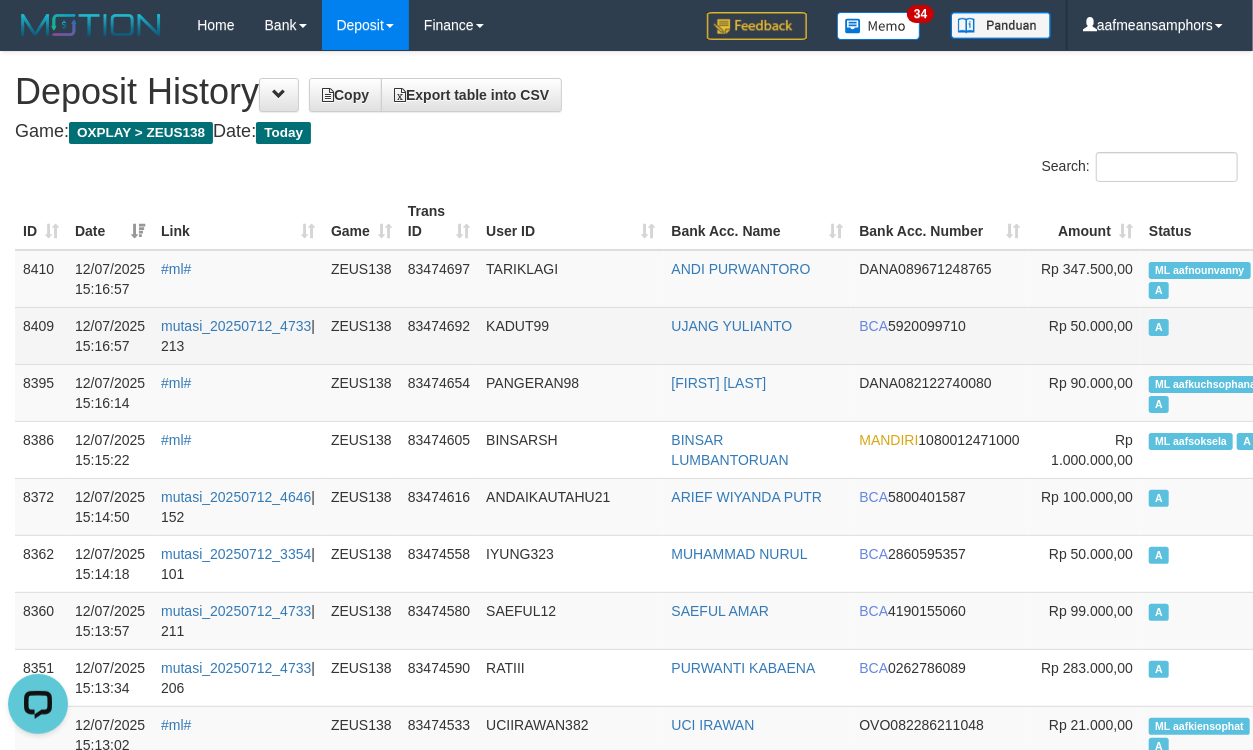 click on "A" at bounding box center [1210, 335] 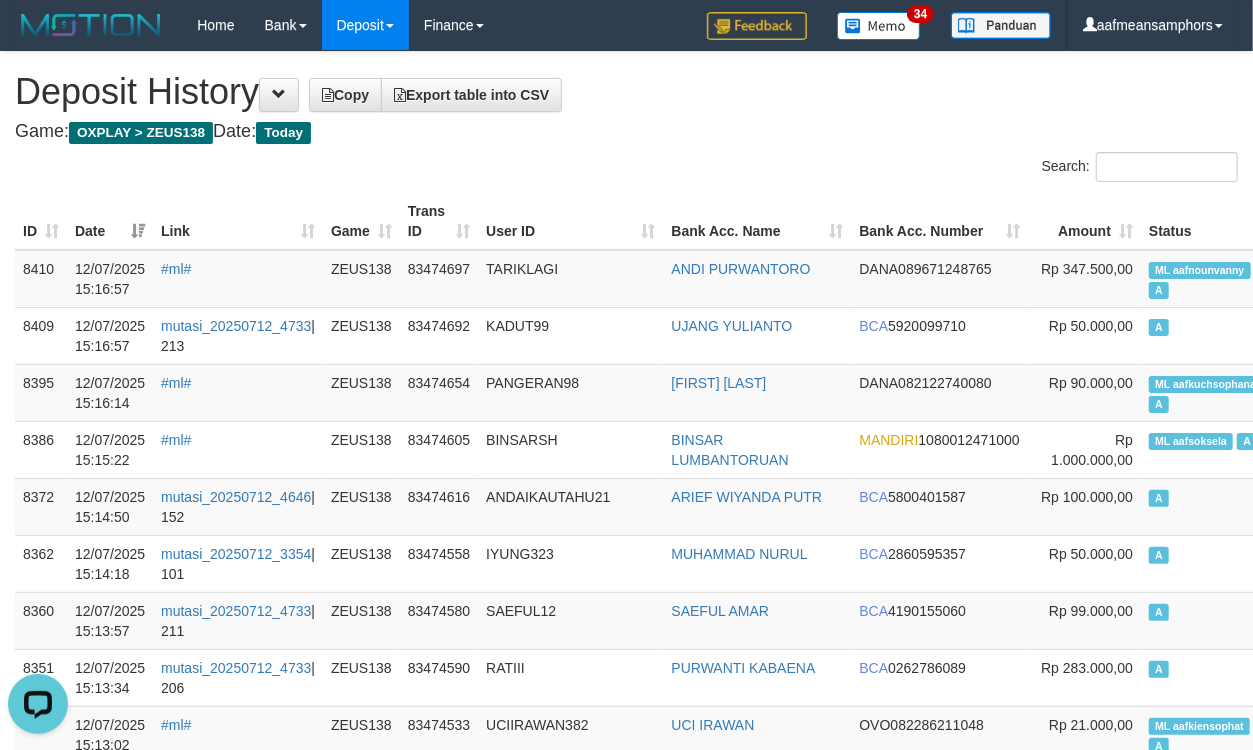 scroll, scrollTop: 1262, scrollLeft: 0, axis: vertical 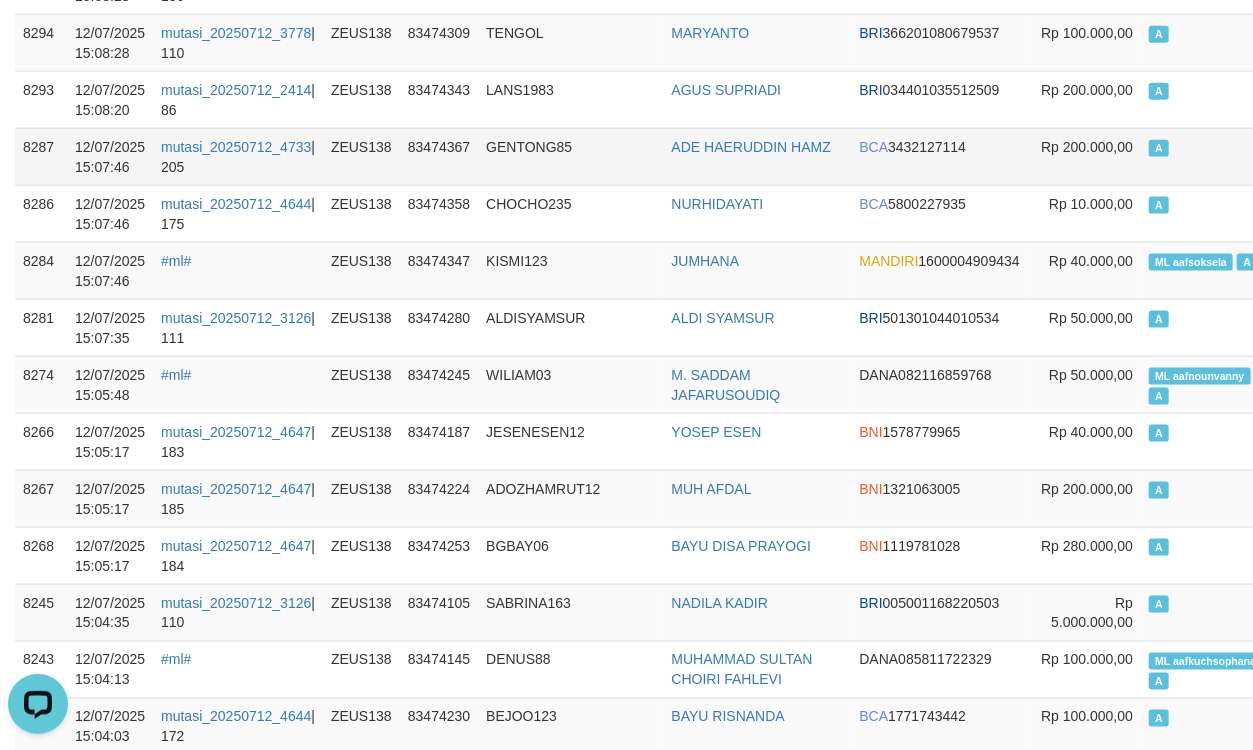 click on "mutasi_20250712_4733  | 205" at bounding box center (238, 156) 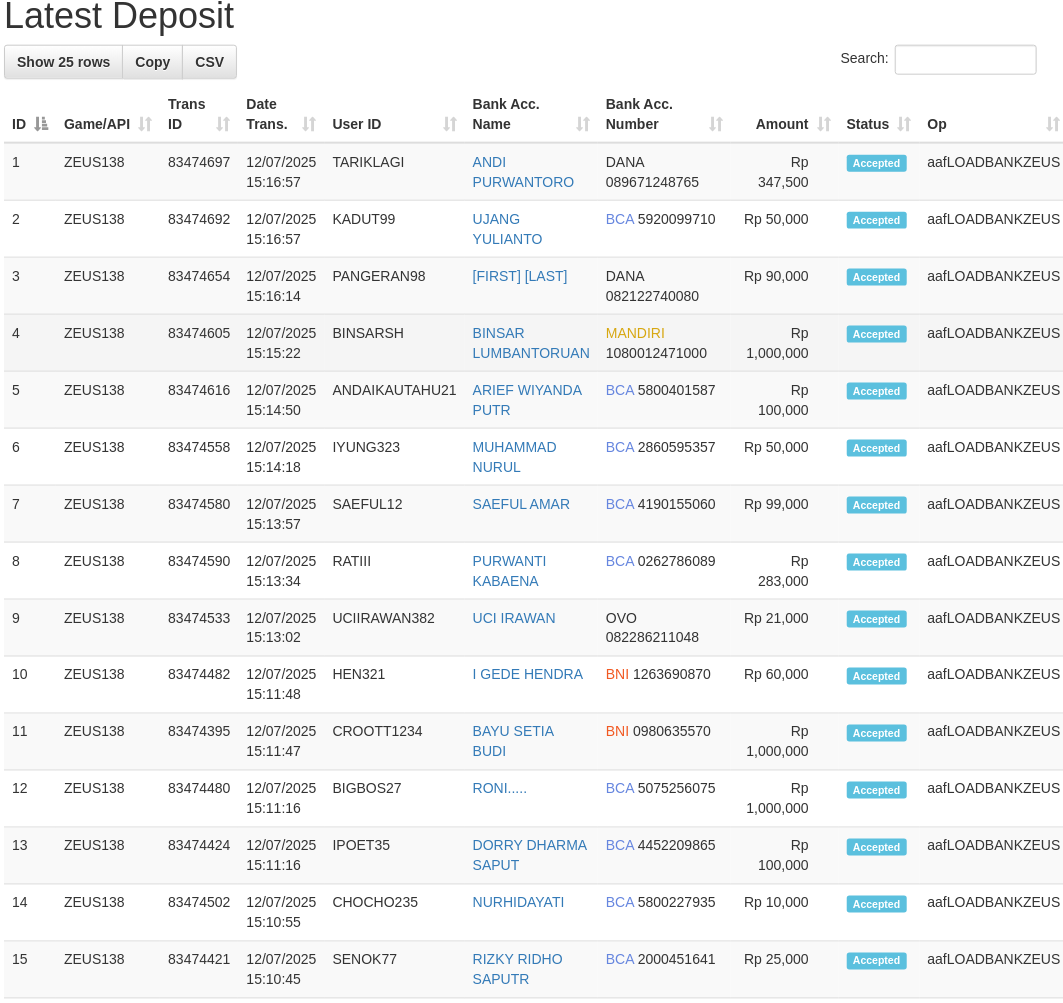 scroll, scrollTop: 826, scrollLeft: 11, axis: both 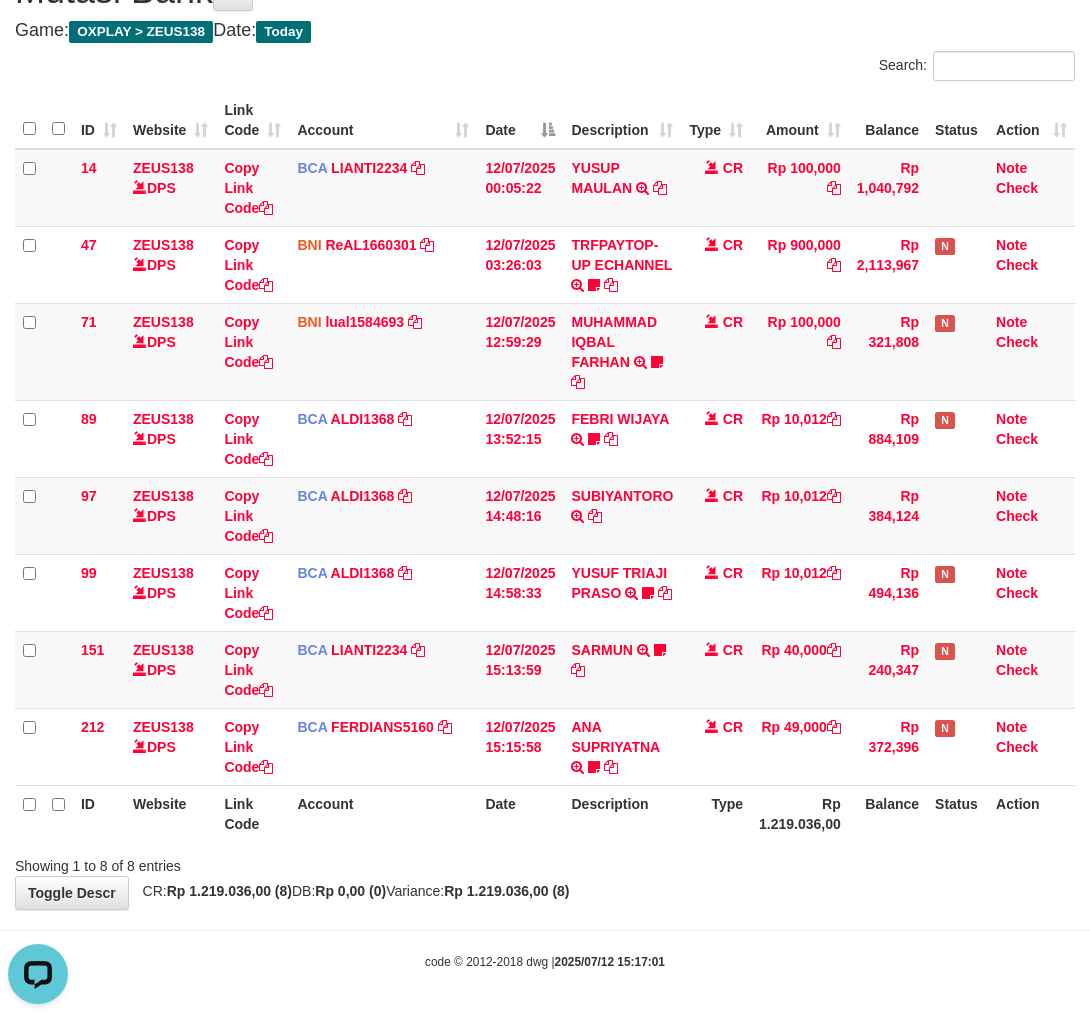 click on "Showing 1 to 8 of 8 entries" at bounding box center [545, 862] 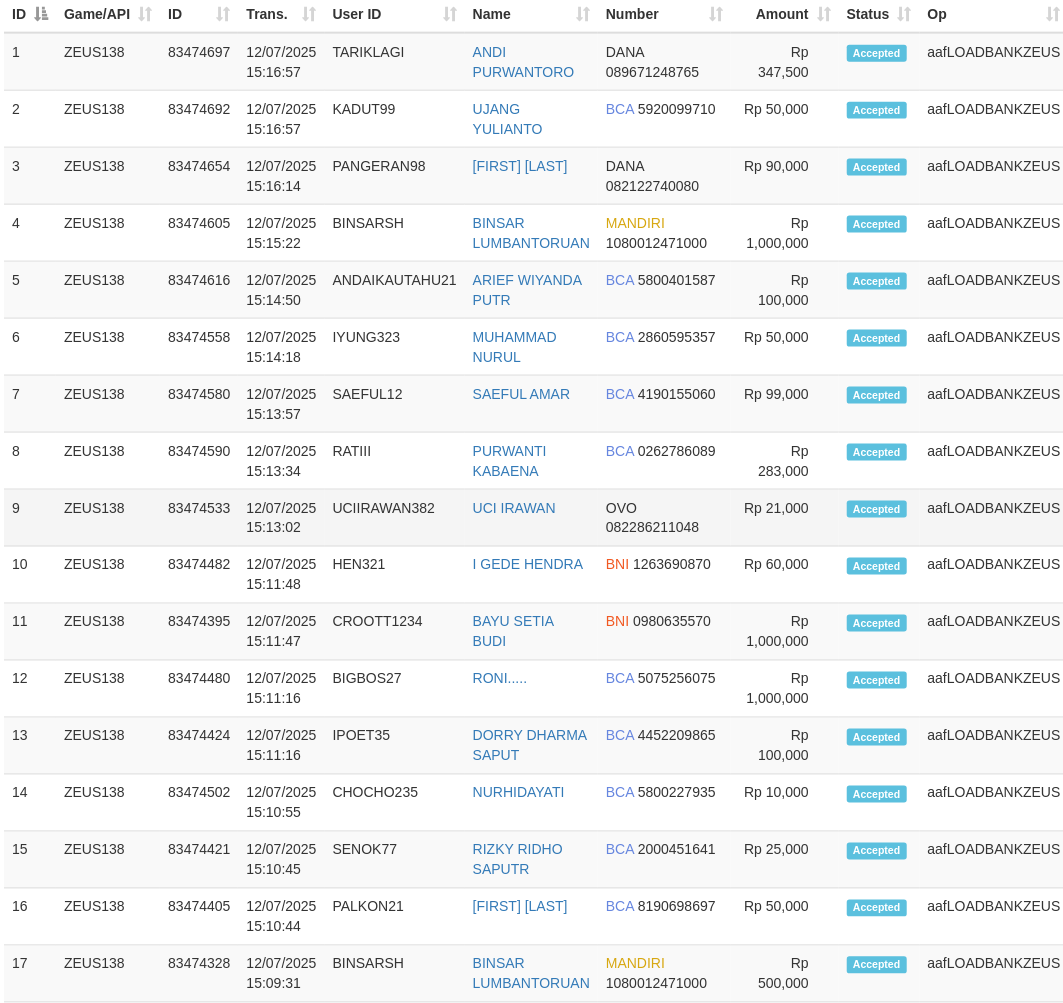 scroll, scrollTop: 976, scrollLeft: 11, axis: both 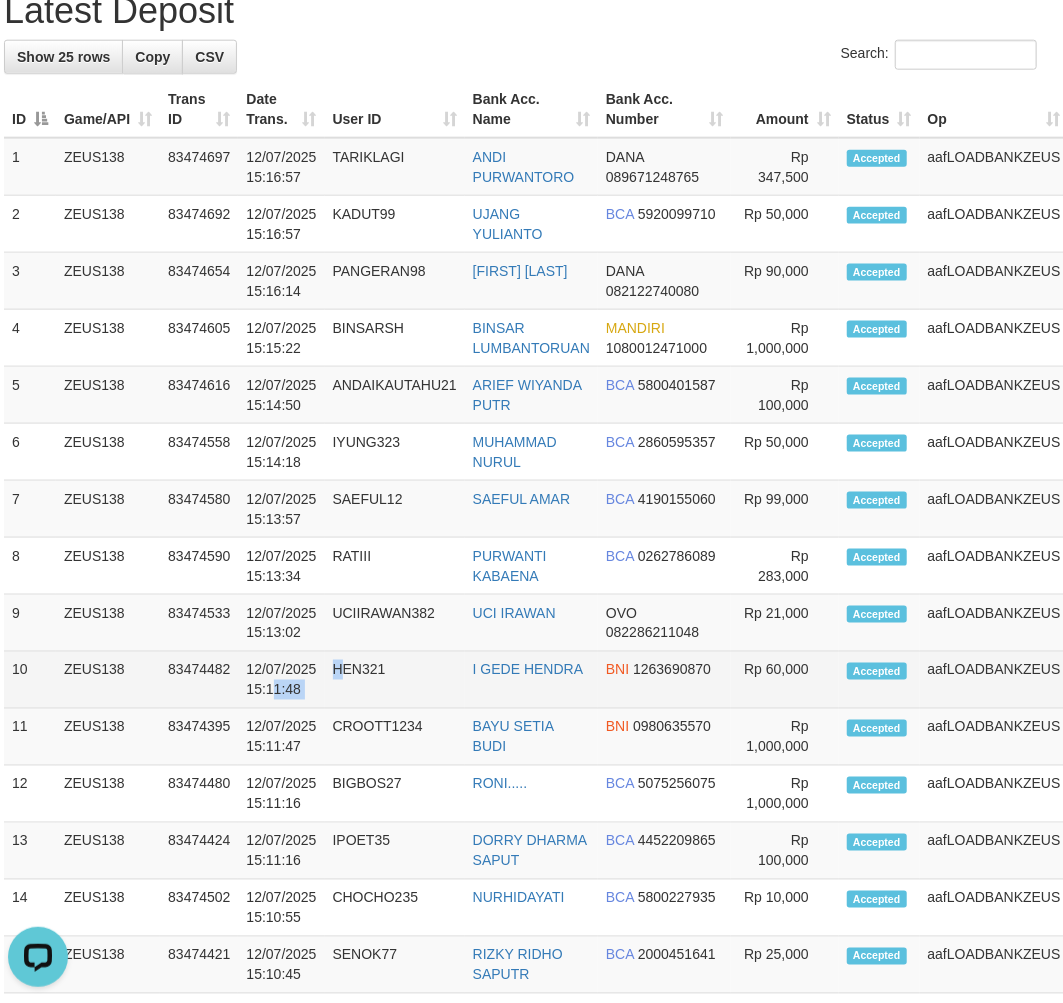 drag, startPoint x: 344, startPoint y: 734, endPoint x: 293, endPoint y: 747, distance: 52.63079 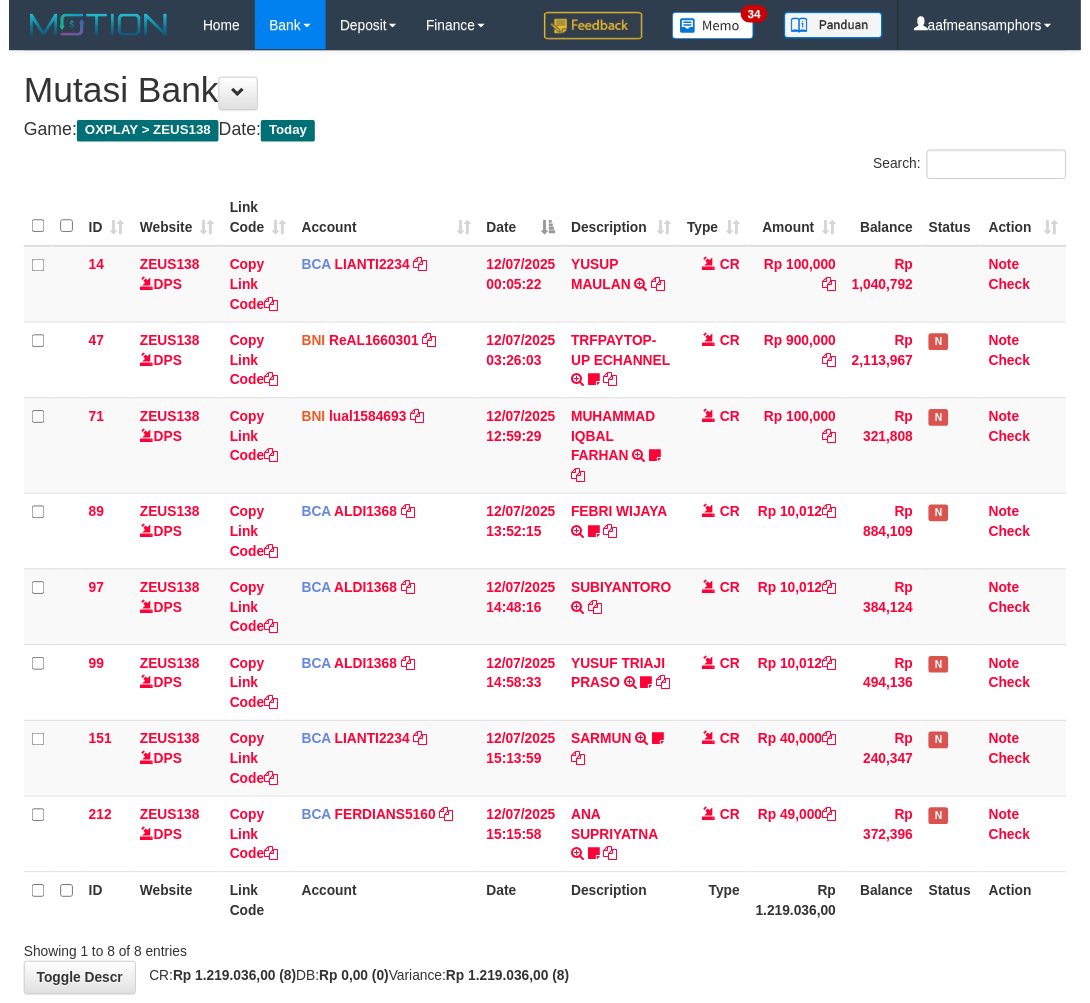 scroll, scrollTop: 101, scrollLeft: 0, axis: vertical 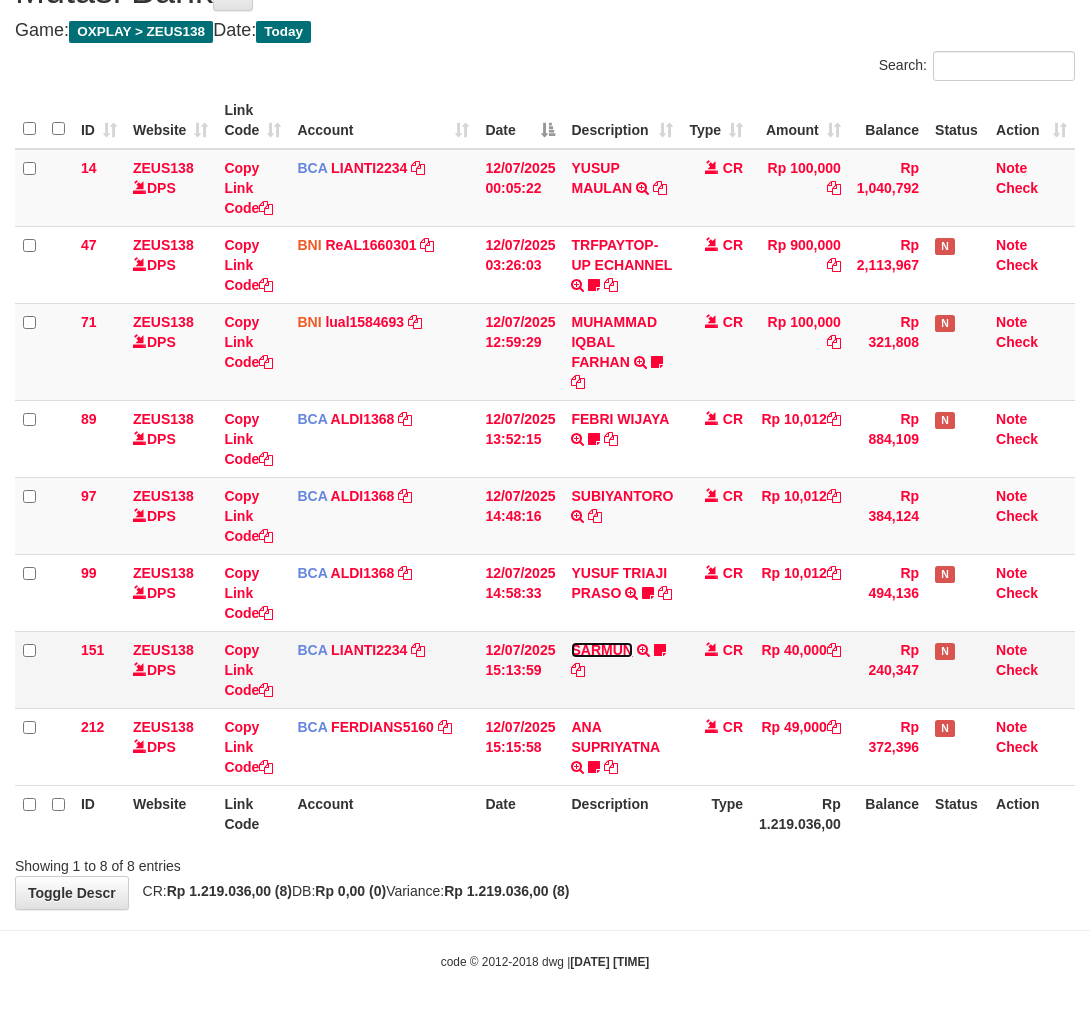 drag, startPoint x: 0, startPoint y: 0, endPoint x: 596, endPoint y: 653, distance: 884.0956 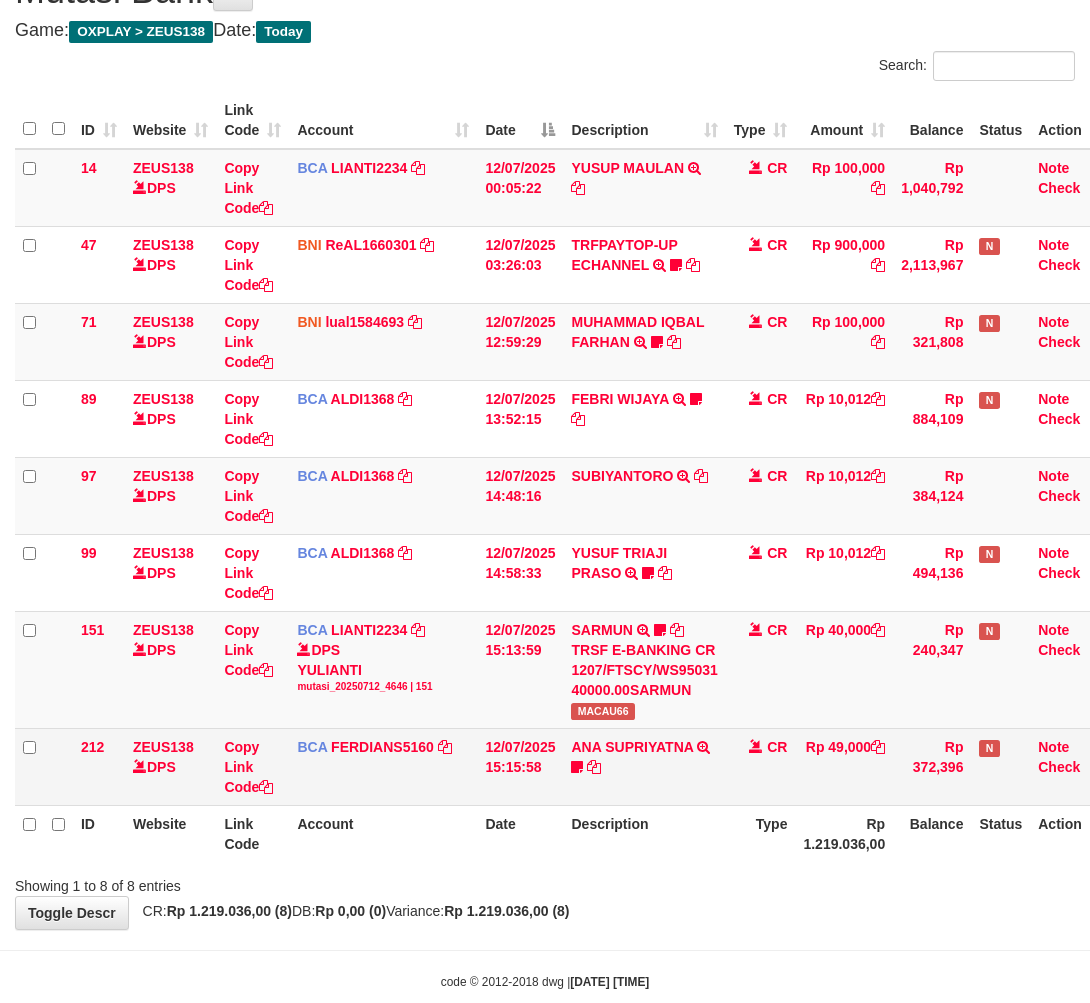 drag, startPoint x: 648, startPoint y: 818, endPoint x: 770, endPoint y: 773, distance: 130.0346 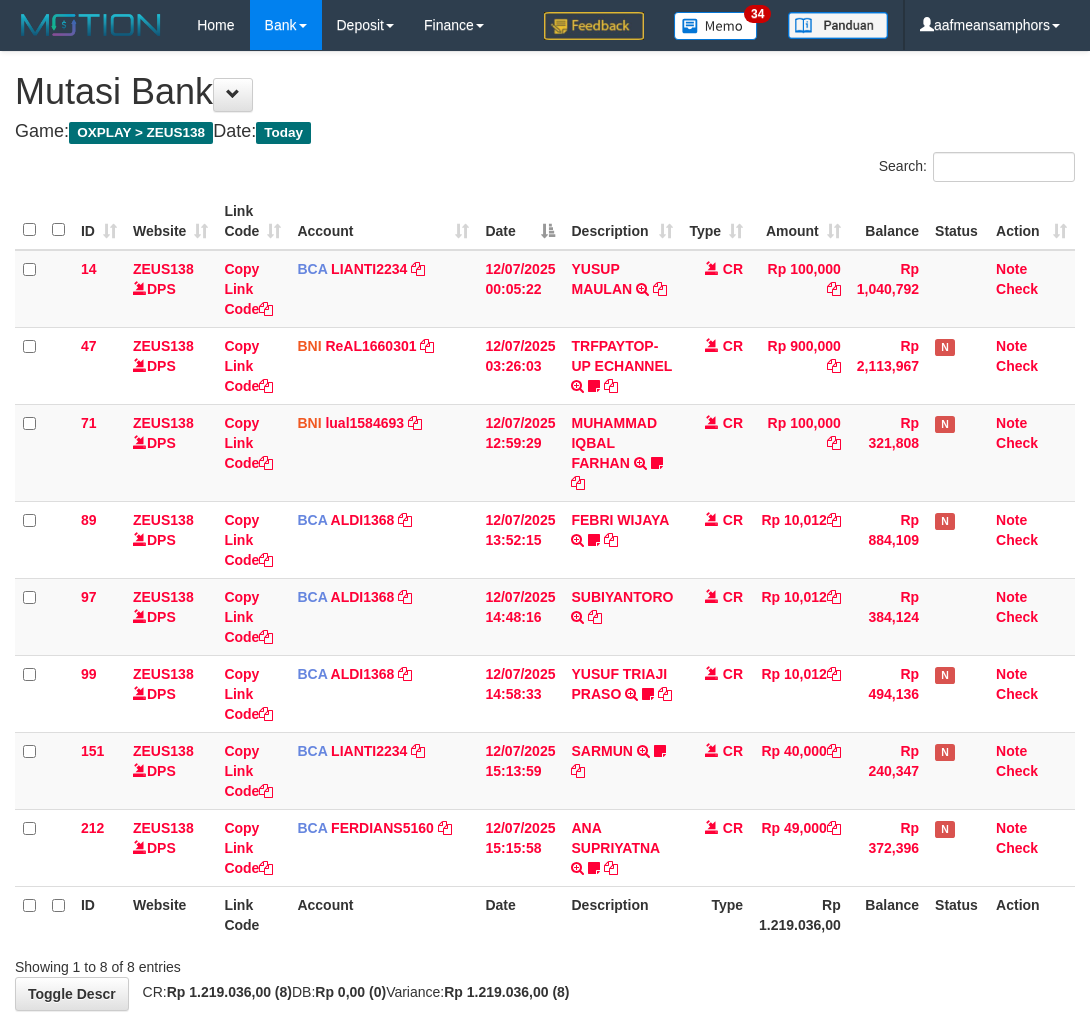 scroll, scrollTop: 101, scrollLeft: 0, axis: vertical 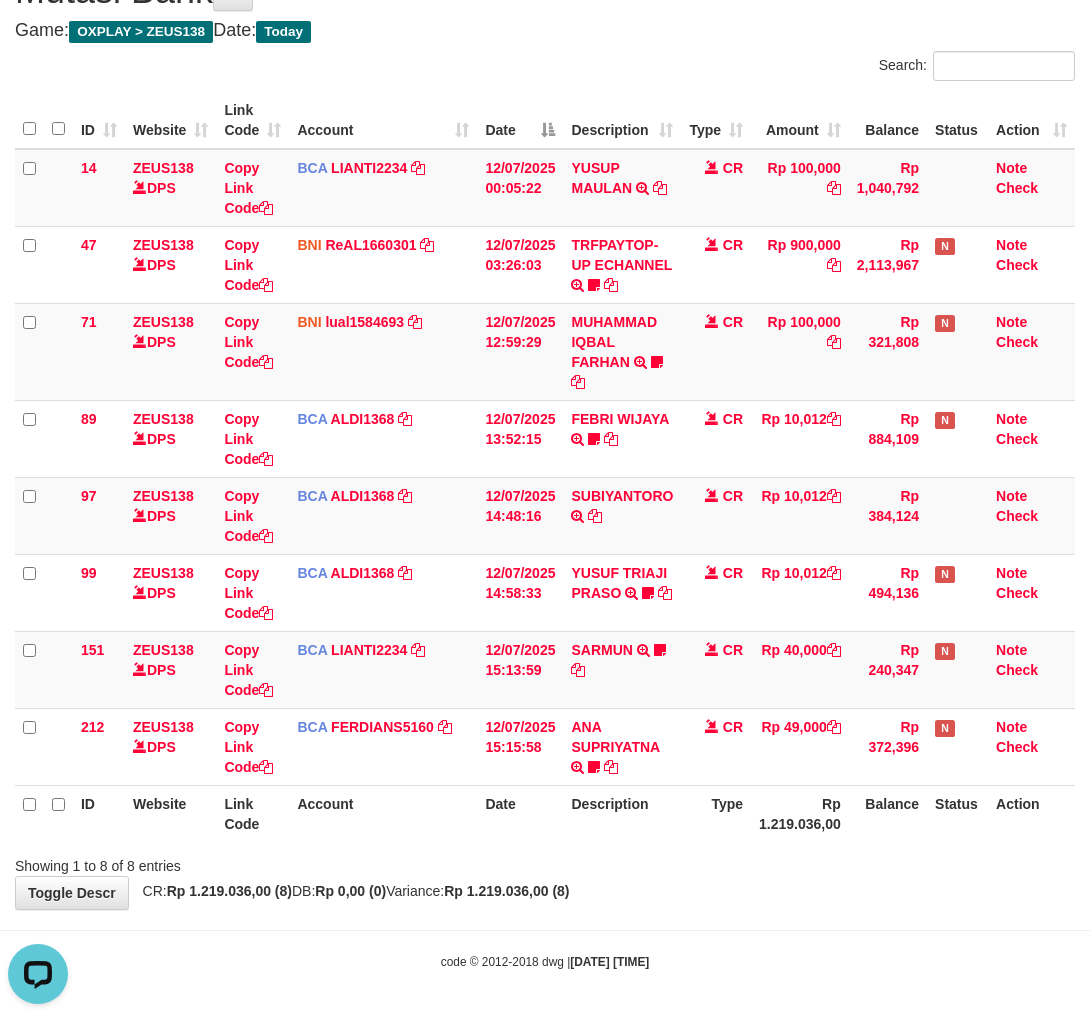 drag, startPoint x: 686, startPoint y: 865, endPoint x: 780, endPoint y: 833, distance: 99.29753 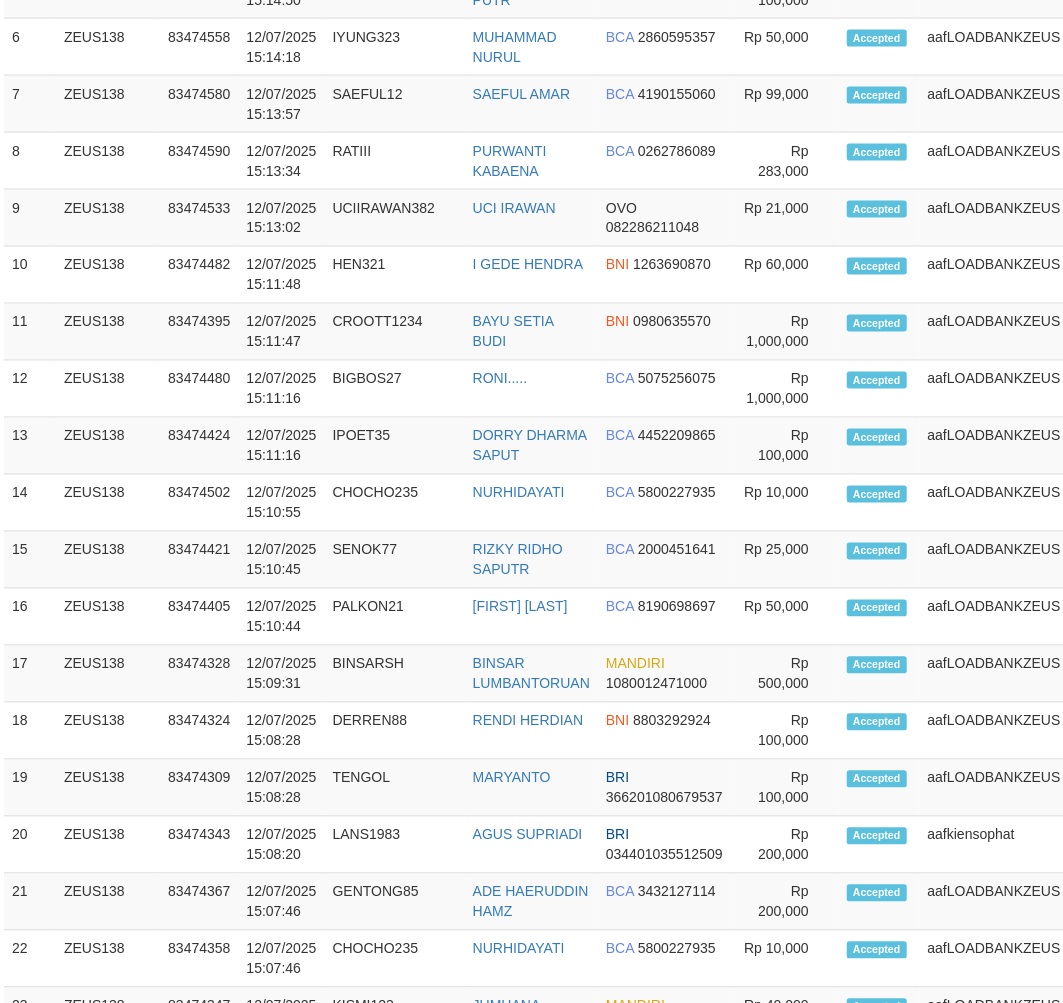 scroll, scrollTop: 1276, scrollLeft: 11, axis: both 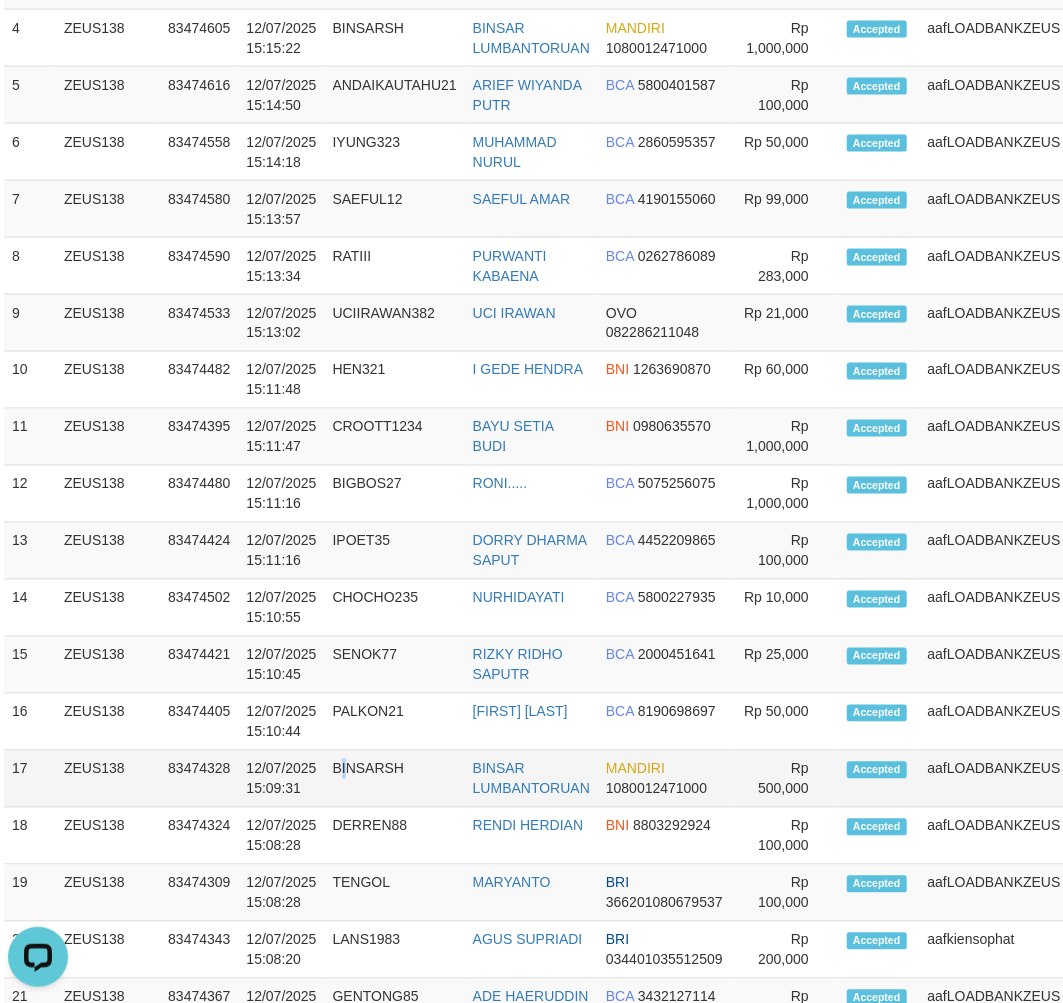 click on "BINSARSH" at bounding box center (395, 779) 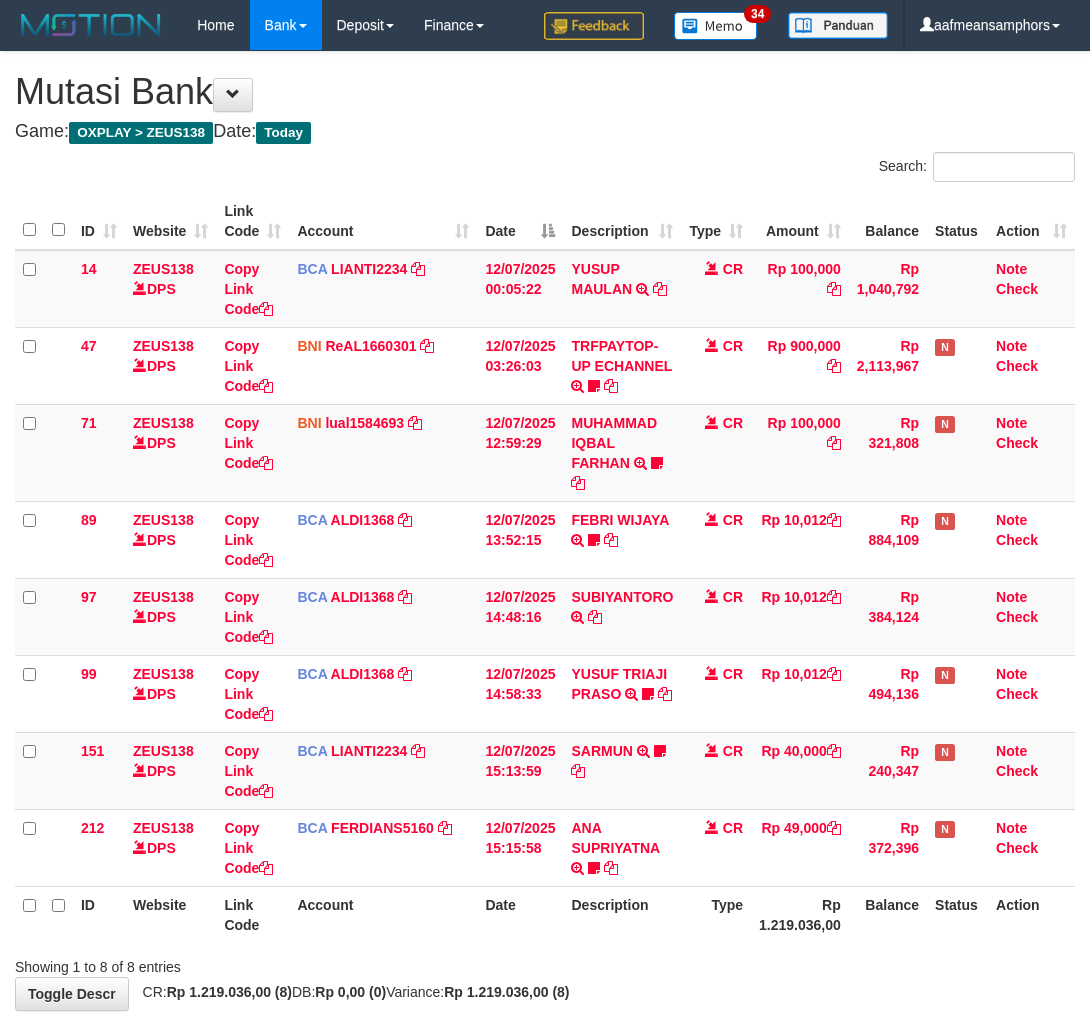 scroll, scrollTop: 101, scrollLeft: 0, axis: vertical 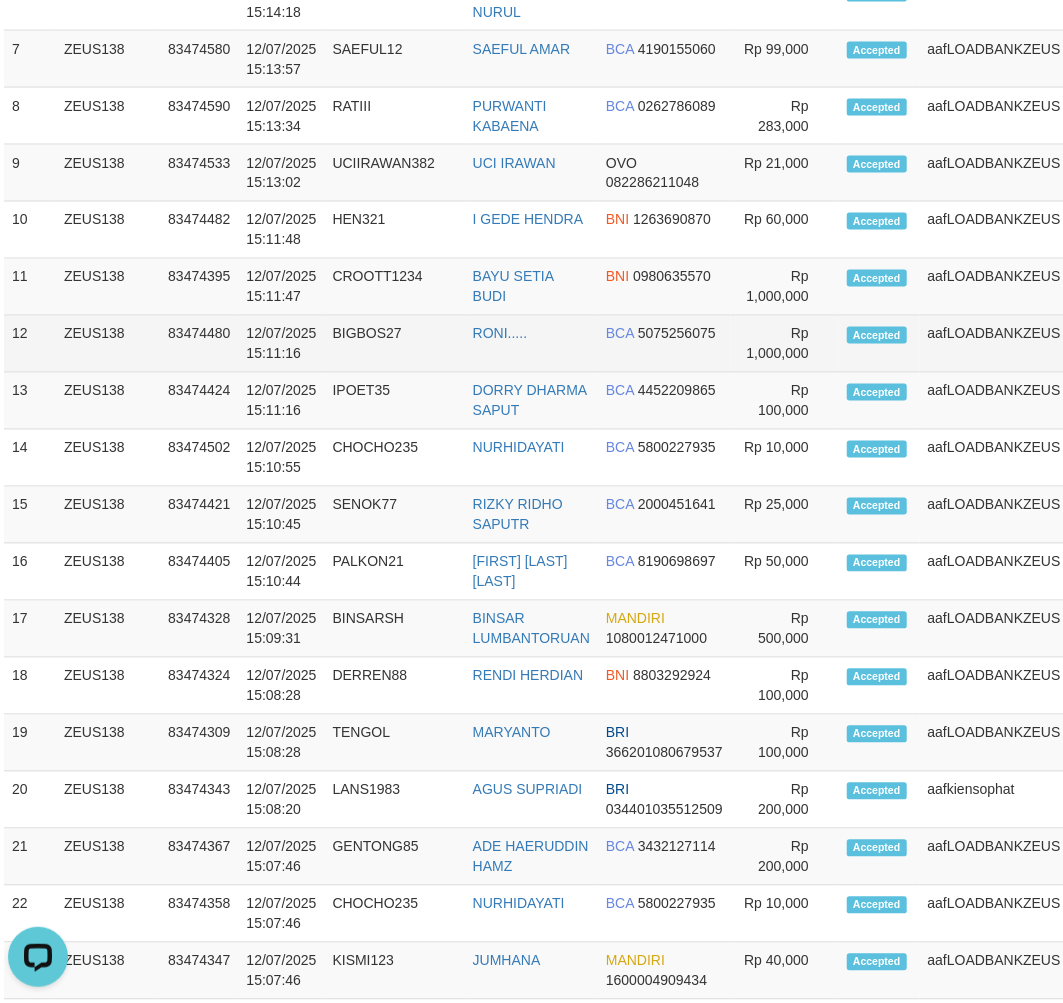 click on "BIGBOS27" at bounding box center [395, 344] 